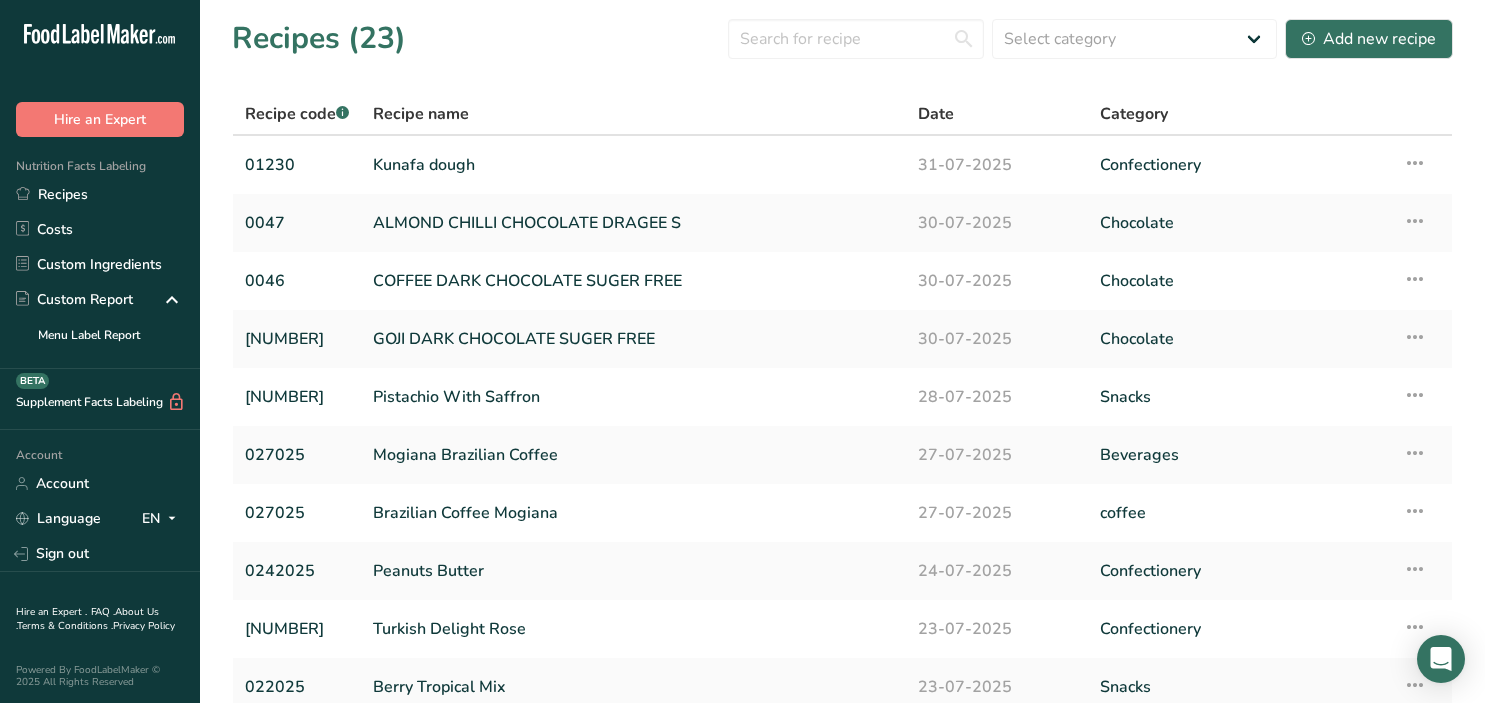 scroll, scrollTop: 0, scrollLeft: 0, axis: both 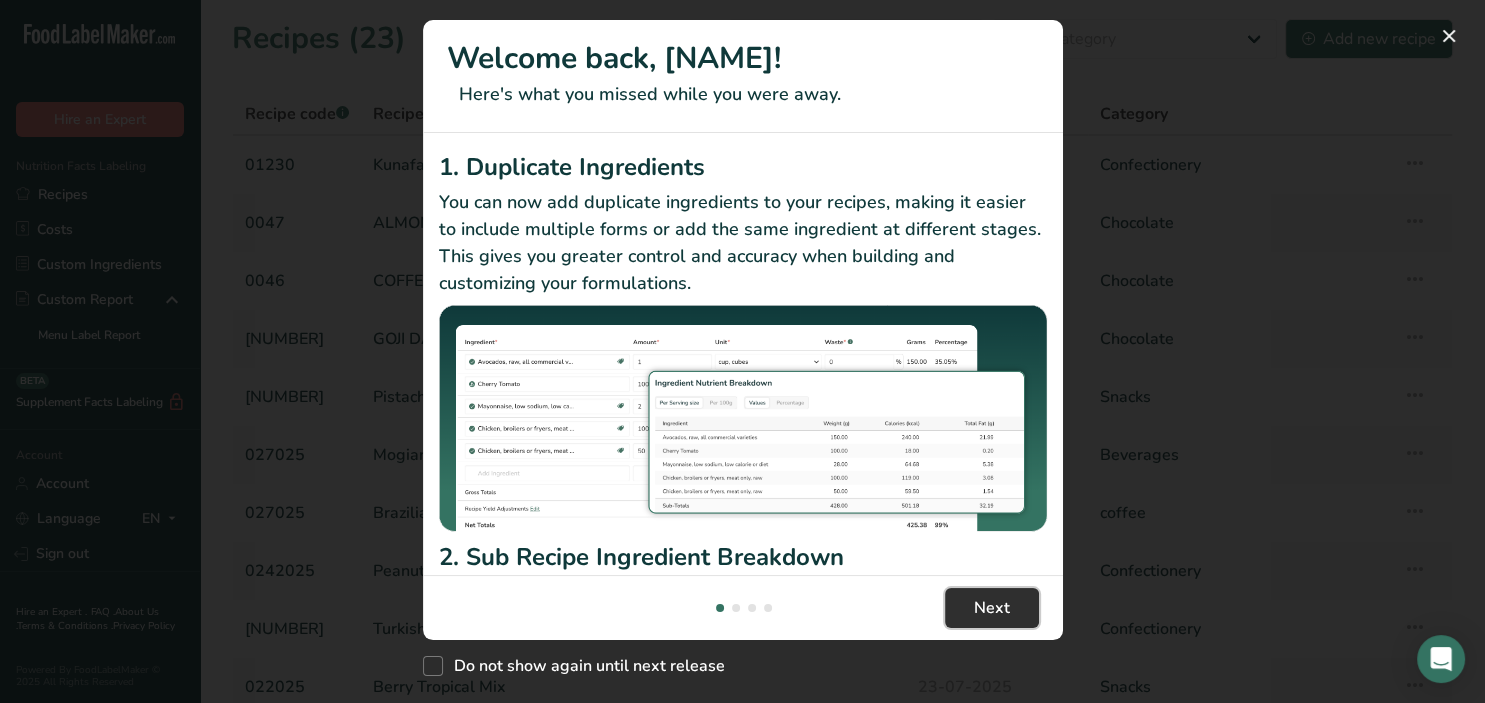 click on "Next" at bounding box center [992, 608] 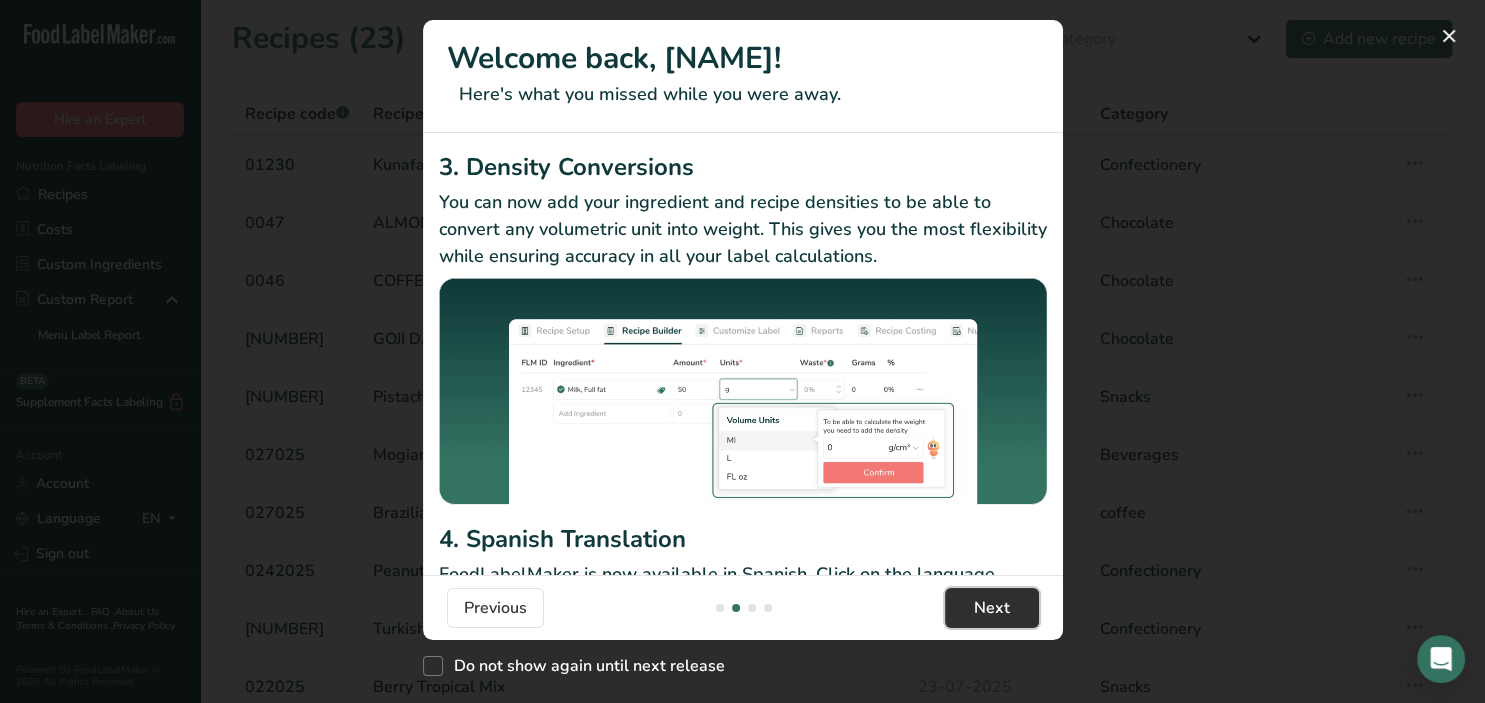 click on "Next" at bounding box center (992, 608) 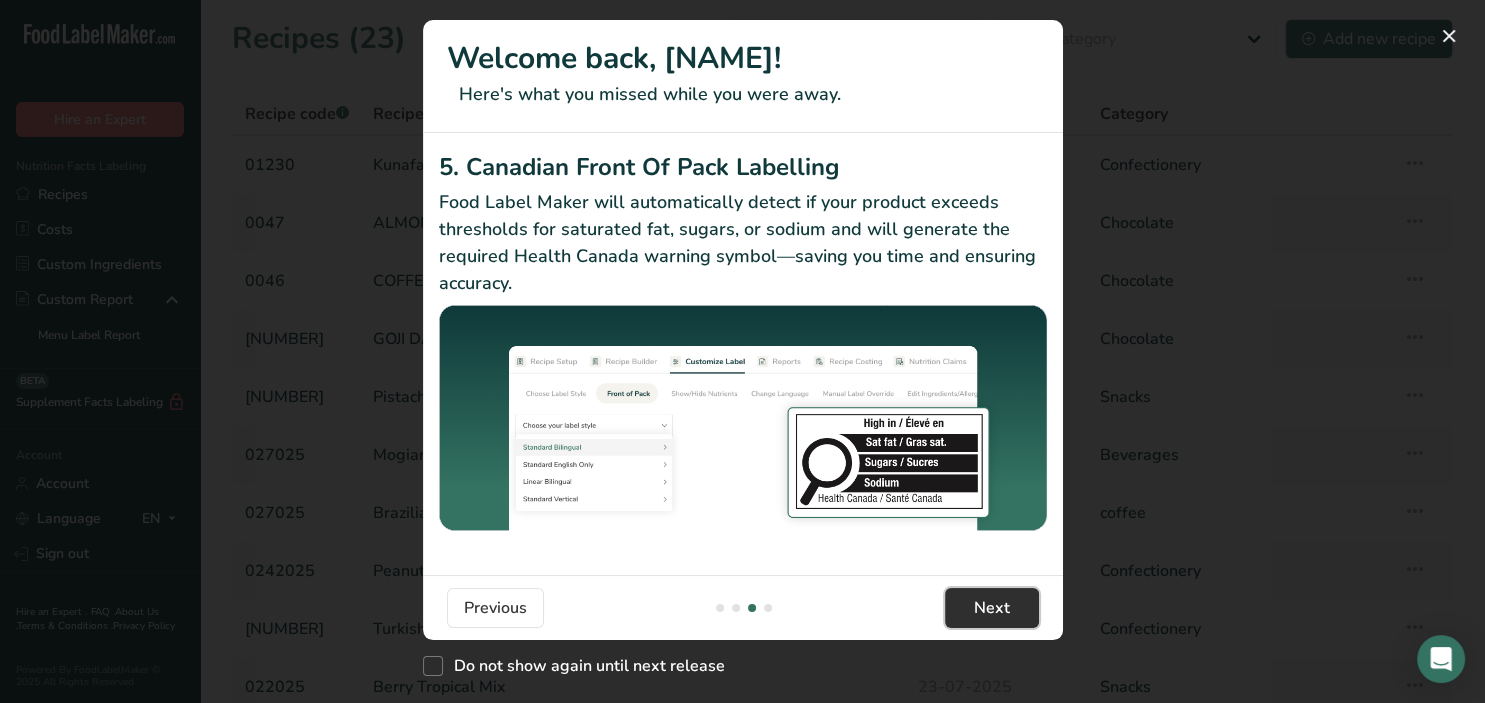 click on "Next" at bounding box center (992, 608) 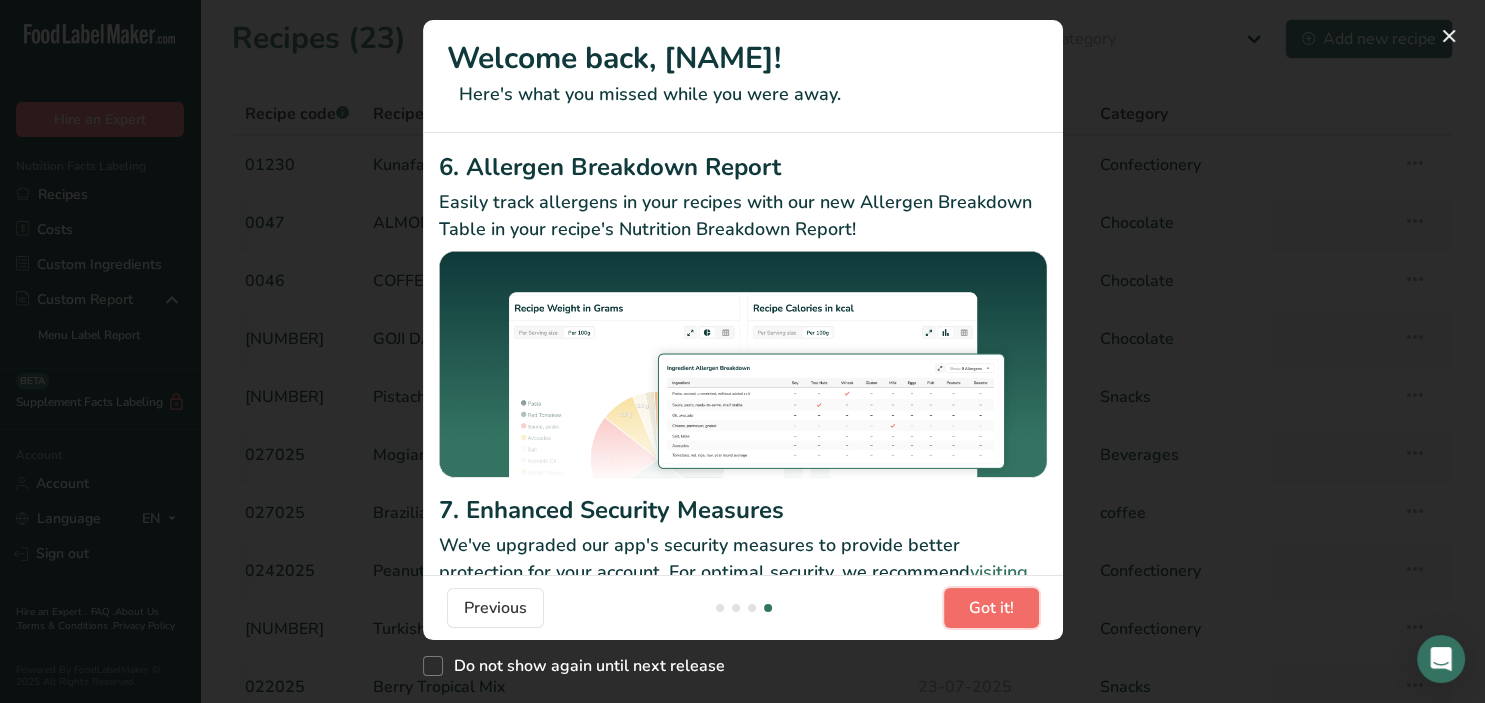 click on "Got it!" at bounding box center [991, 608] 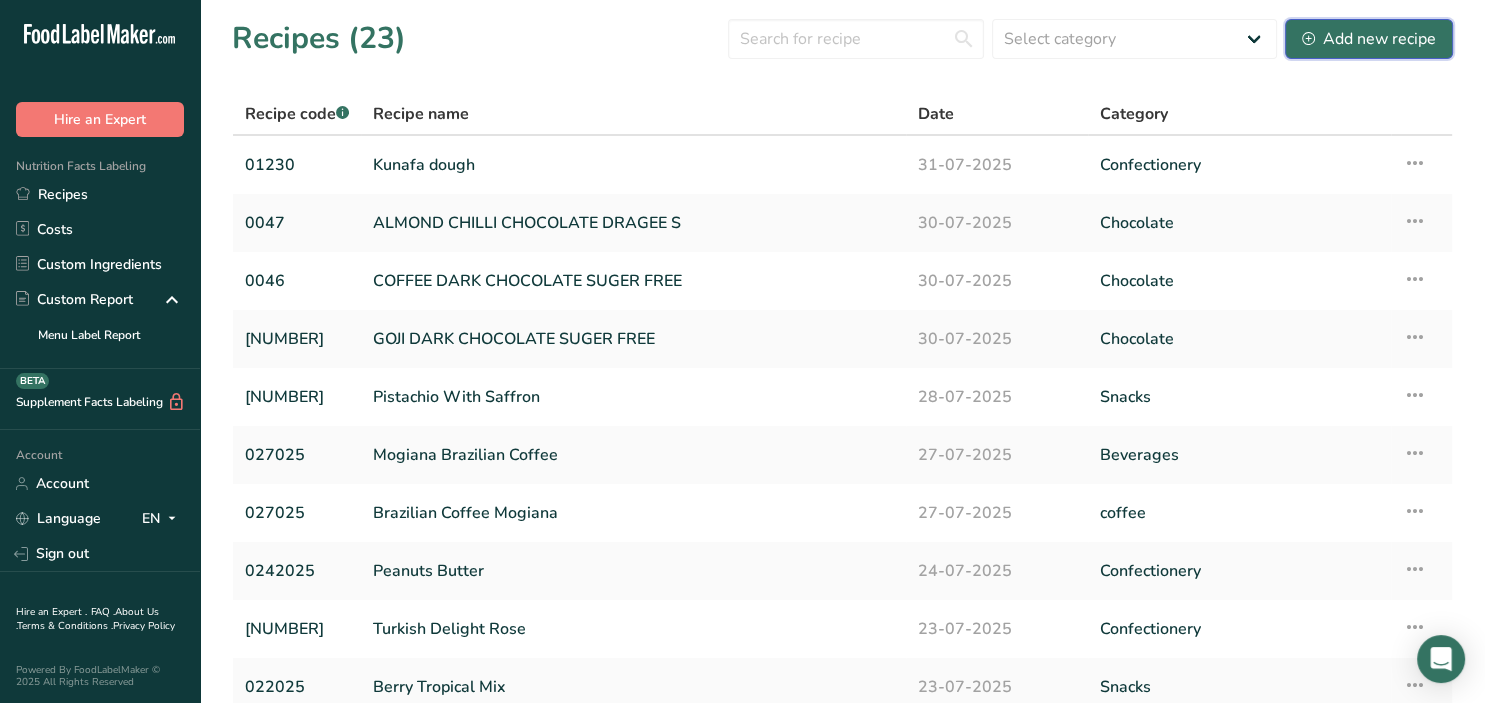 click on "Add new recipe" at bounding box center [1369, 39] 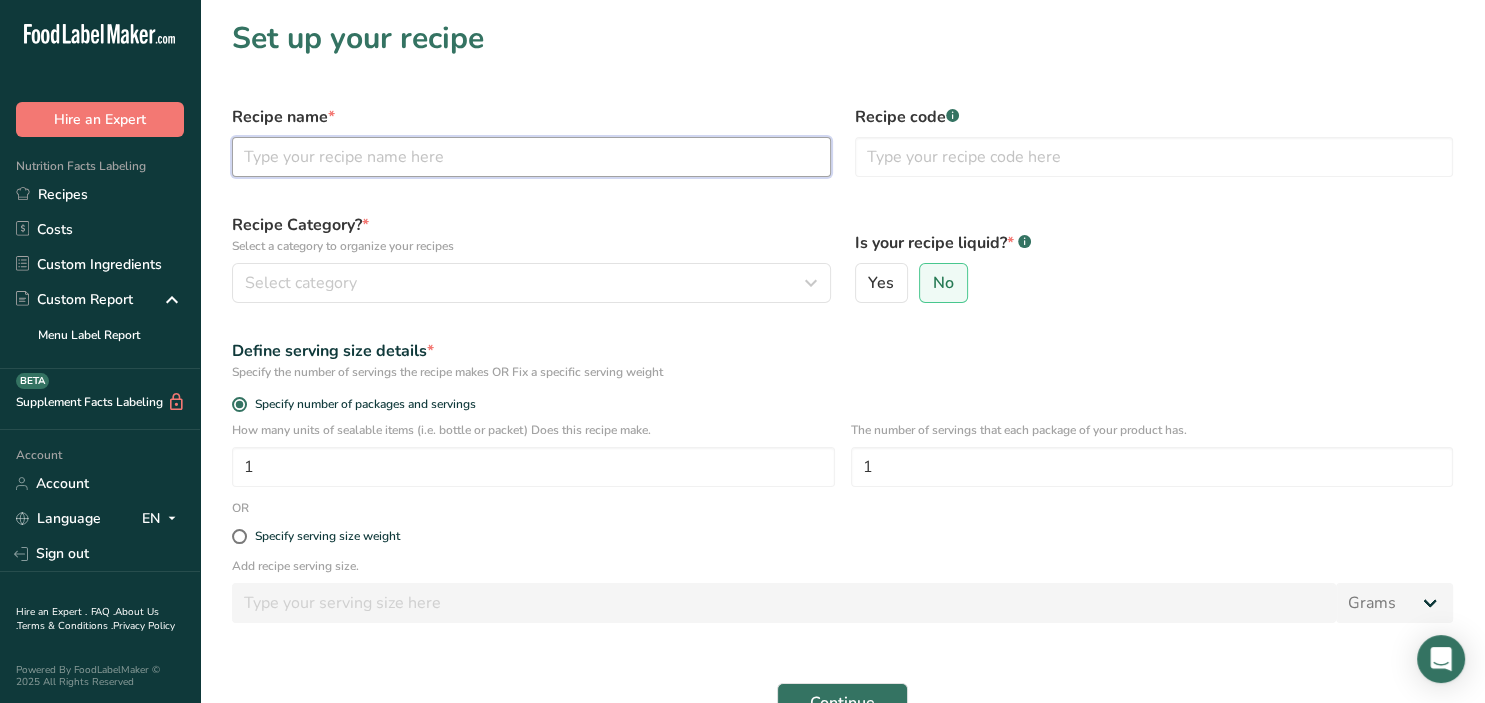 click at bounding box center (531, 157) 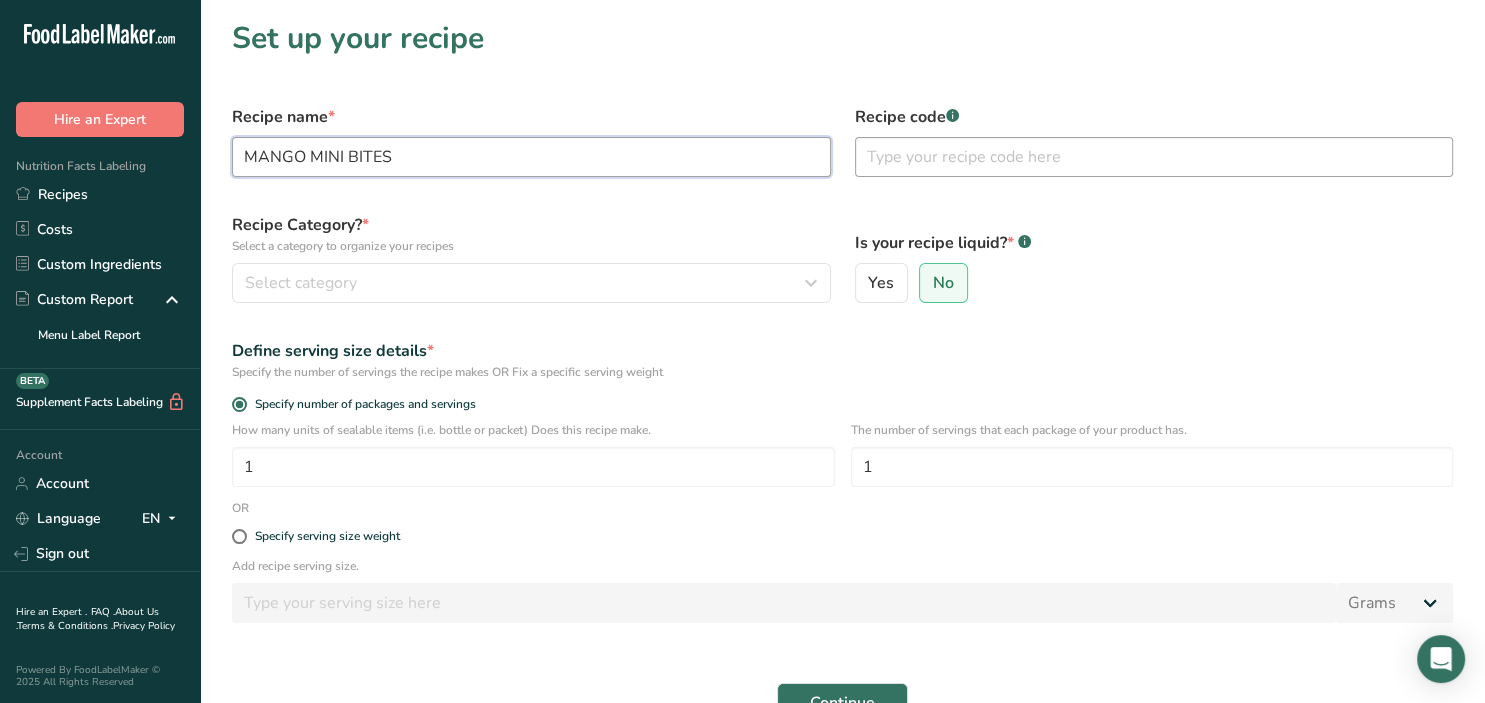 type on "MANGO MINI BITES" 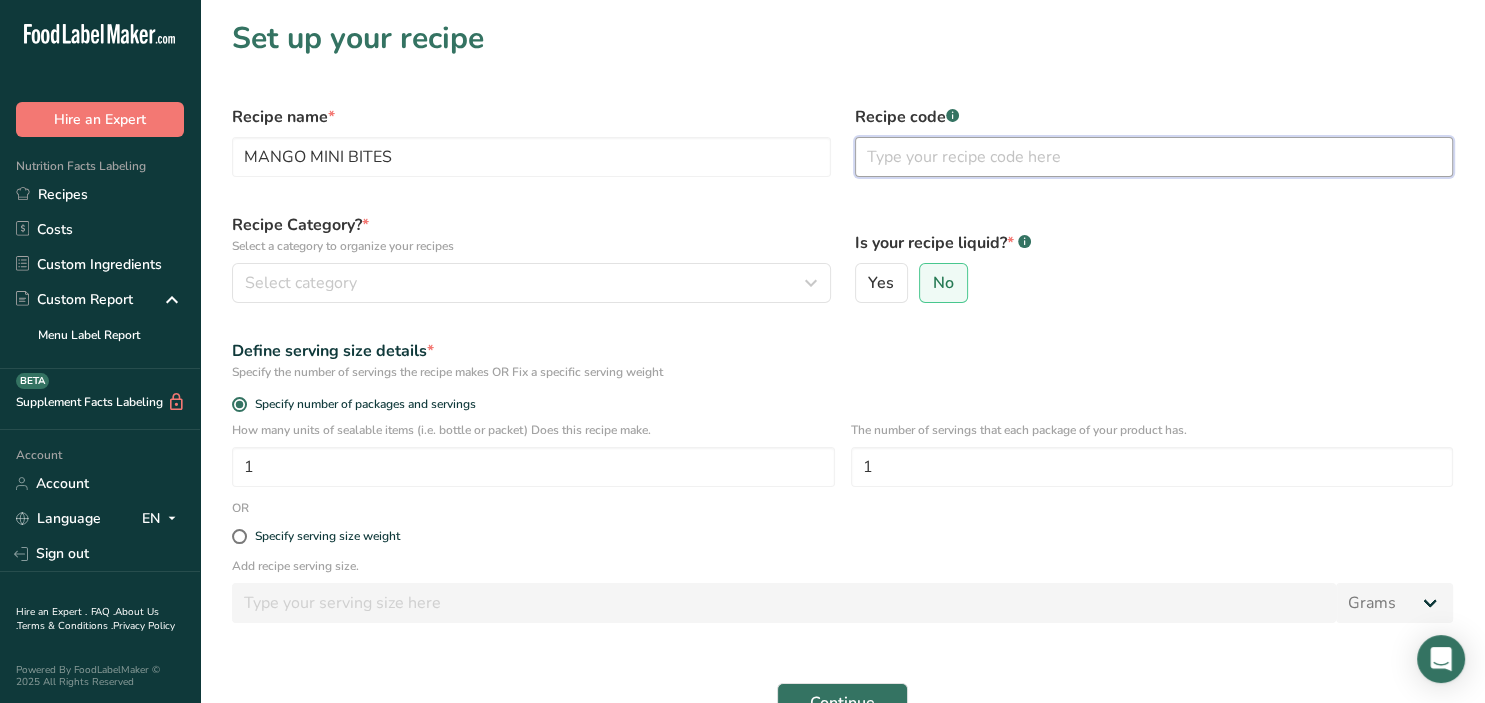 click at bounding box center [1154, 157] 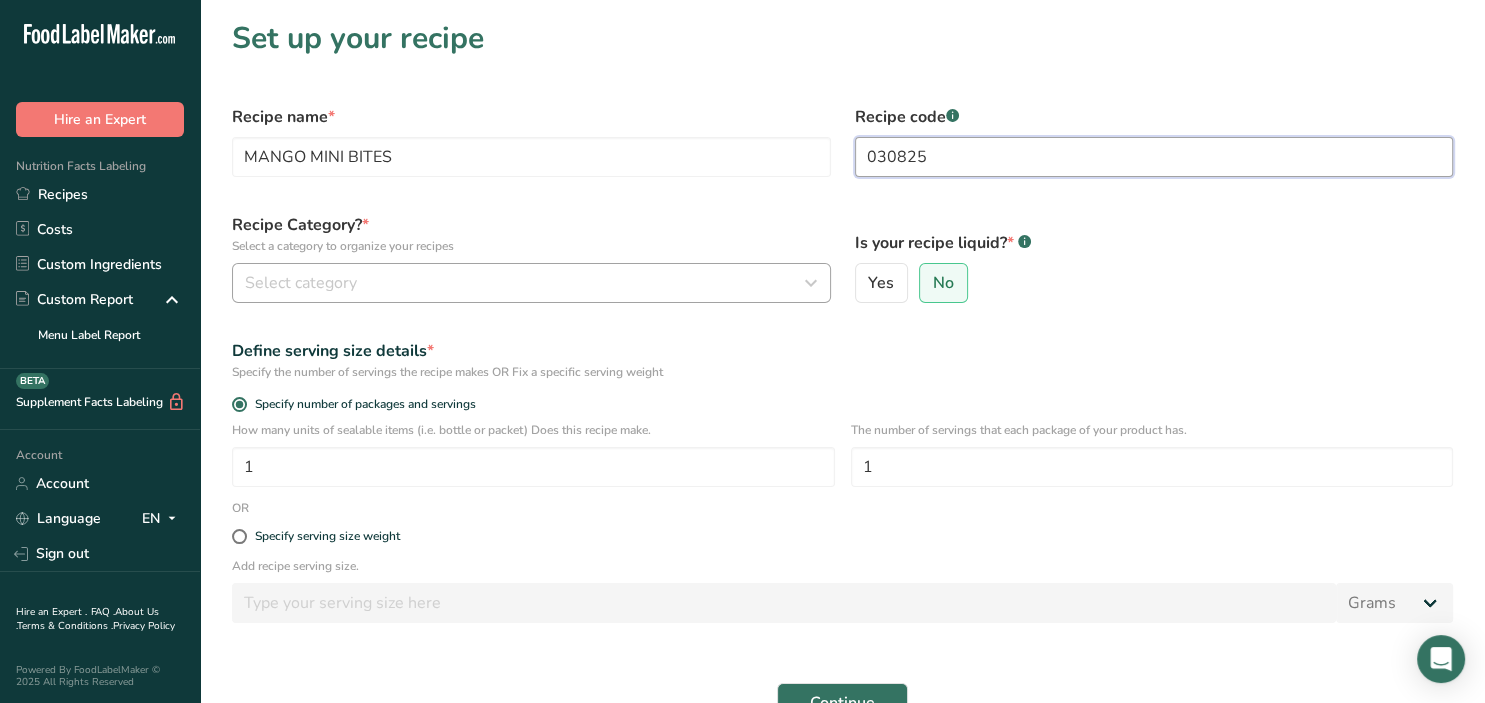 type on "030825" 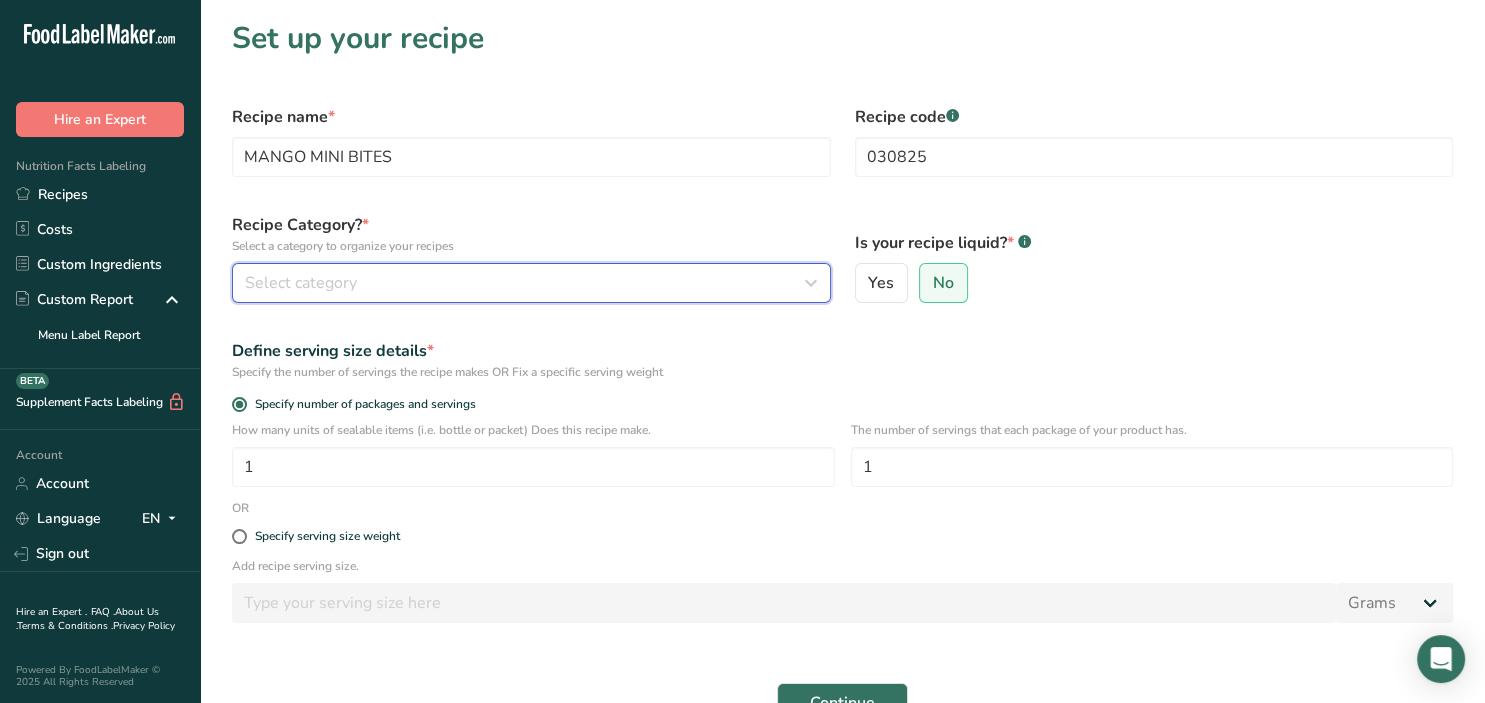 click on "Select category" at bounding box center (525, 283) 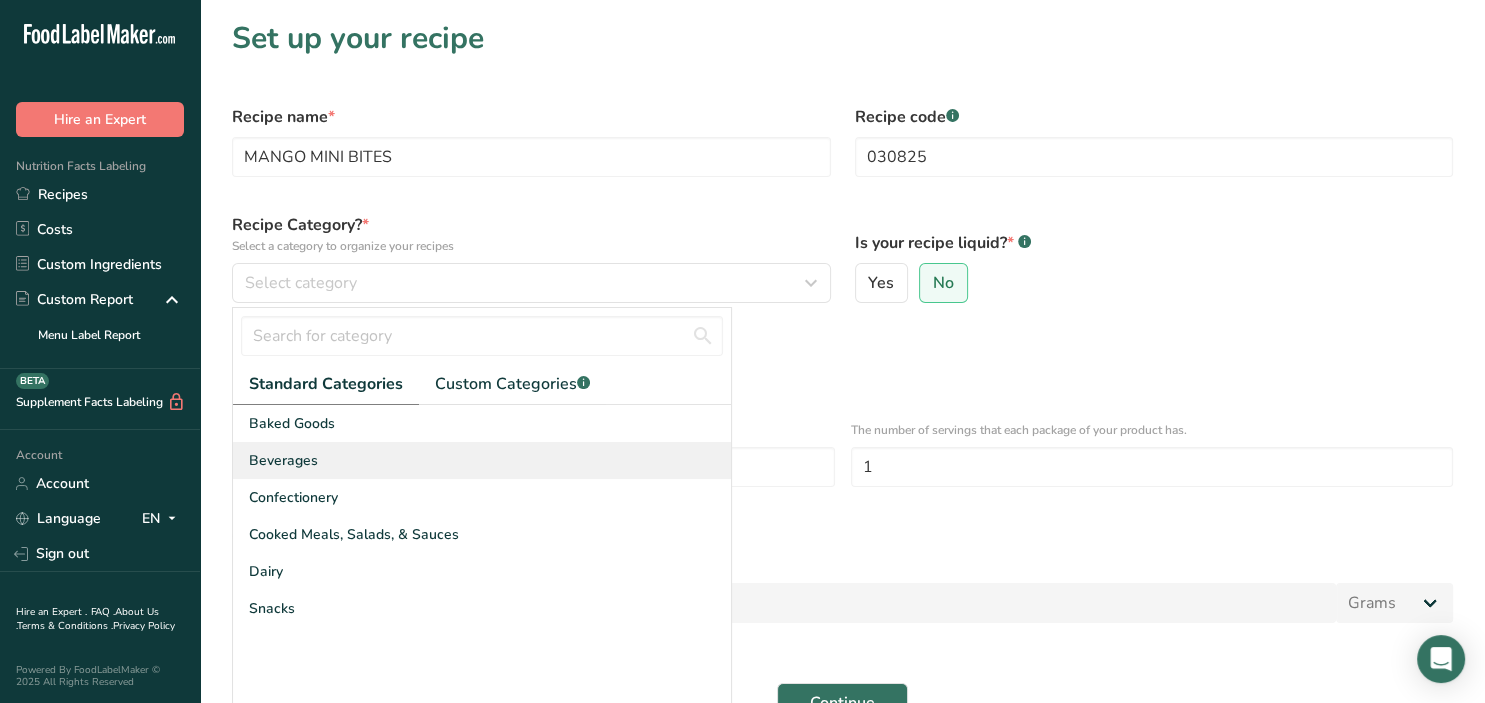 click on "Beverages" at bounding box center (482, 460) 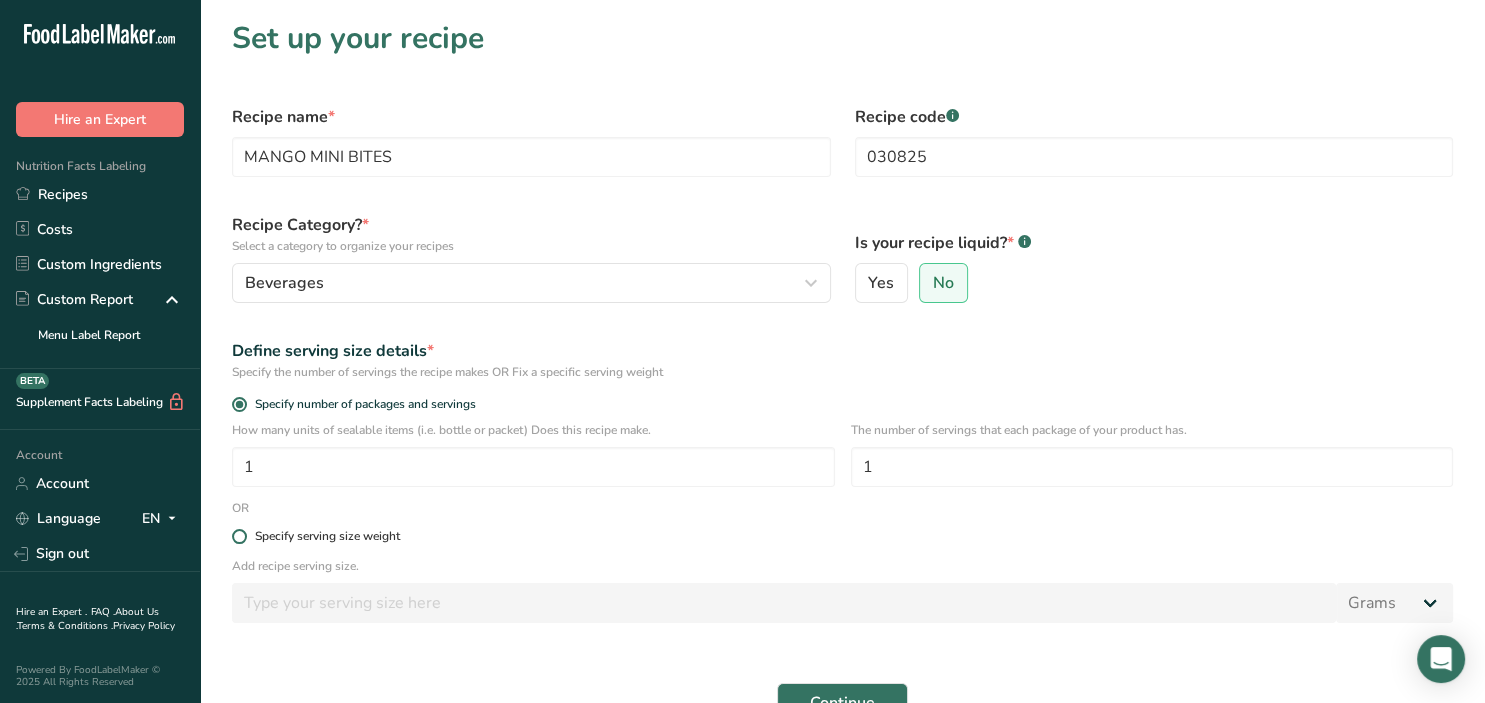 click on "Specify serving size weight" at bounding box center (327, 536) 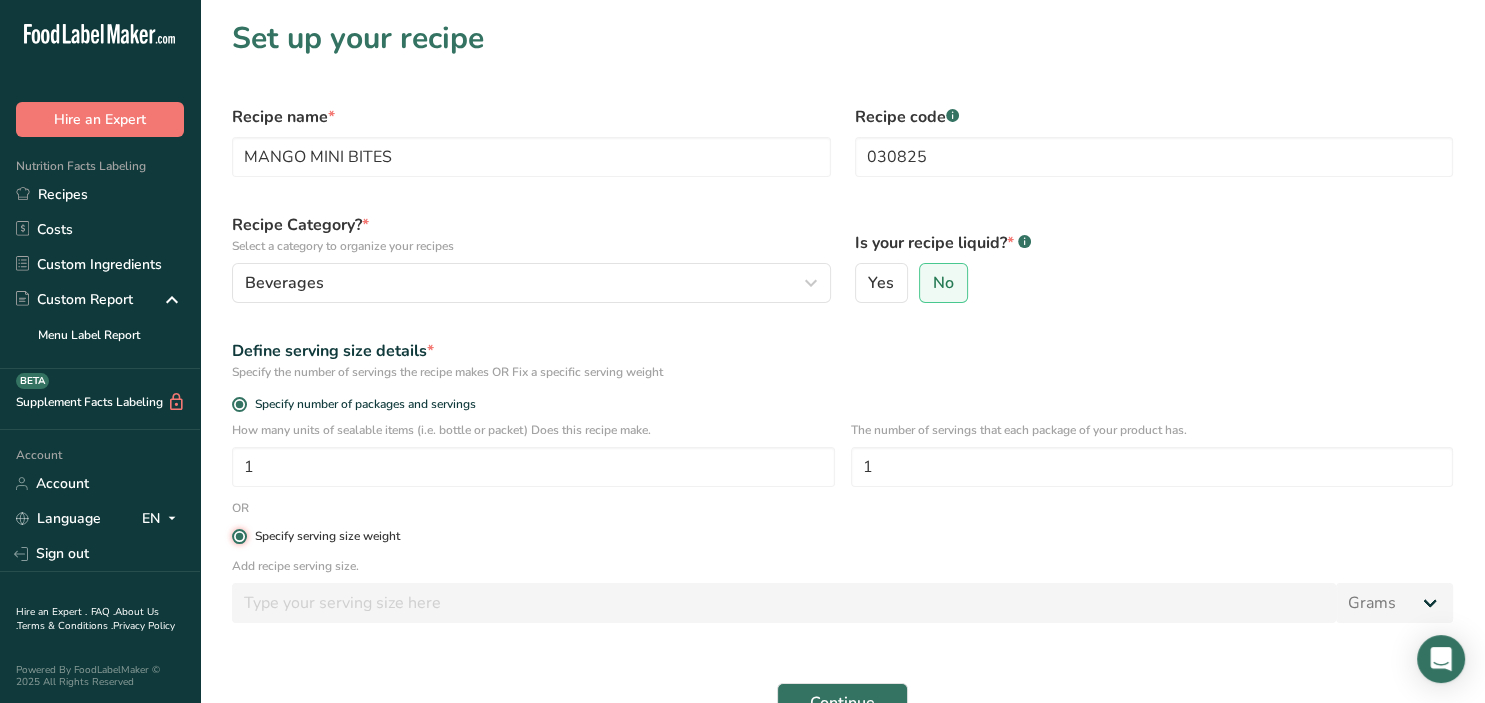 radio on "false" 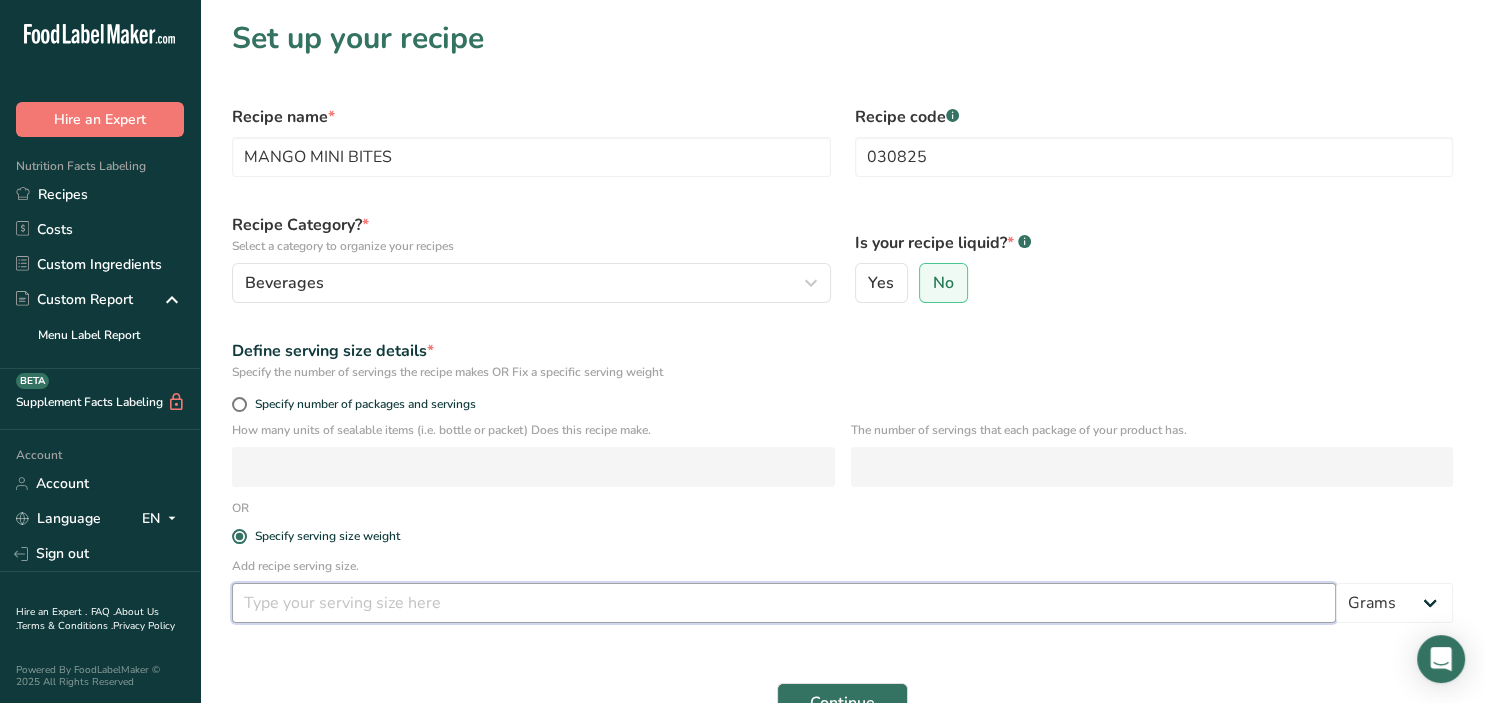 click at bounding box center (784, 603) 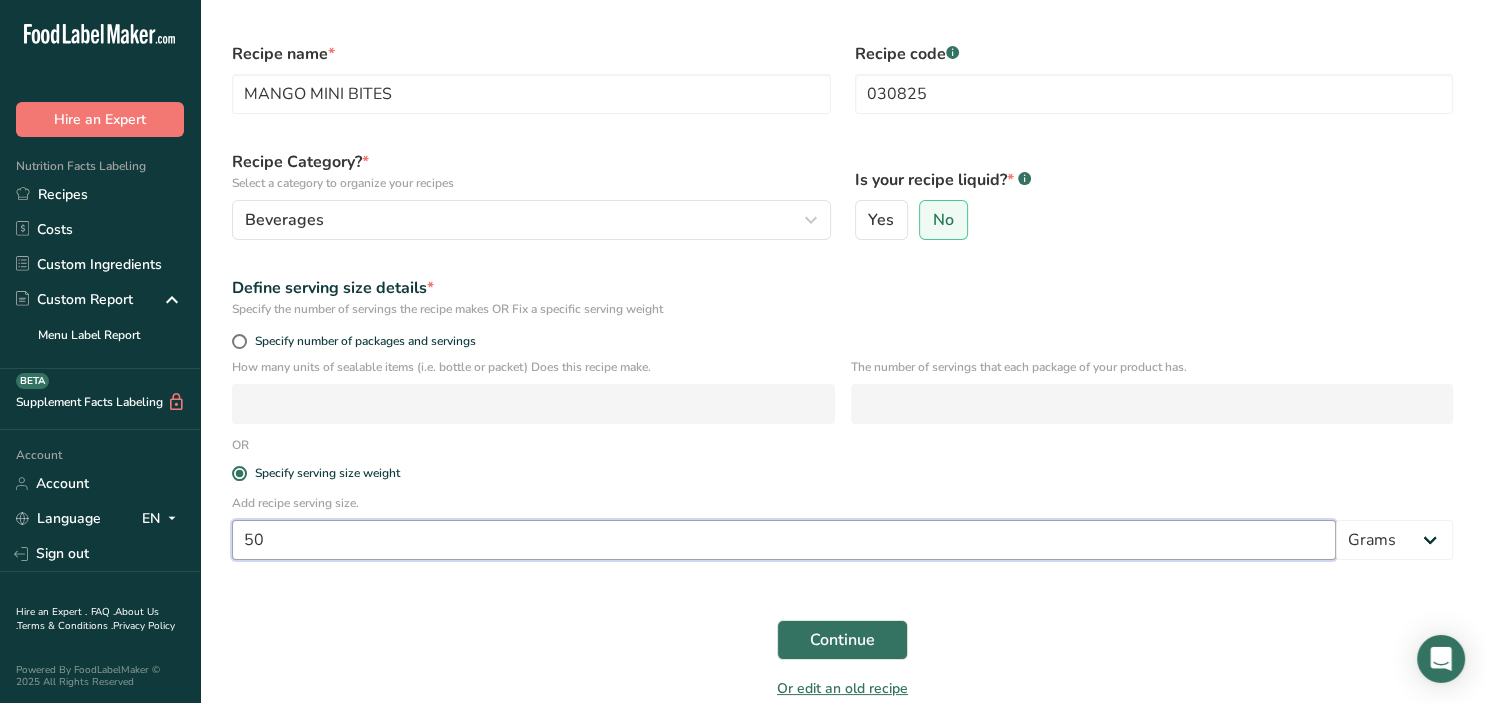 scroll, scrollTop: 156, scrollLeft: 0, axis: vertical 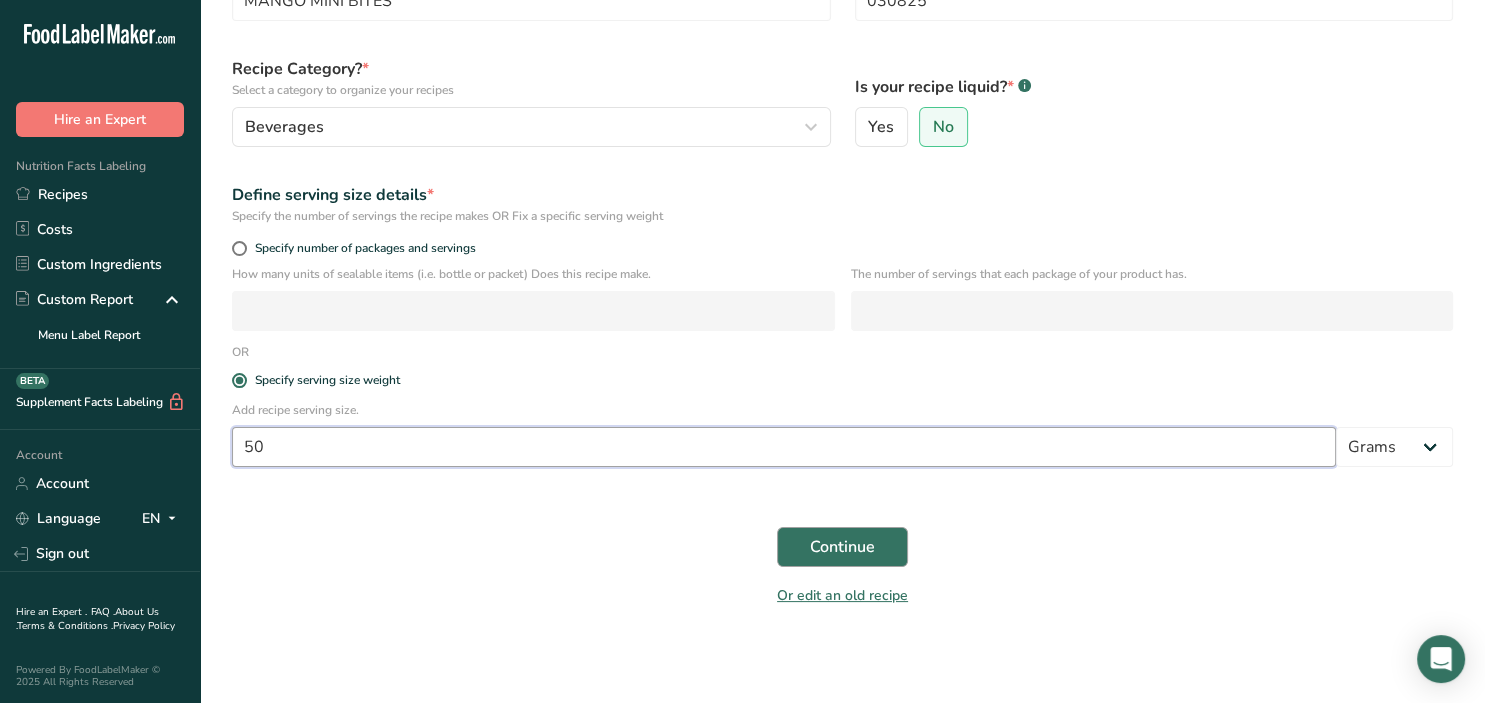 type on "50" 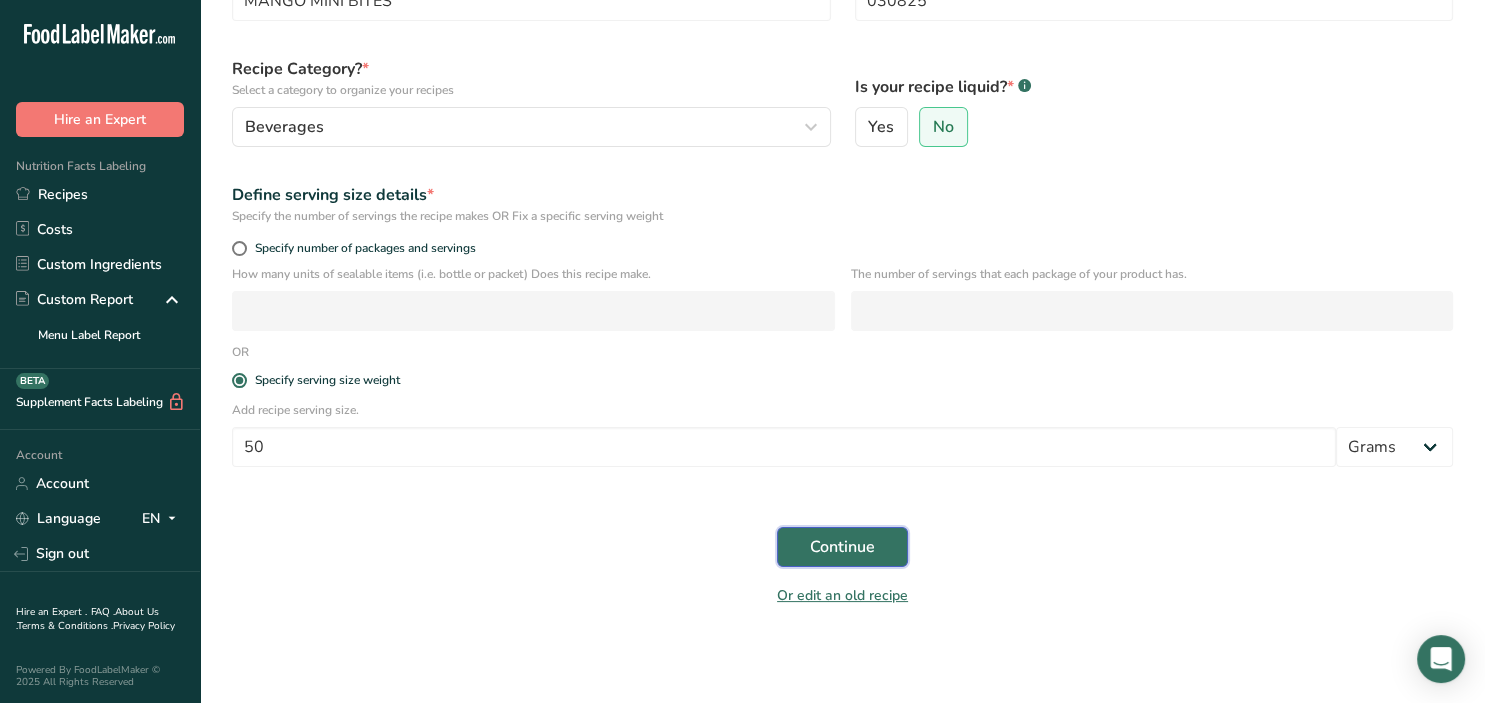 click on "Continue" at bounding box center (842, 547) 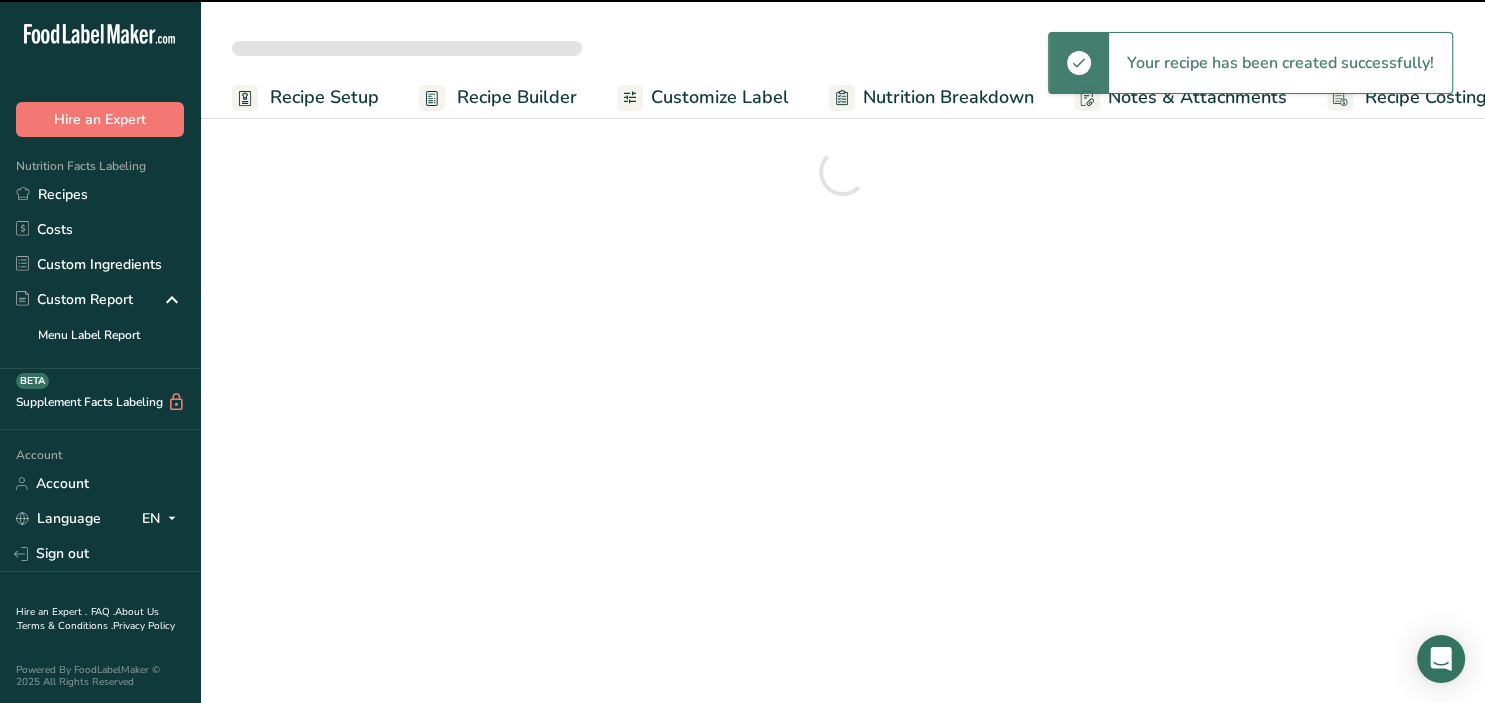 scroll, scrollTop: 0, scrollLeft: 0, axis: both 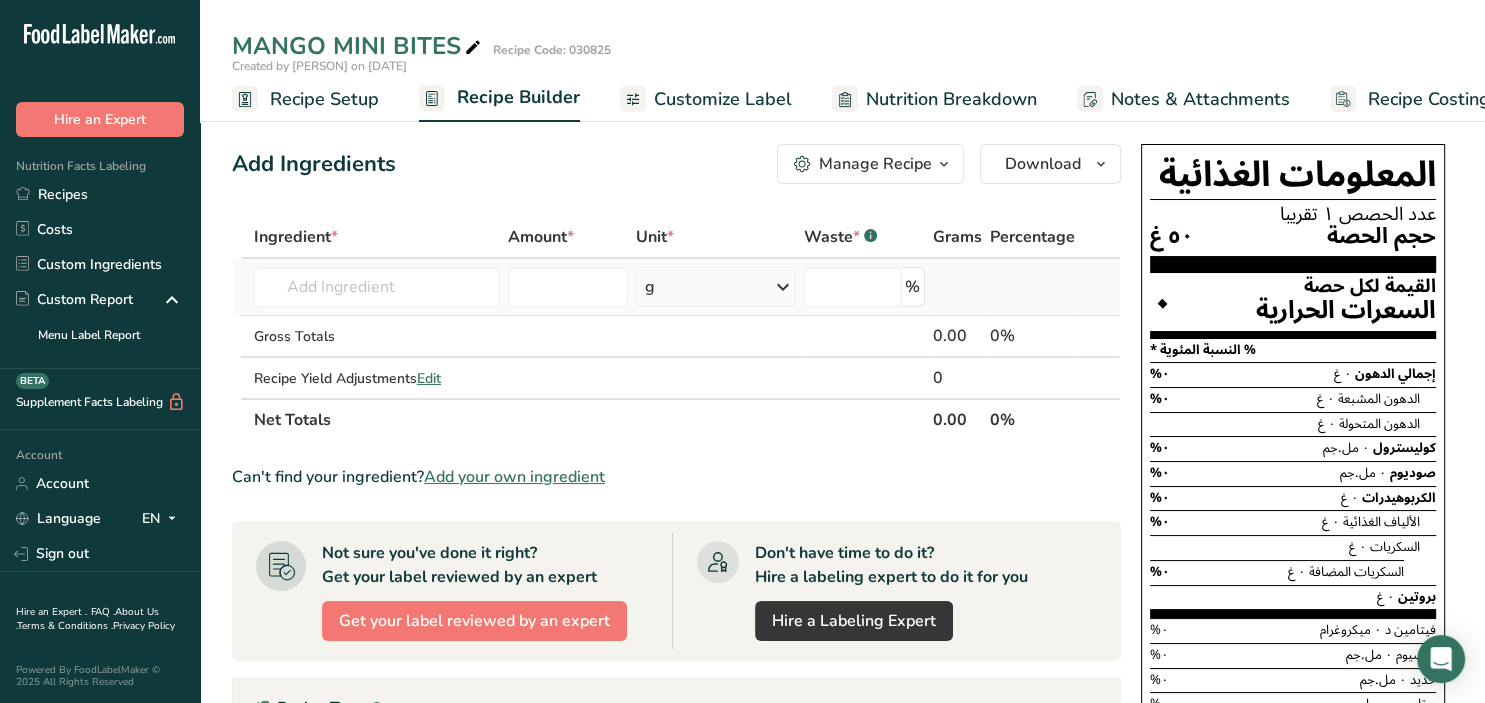 click at bounding box center (568, 287) 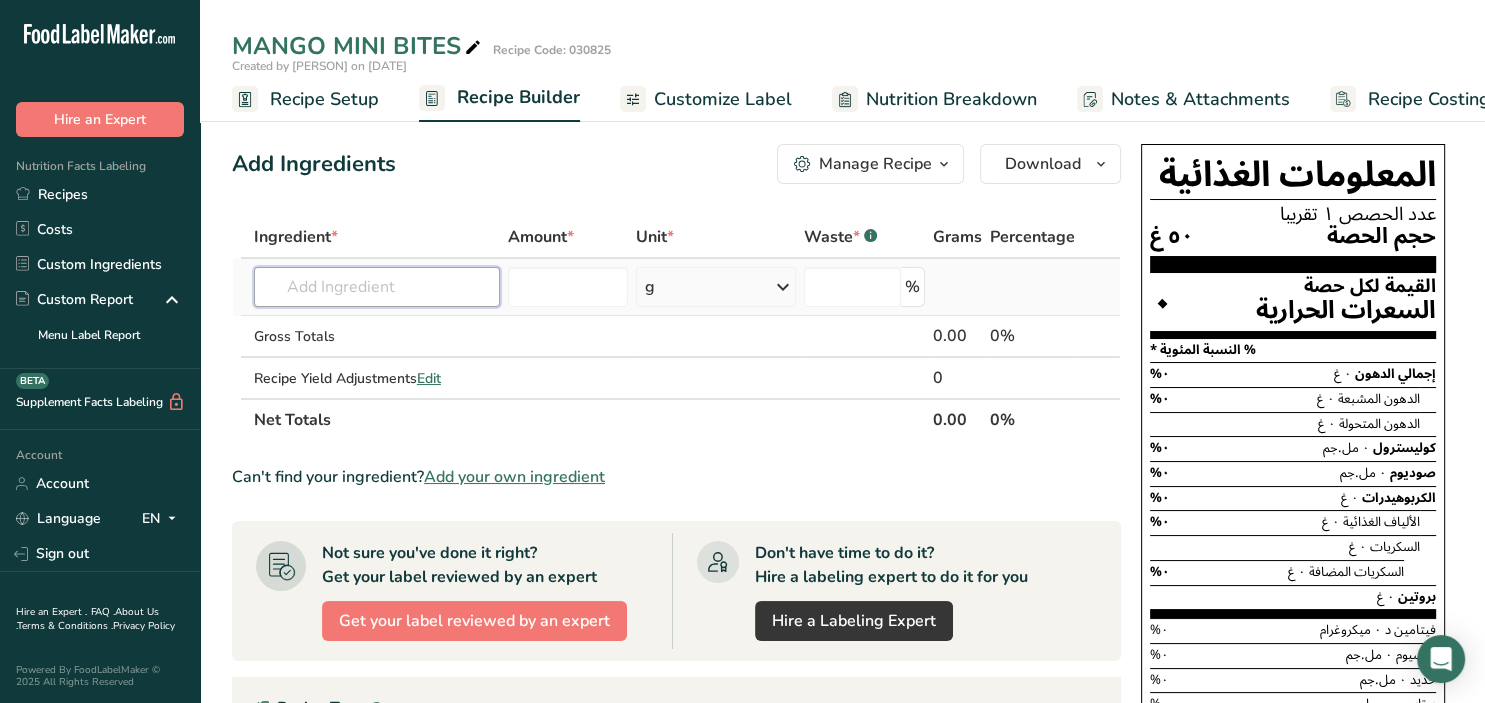 click at bounding box center [377, 287] 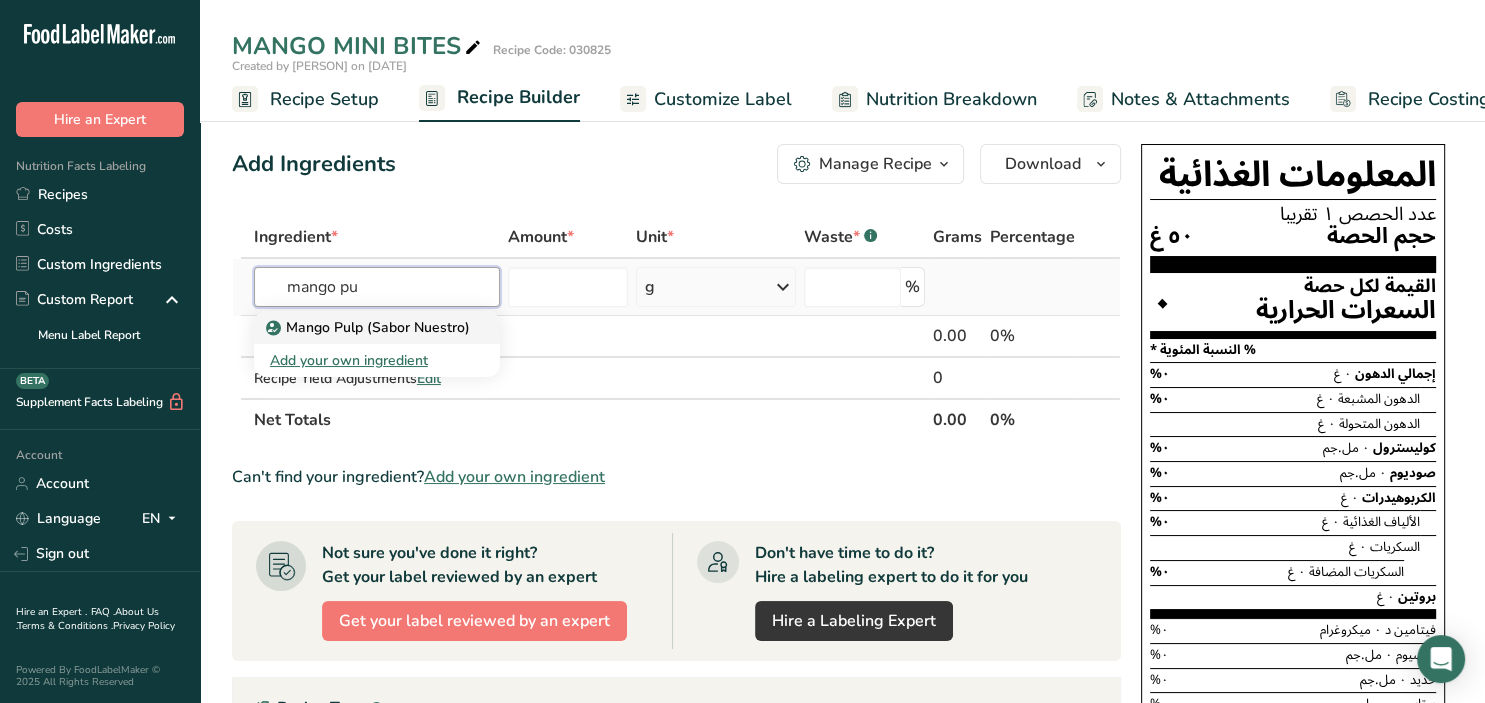 type on "mango pu" 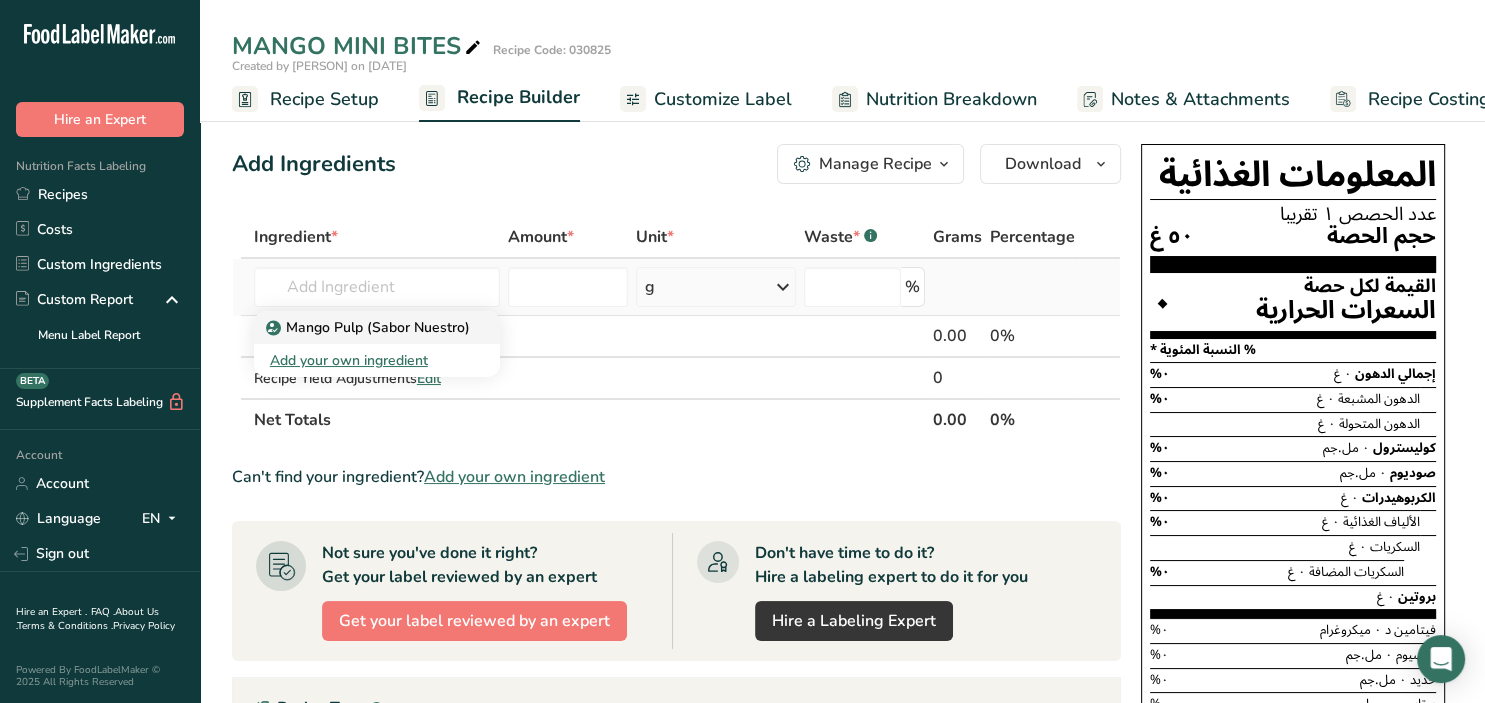 click on "Mango Pulp (Sabor Nuestro)" at bounding box center [370, 327] 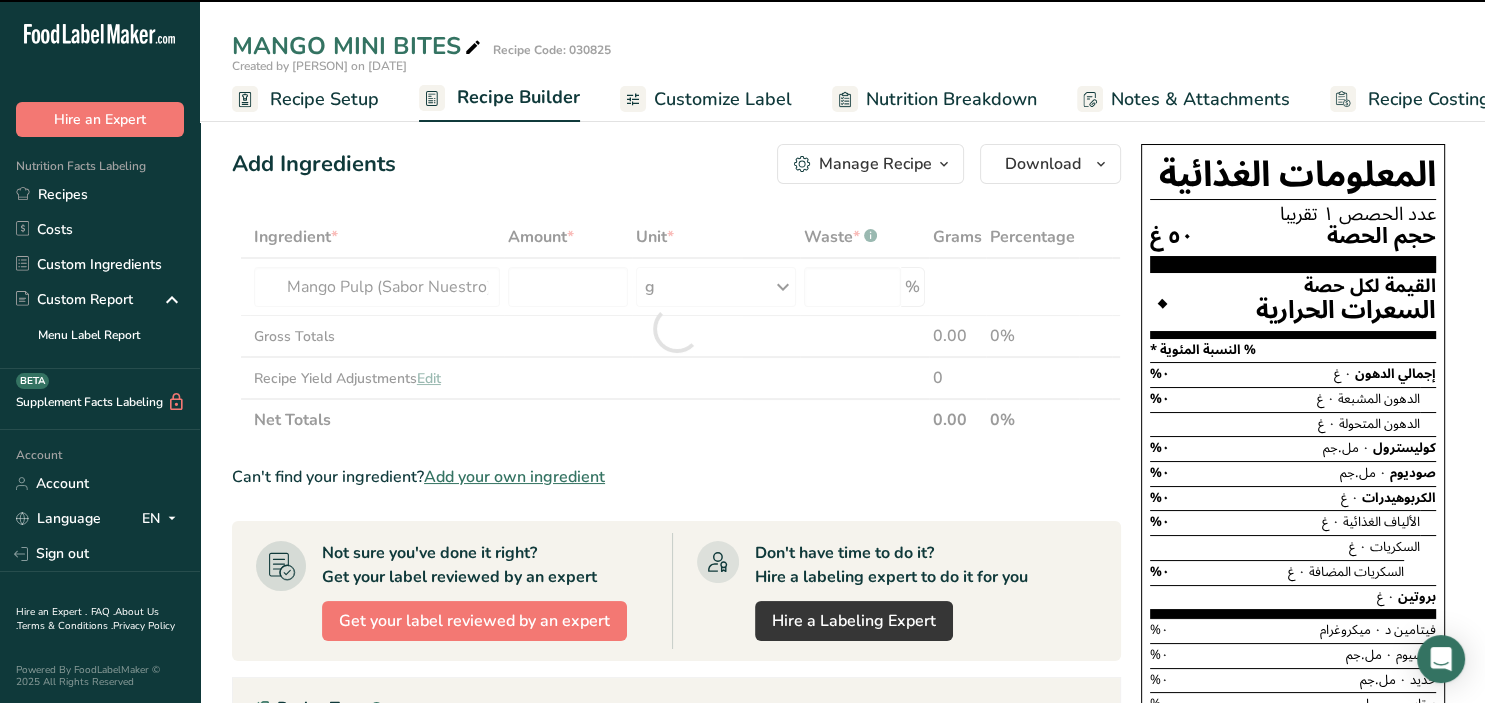 type on "0" 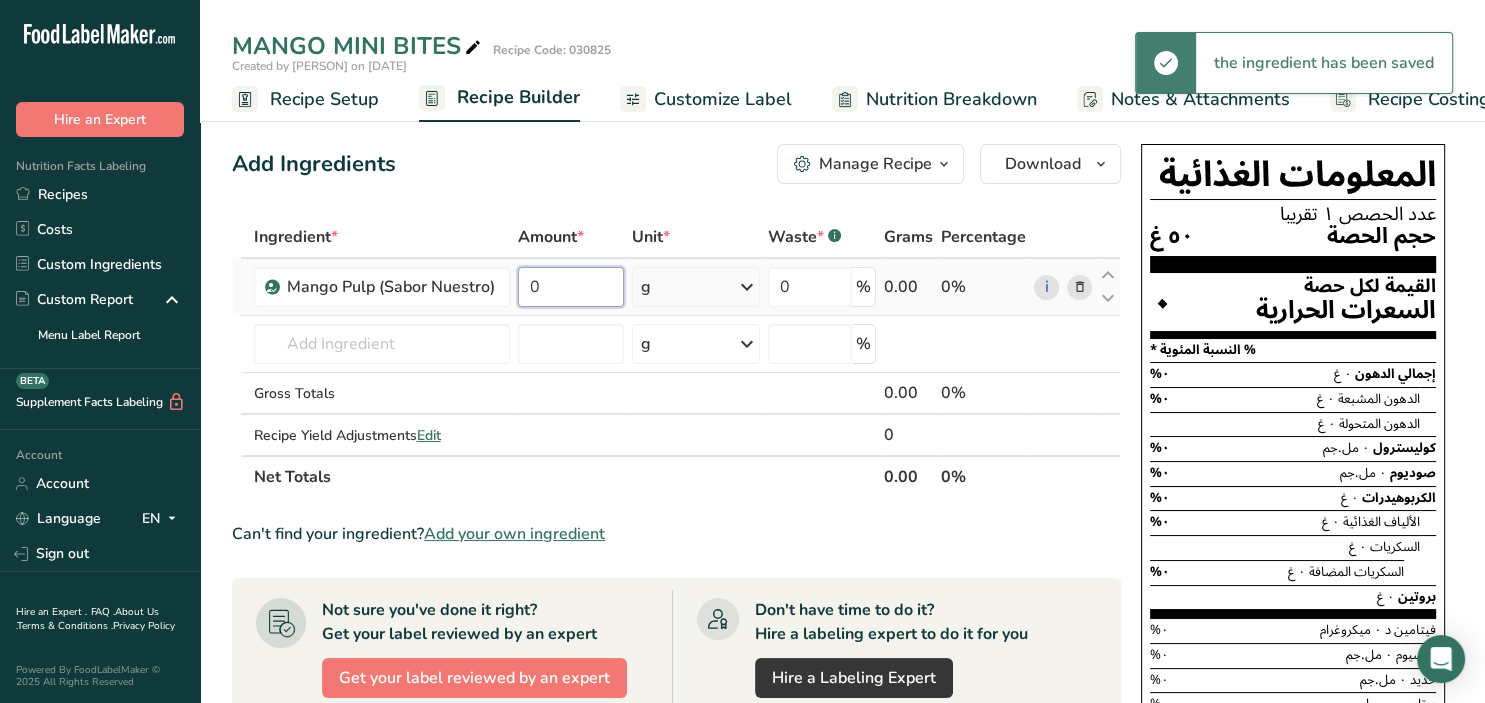 drag, startPoint x: 600, startPoint y: 294, endPoint x: 499, endPoint y: 291, distance: 101.04455 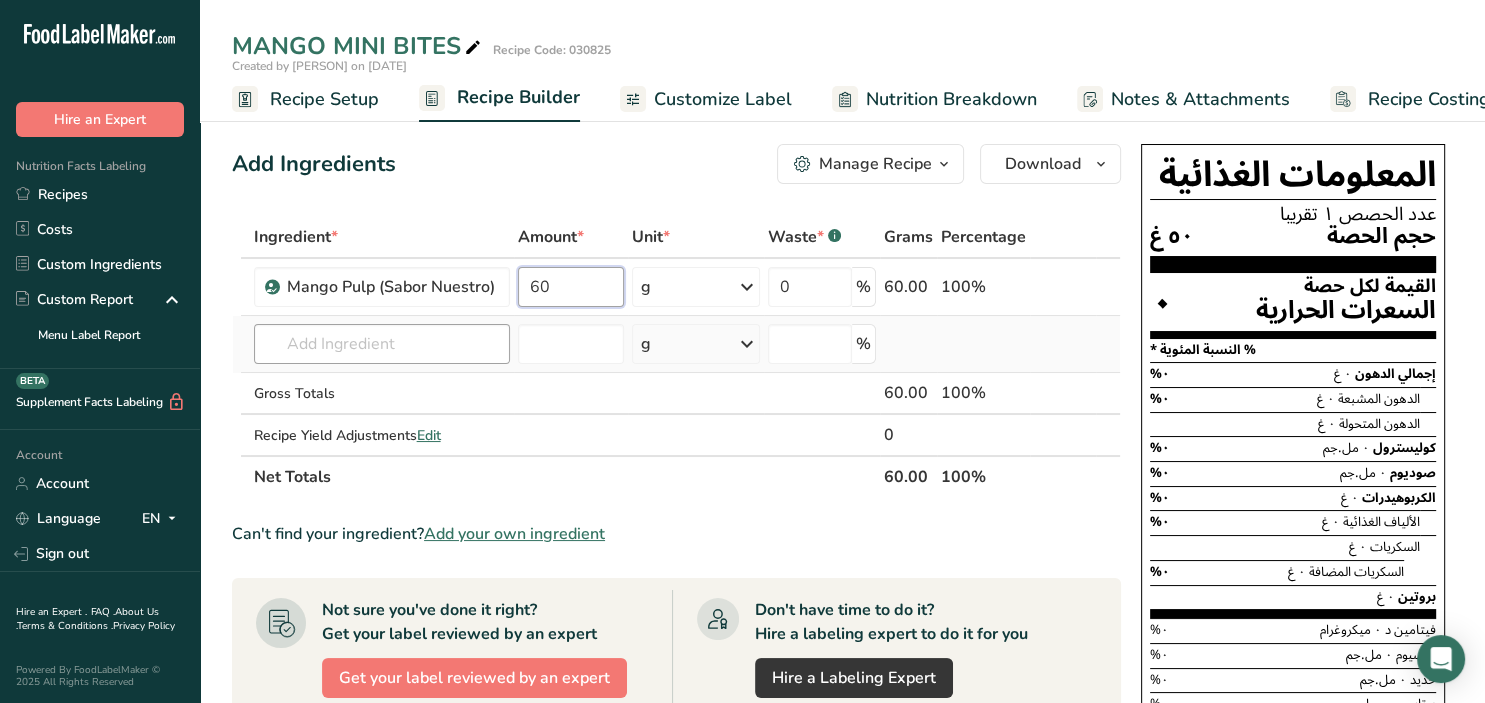 type on "60" 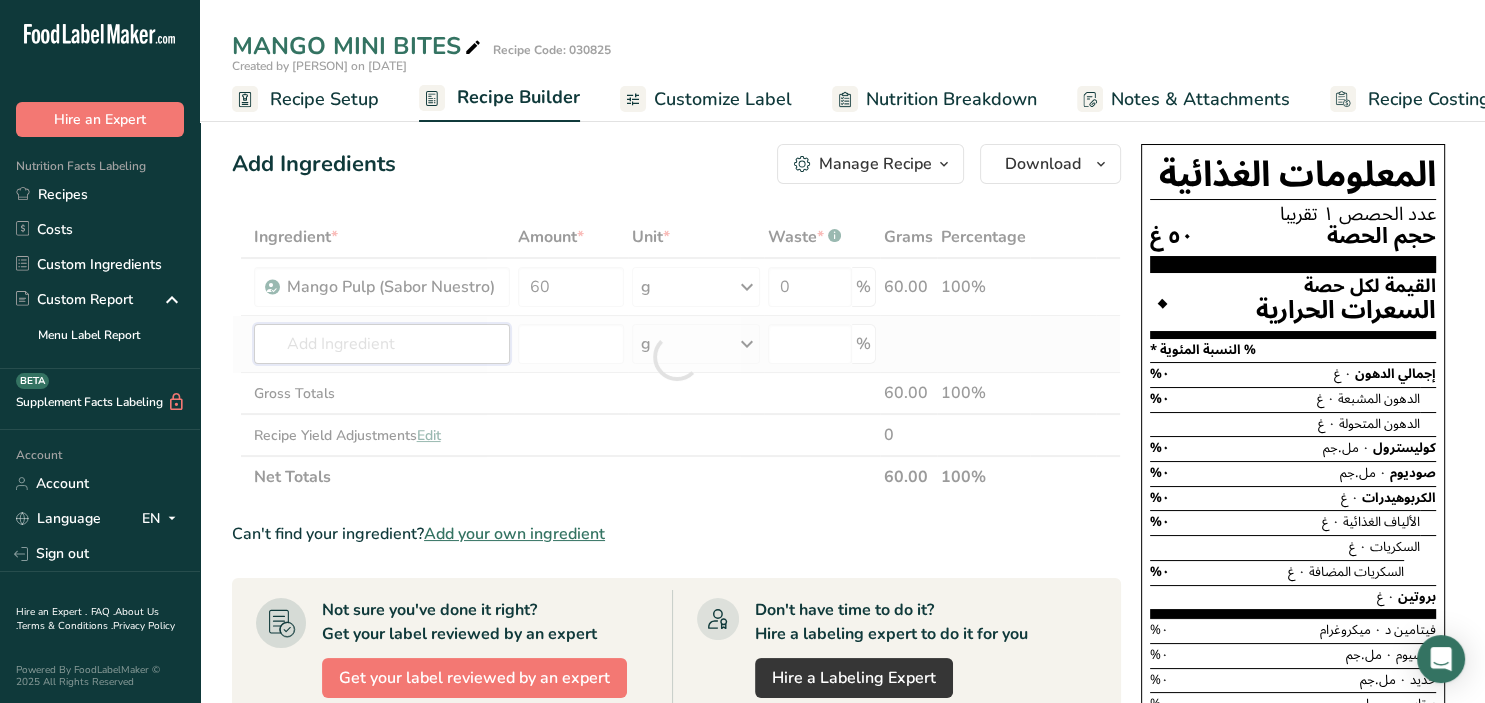 click at bounding box center (382, 344) 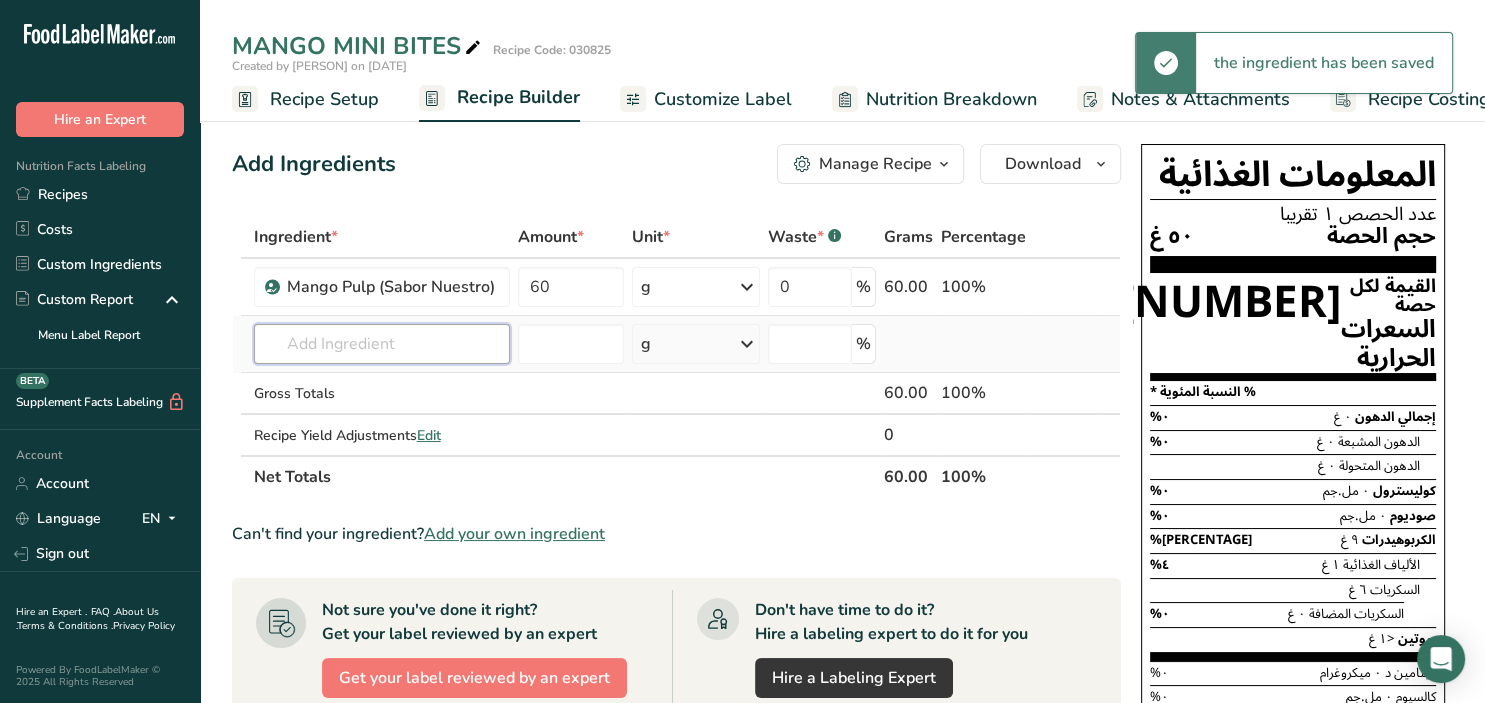 click at bounding box center (382, 344) 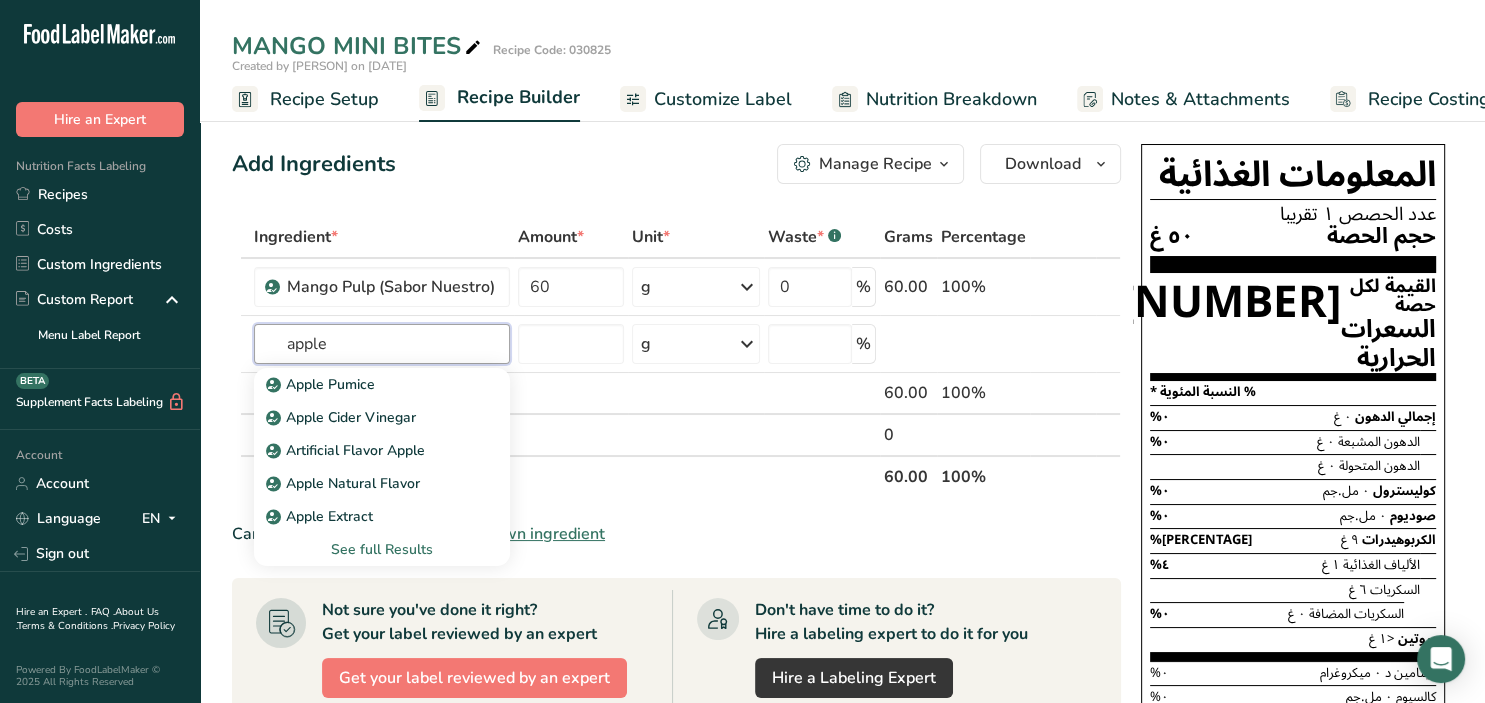 type on "apple" 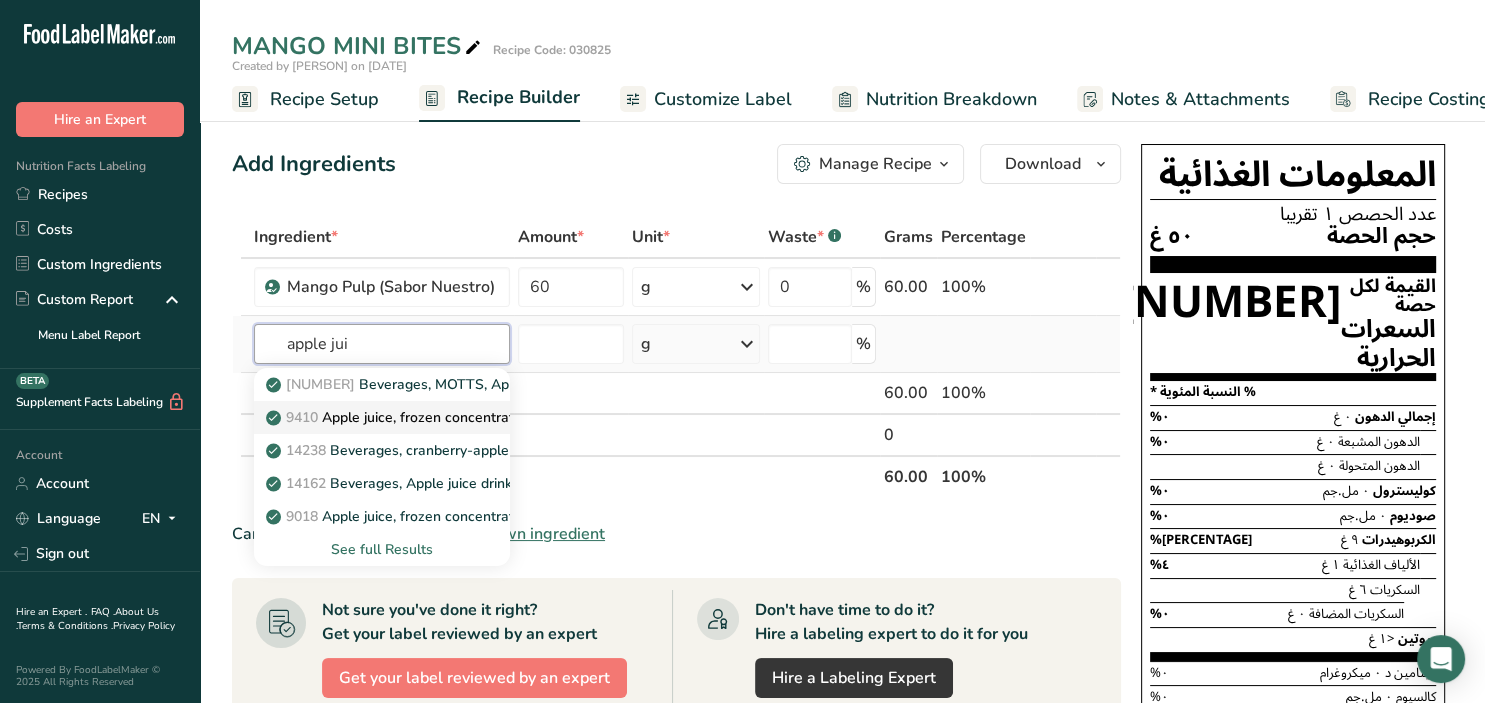 type on "apple jui" 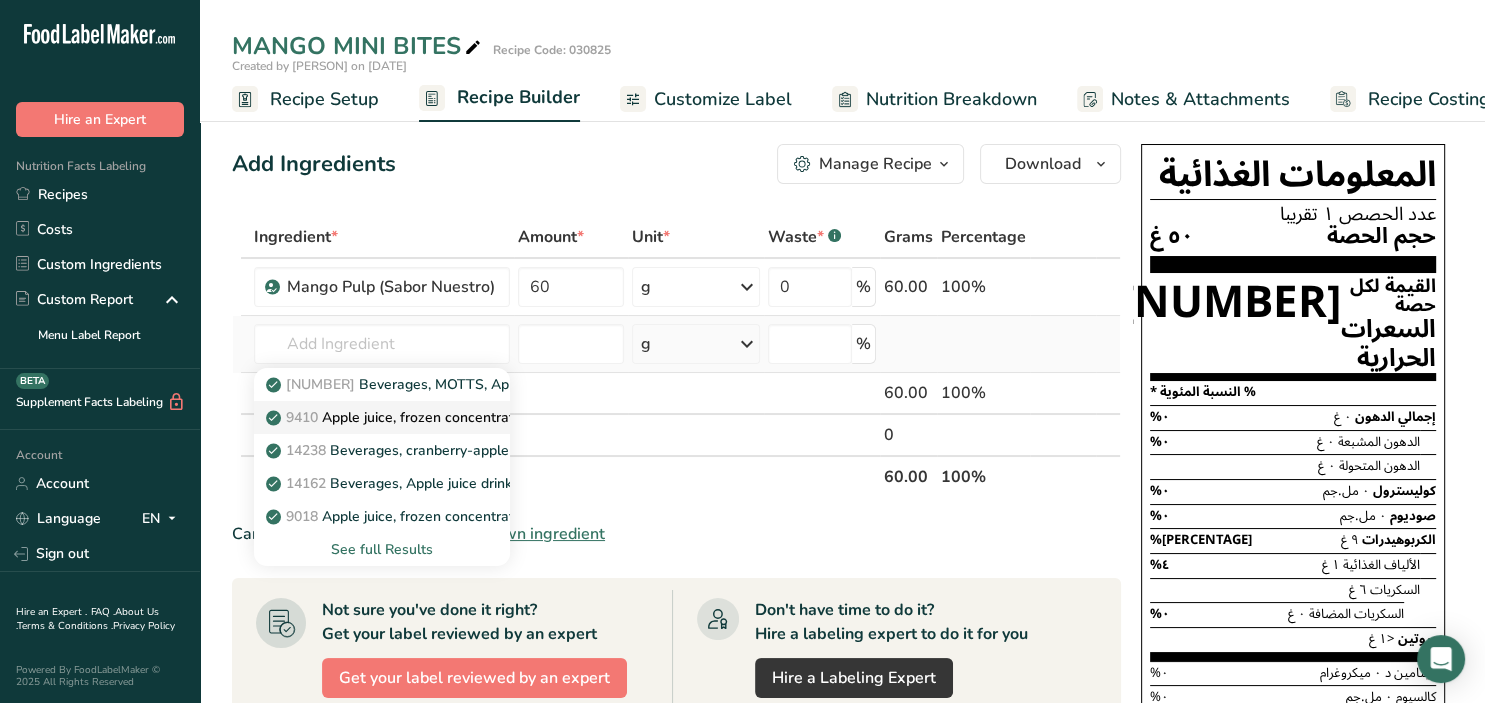 click on "9410
Apple juice, frozen concentrate, unsweetened, undiluted, with added ascorbic acid" at bounding box center (560, 417) 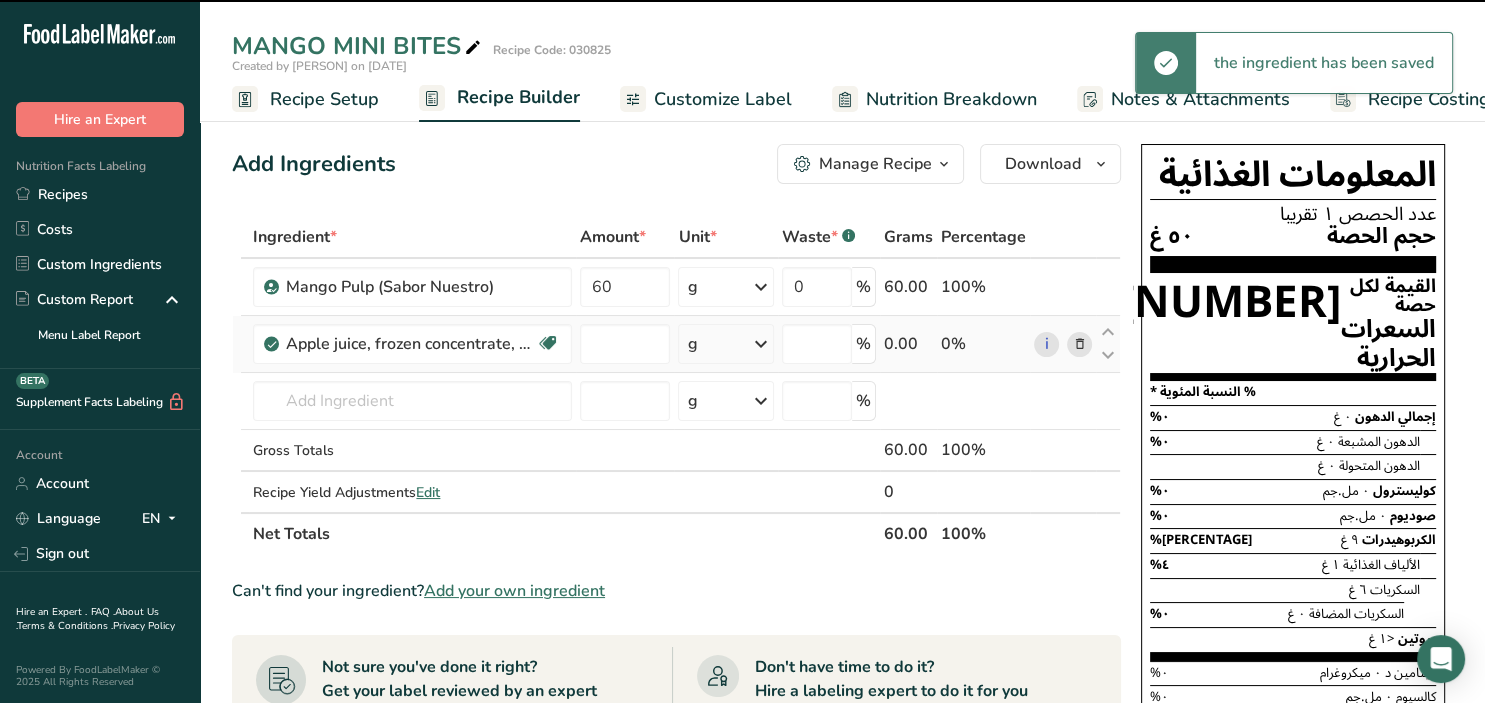 type on "0" 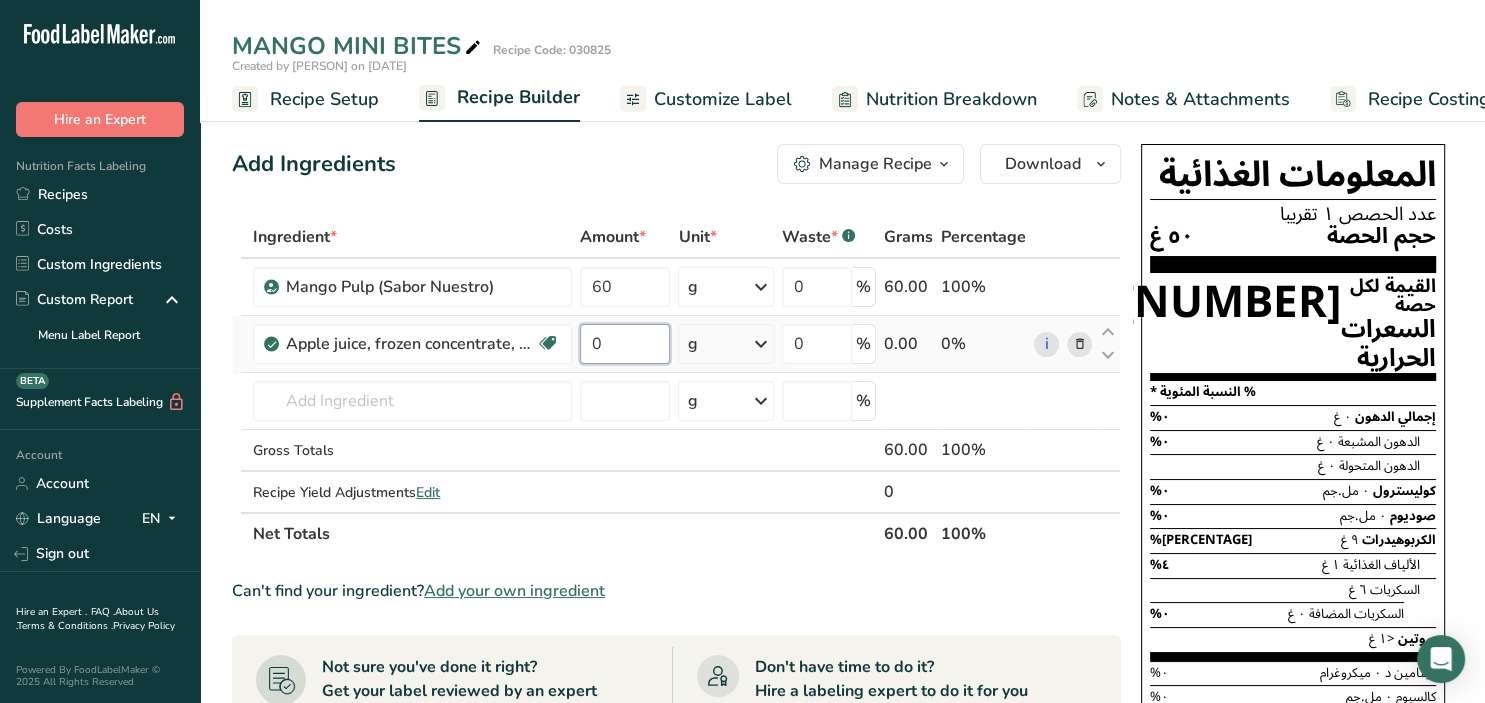 drag, startPoint x: 635, startPoint y: 342, endPoint x: 563, endPoint y: 342, distance: 72 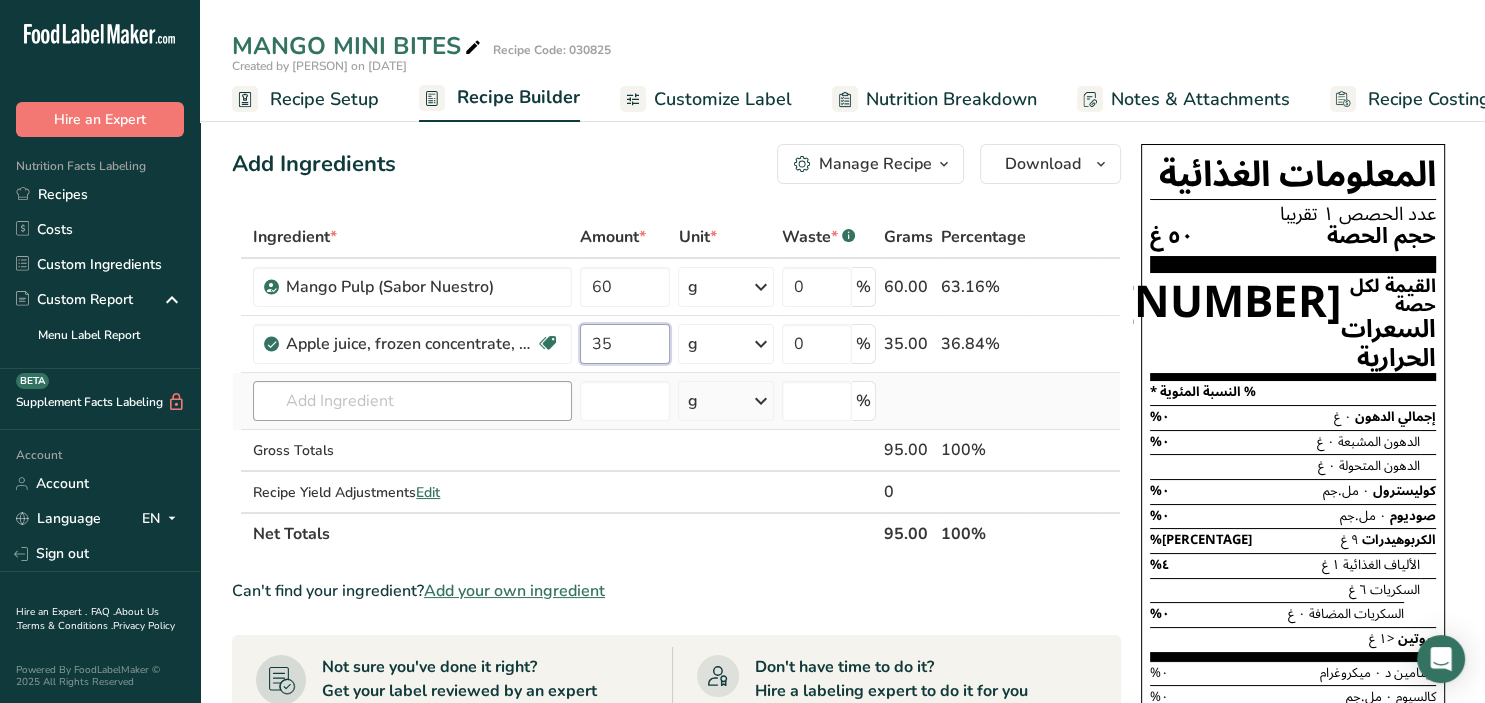 type on "35" 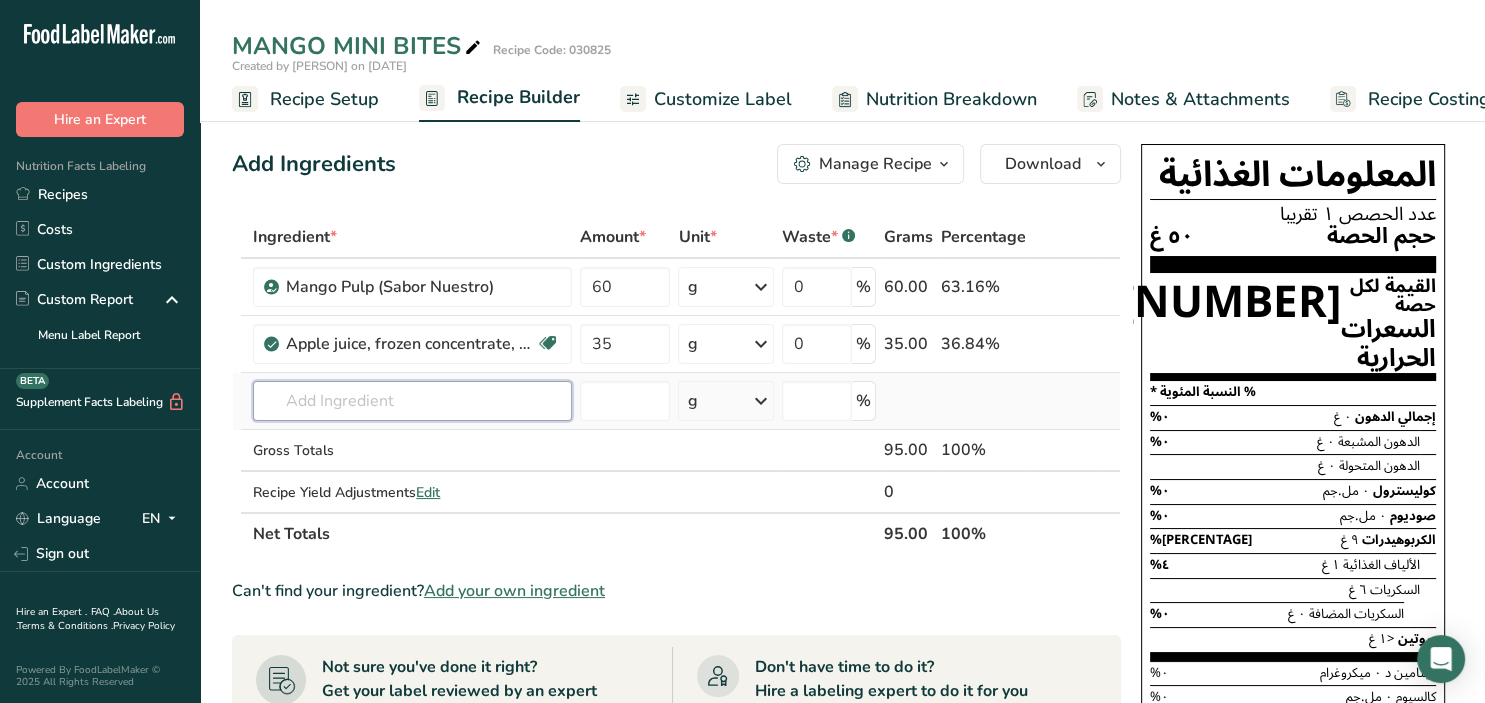 click at bounding box center [412, 401] 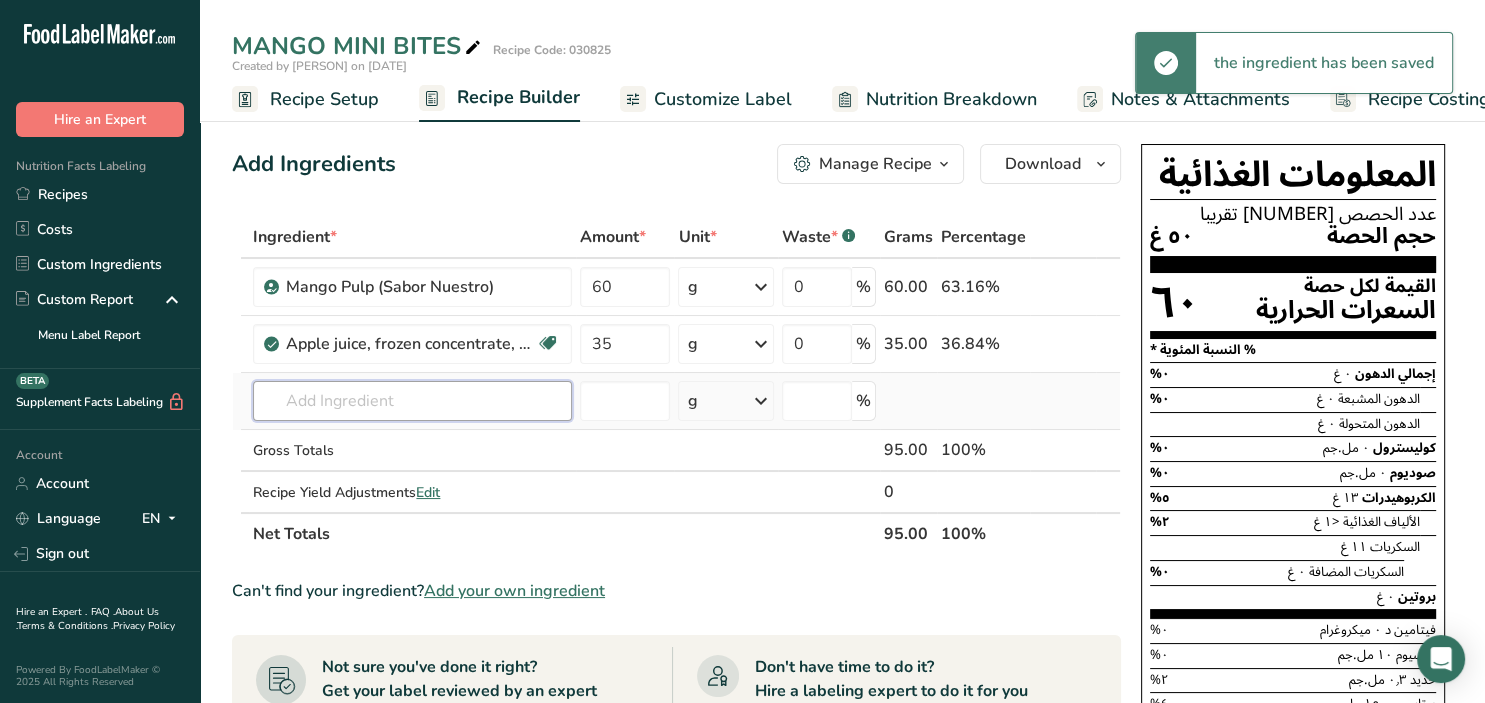 click at bounding box center (412, 401) 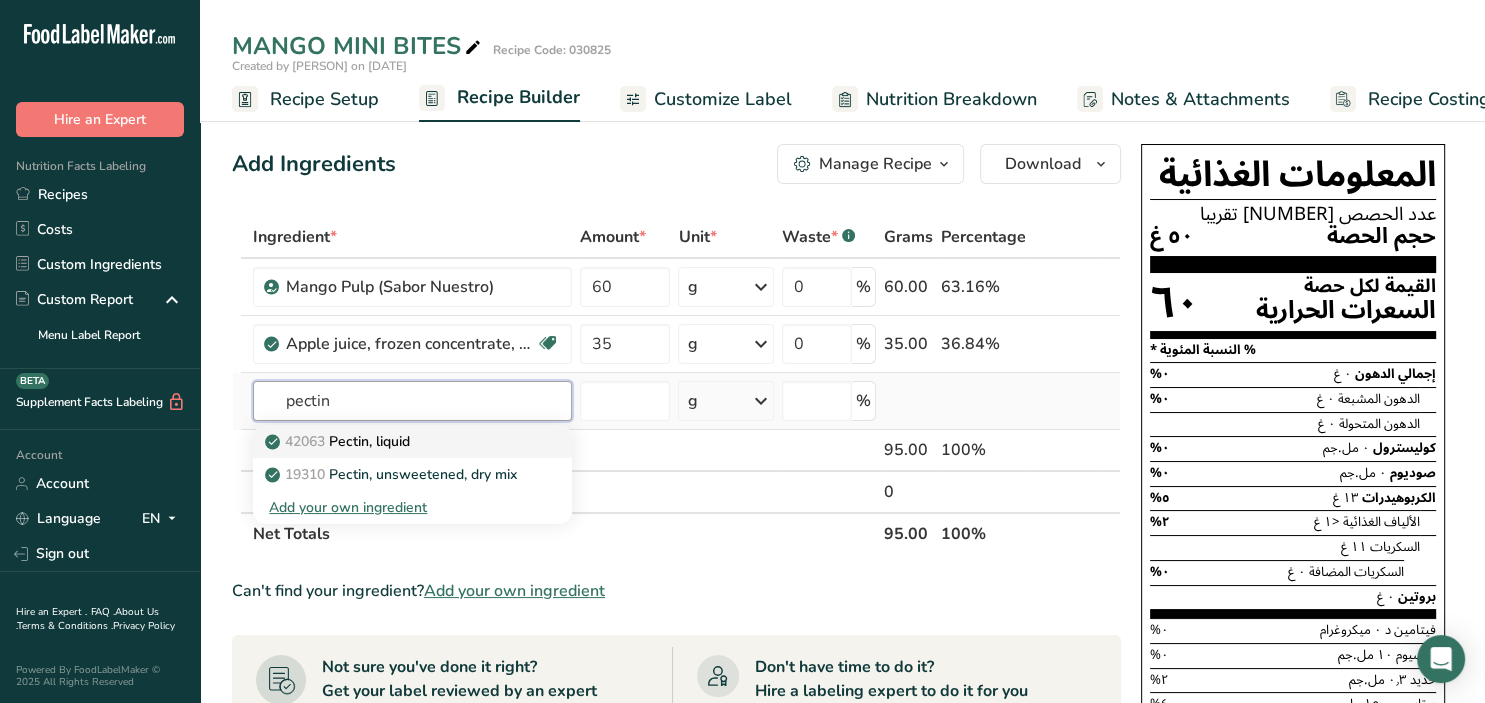 type on "pectin" 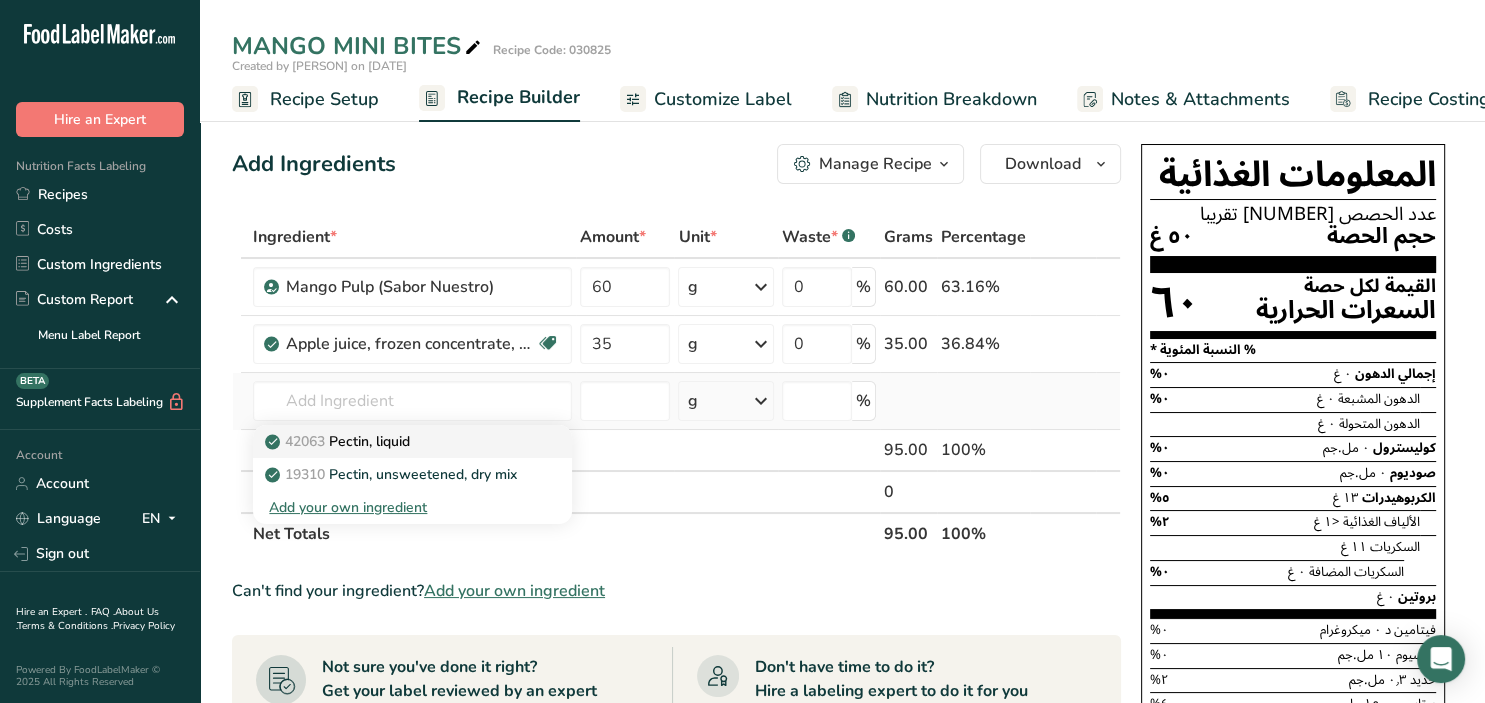 click on "42063
Pectin, liquid" at bounding box center (396, 441) 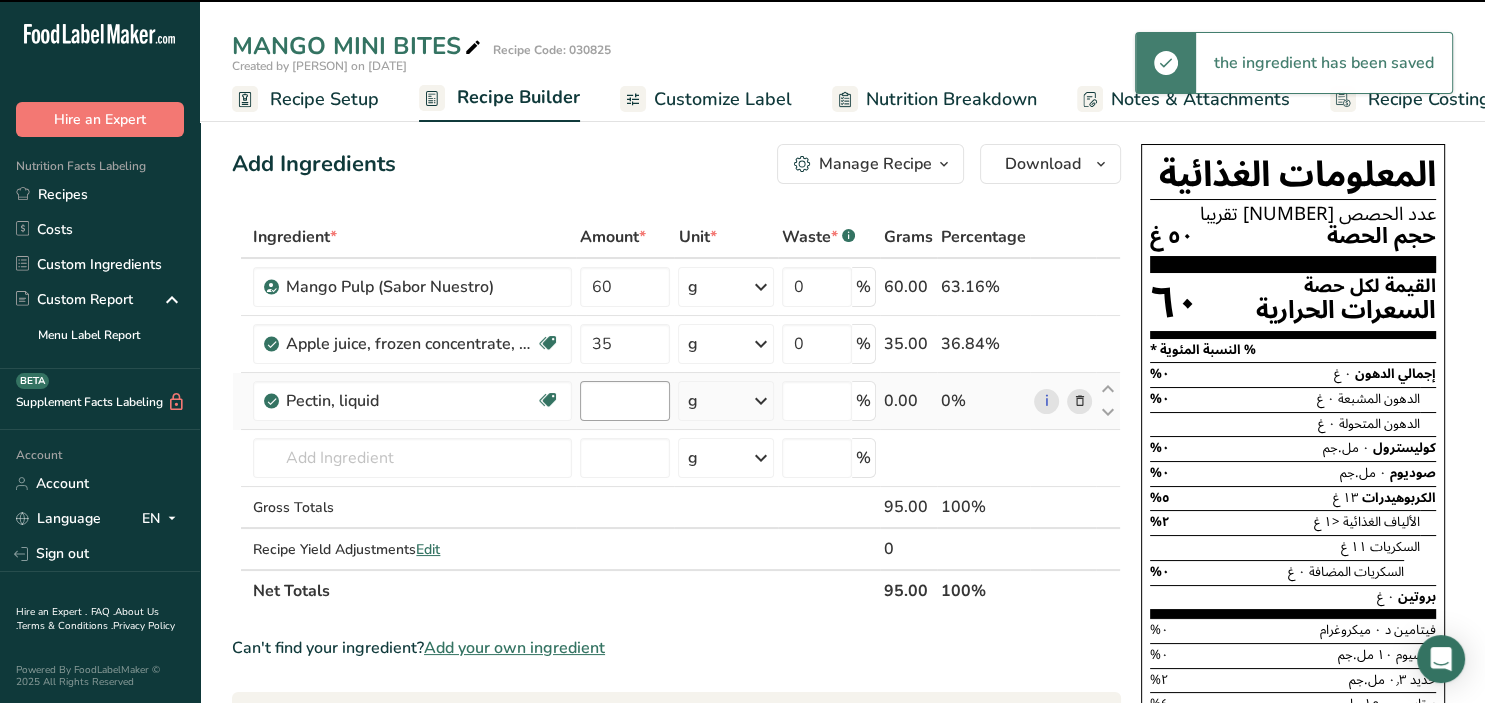 type on "0" 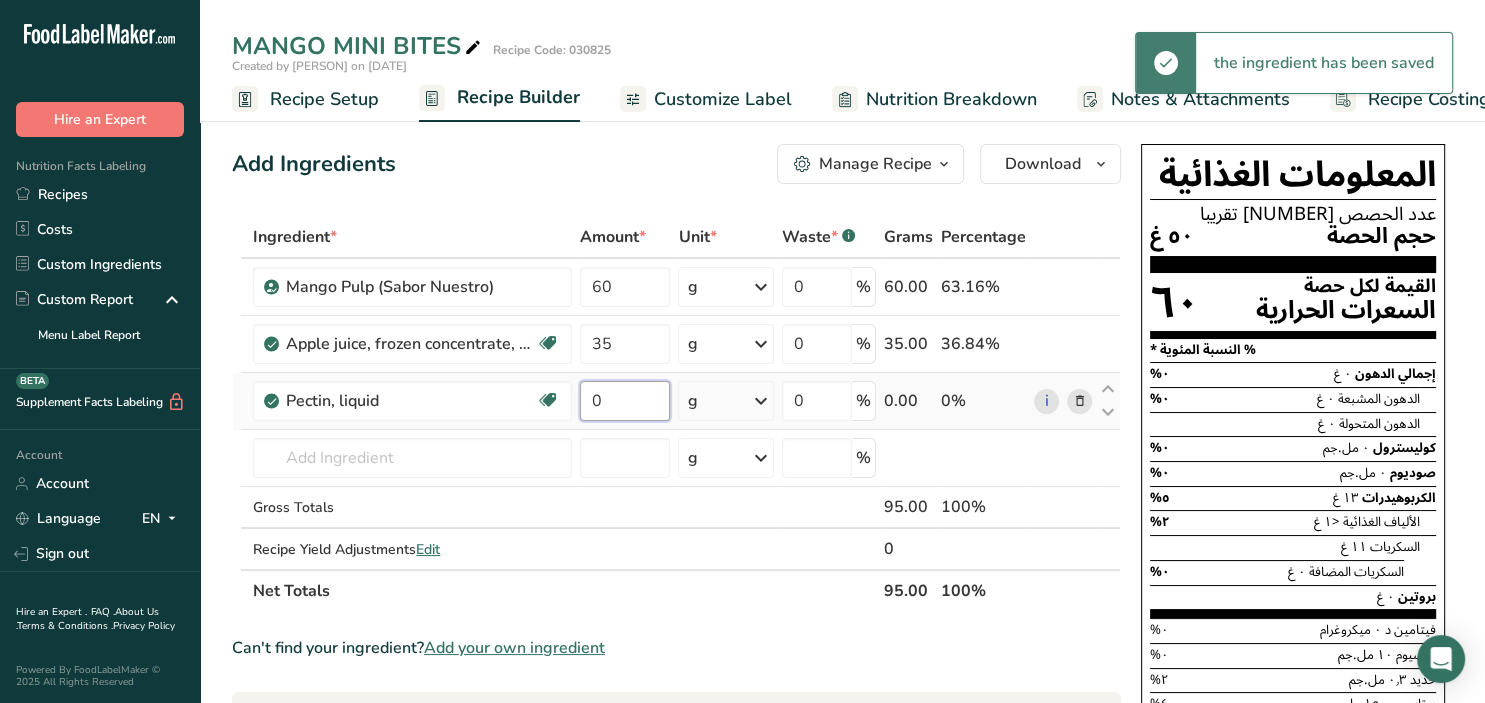 click on "0" at bounding box center (625, 401) 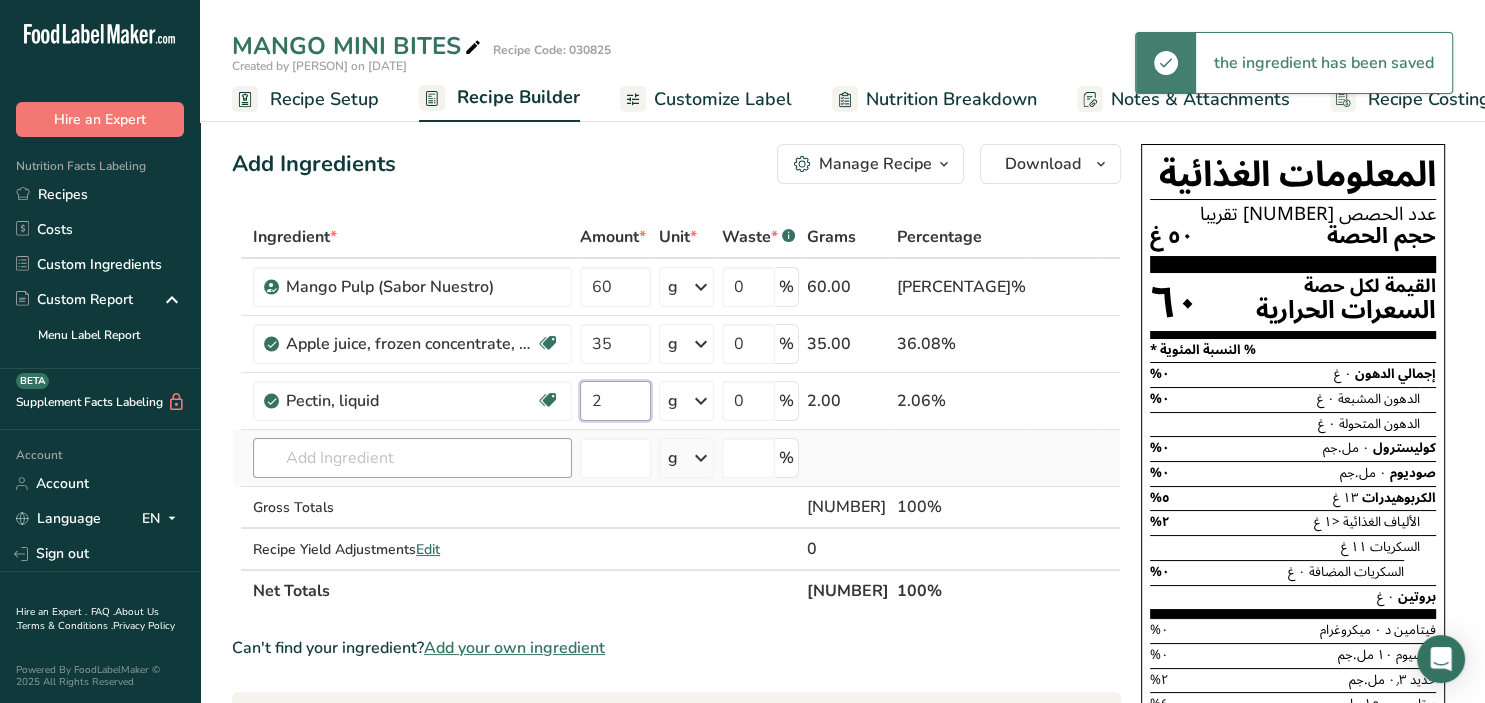 type on "2" 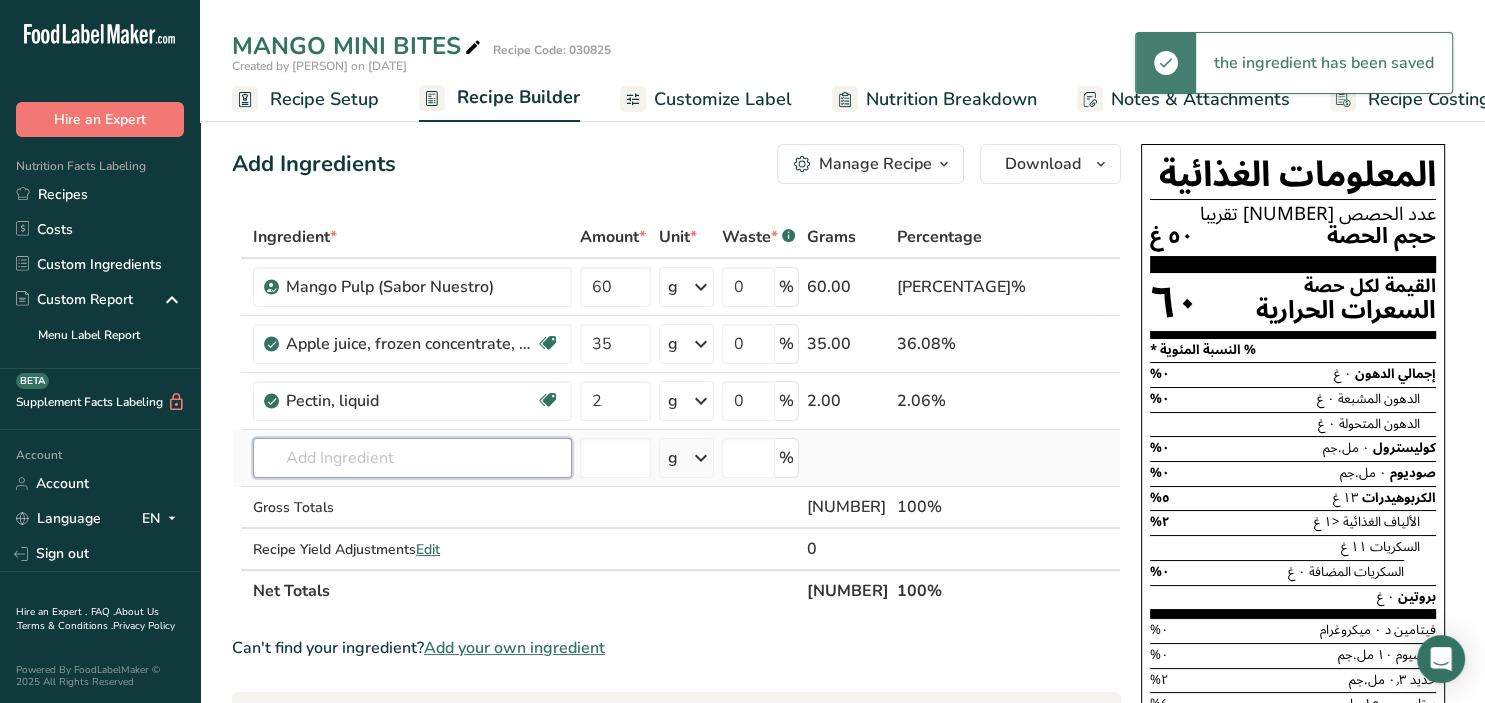 click at bounding box center (412, 458) 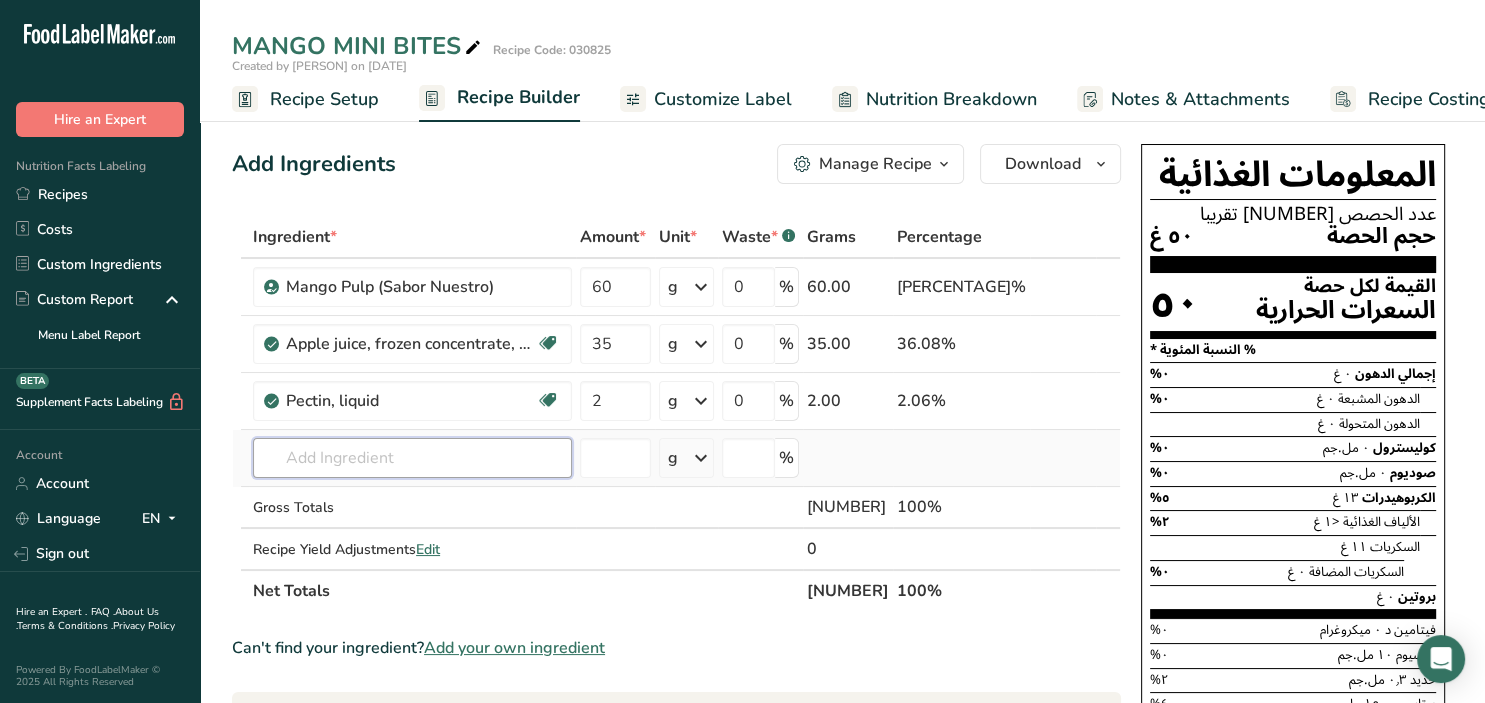 click at bounding box center (412, 458) 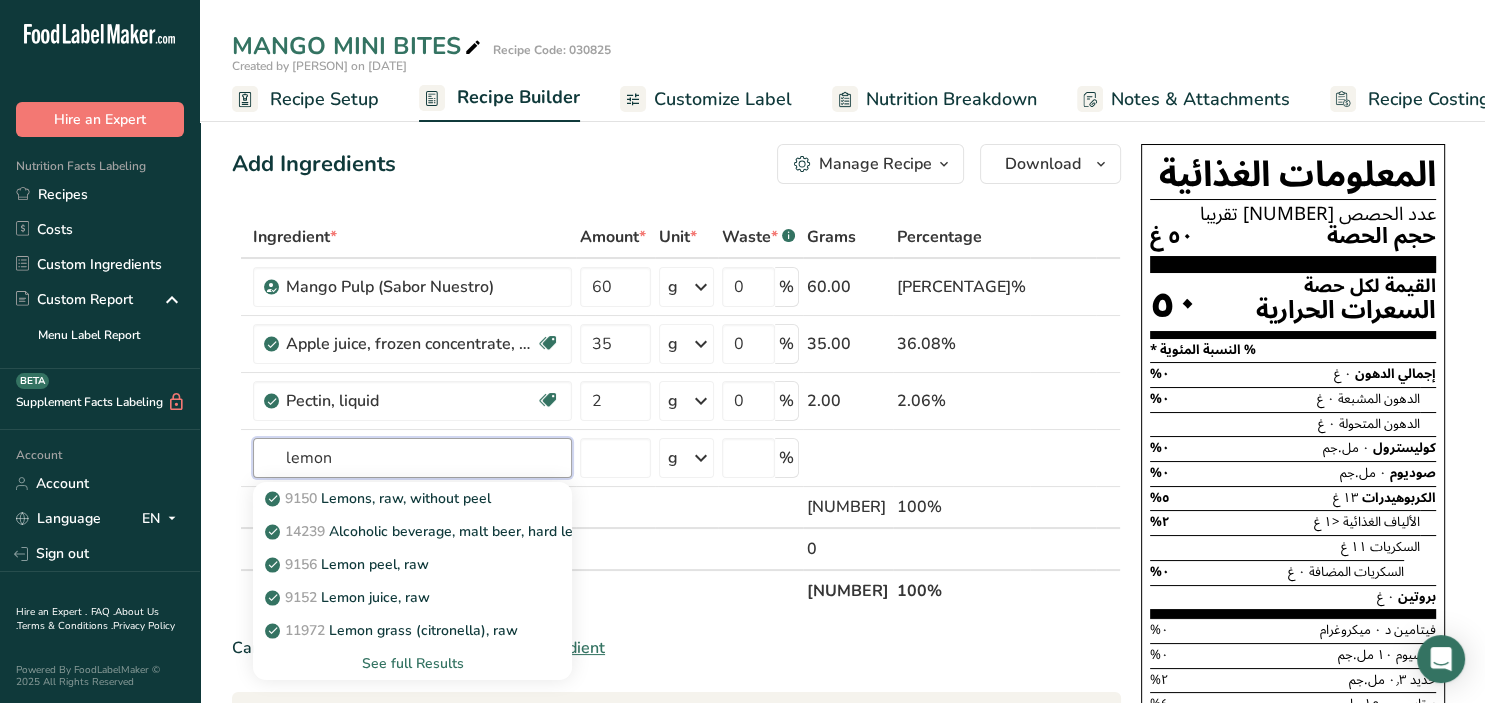 type on "lemon" 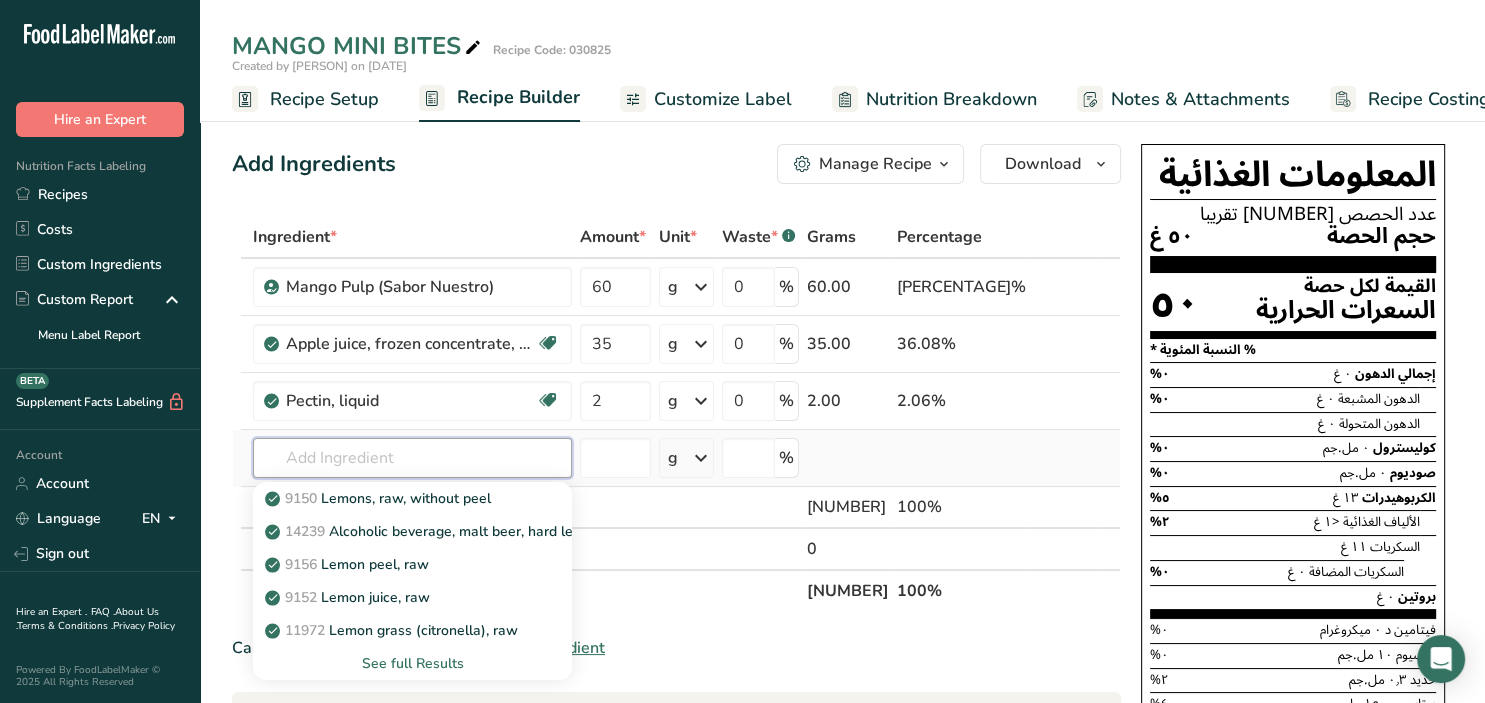click at bounding box center (412, 458) 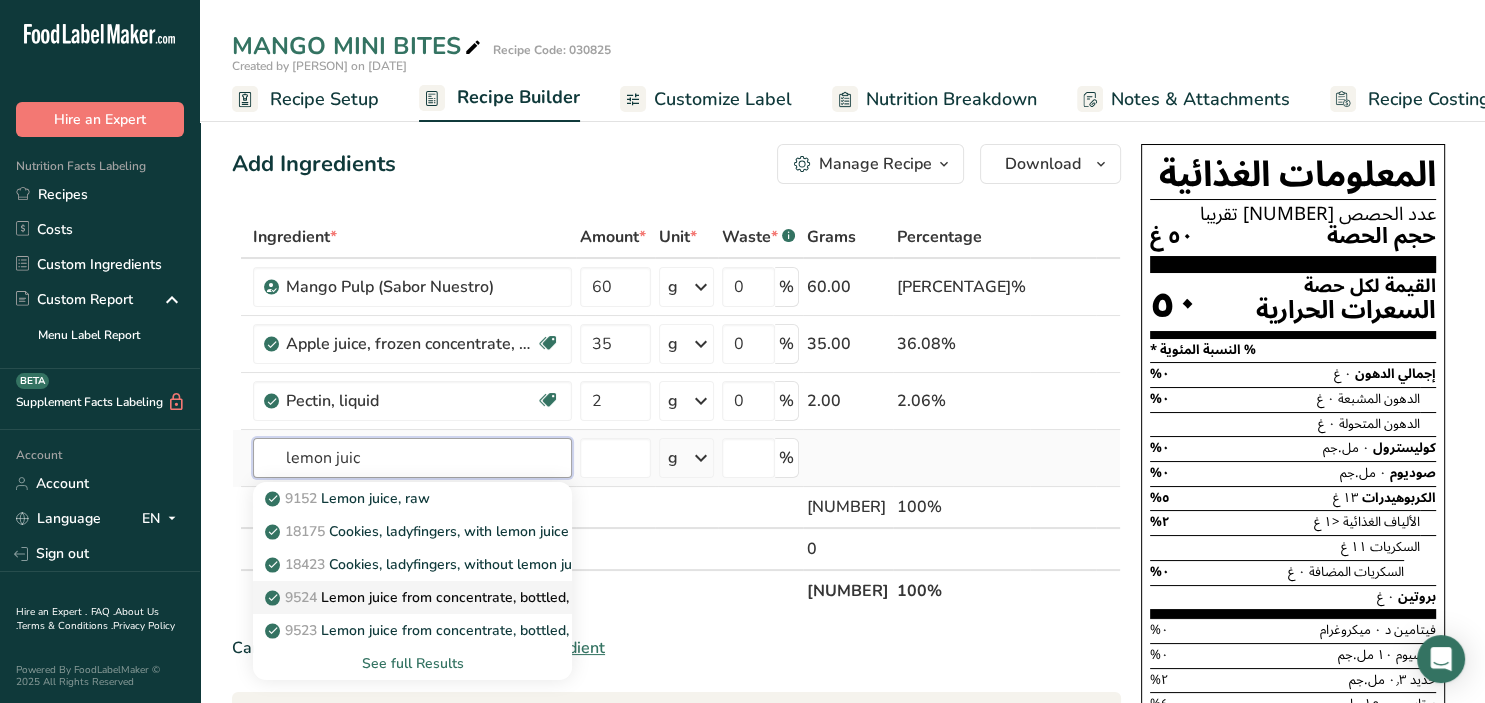 type on "lemon juic" 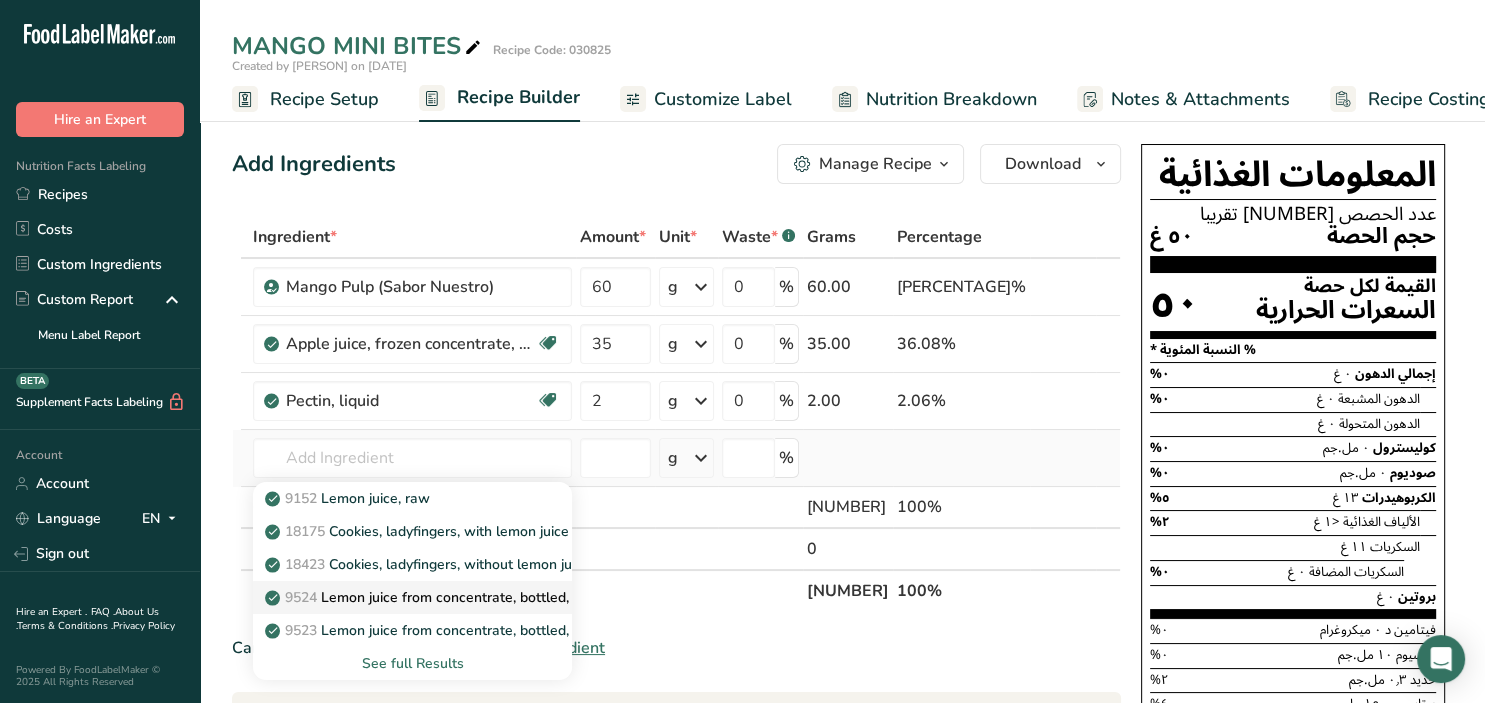 click on "9524
Lemon juice from concentrate, bottled, REAL LEMON" at bounding box center (465, 597) 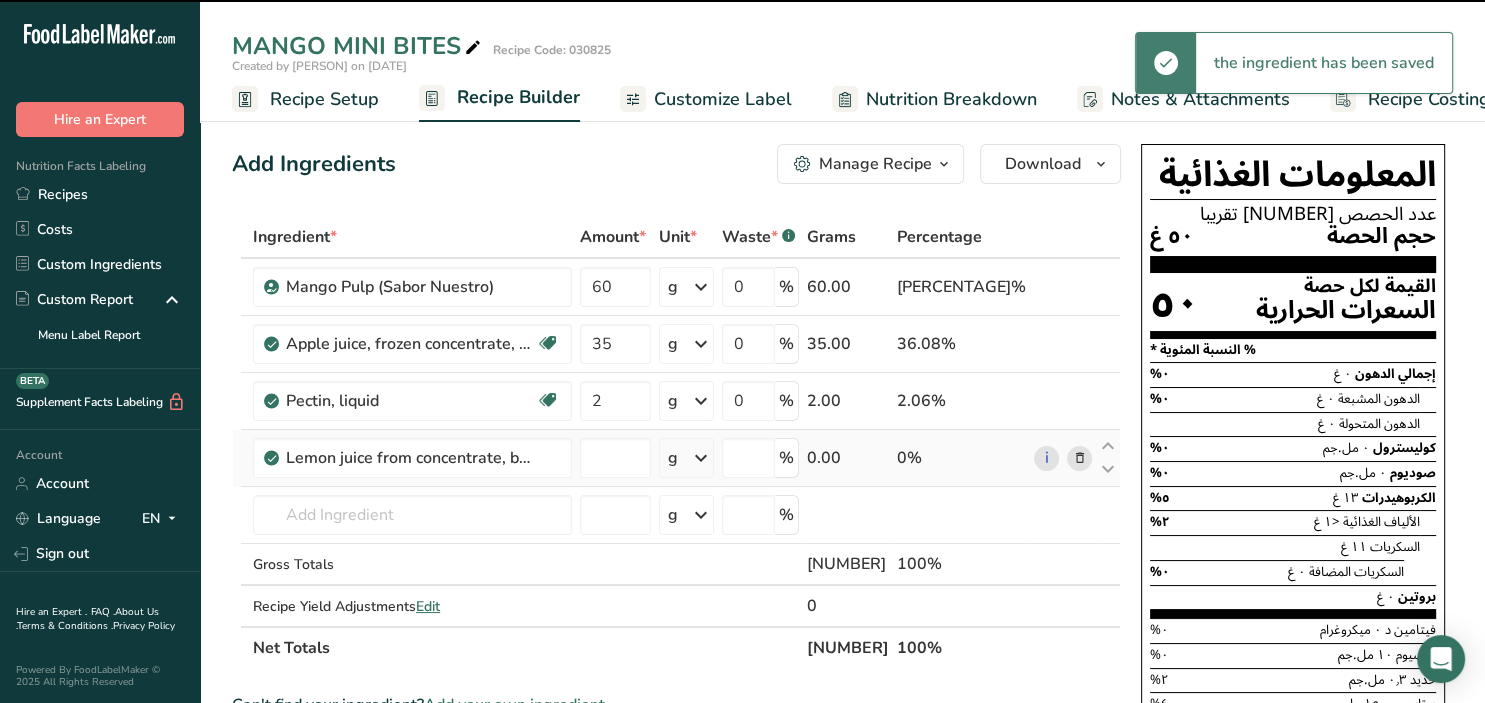 type on "0" 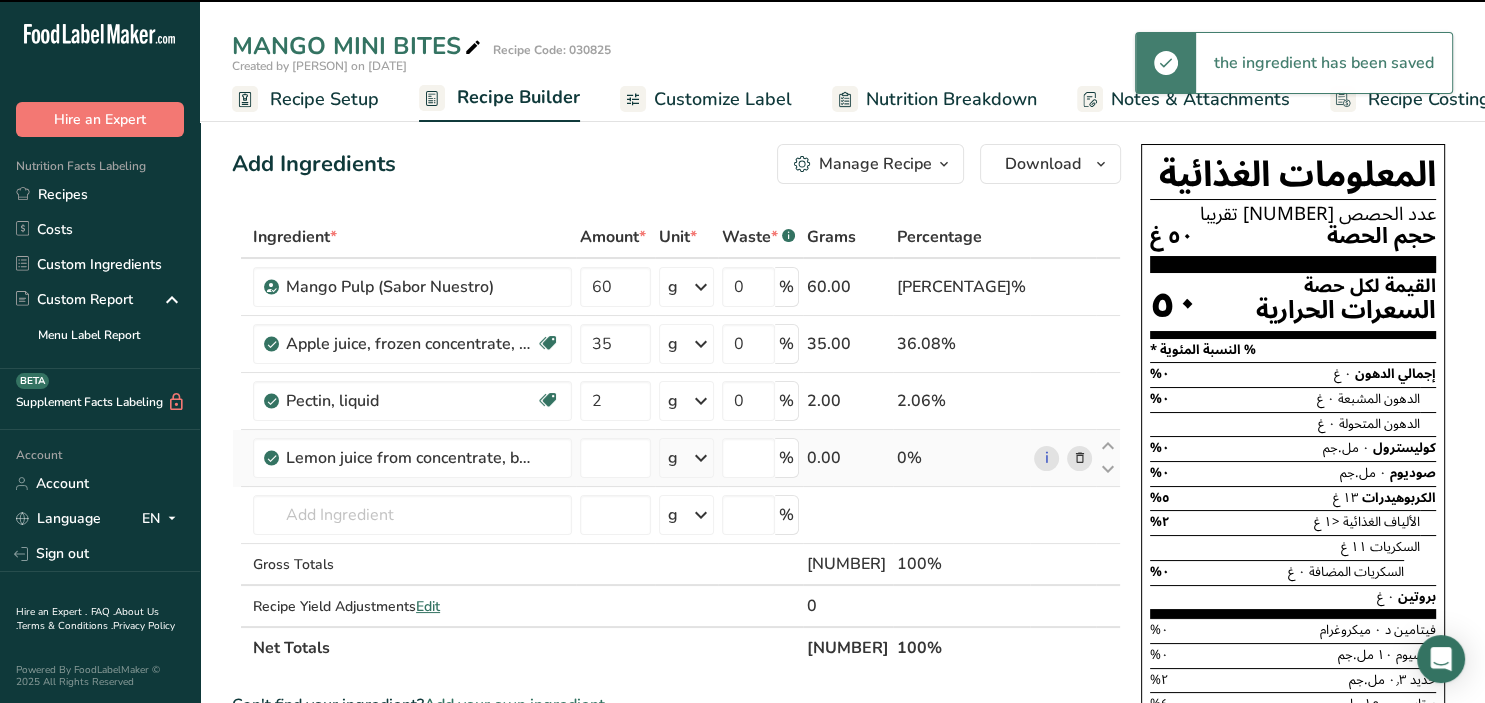 type on "0" 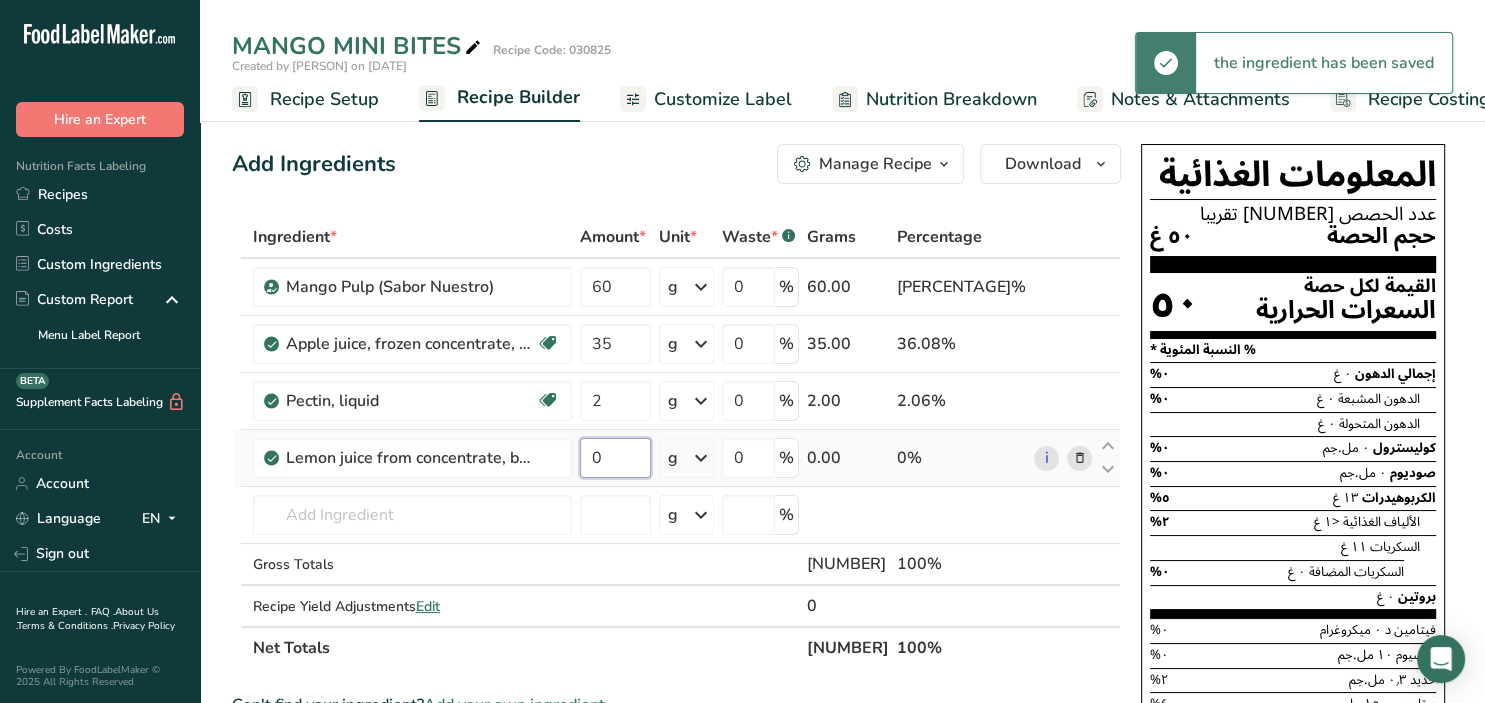 drag, startPoint x: 640, startPoint y: 465, endPoint x: 578, endPoint y: 454, distance: 62.968246 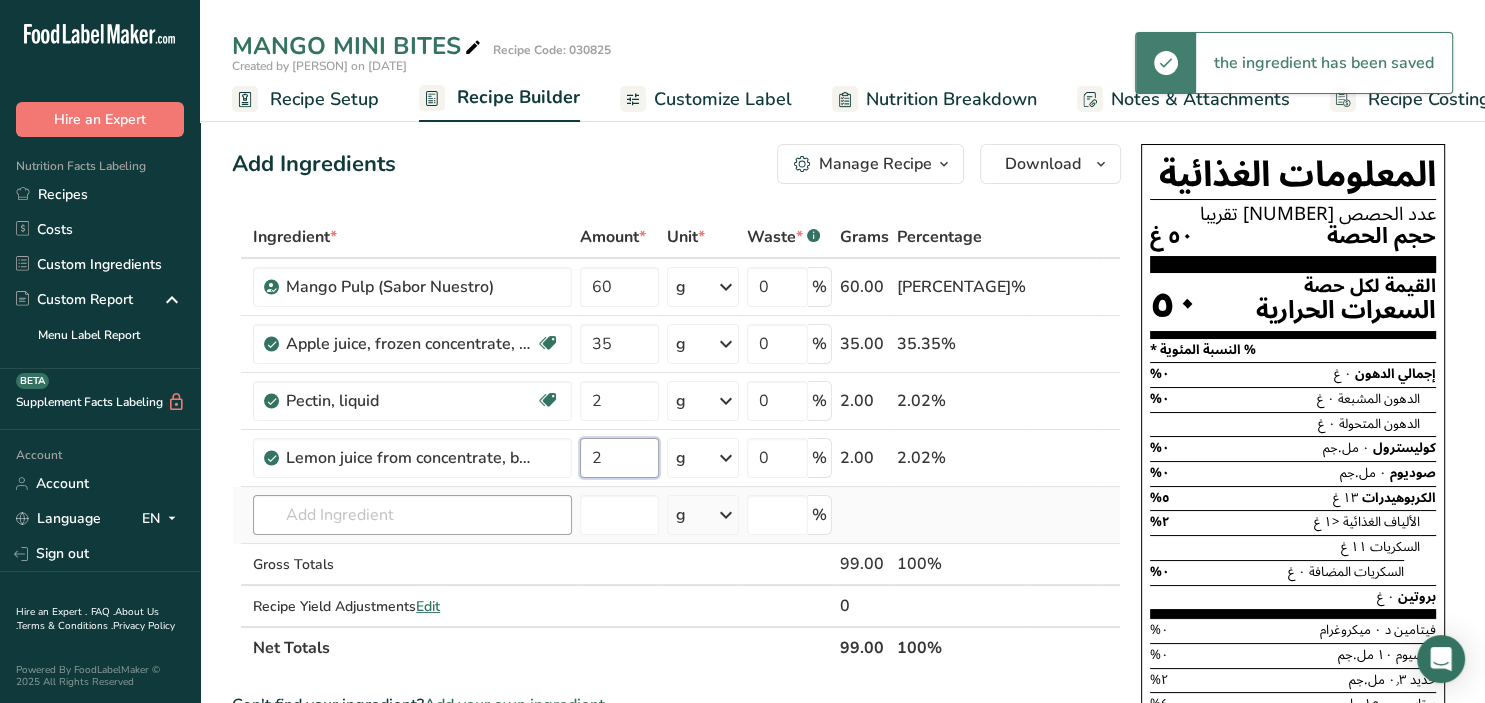 type on "2" 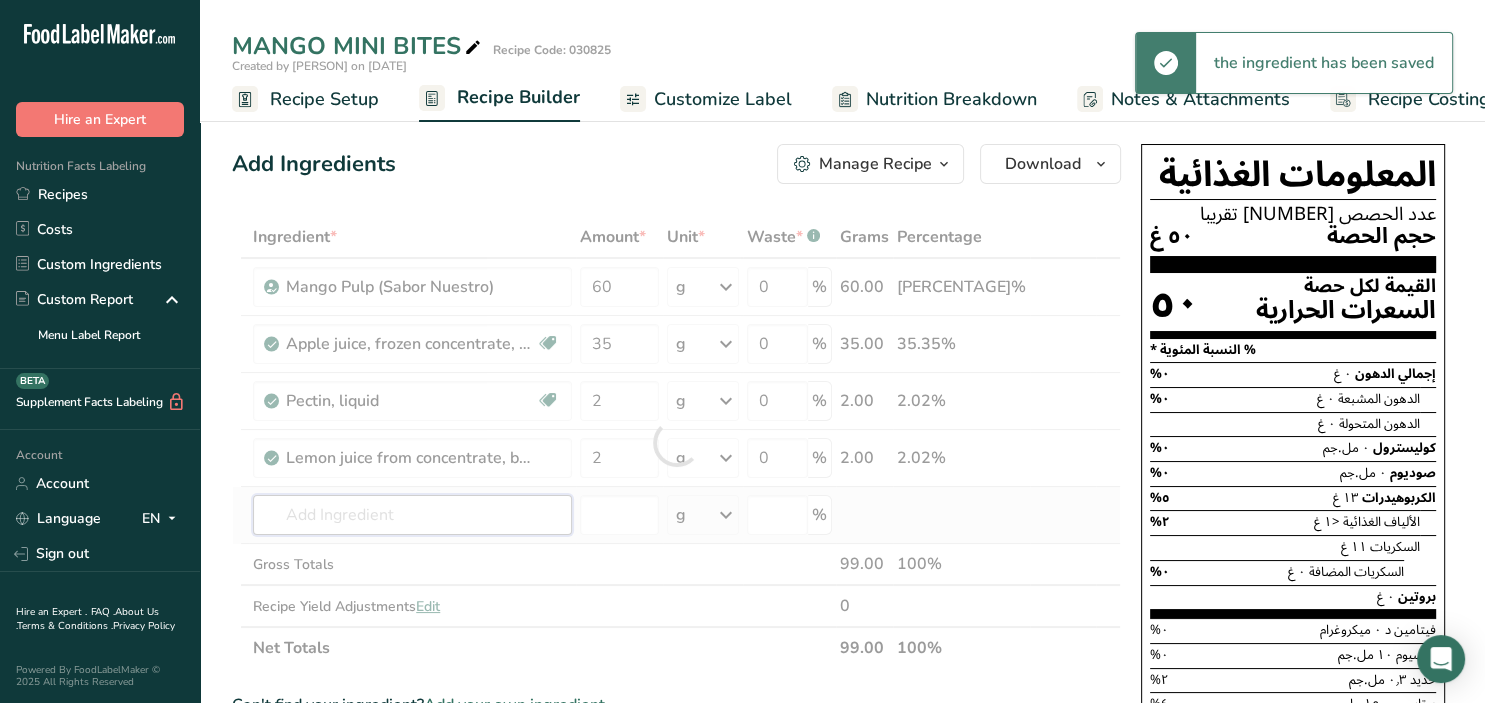 click at bounding box center (412, 515) 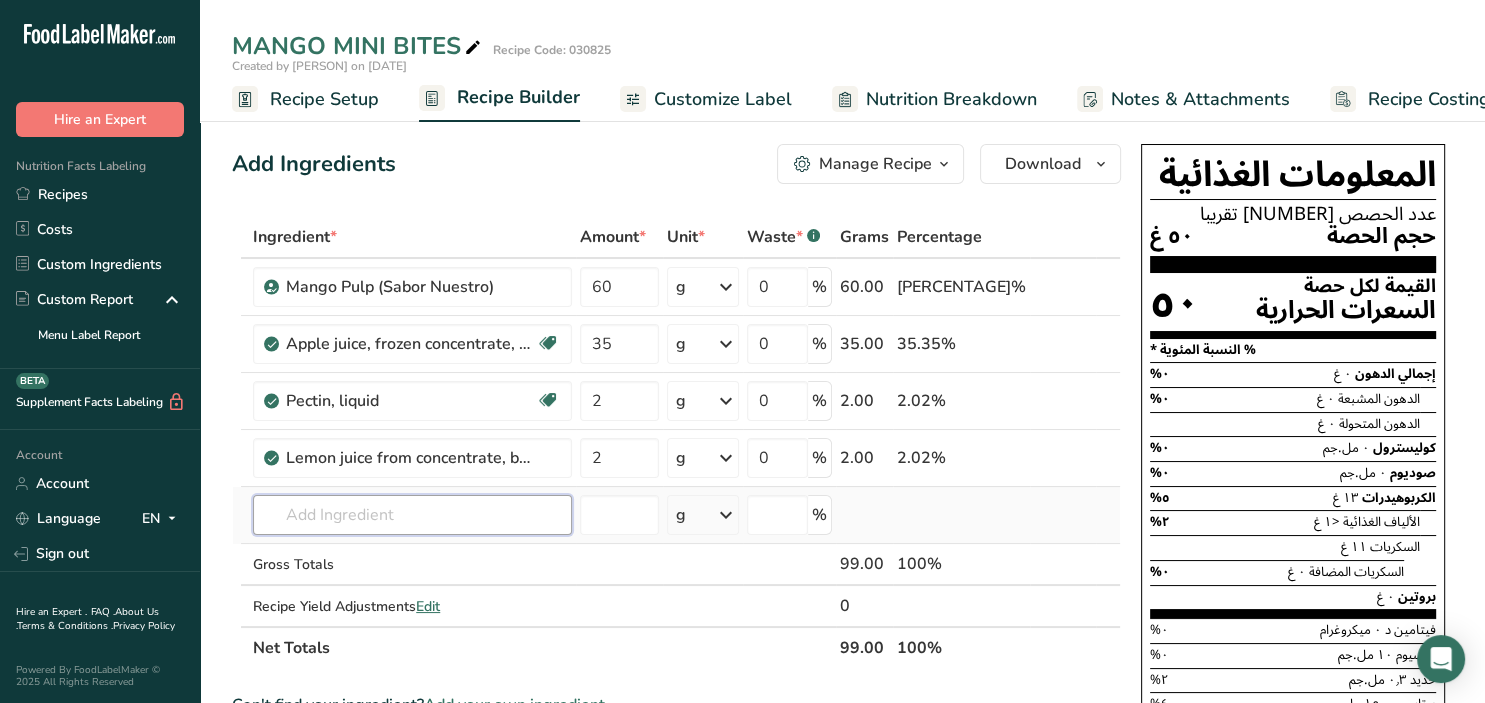 click at bounding box center (412, 515) 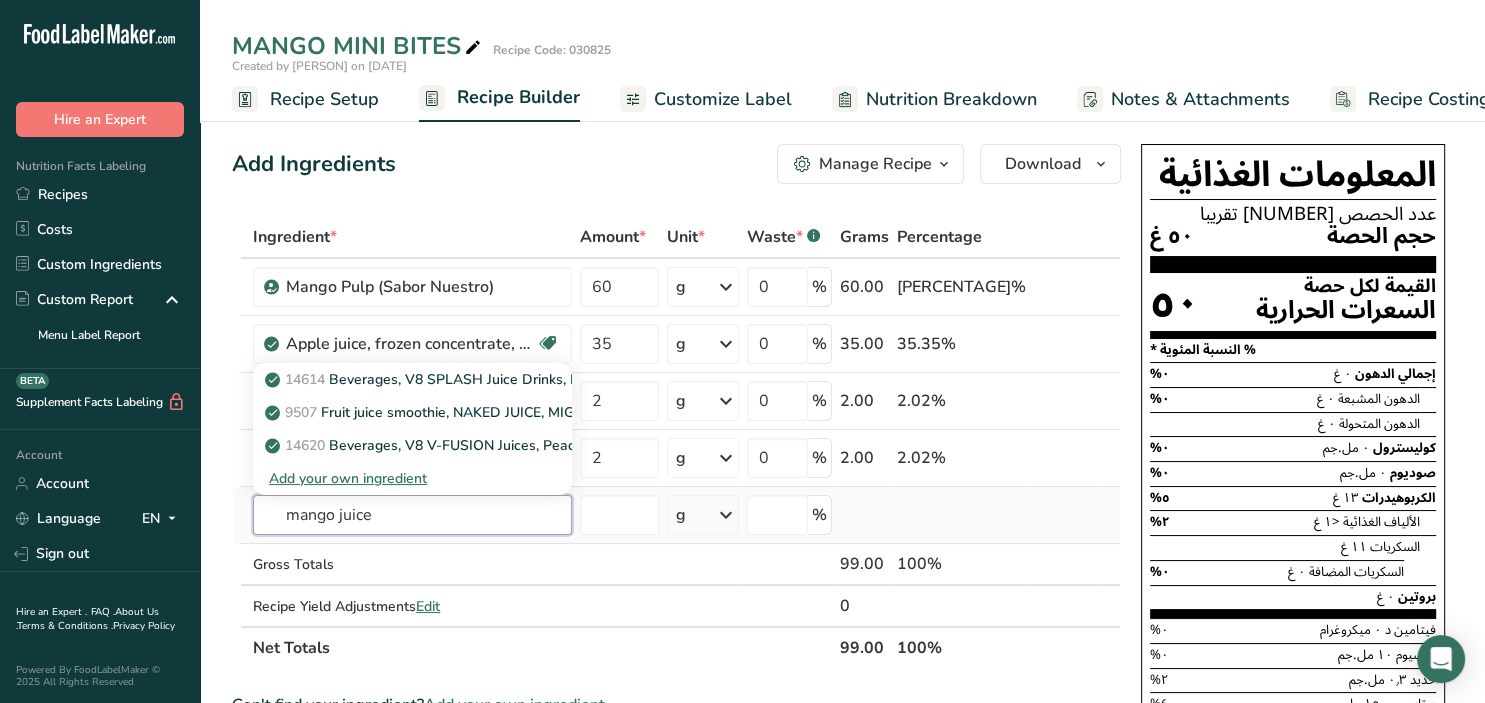 type on "mango juice" 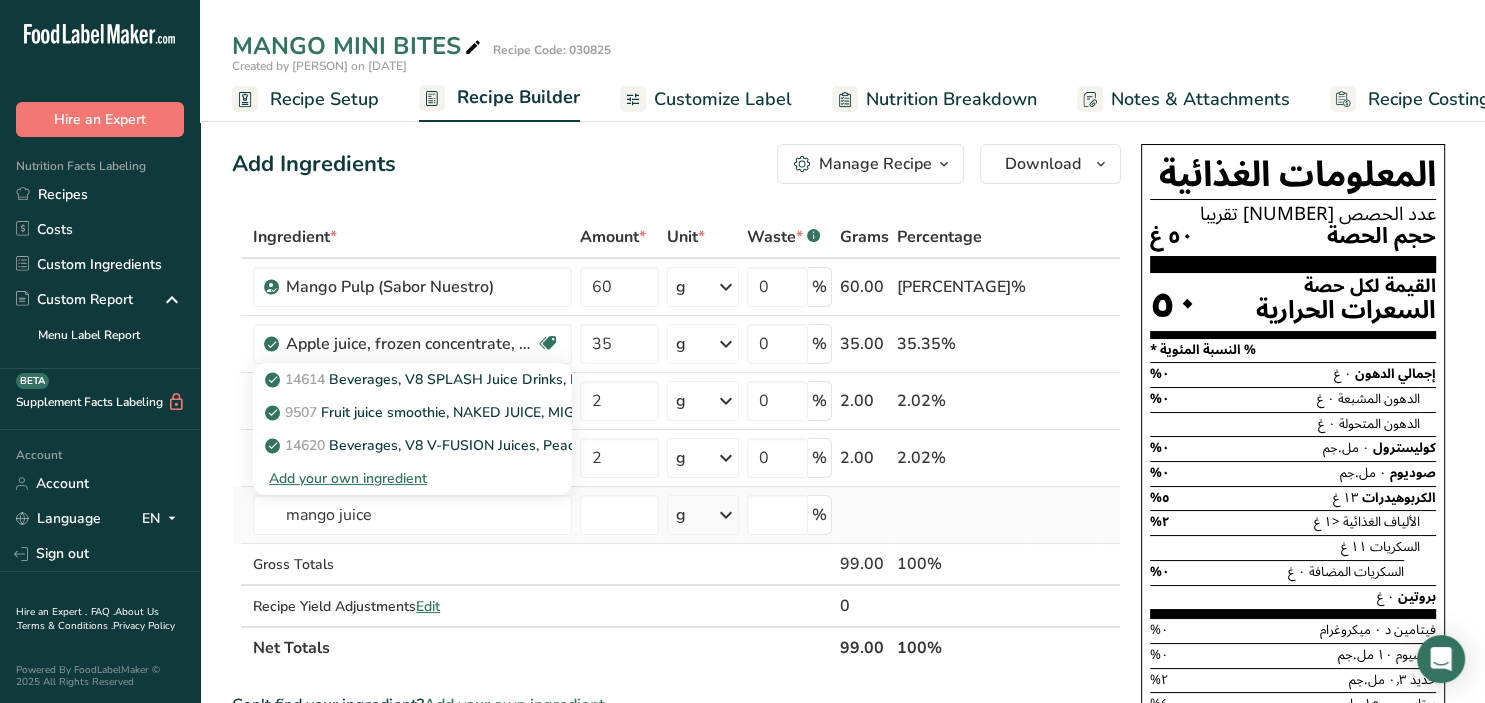 type 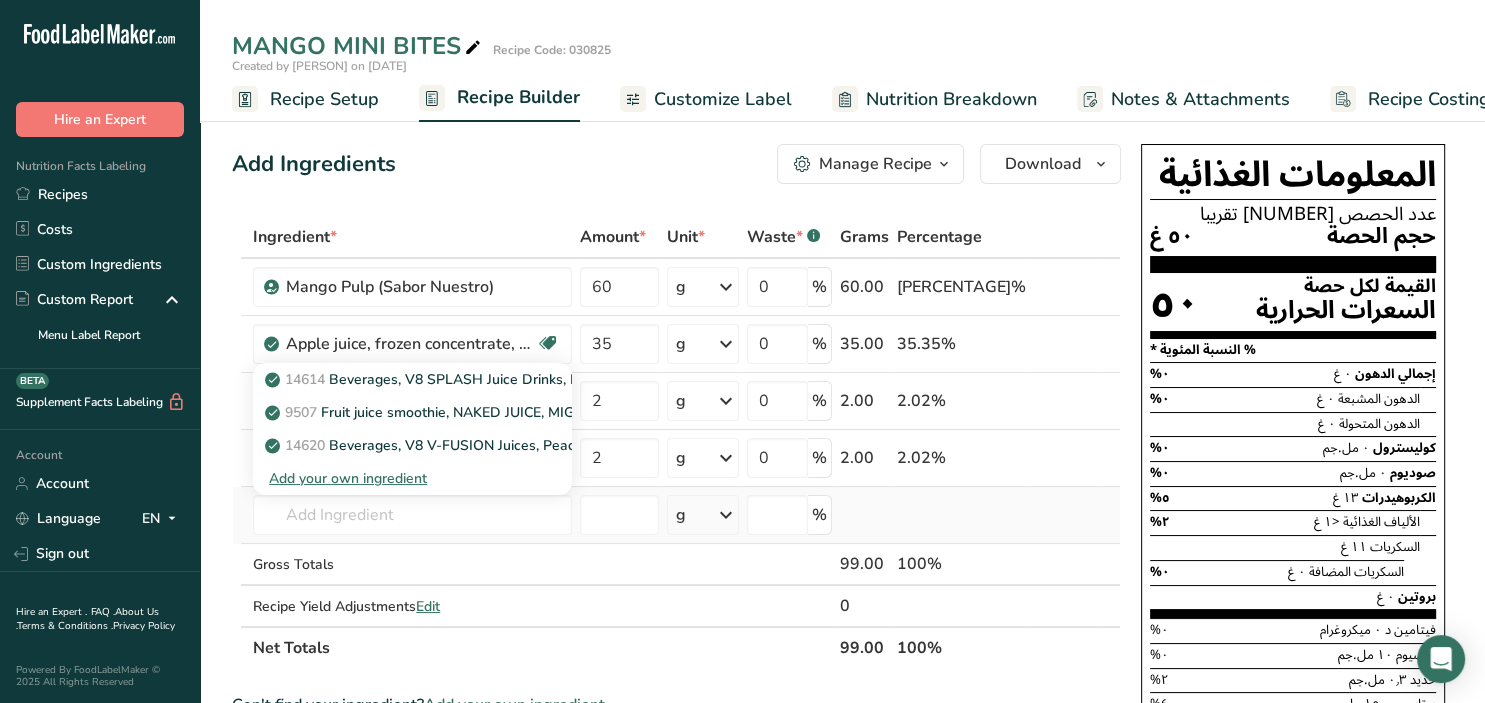 click on "Add your own ingredient" at bounding box center [412, 478] 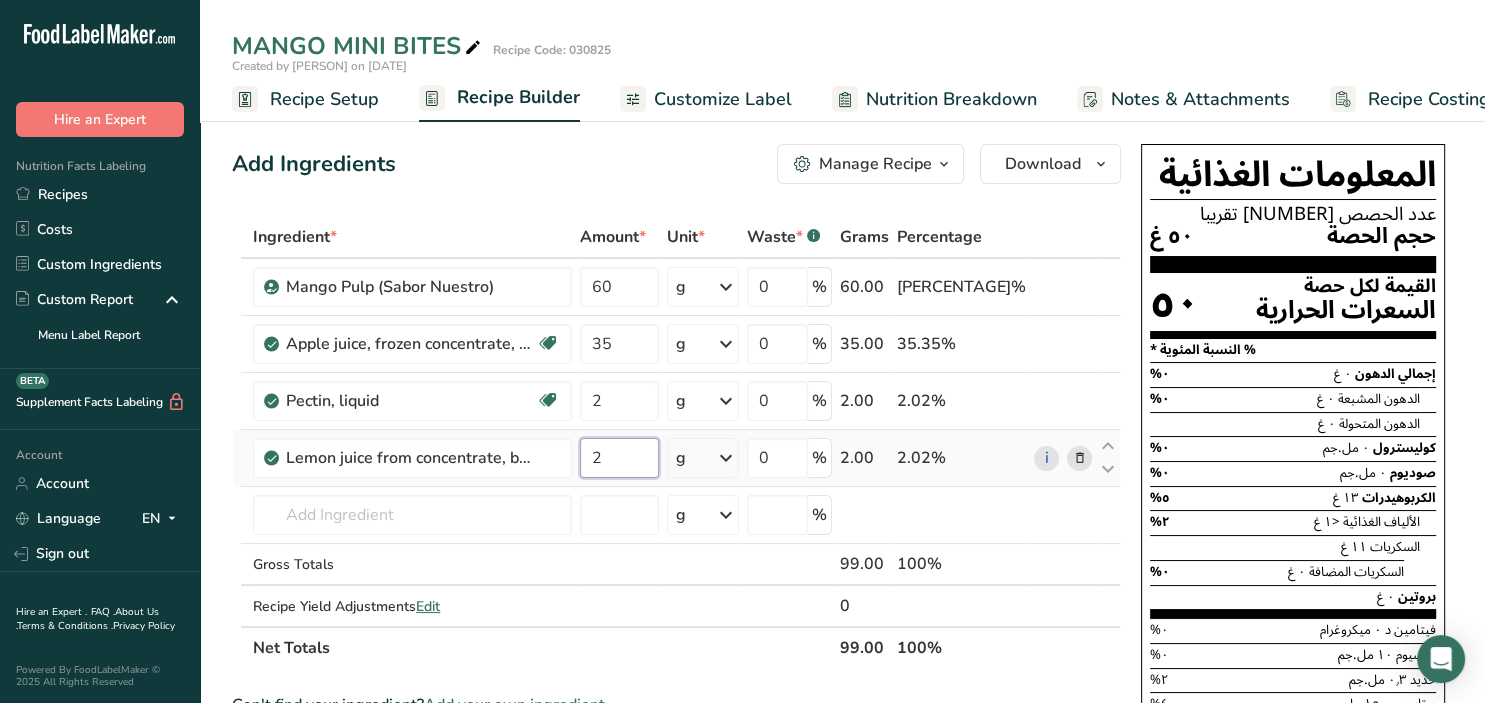 drag, startPoint x: 610, startPoint y: 450, endPoint x: 591, endPoint y: 454, distance: 19.416489 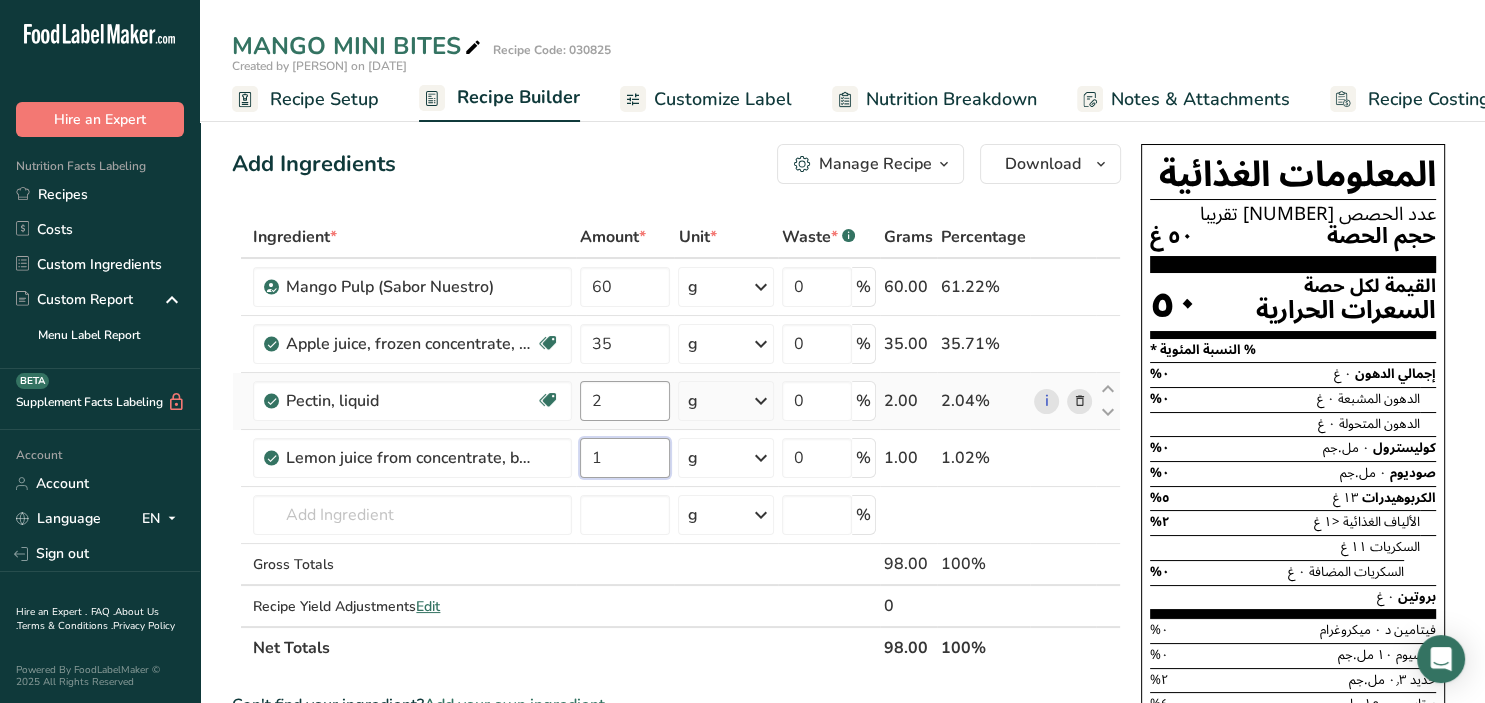 type on "1" 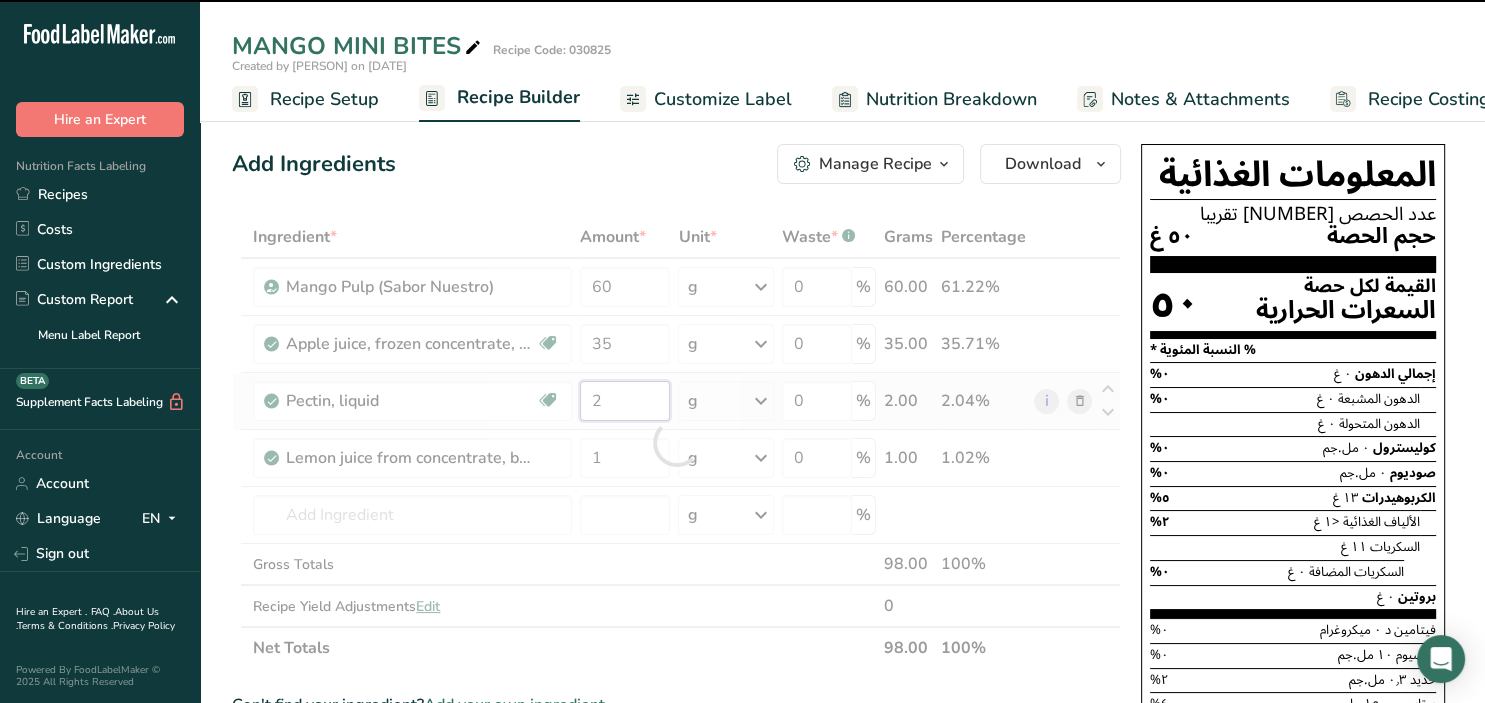 drag, startPoint x: 619, startPoint y: 403, endPoint x: 579, endPoint y: 408, distance: 40.311287 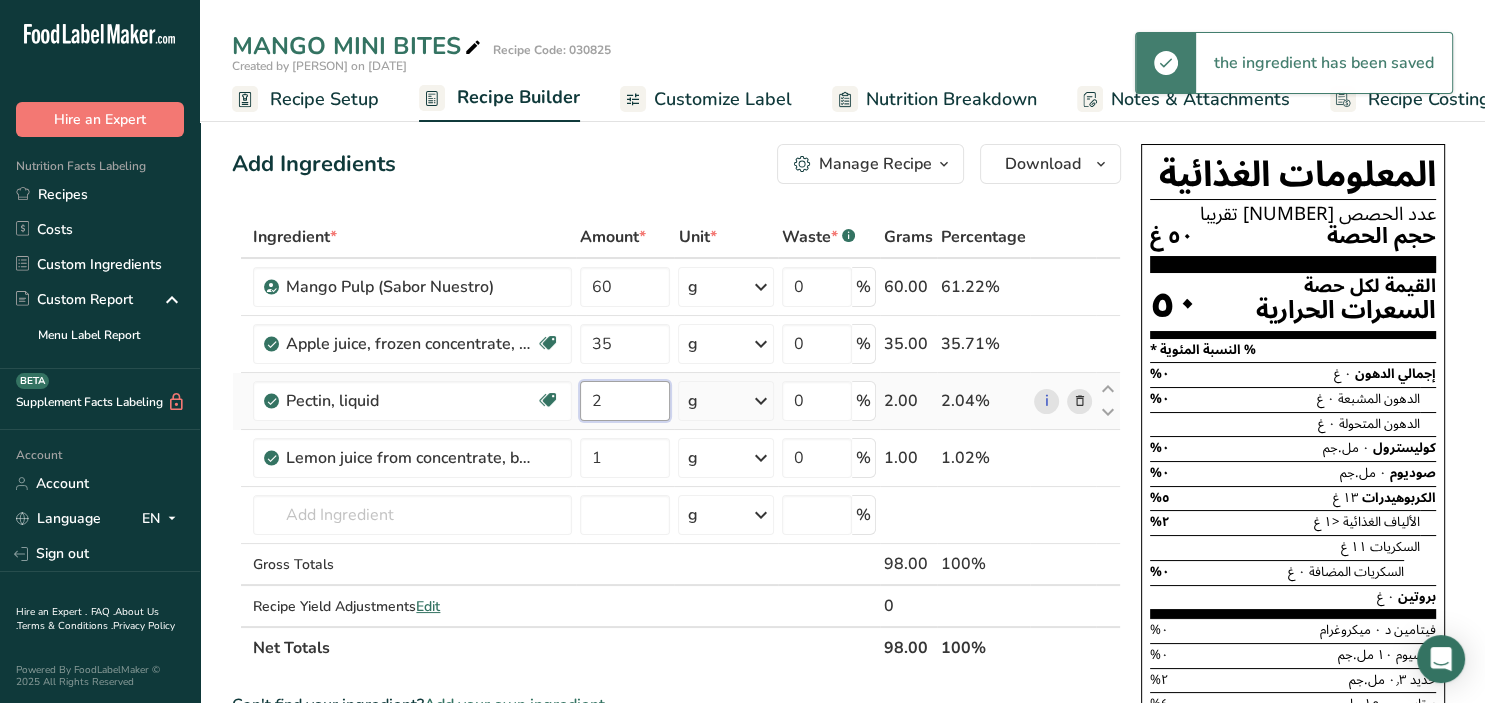 drag, startPoint x: 619, startPoint y: 406, endPoint x: 587, endPoint y: 399, distance: 32.75668 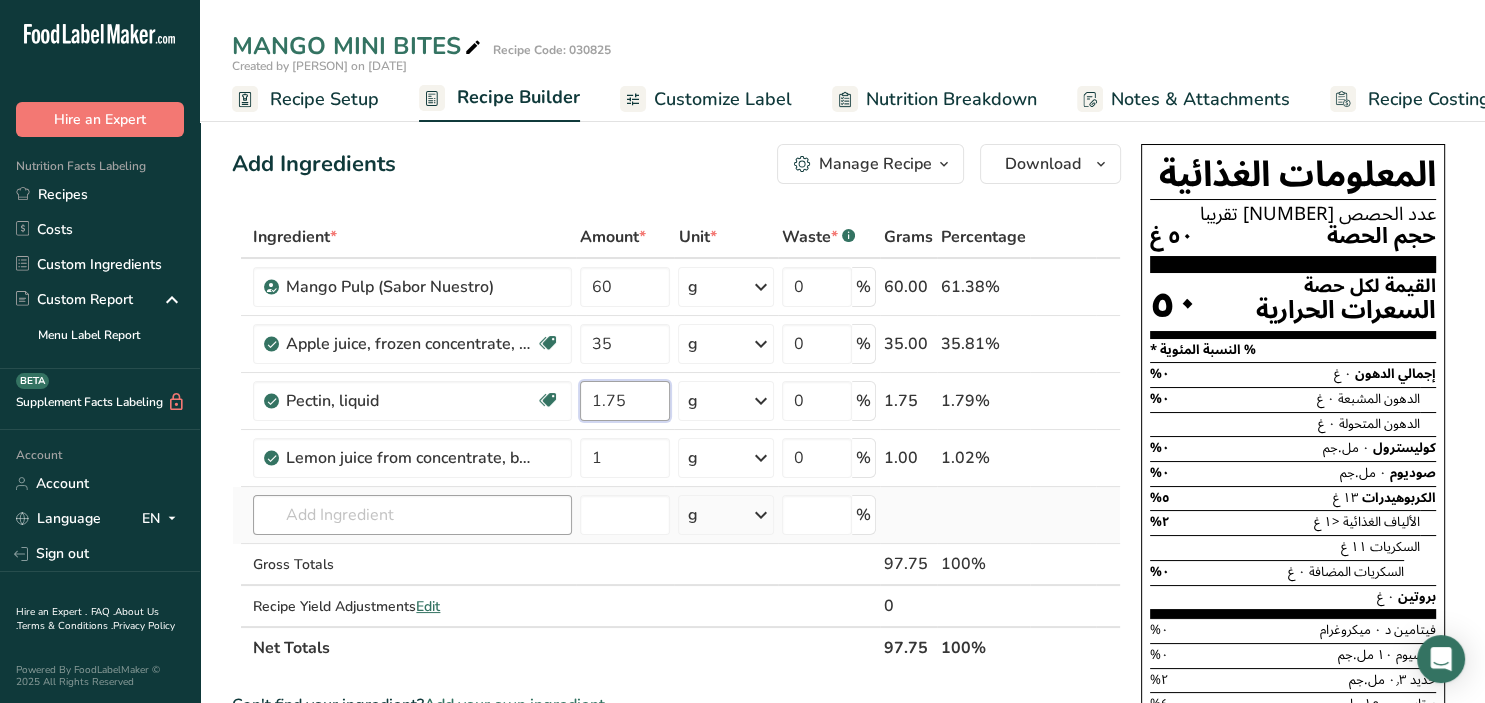type on "1.75" 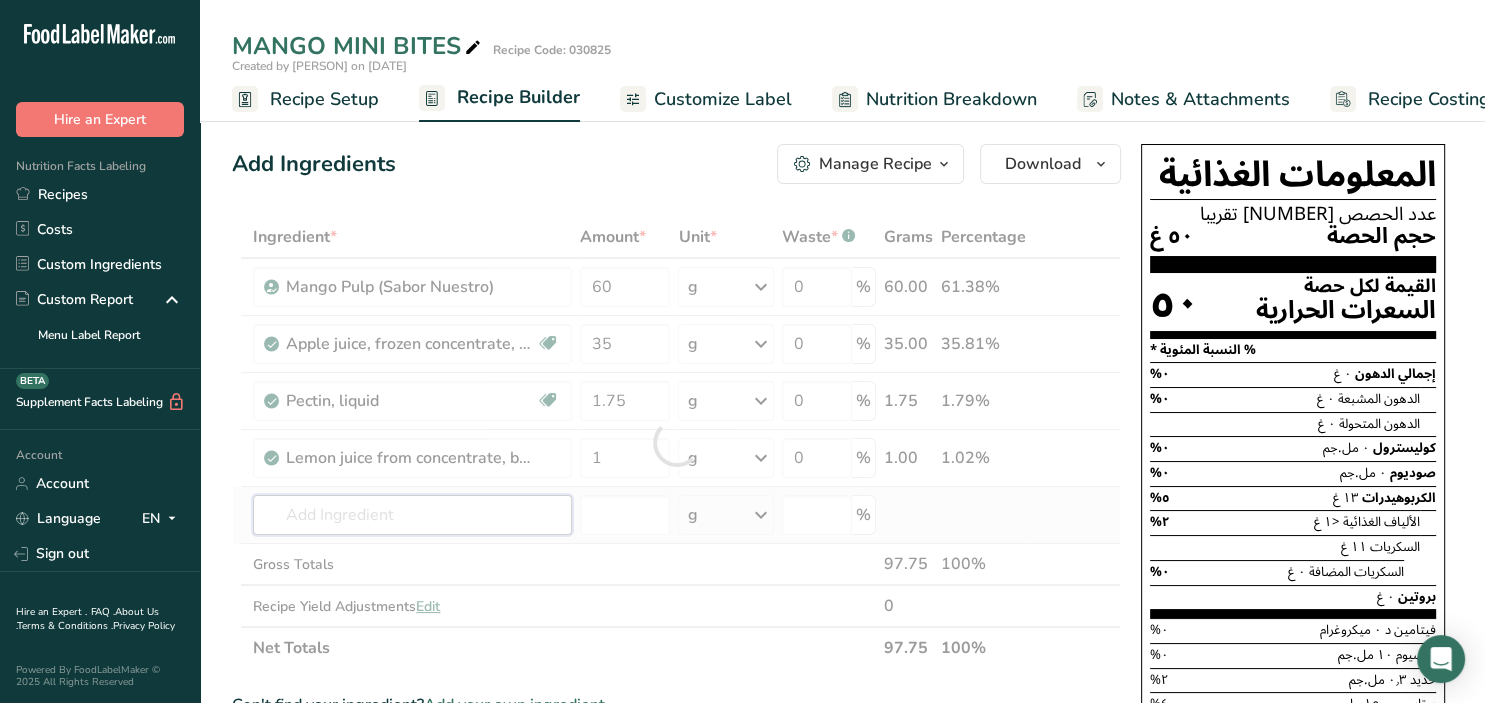 click at bounding box center (412, 515) 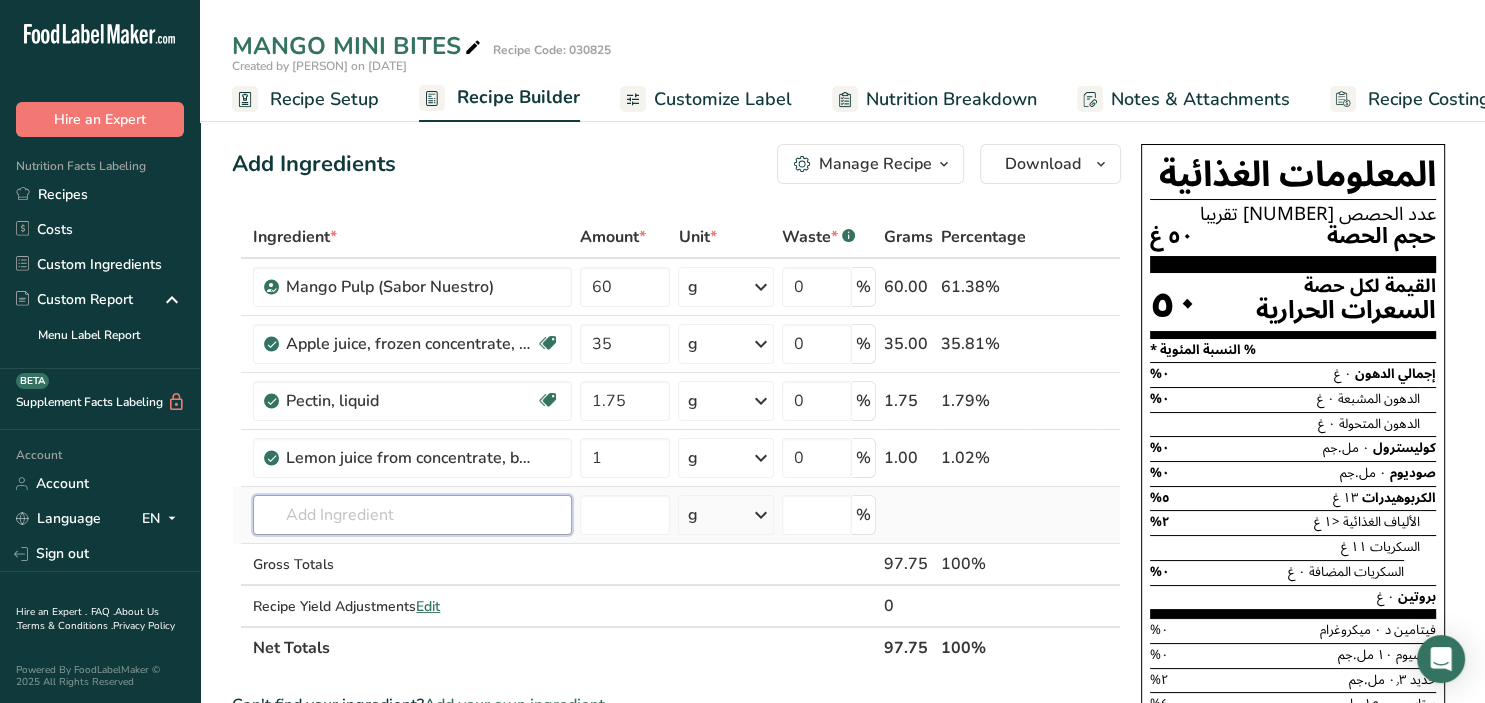 click at bounding box center (412, 515) 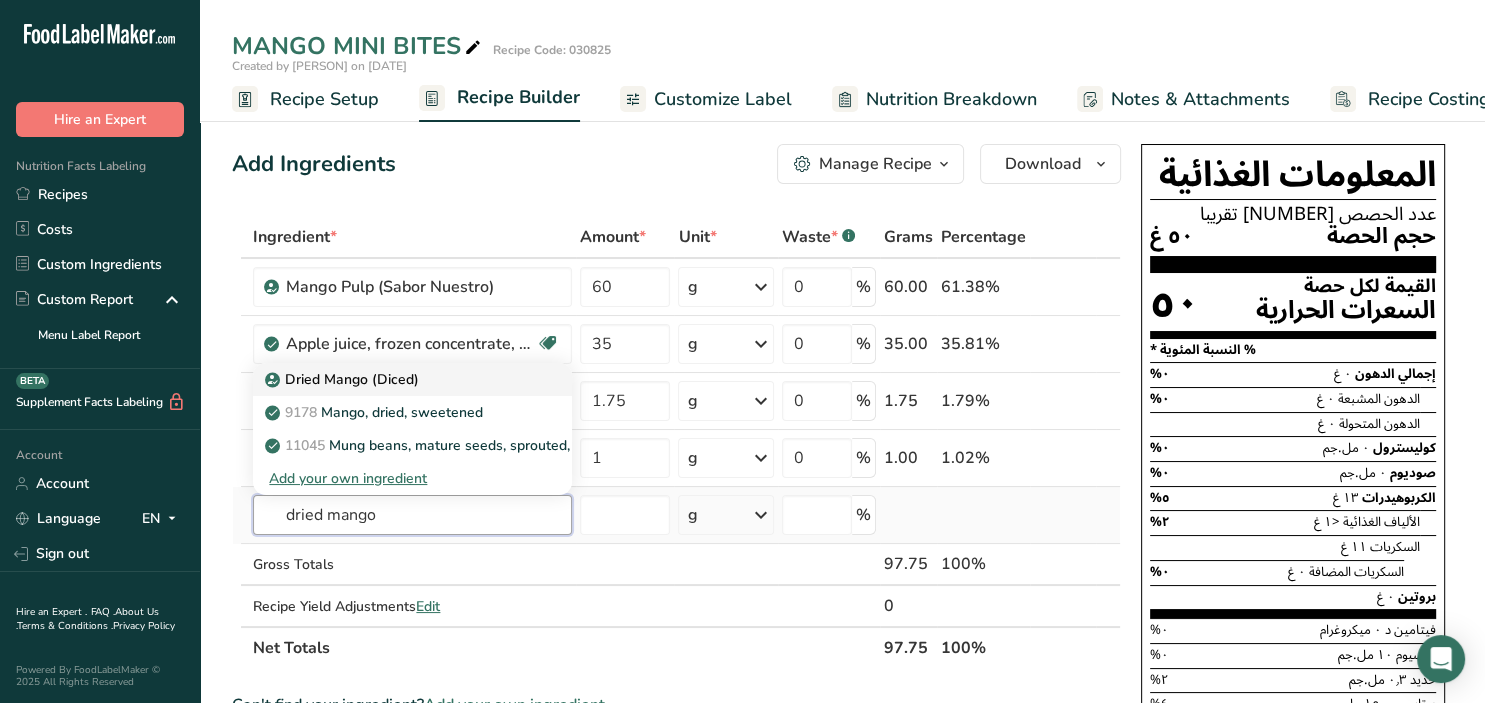 type on "dried mango" 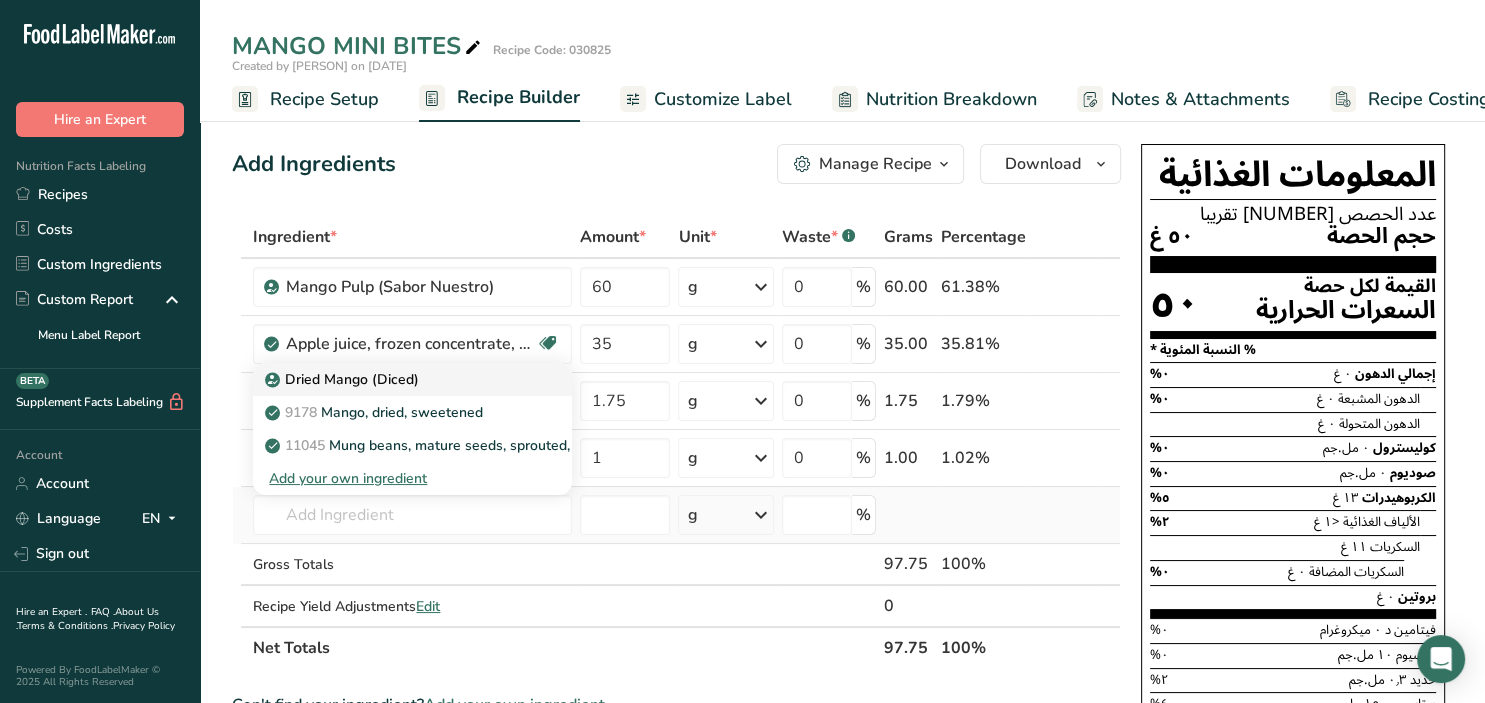 click on "Dried Mango (Diced)" at bounding box center (344, 379) 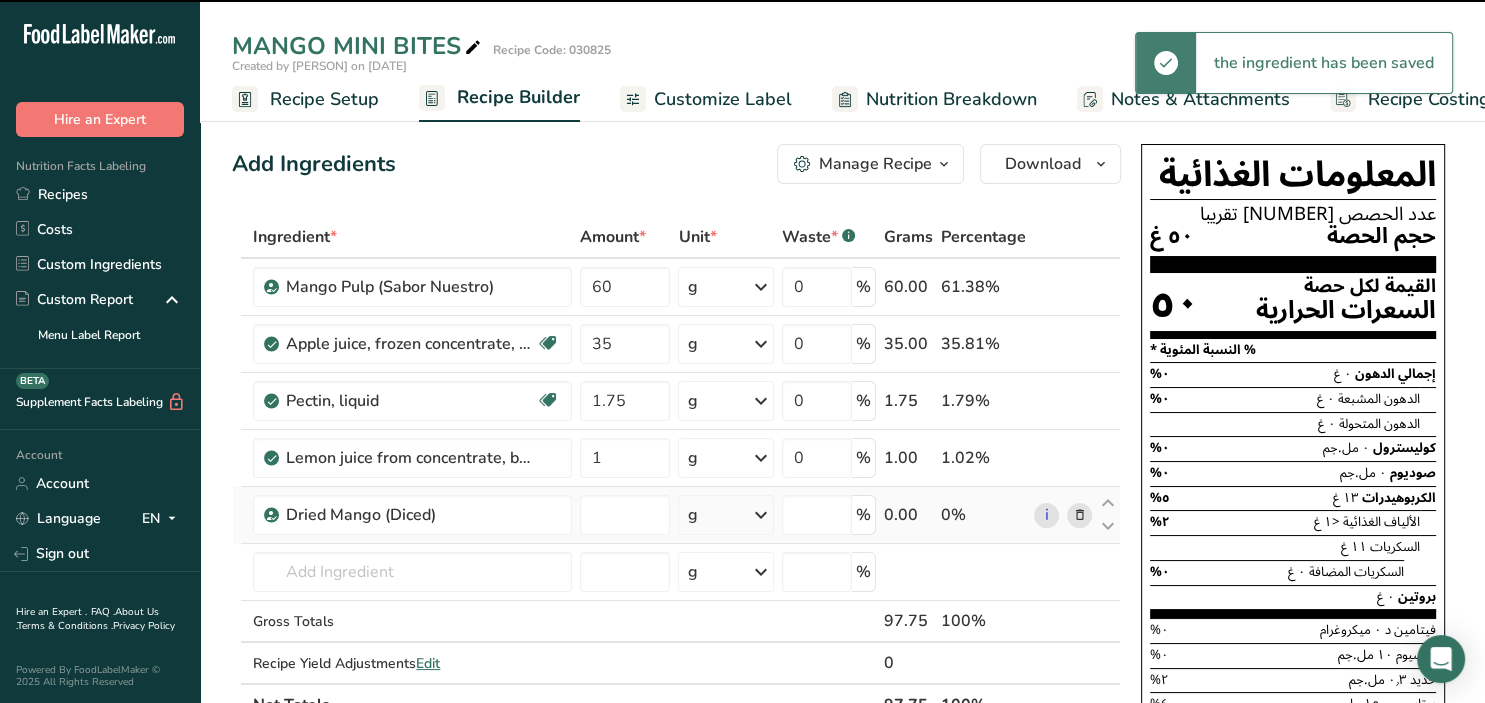 type on "0" 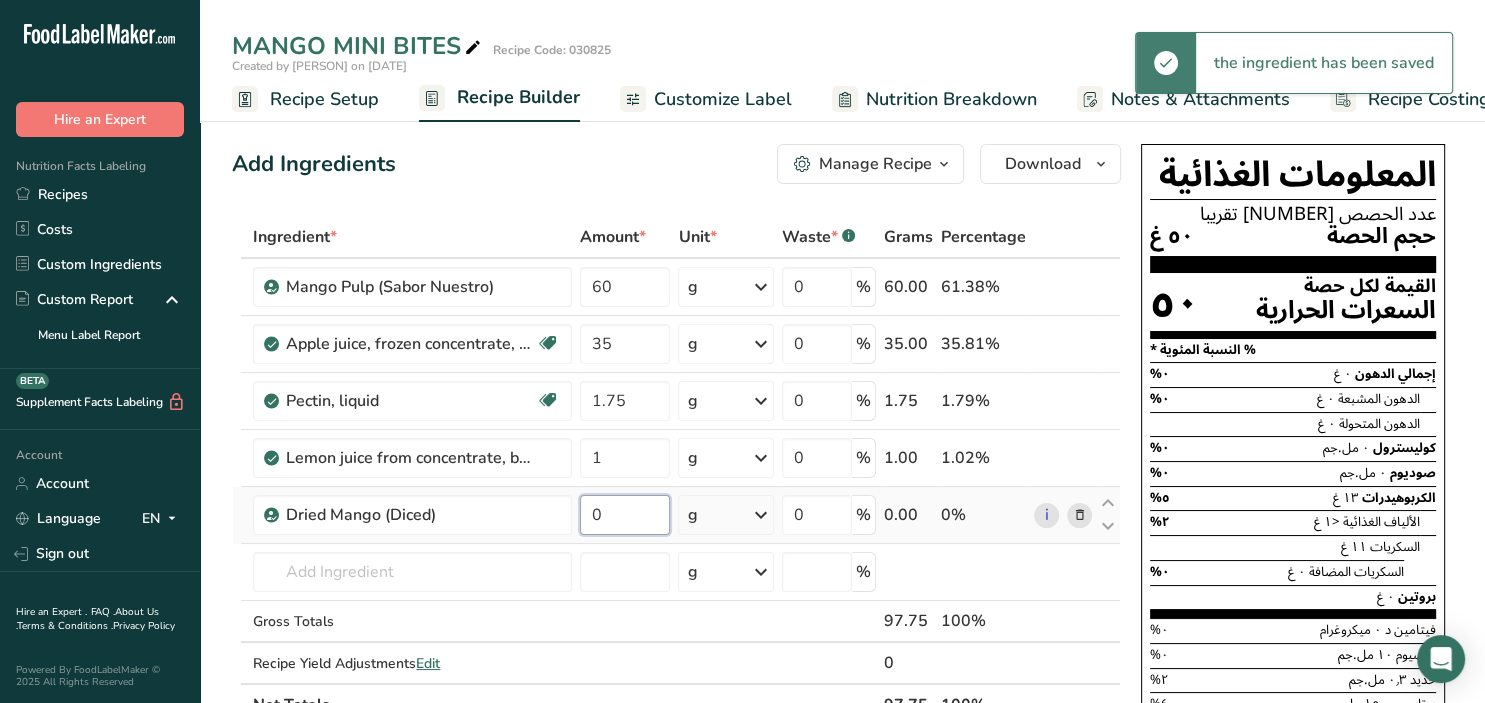 drag, startPoint x: 630, startPoint y: 518, endPoint x: 582, endPoint y: 518, distance: 48 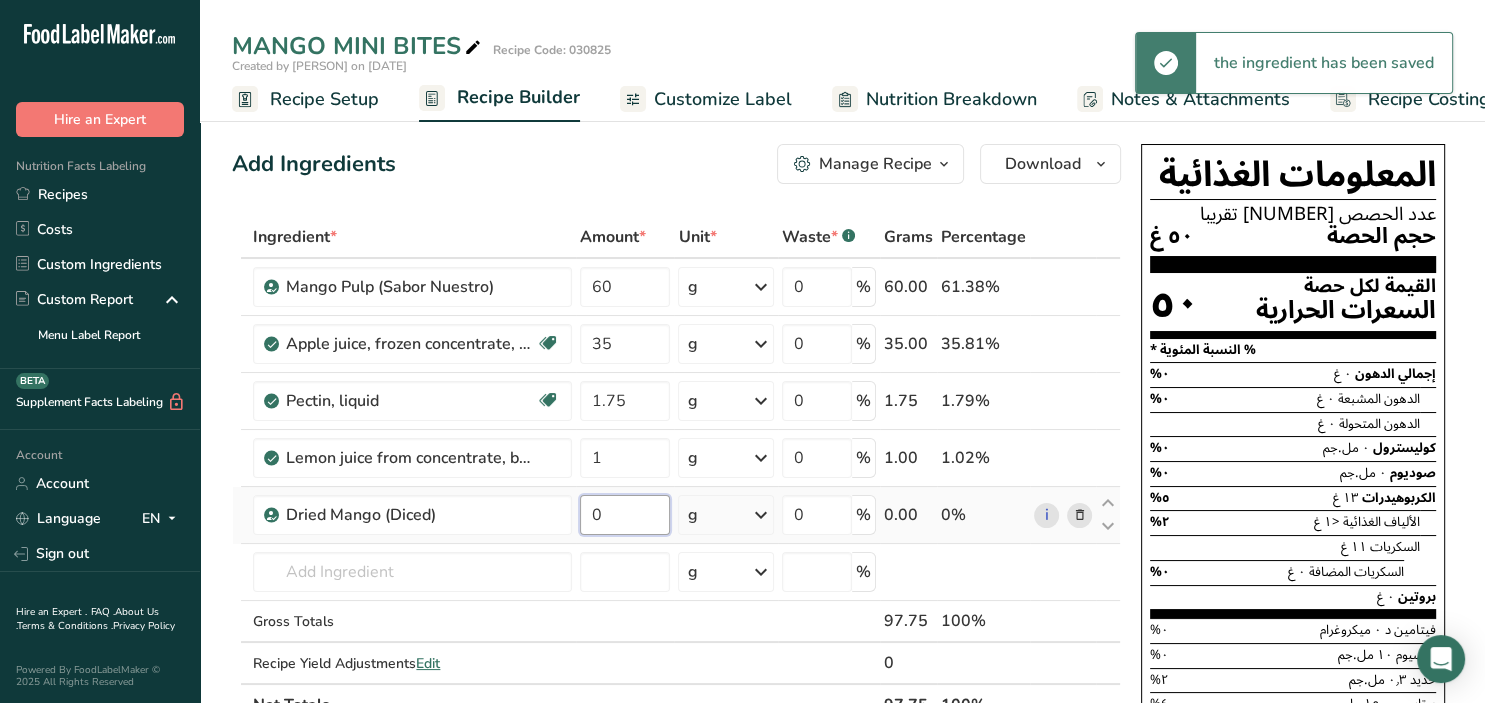 click on "0" at bounding box center [625, 515] 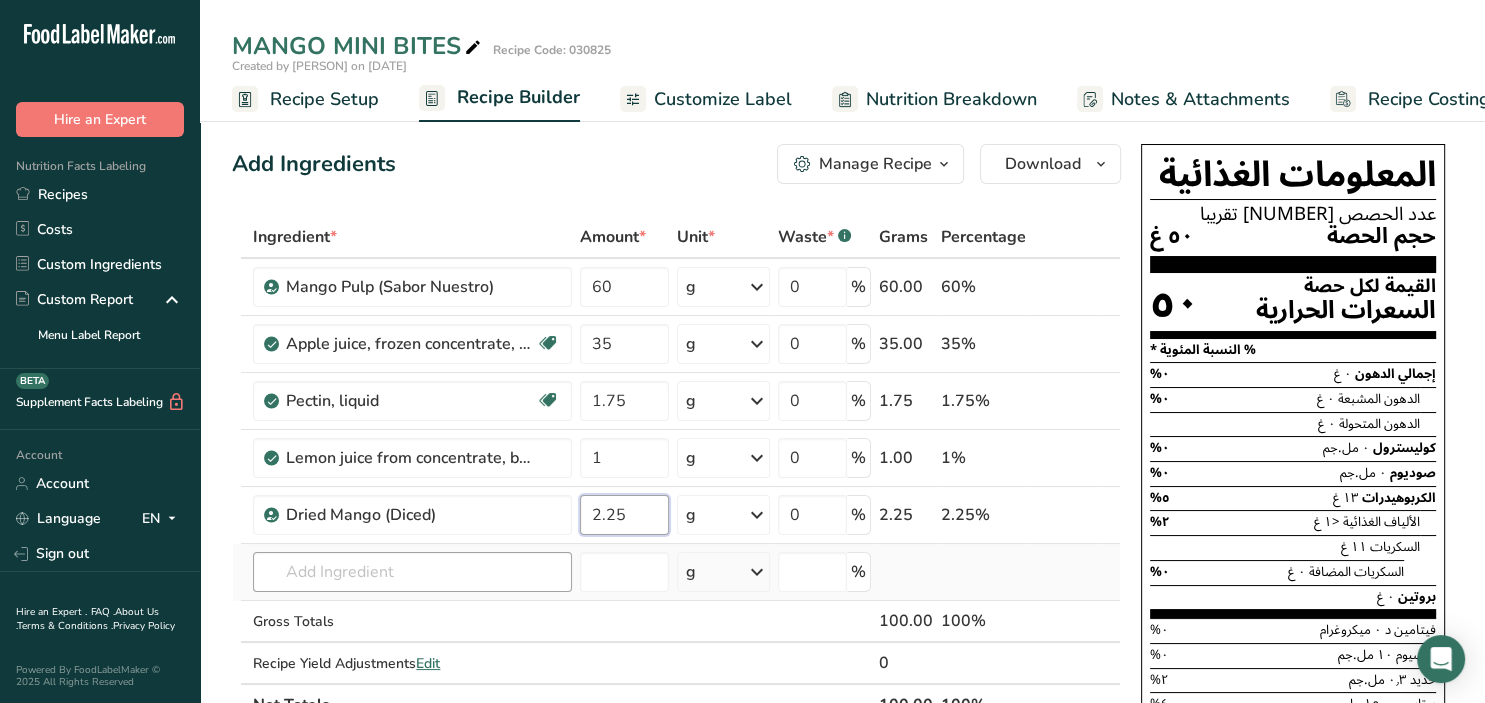 type on "2.25" 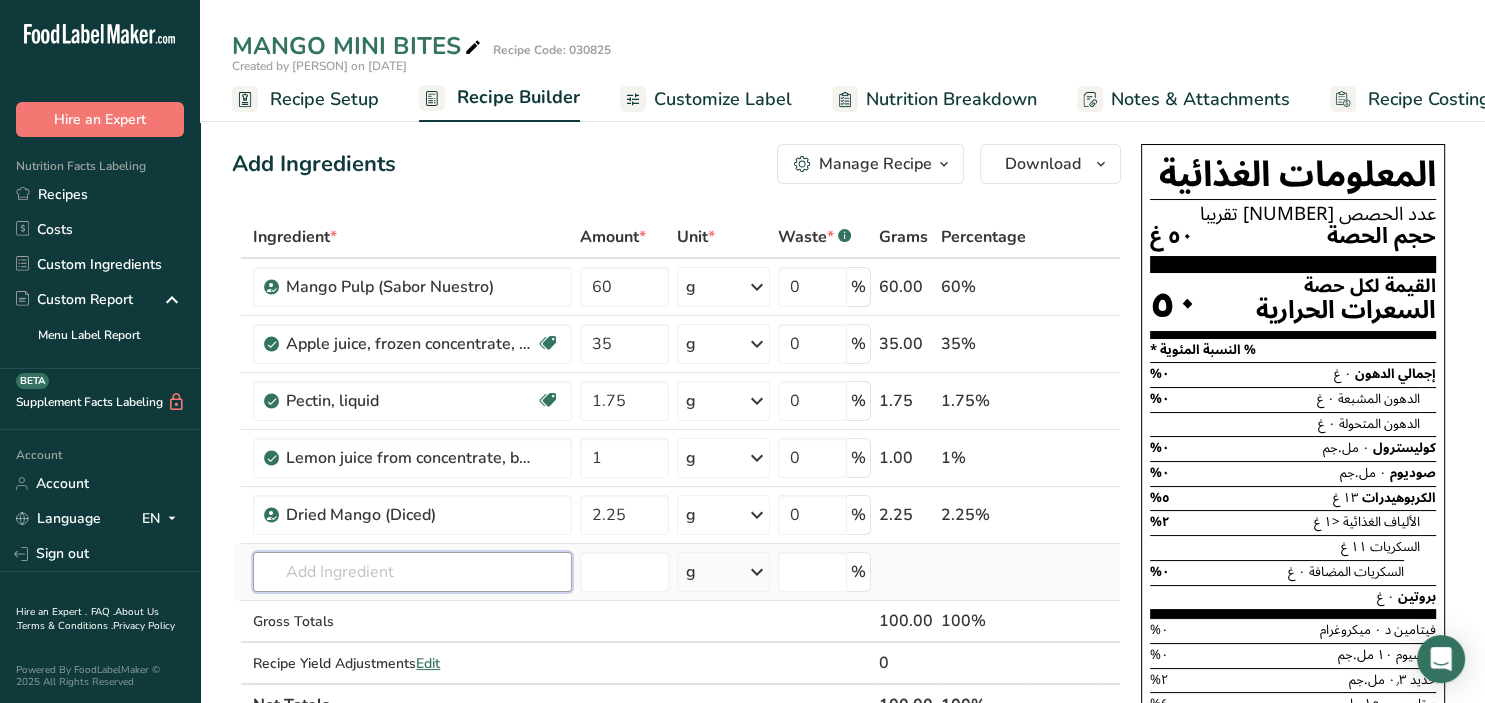 click at bounding box center [412, 572] 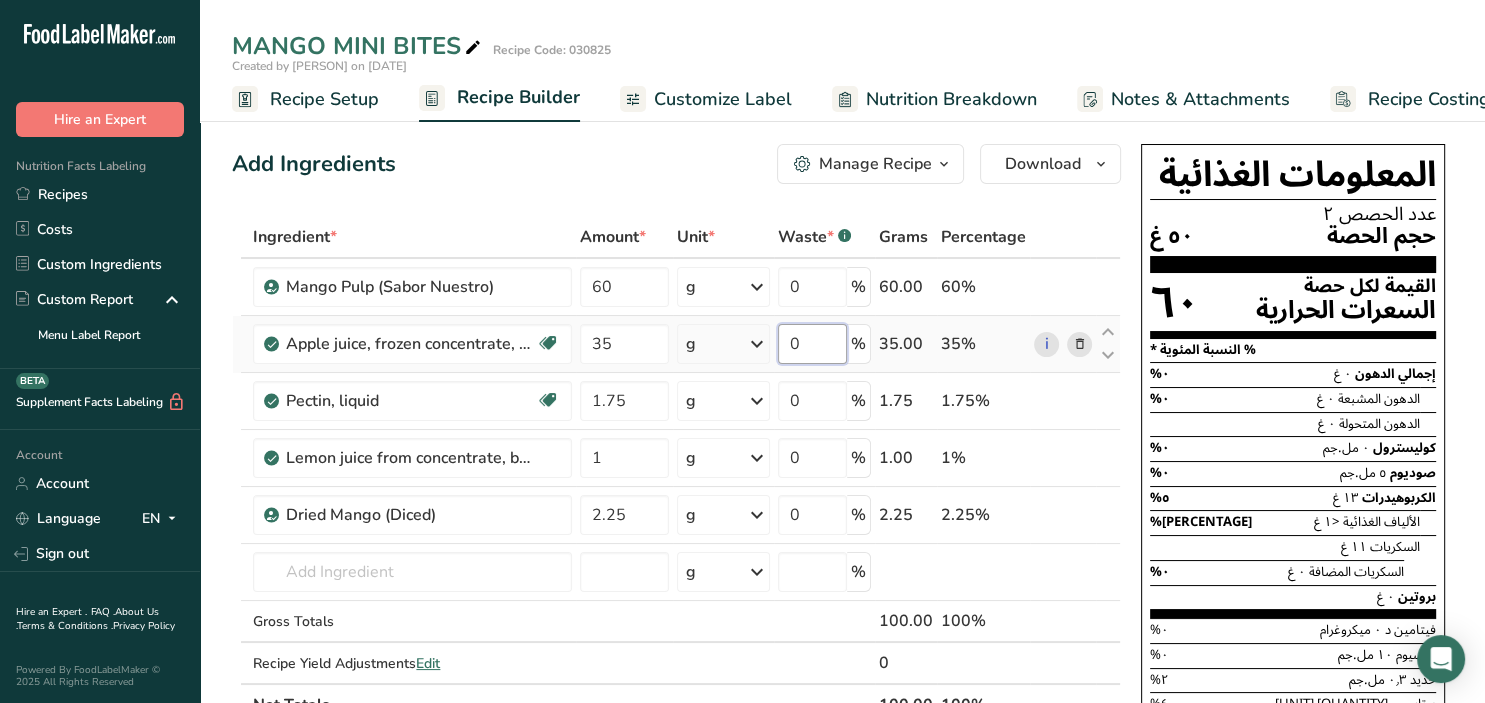 drag, startPoint x: 810, startPoint y: 348, endPoint x: 795, endPoint y: 345, distance: 15.297058 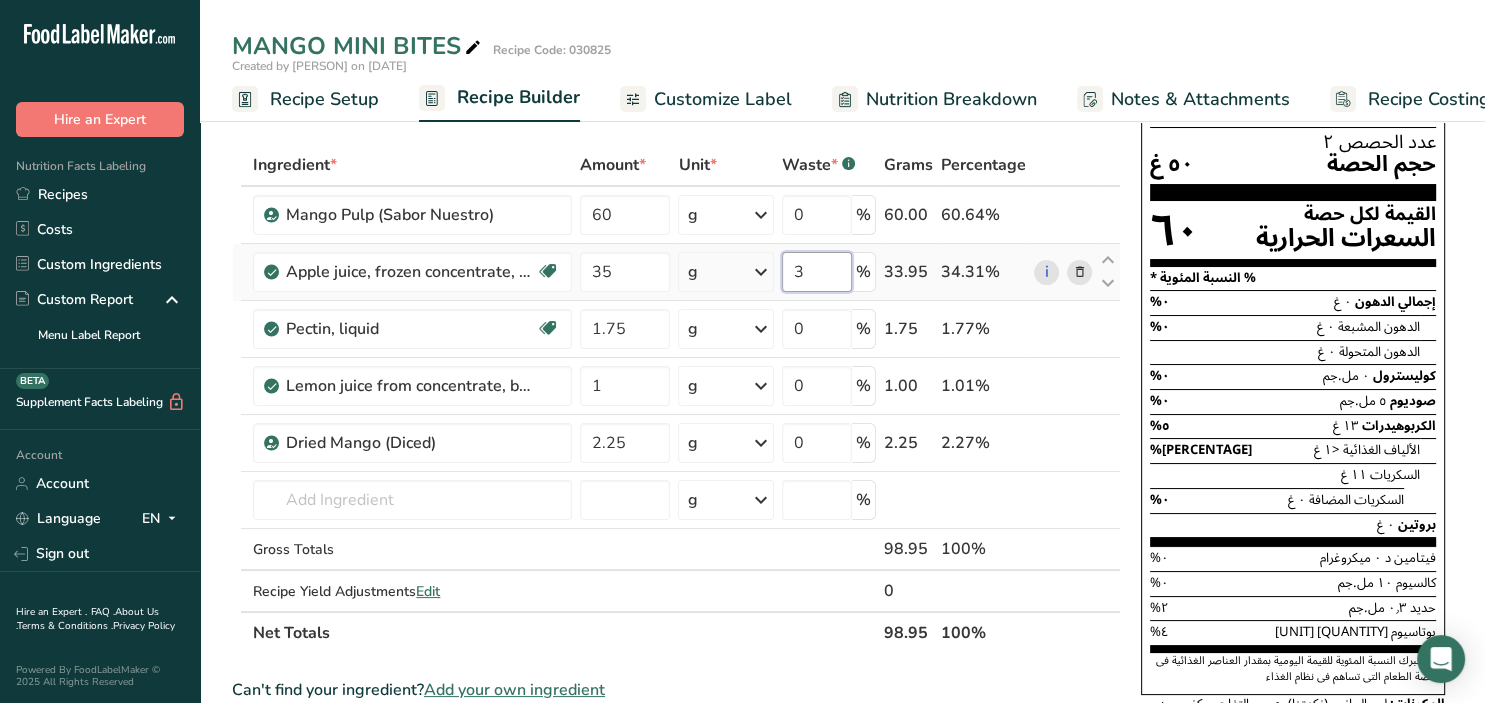 scroll, scrollTop: 105, scrollLeft: 0, axis: vertical 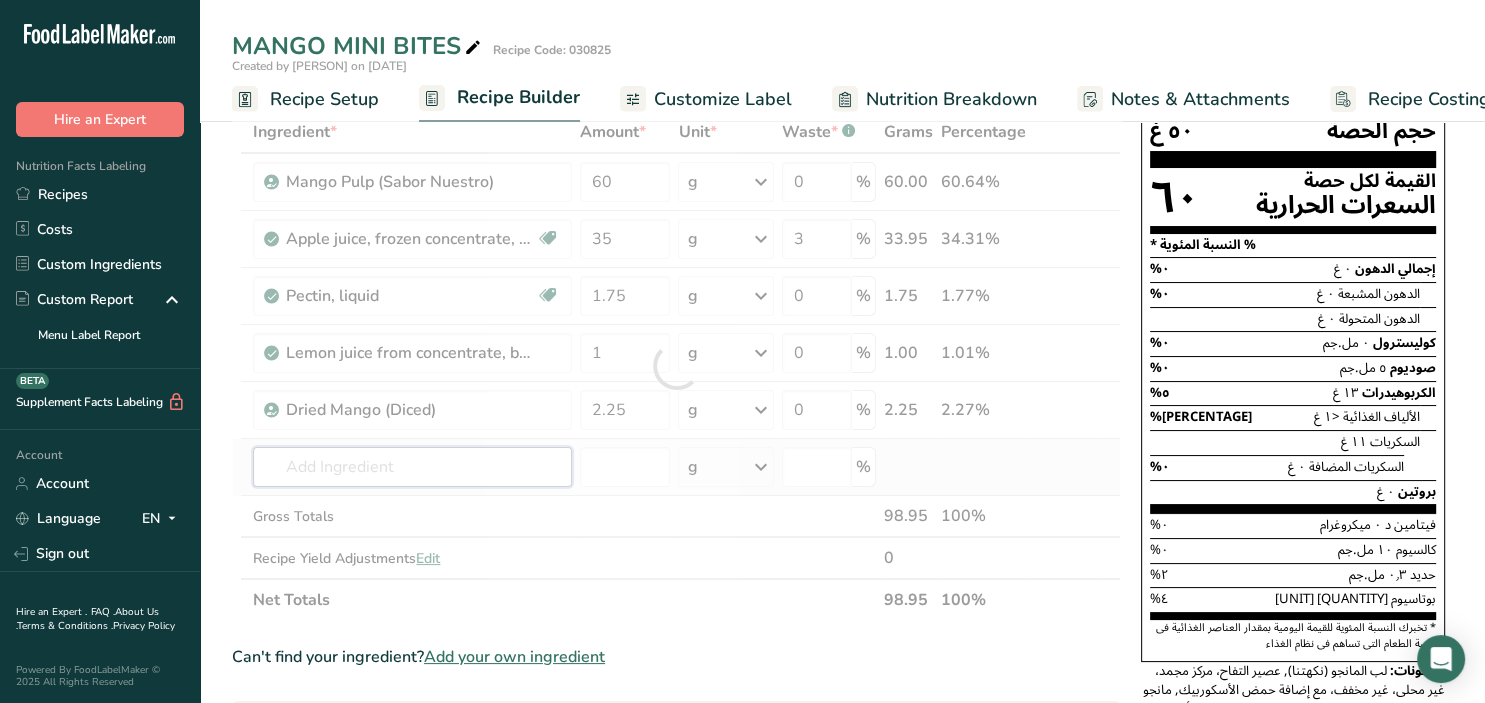 click at bounding box center (412, 467) 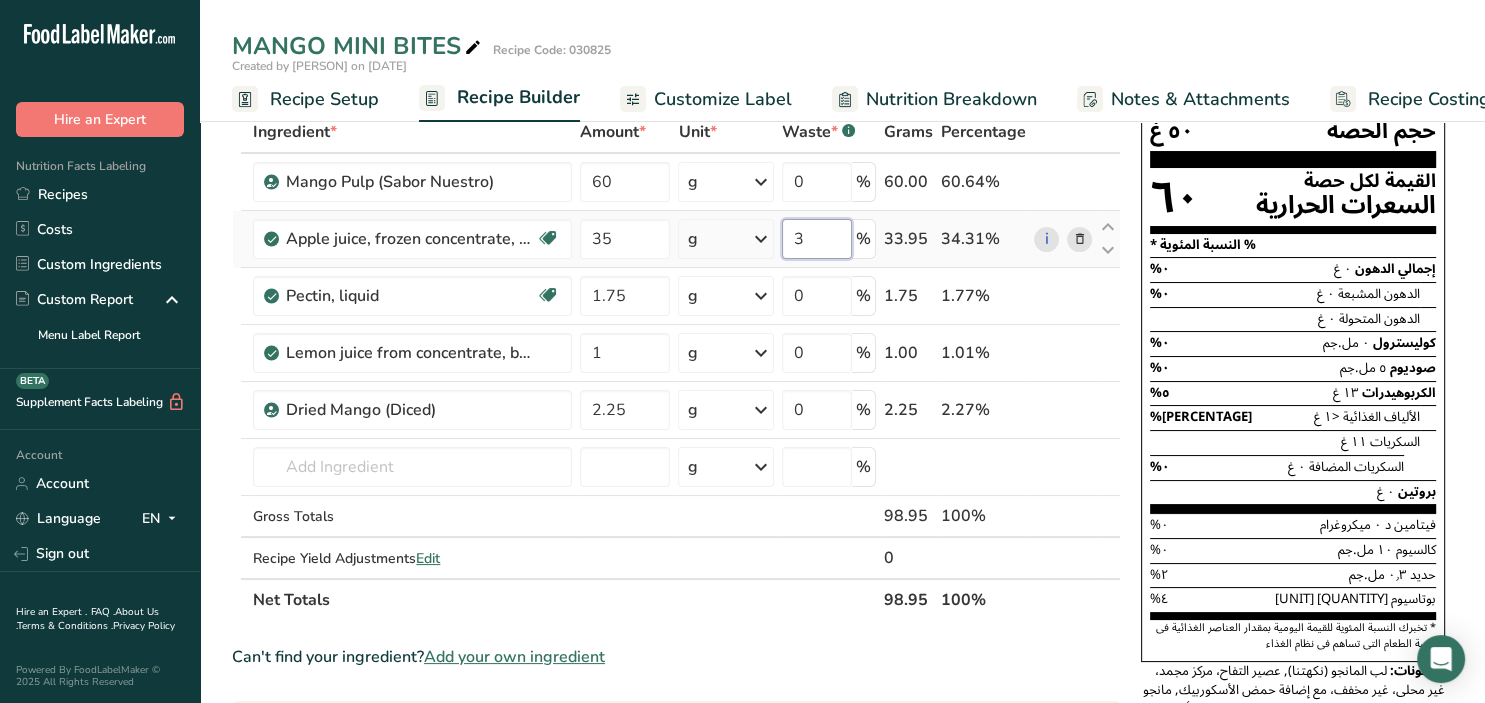 click on "3" at bounding box center (817, 239) 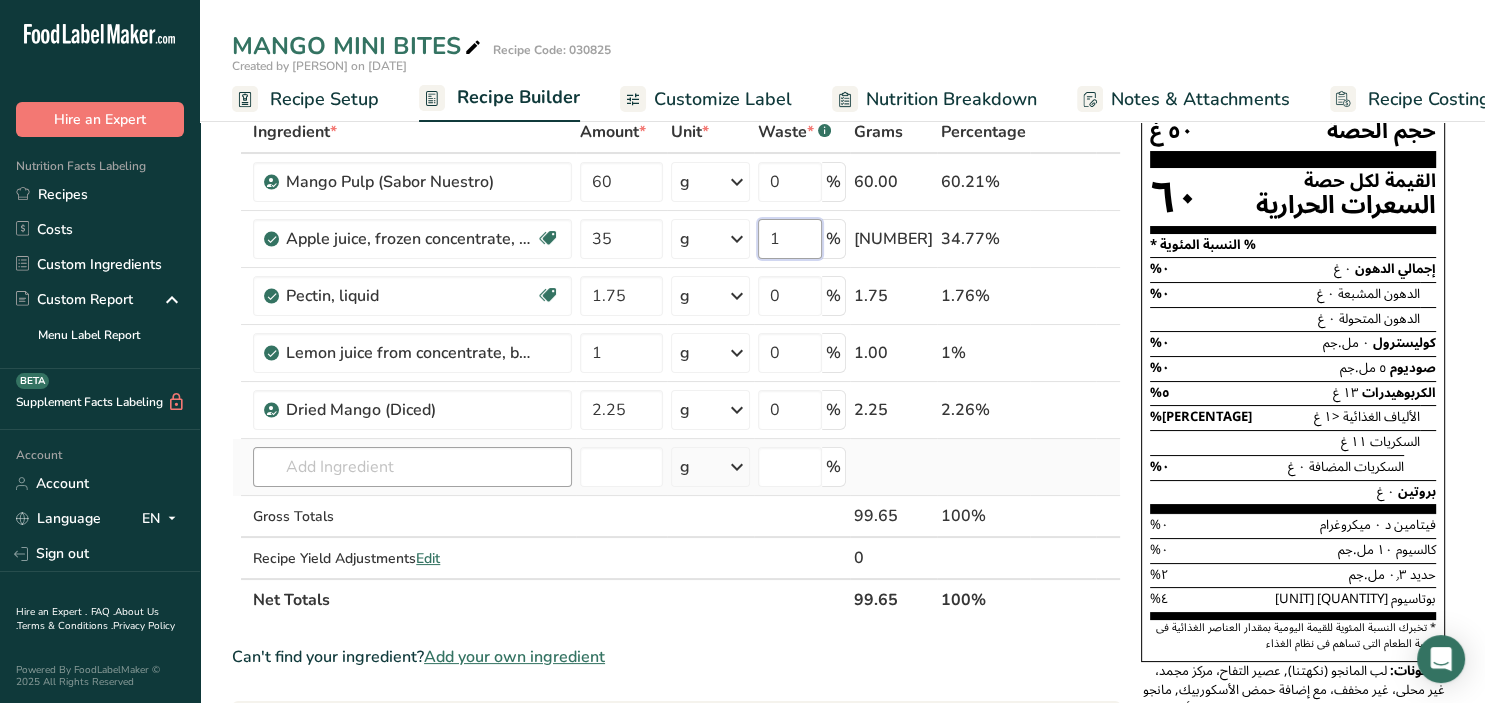 type on "1" 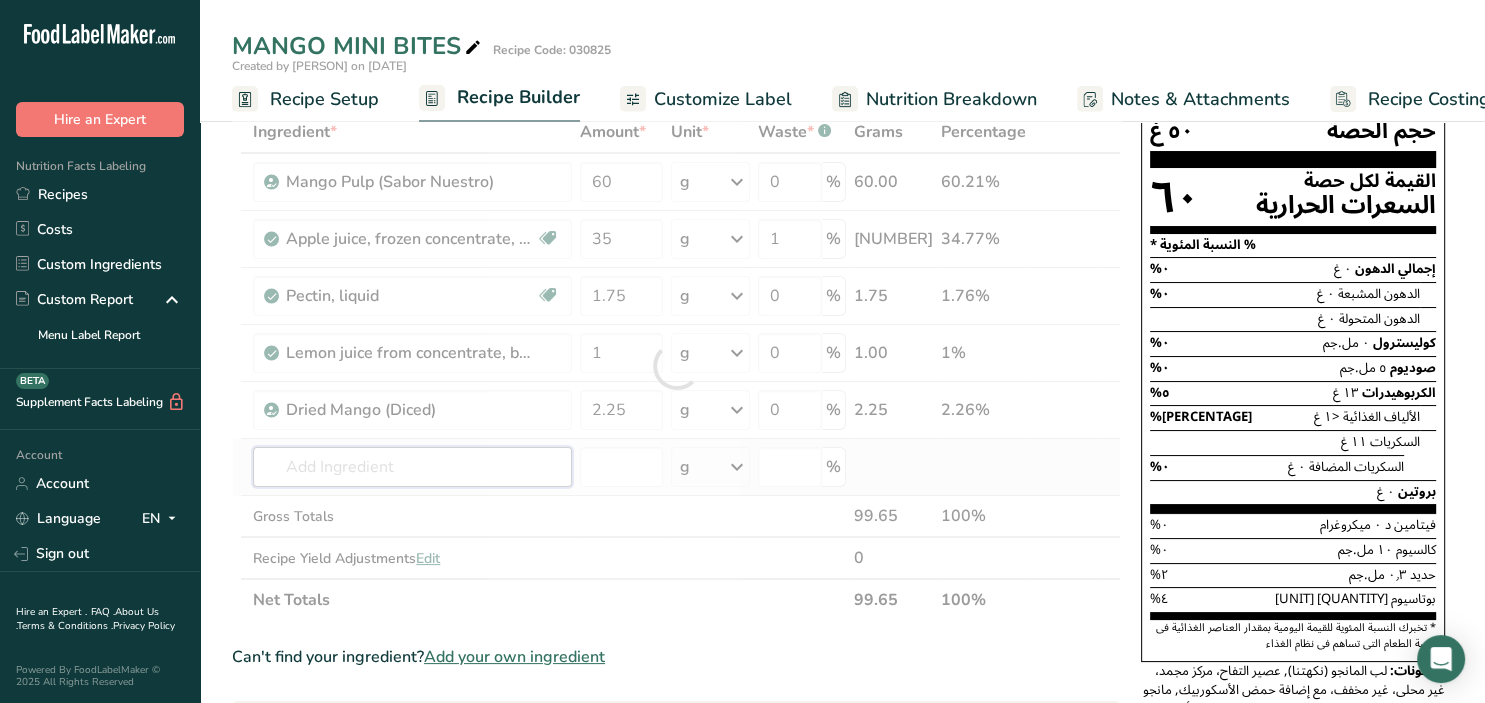 click at bounding box center [412, 467] 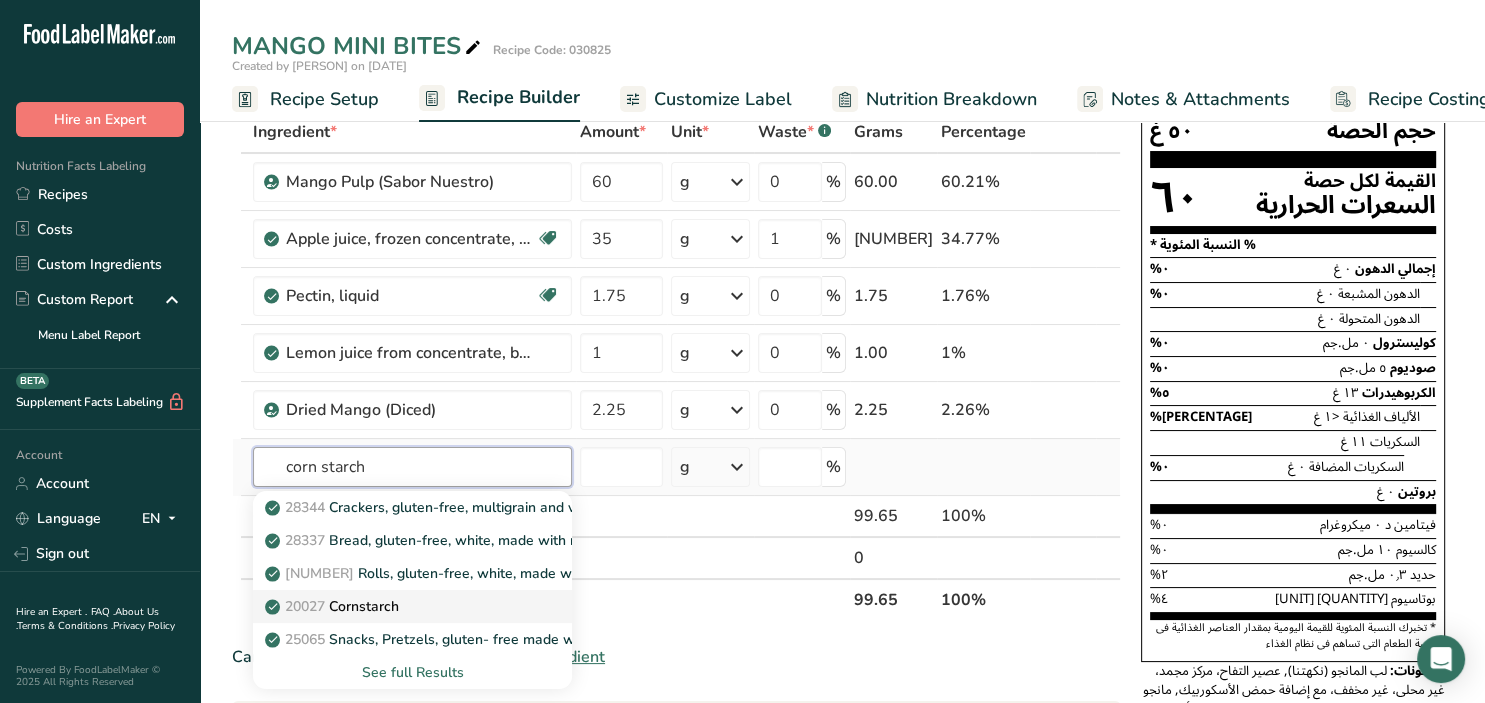 type on "corn starch" 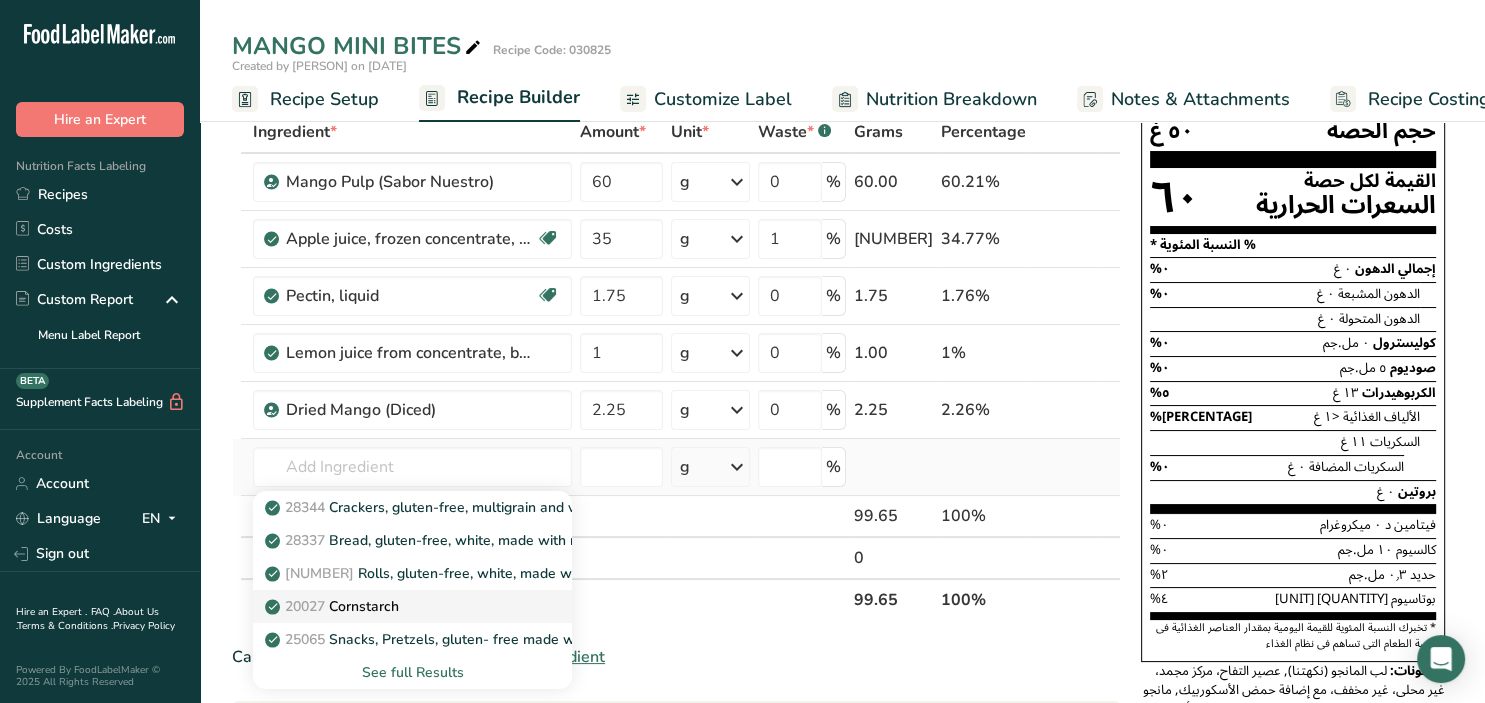 click on "Cornstarch" at bounding box center (396, 606) 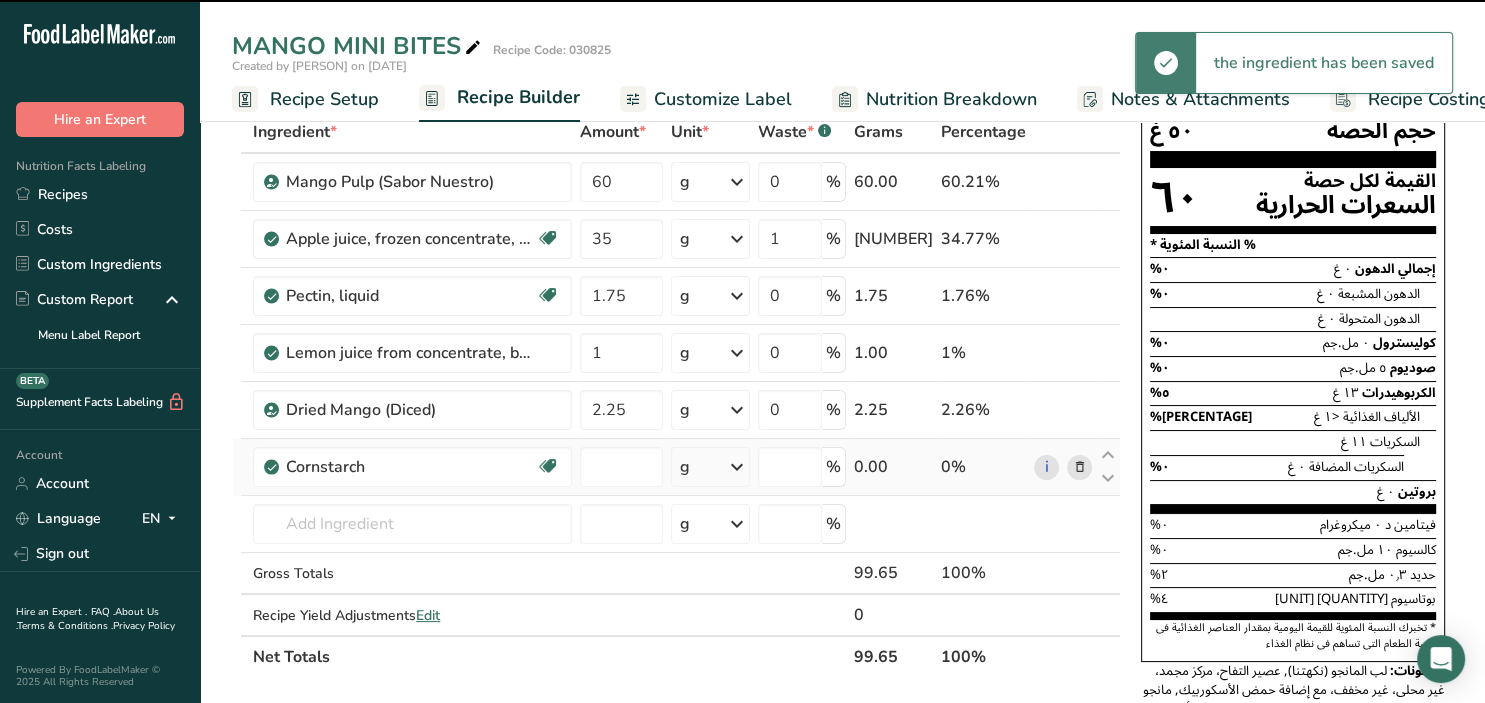 type on "0" 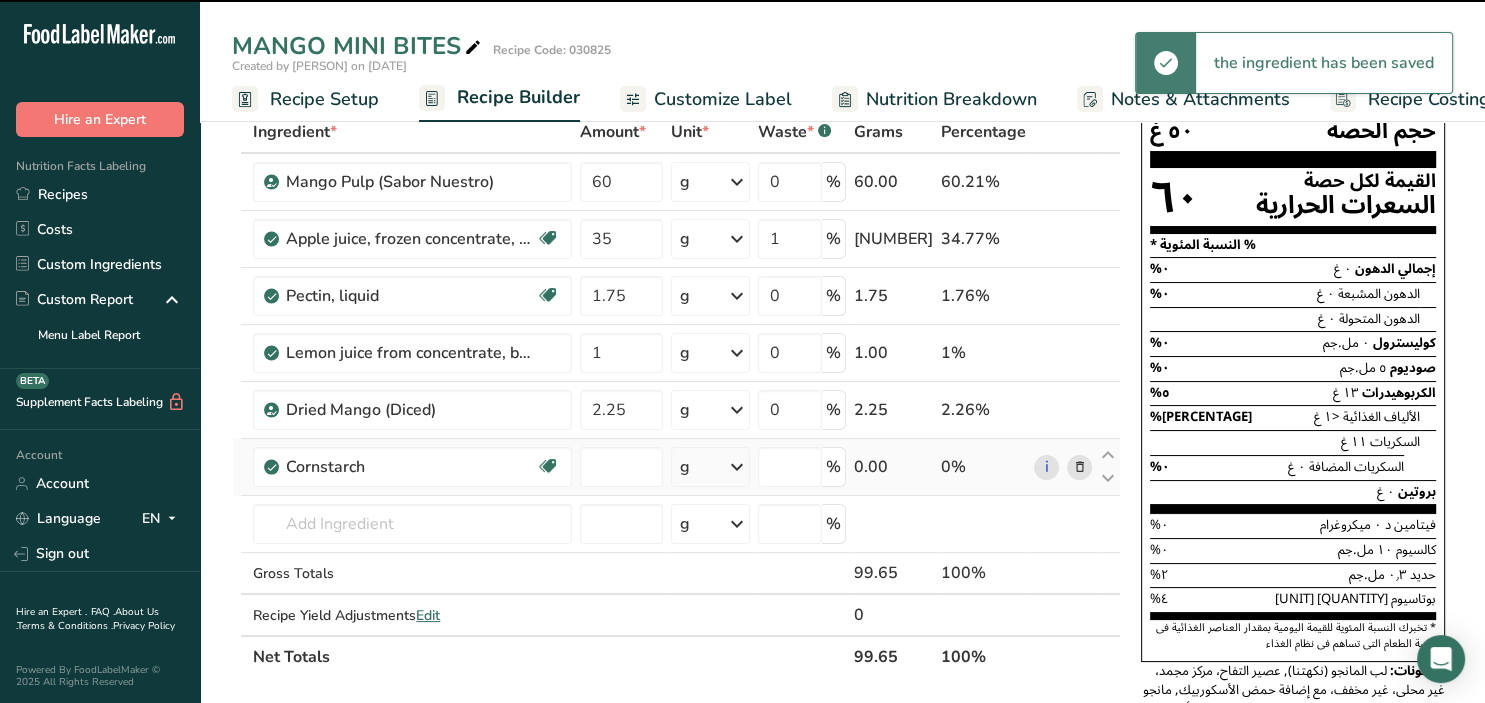 type on "0" 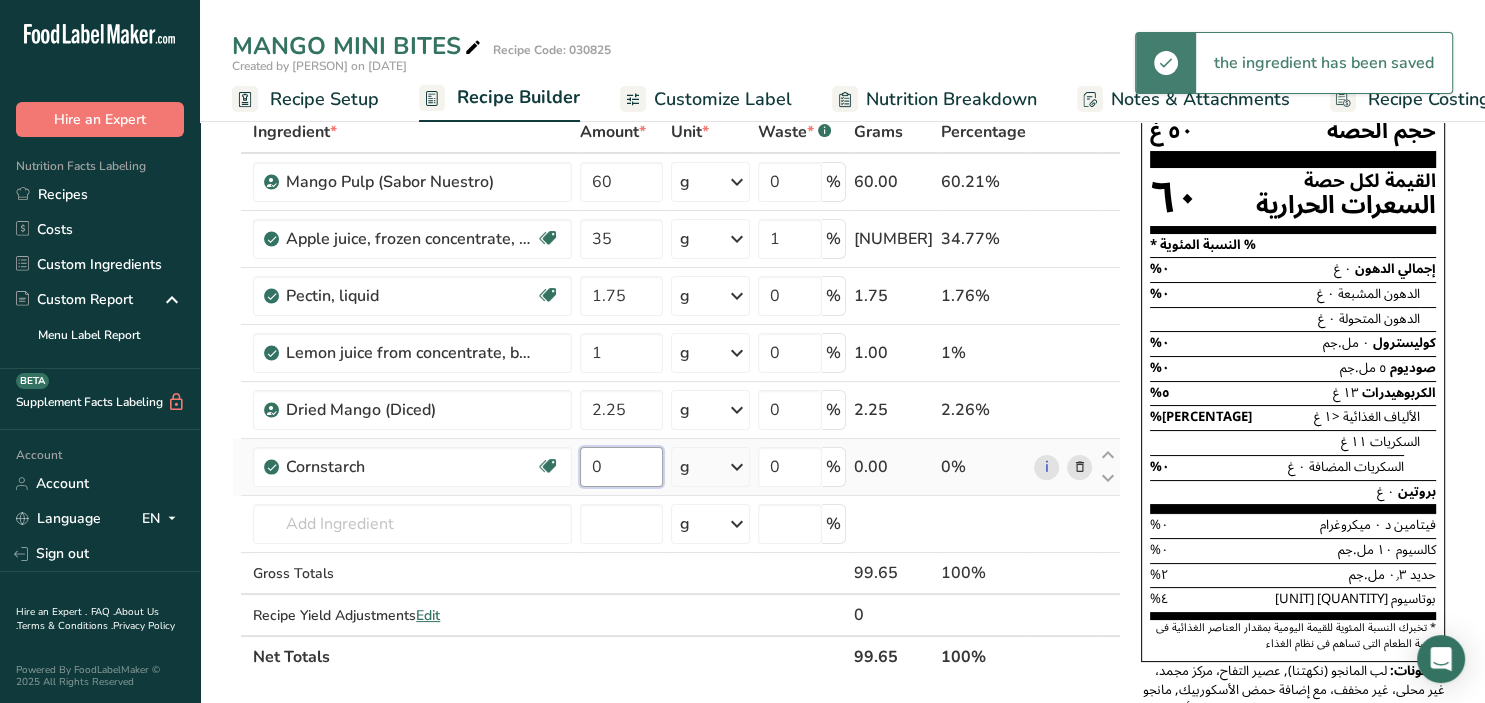 drag, startPoint x: 633, startPoint y: 458, endPoint x: 573, endPoint y: 464, distance: 60.299255 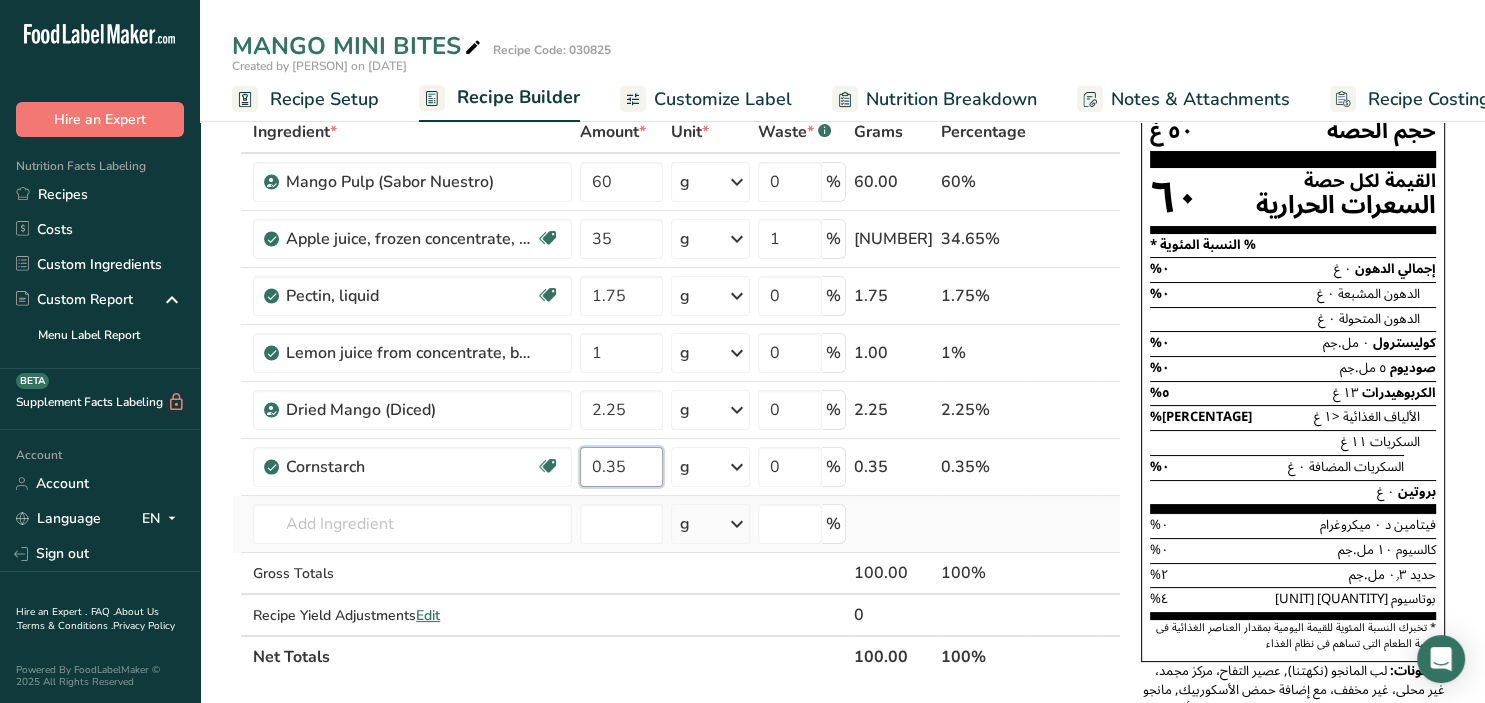 type on "0.35" 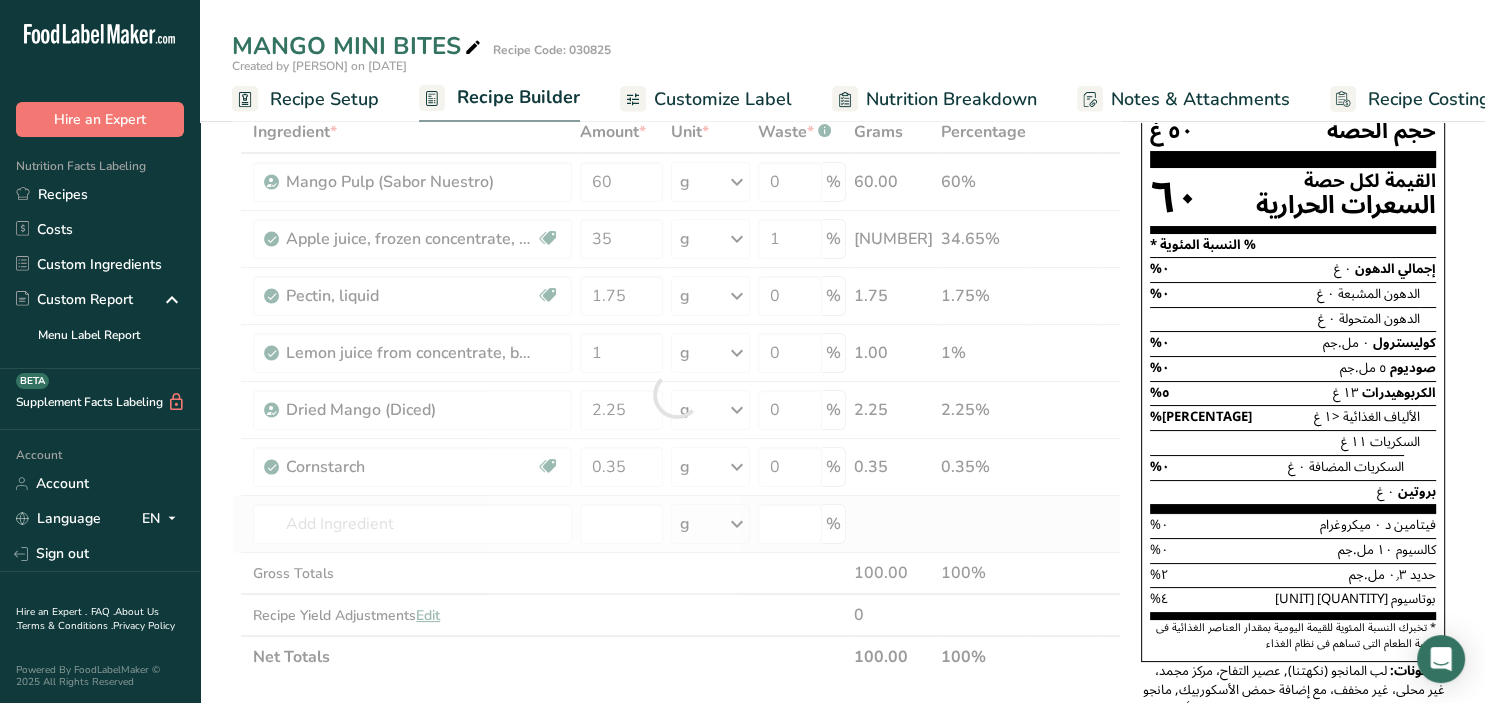 click on "Ingredient *
Amount *
Unit *
Waste *   .a-a{fill:#347362;}.b-a{fill:#fff;}          Grams
Percentage
Mango Pulp (Sabor Nuestro)
60
g
Weight Units
g
kg
mg
See more
Volume Units
l
Volume units require a density conversion. If you know your ingredient's density enter it below. Otherwise, click on "RIA" our AI Regulatory bot - she will be able to help you
lb/ft3
g/cm3
Confirm
mL
Volume units require a density conversion. If you know your ingredient's density enter it below. Otherwise, click on "RIA" our AI Regulatory bot - she will be able to help you
lb/ft3" at bounding box center [676, 394] 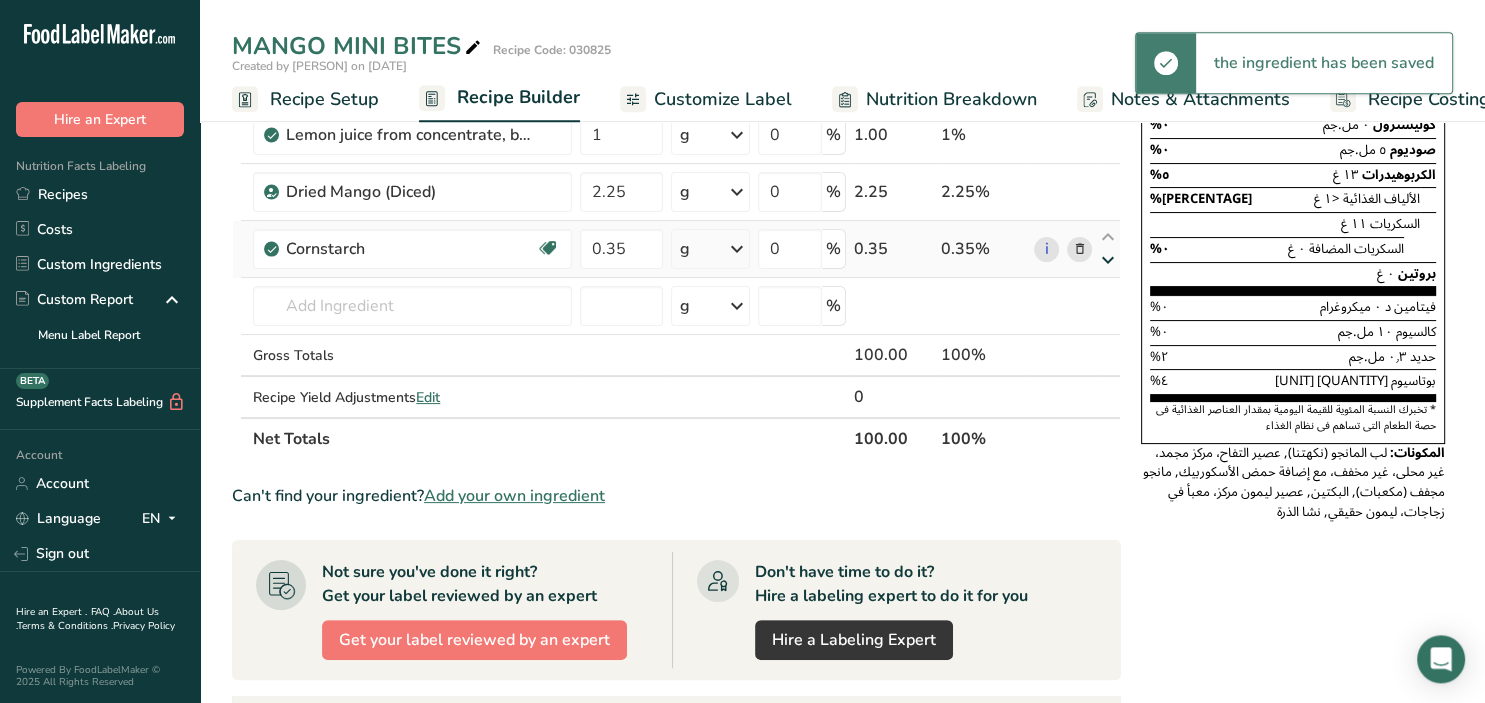 scroll, scrollTop: 0, scrollLeft: 0, axis: both 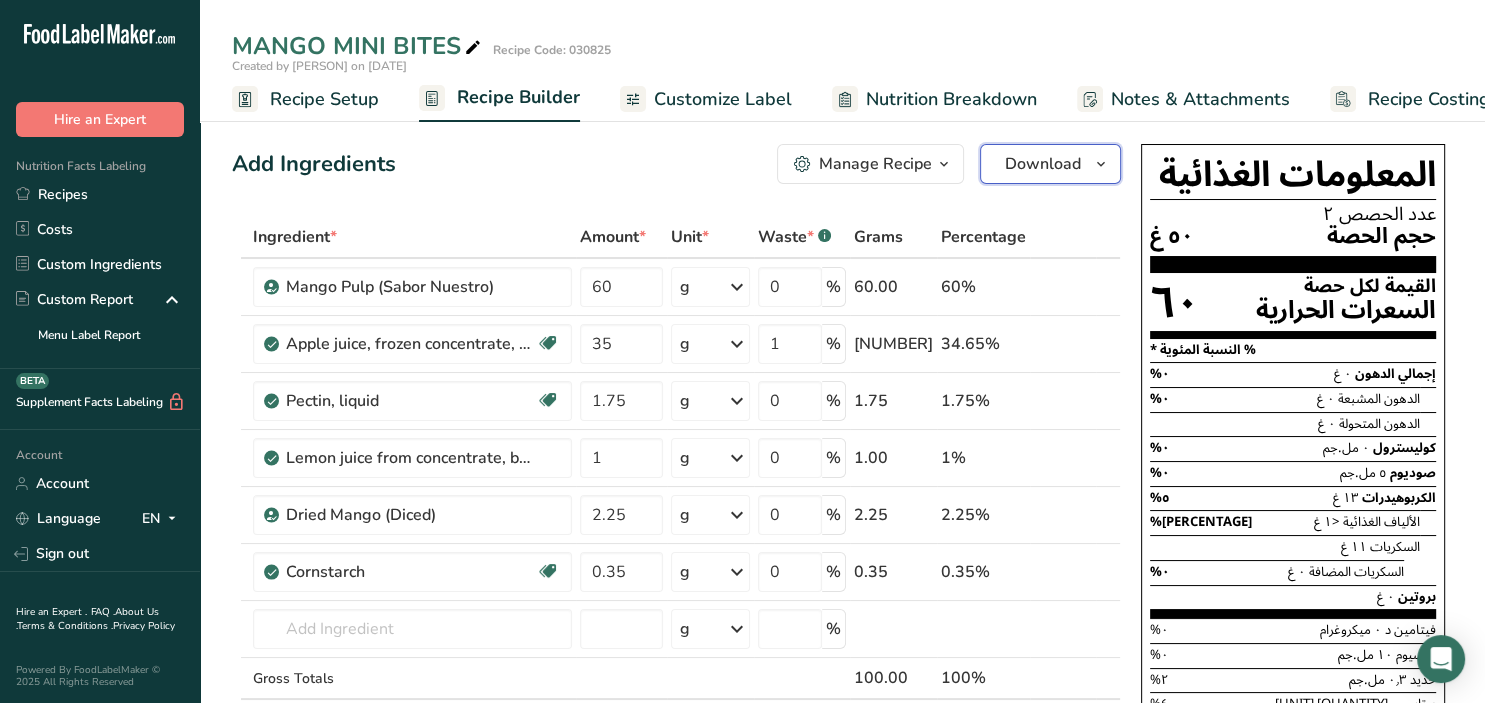 click at bounding box center [1101, 164] 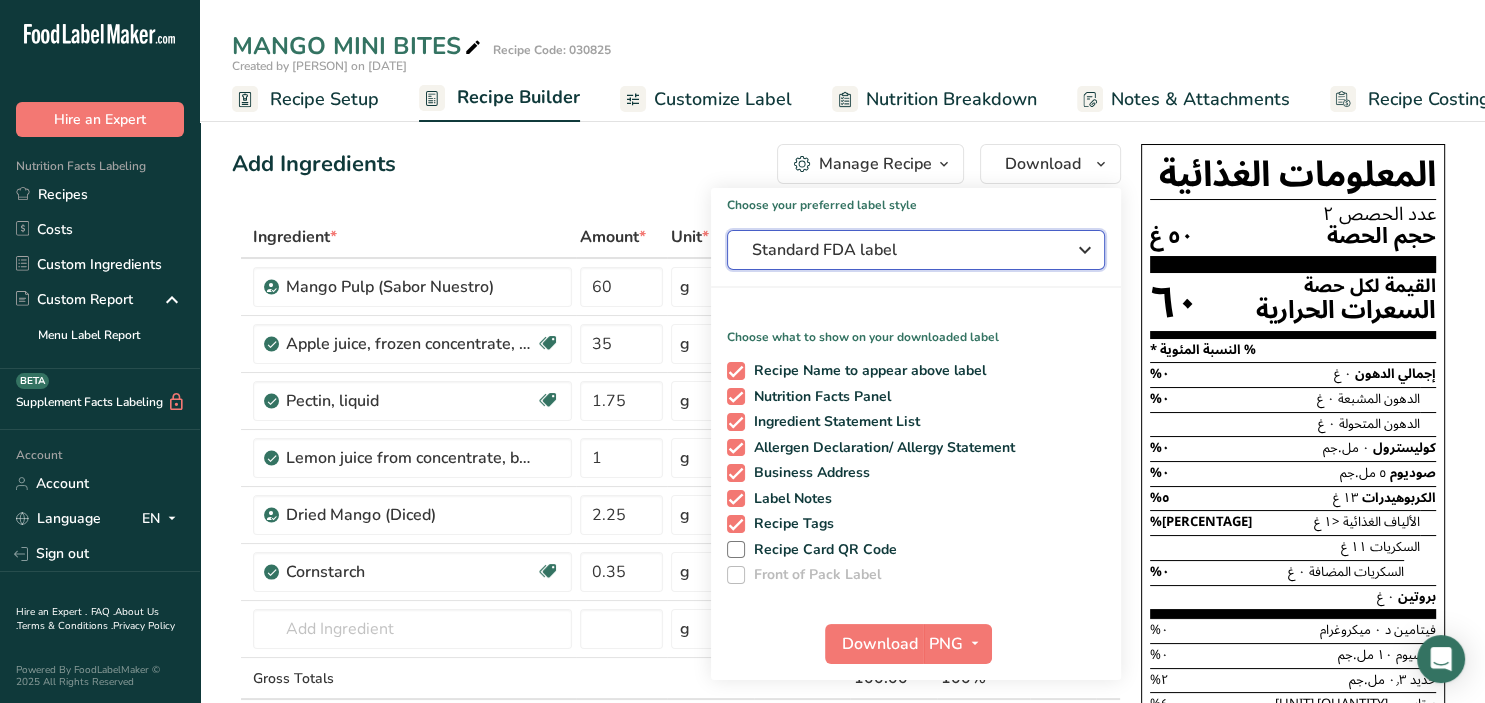 click at bounding box center (1085, 250) 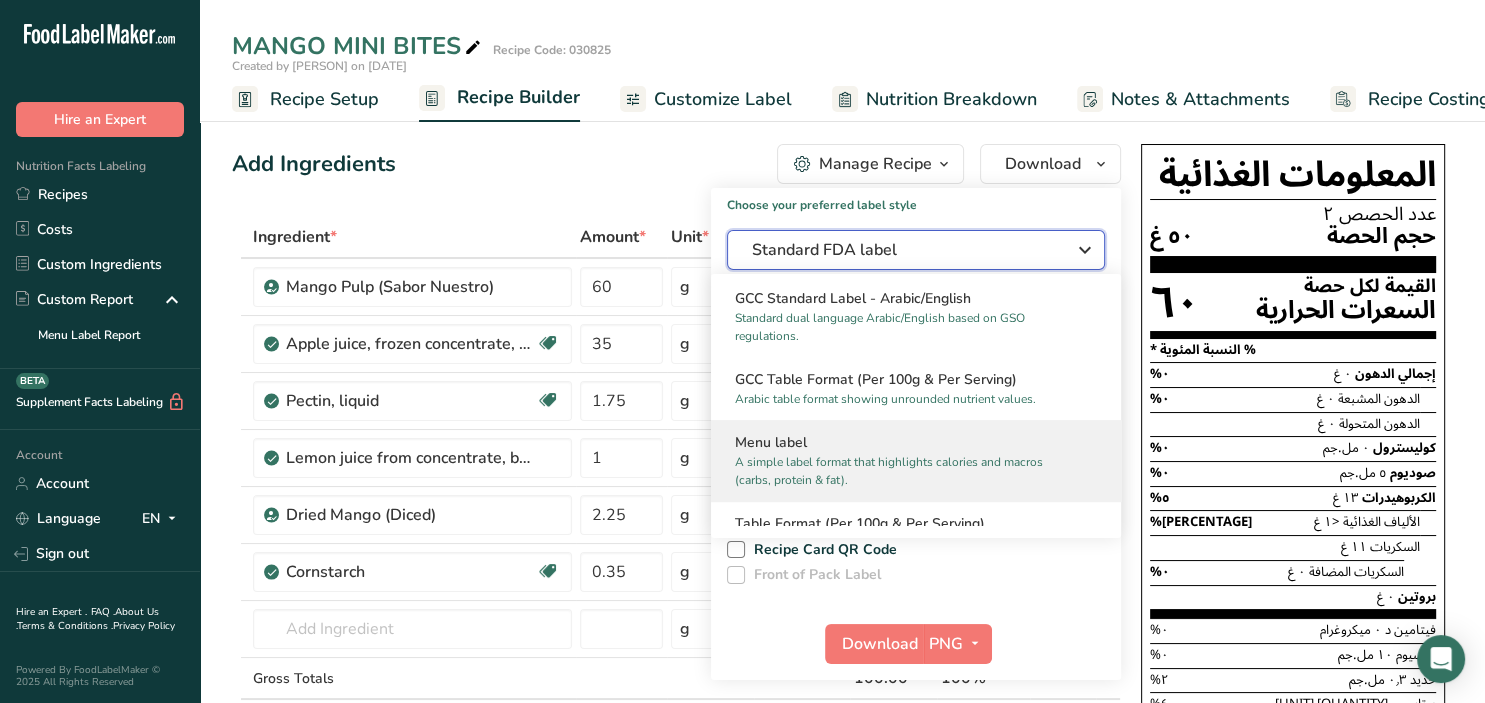 scroll, scrollTop: 1296, scrollLeft: 0, axis: vertical 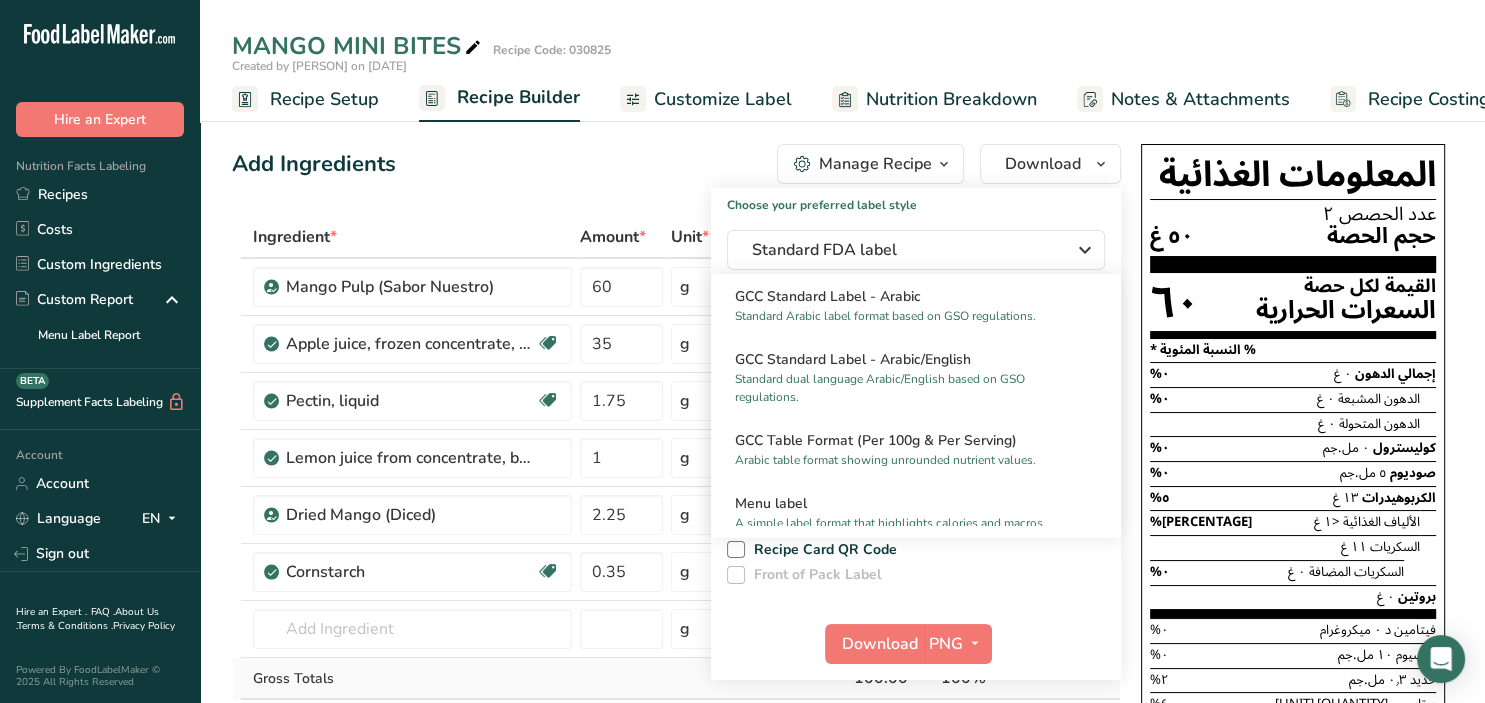 click on "Gross Totals" at bounding box center [412, 678] 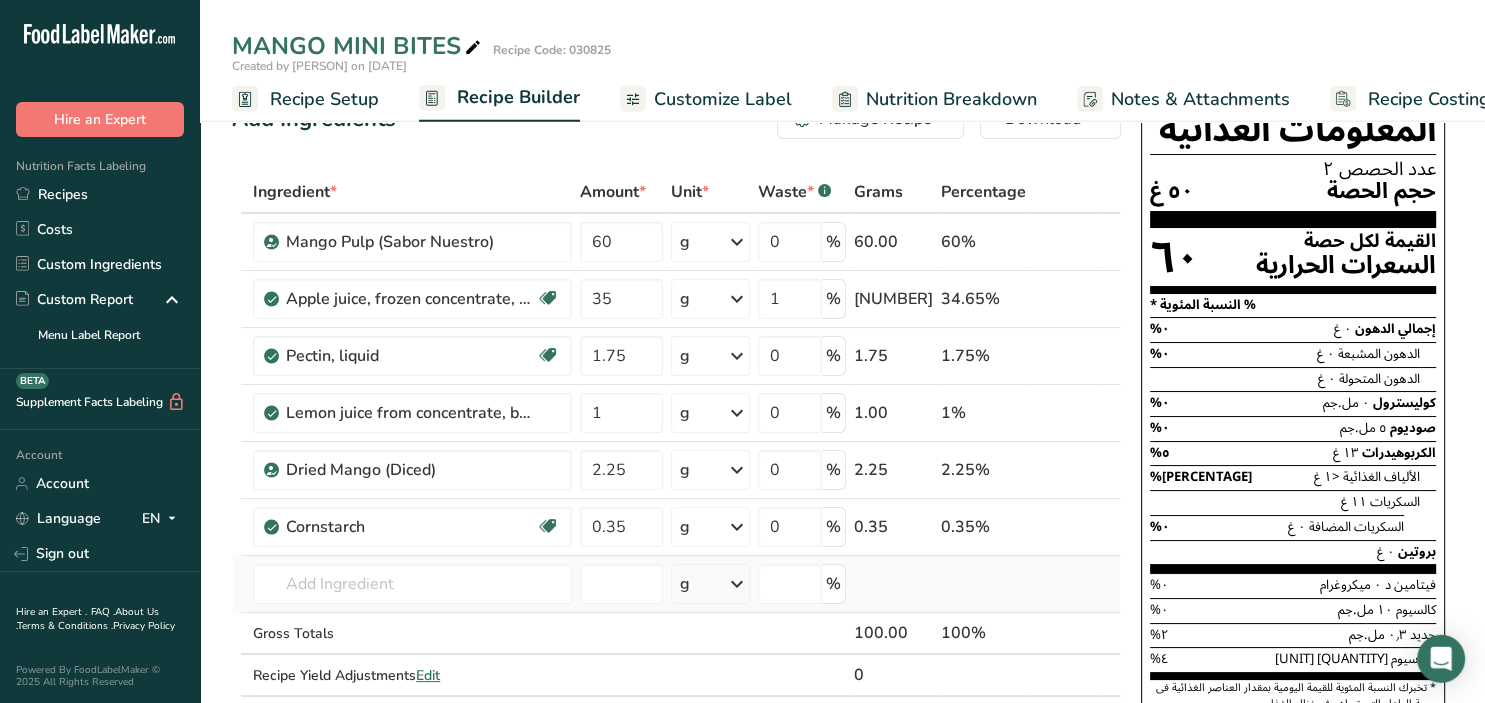 scroll, scrollTop: 0, scrollLeft: 0, axis: both 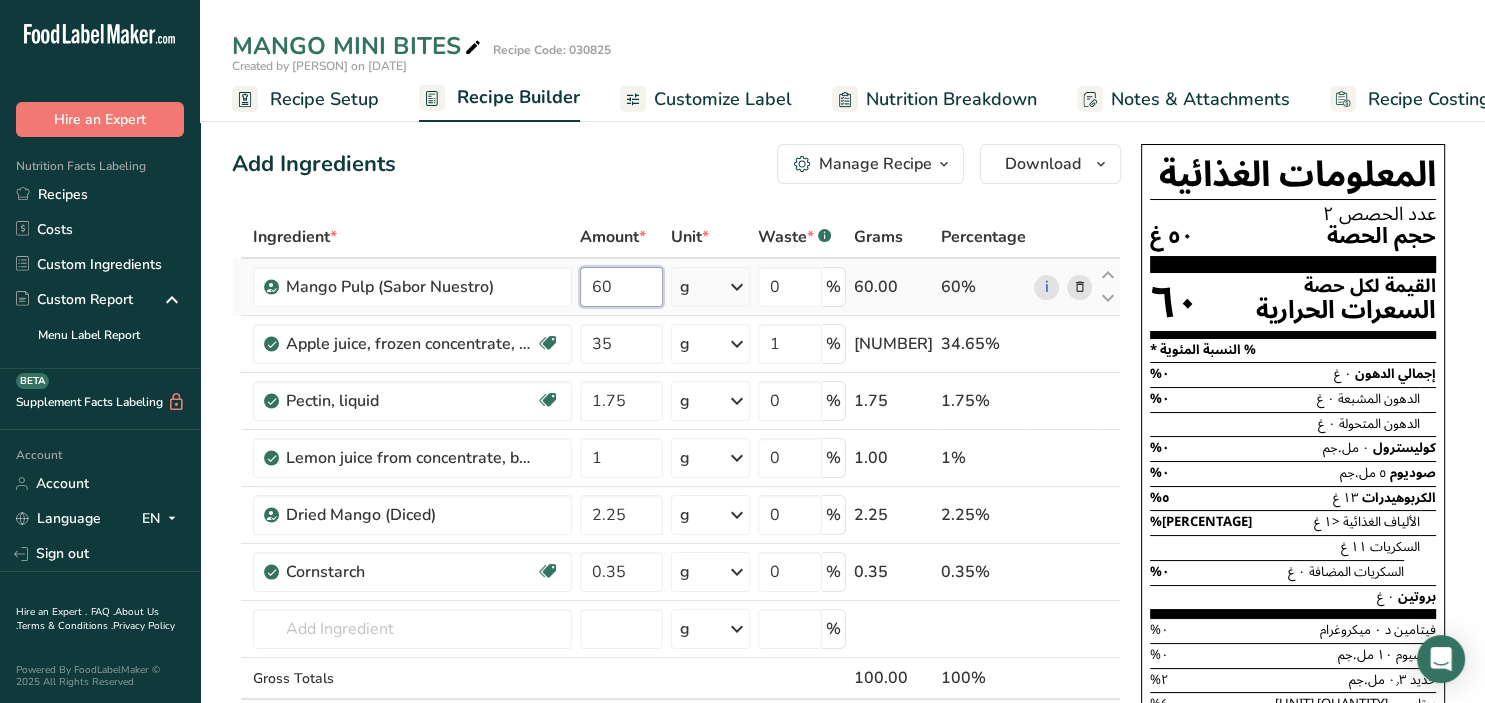 drag, startPoint x: 631, startPoint y: 283, endPoint x: 583, endPoint y: 283, distance: 48 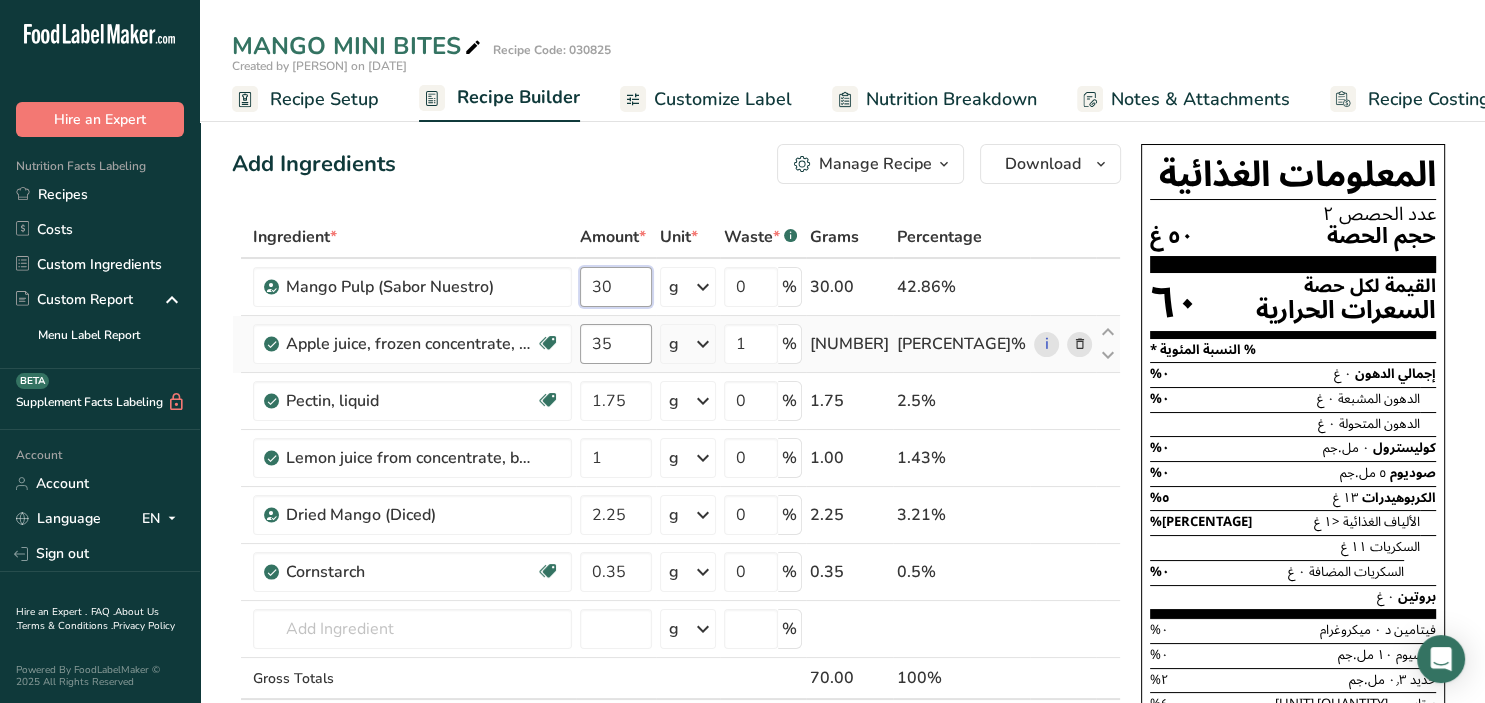 type on "30" 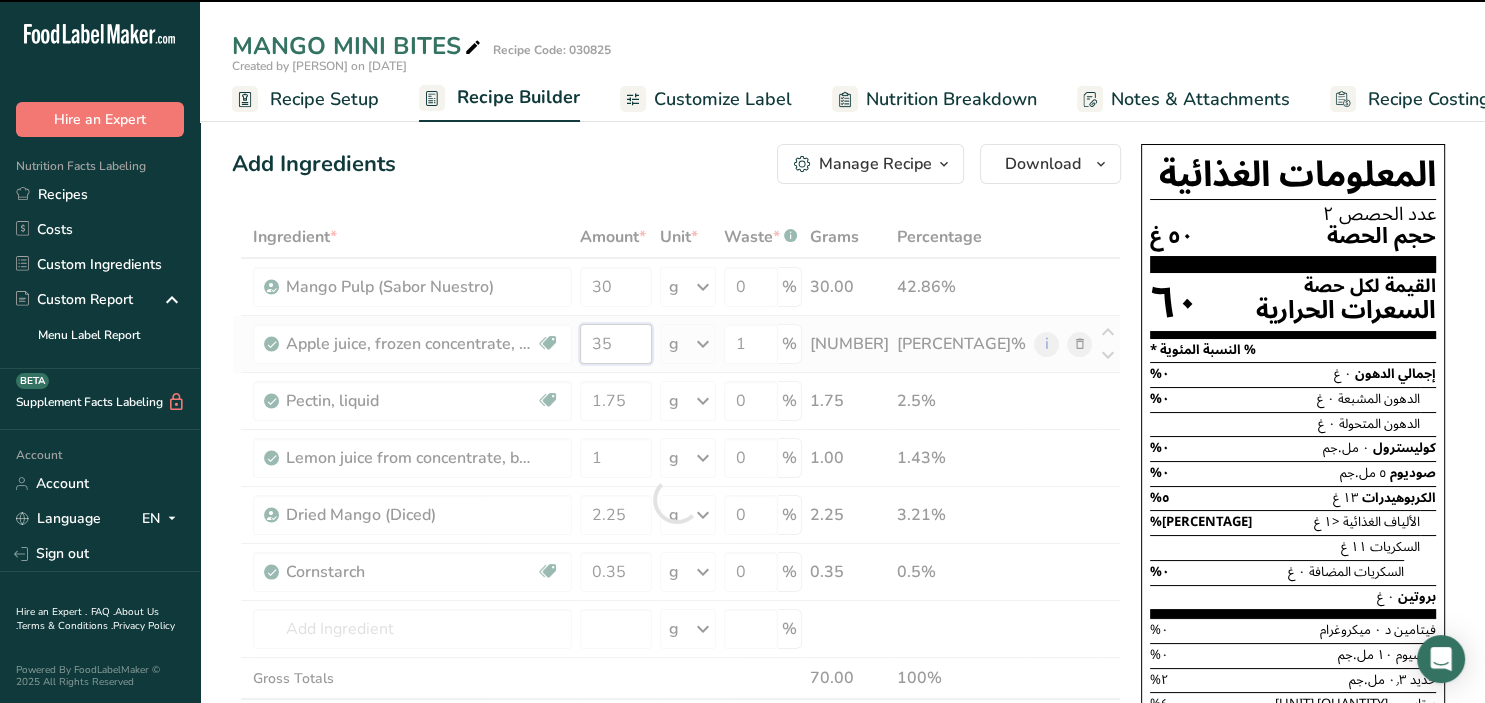 drag, startPoint x: 621, startPoint y: 342, endPoint x: 593, endPoint y: 341, distance: 28.01785 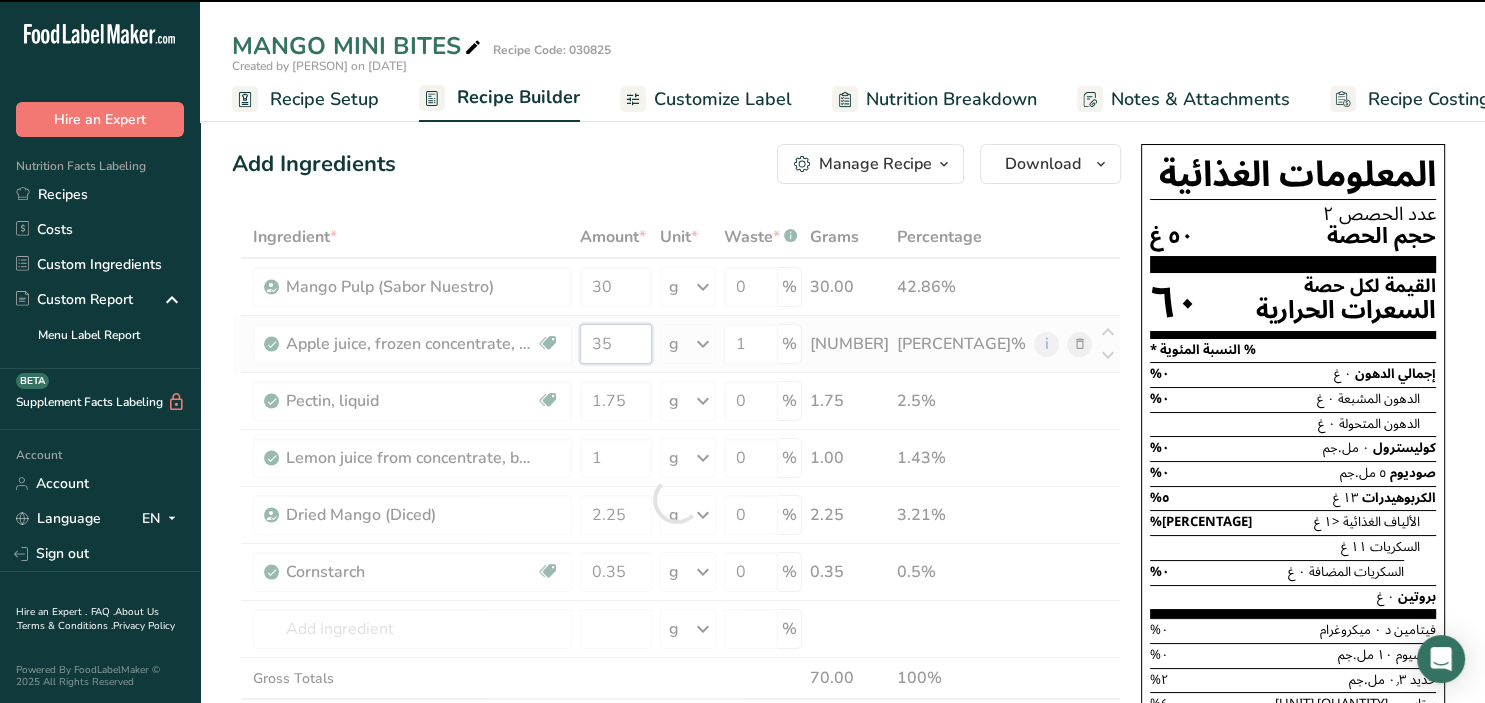 click on "35" at bounding box center [616, 344] 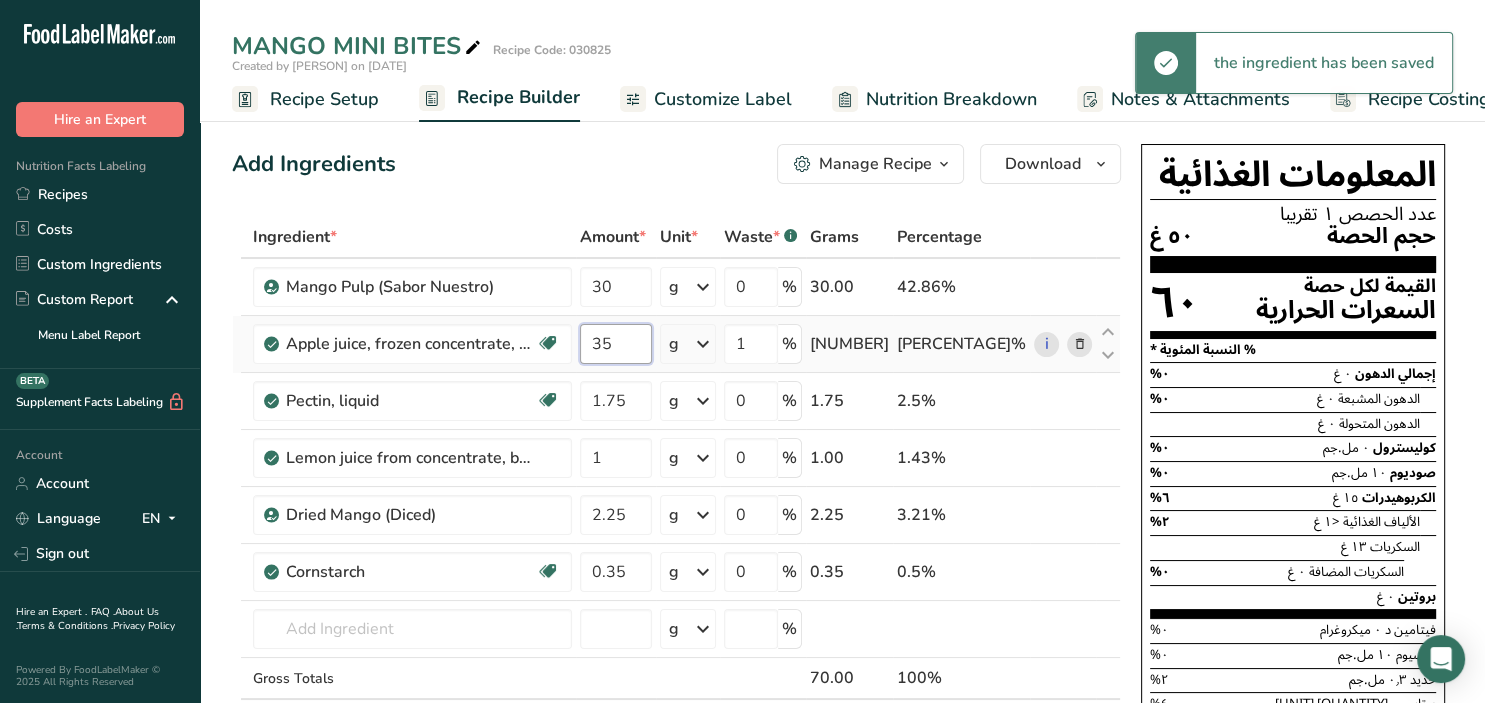 drag, startPoint x: 644, startPoint y: 342, endPoint x: 588, endPoint y: 344, distance: 56.0357 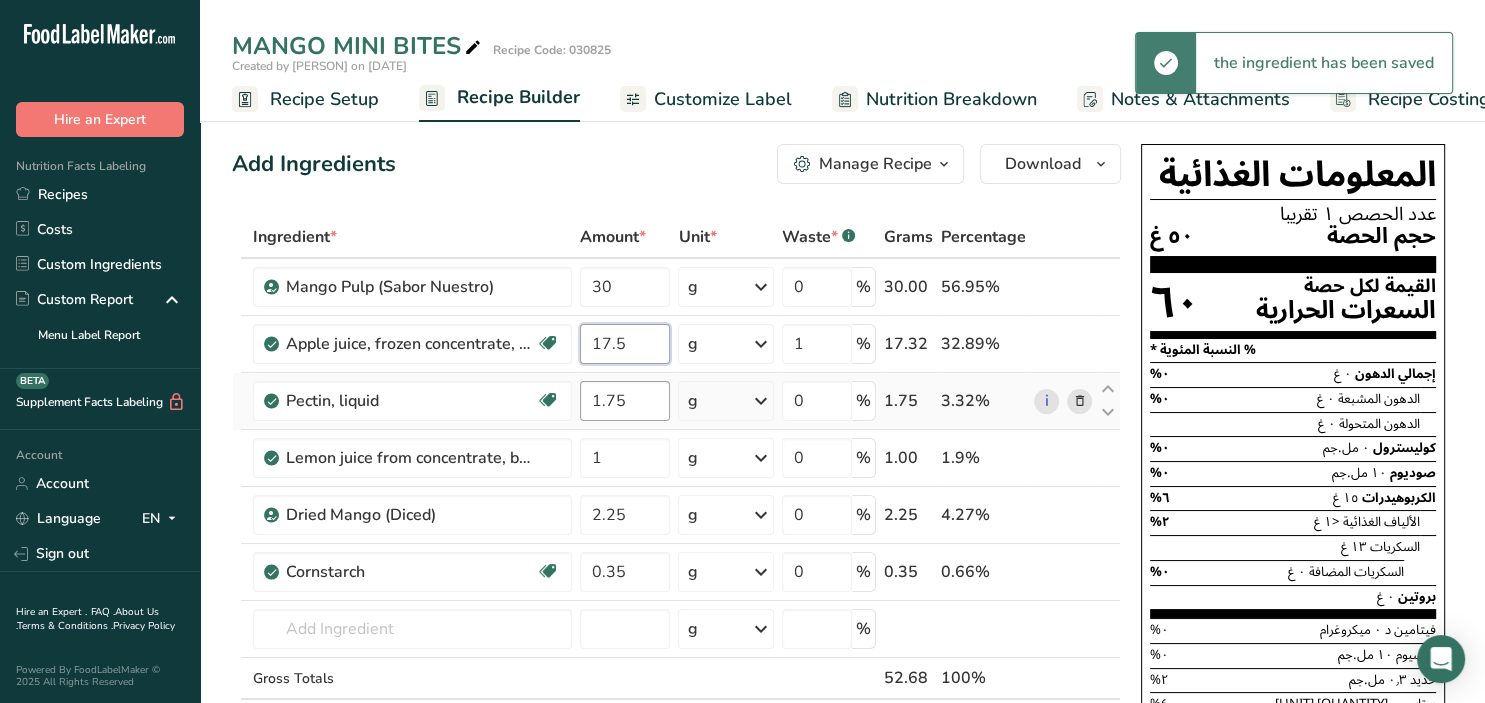 type on "17.5" 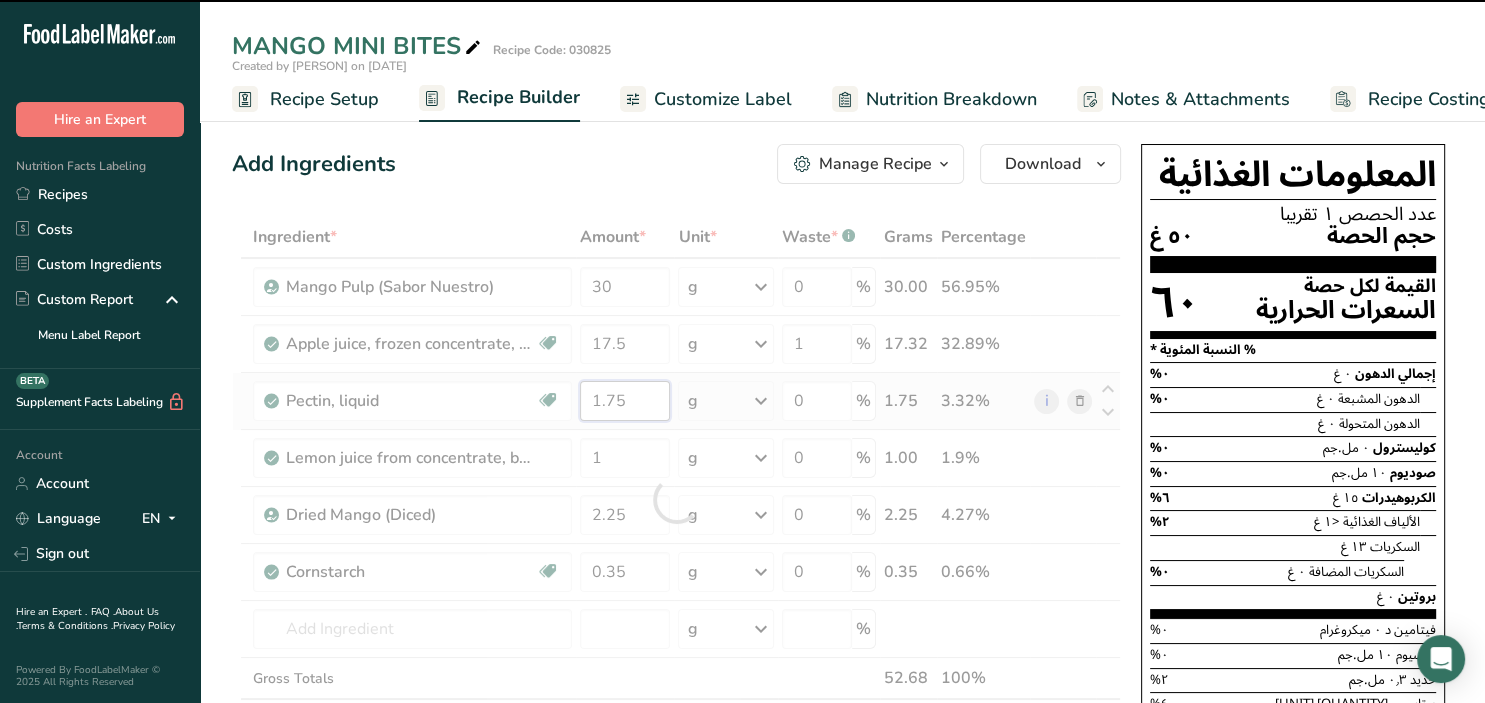 drag, startPoint x: 640, startPoint y: 401, endPoint x: 587, endPoint y: 402, distance: 53.009434 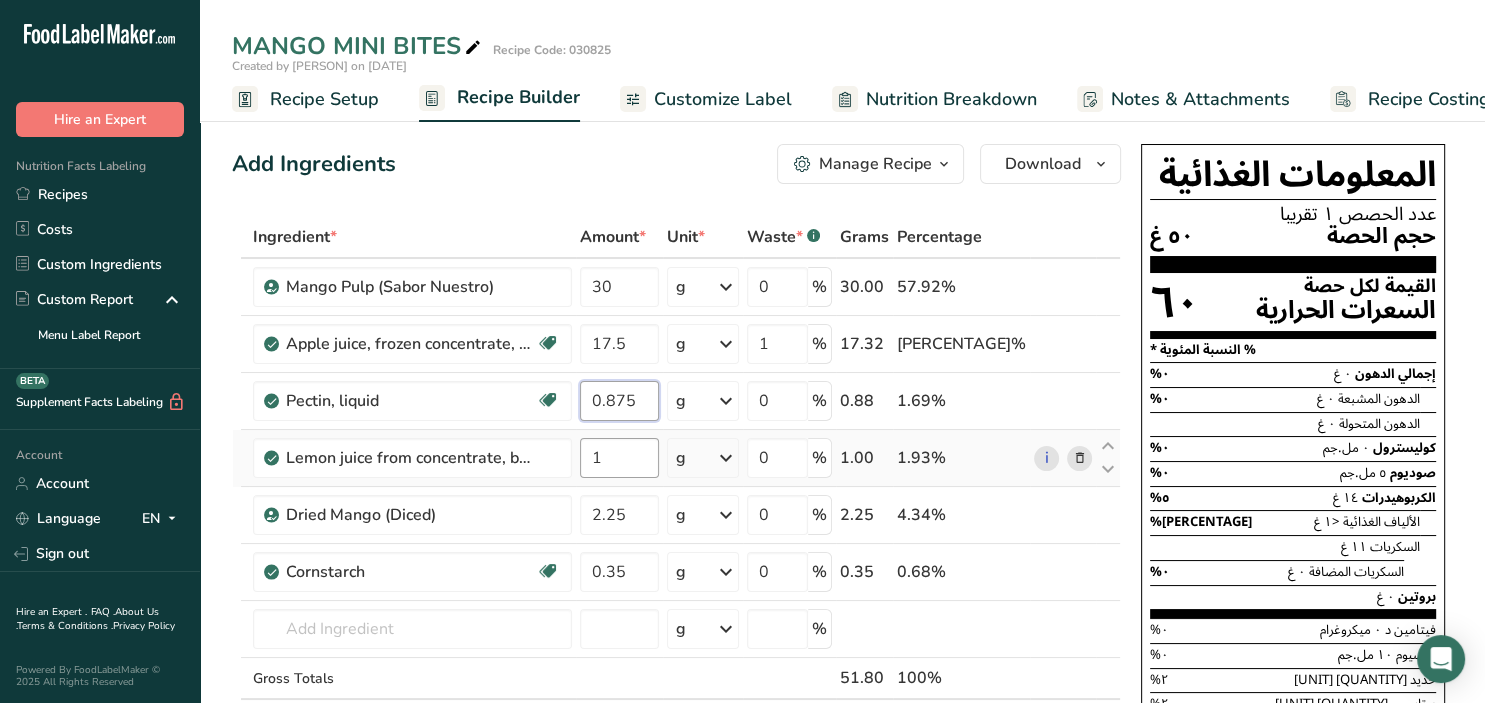 type on "0.875" 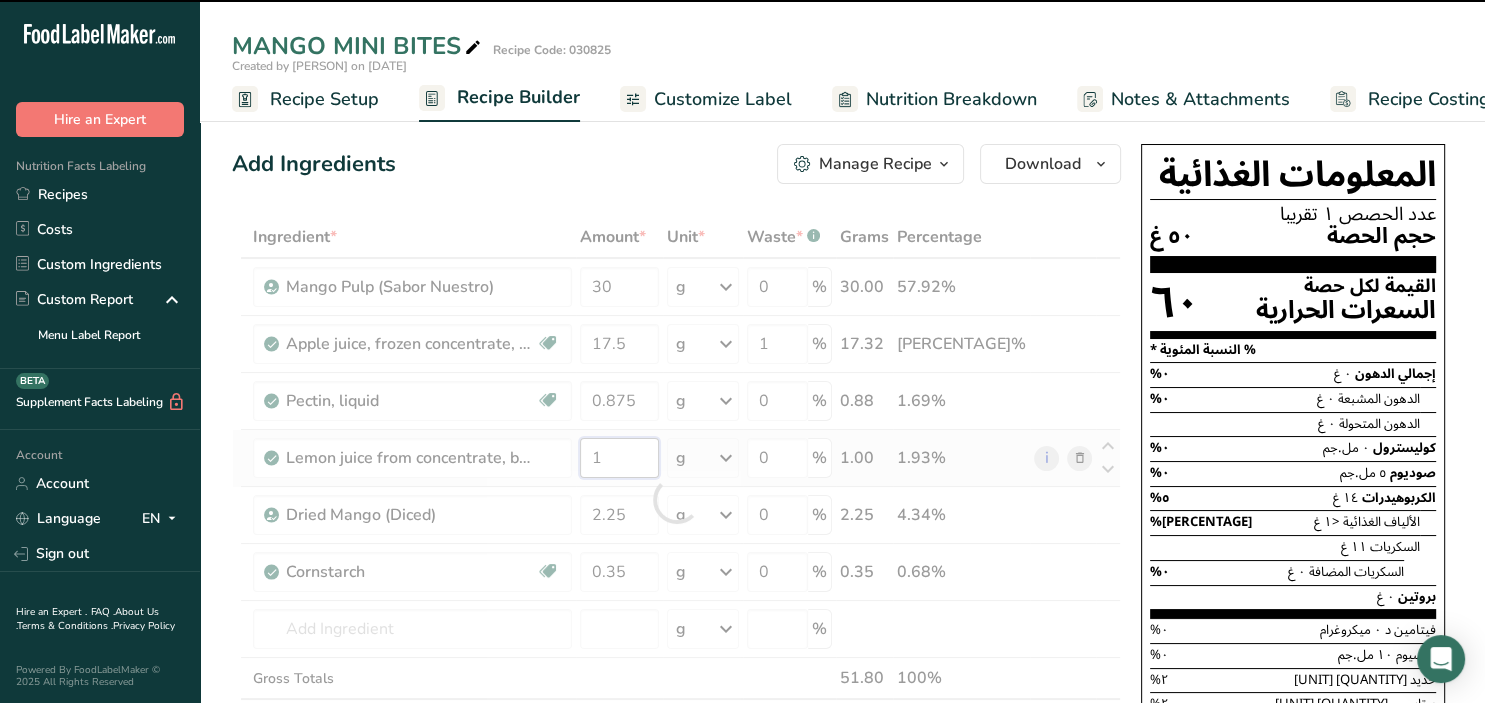 drag, startPoint x: 620, startPoint y: 464, endPoint x: 577, endPoint y: 463, distance: 43.011627 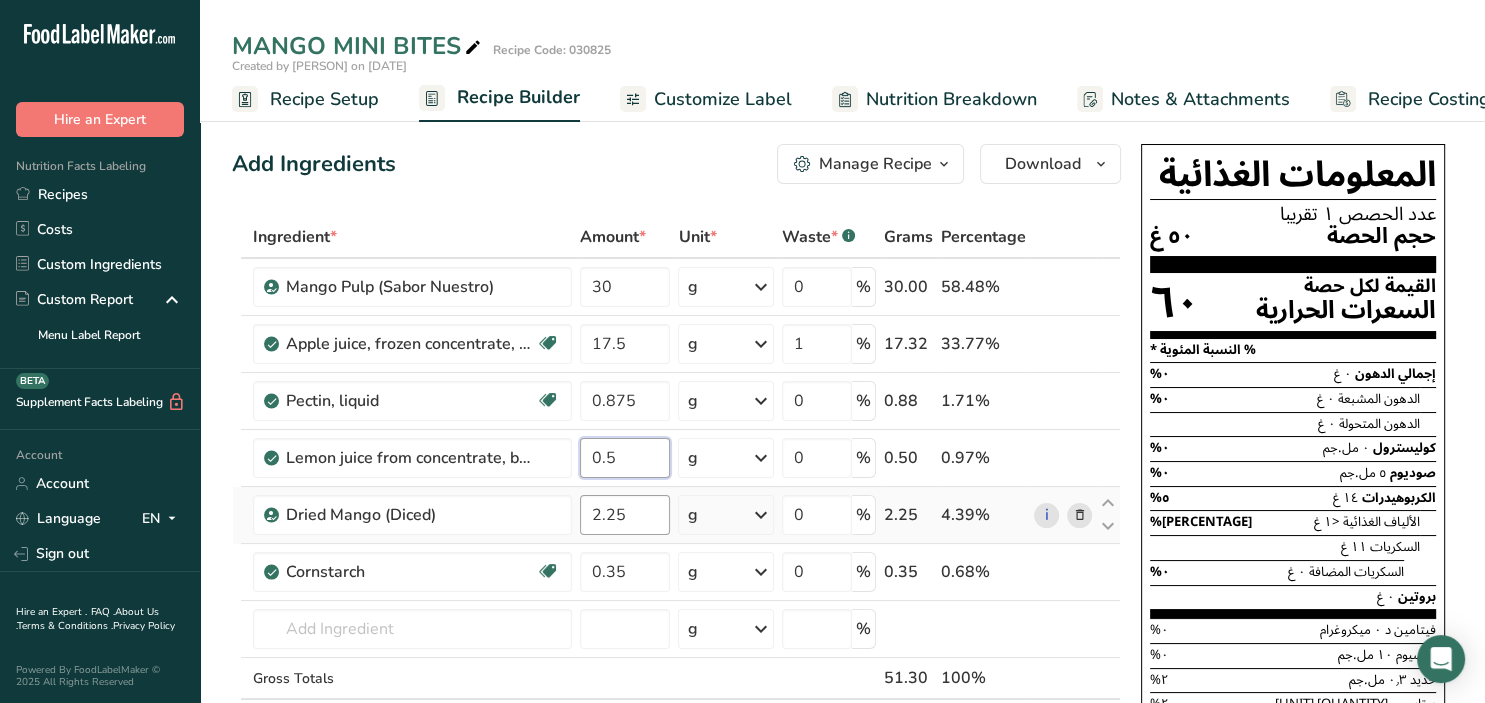 type on "0.5" 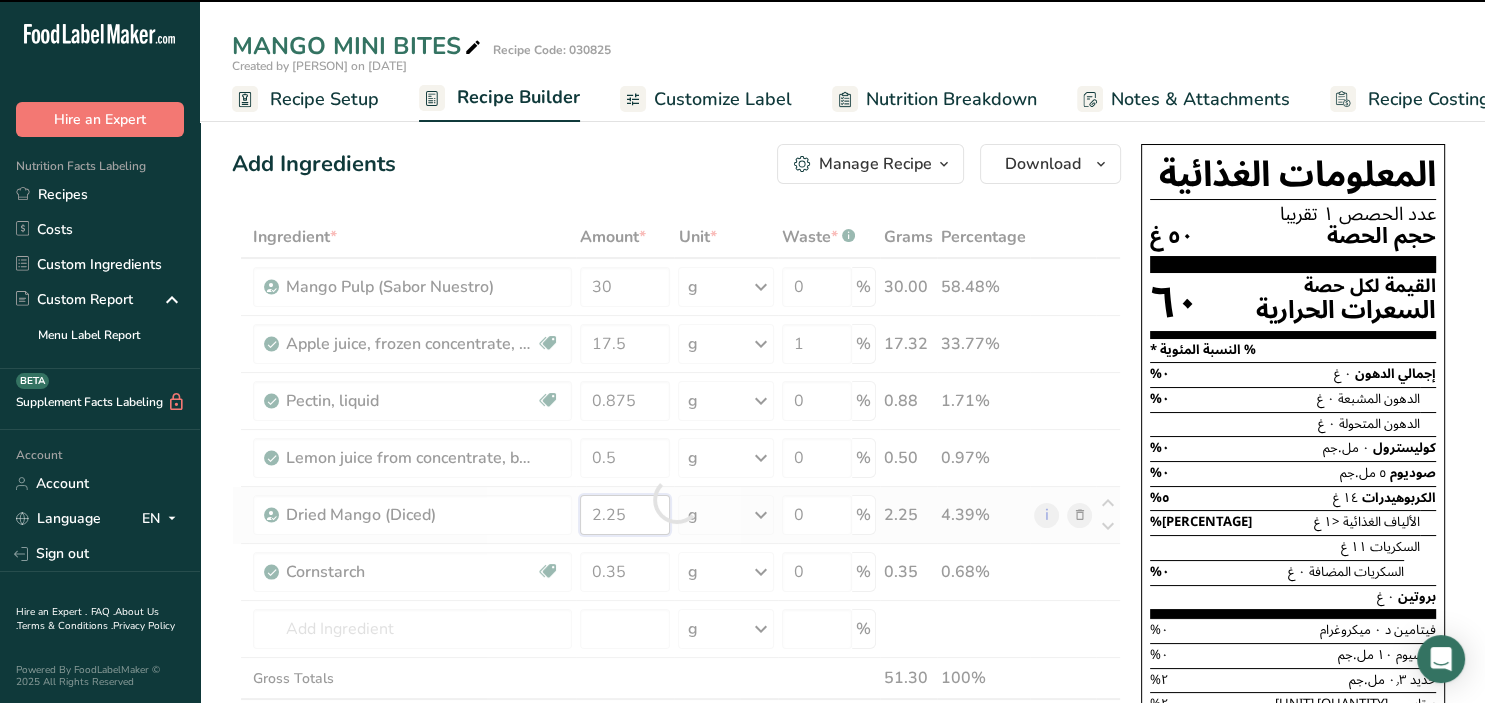 drag, startPoint x: 642, startPoint y: 514, endPoint x: 593, endPoint y: 517, distance: 49.09175 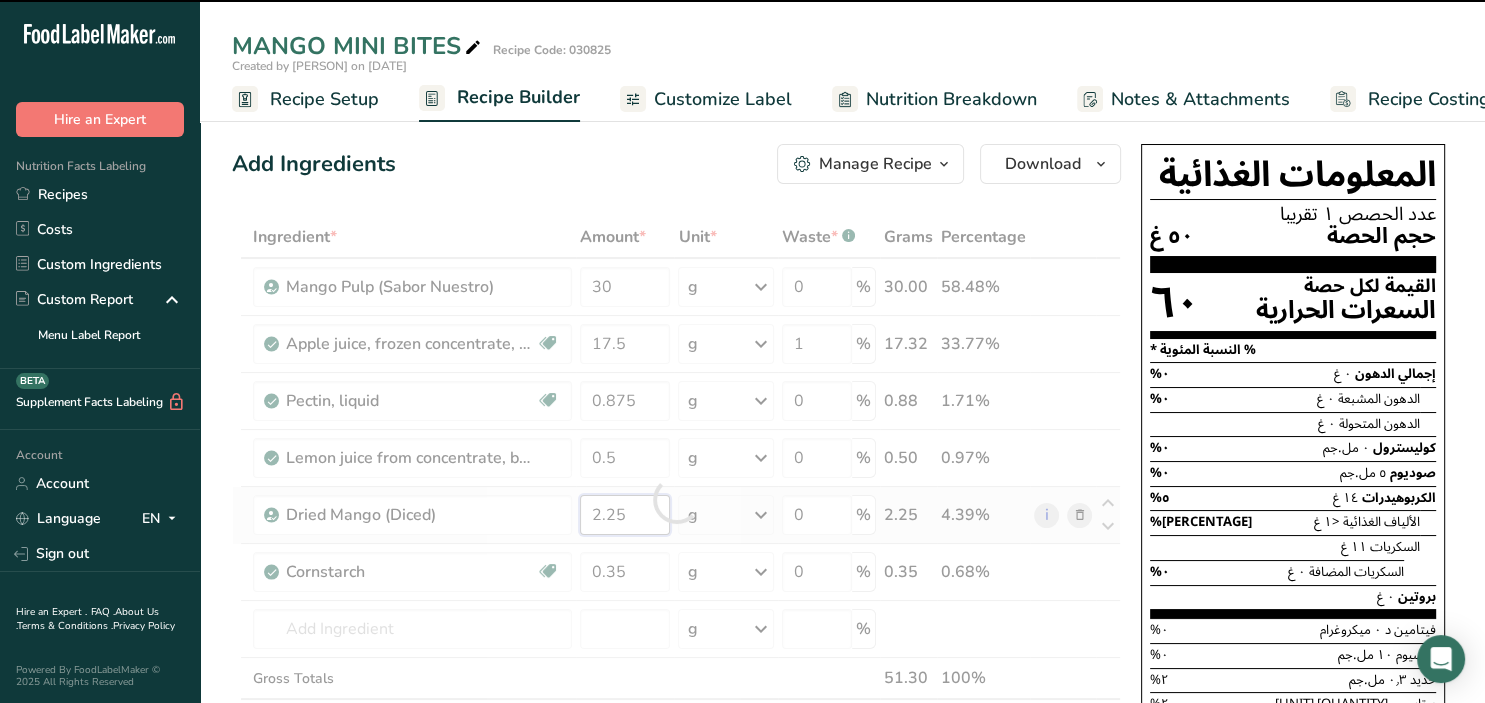 click on "2.25" at bounding box center (625, 515) 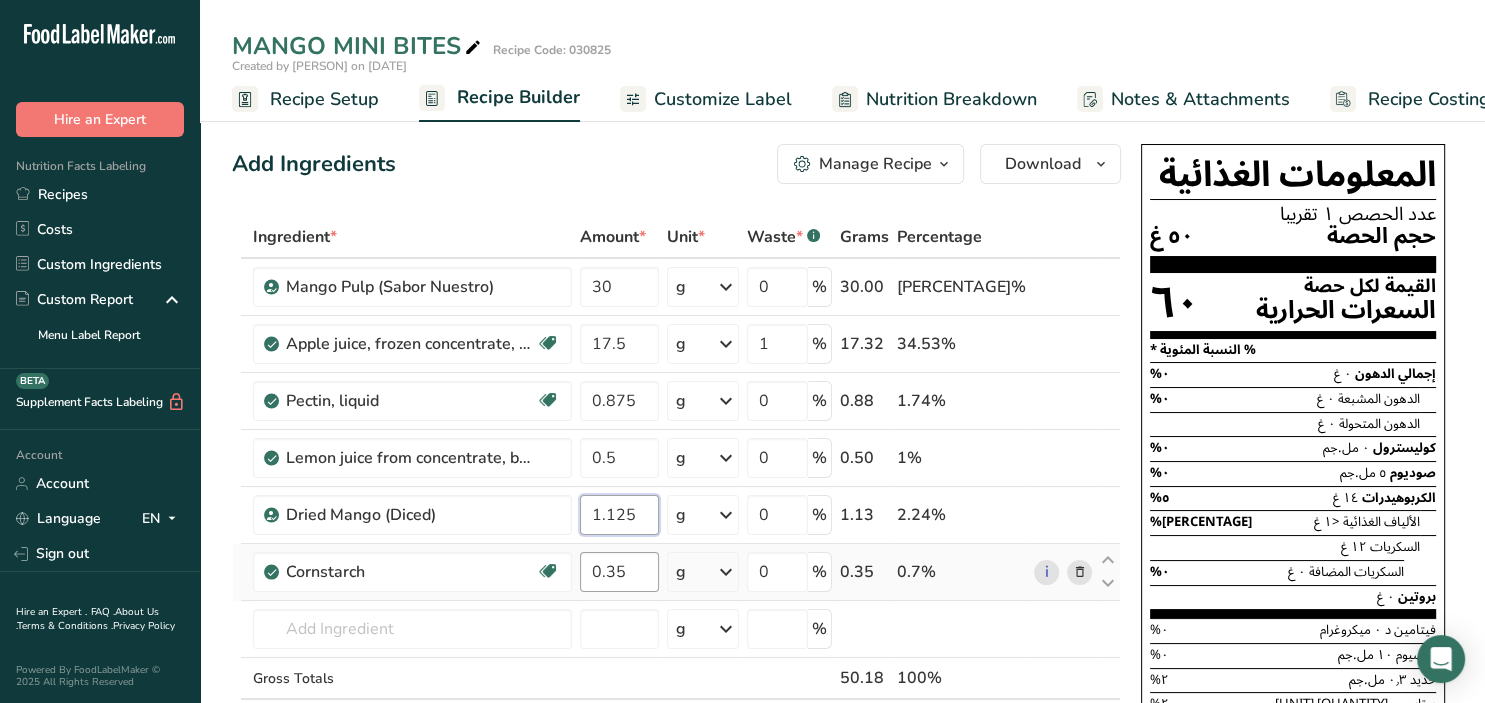 type on "1.125" 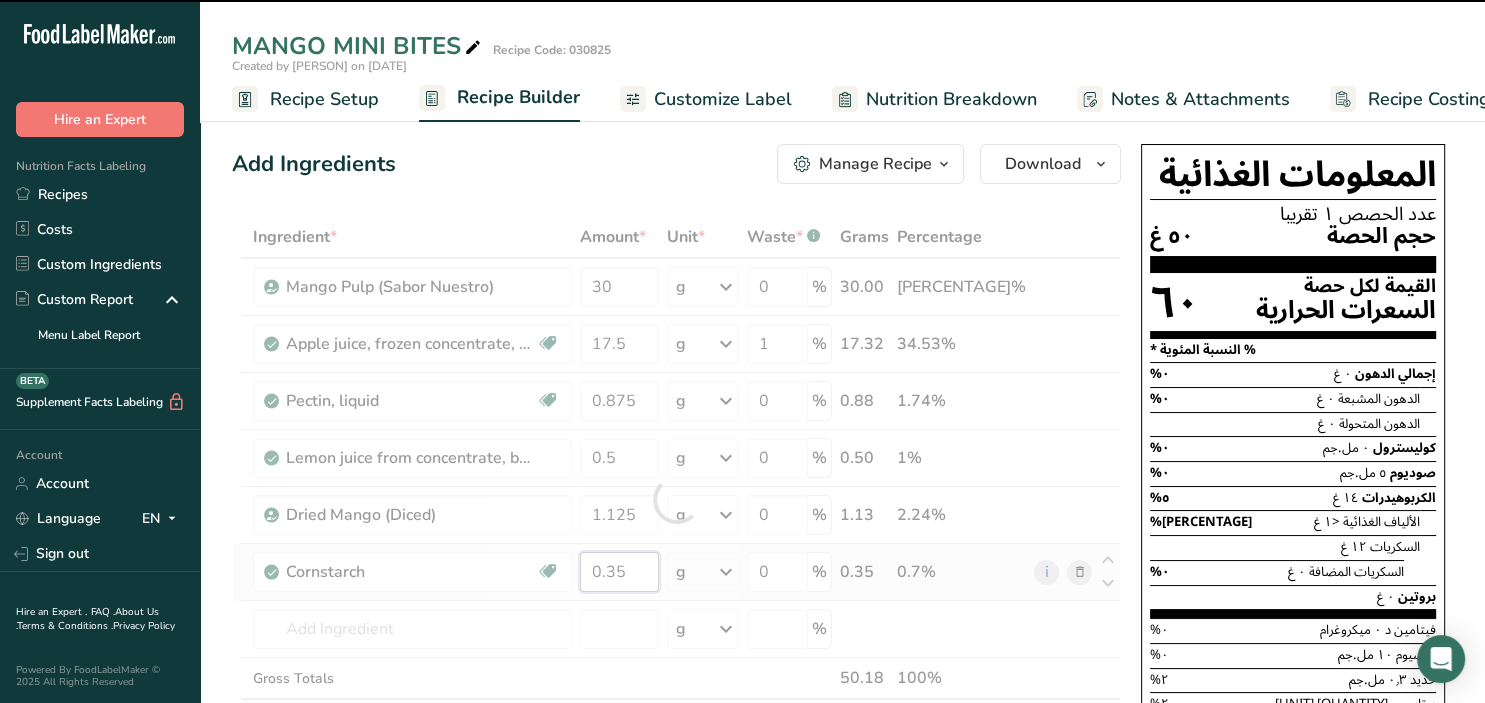 drag, startPoint x: 630, startPoint y: 574, endPoint x: 586, endPoint y: 571, distance: 44.102154 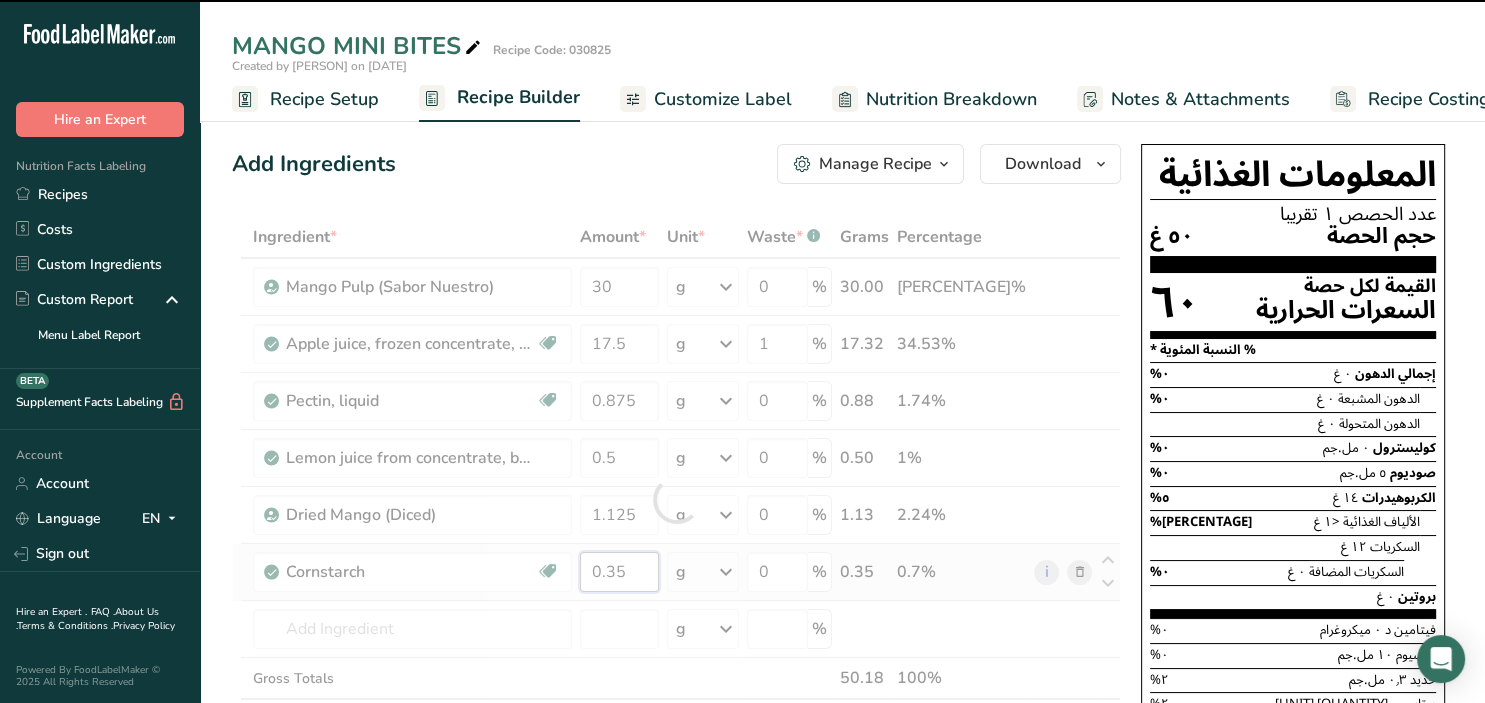 click on "0.35" at bounding box center [619, 572] 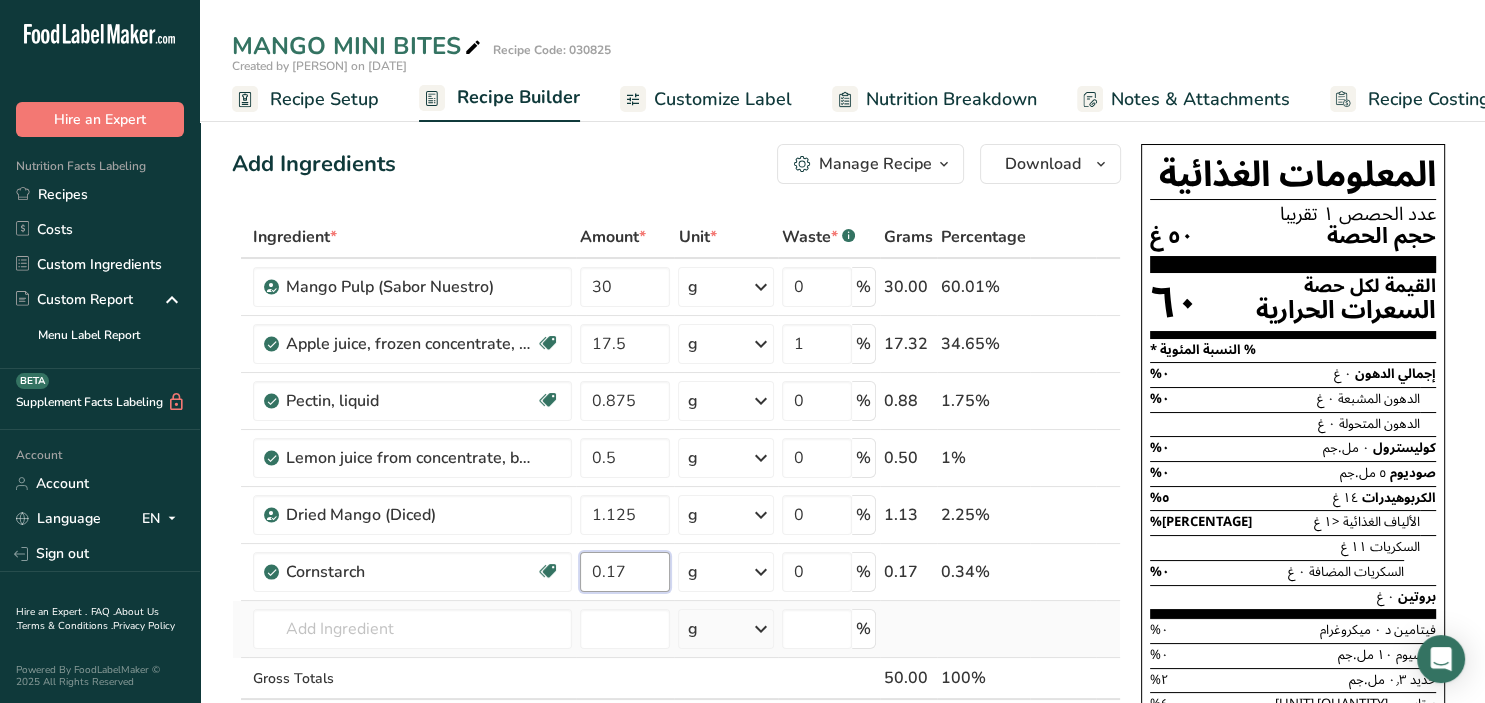 type on "0.17" 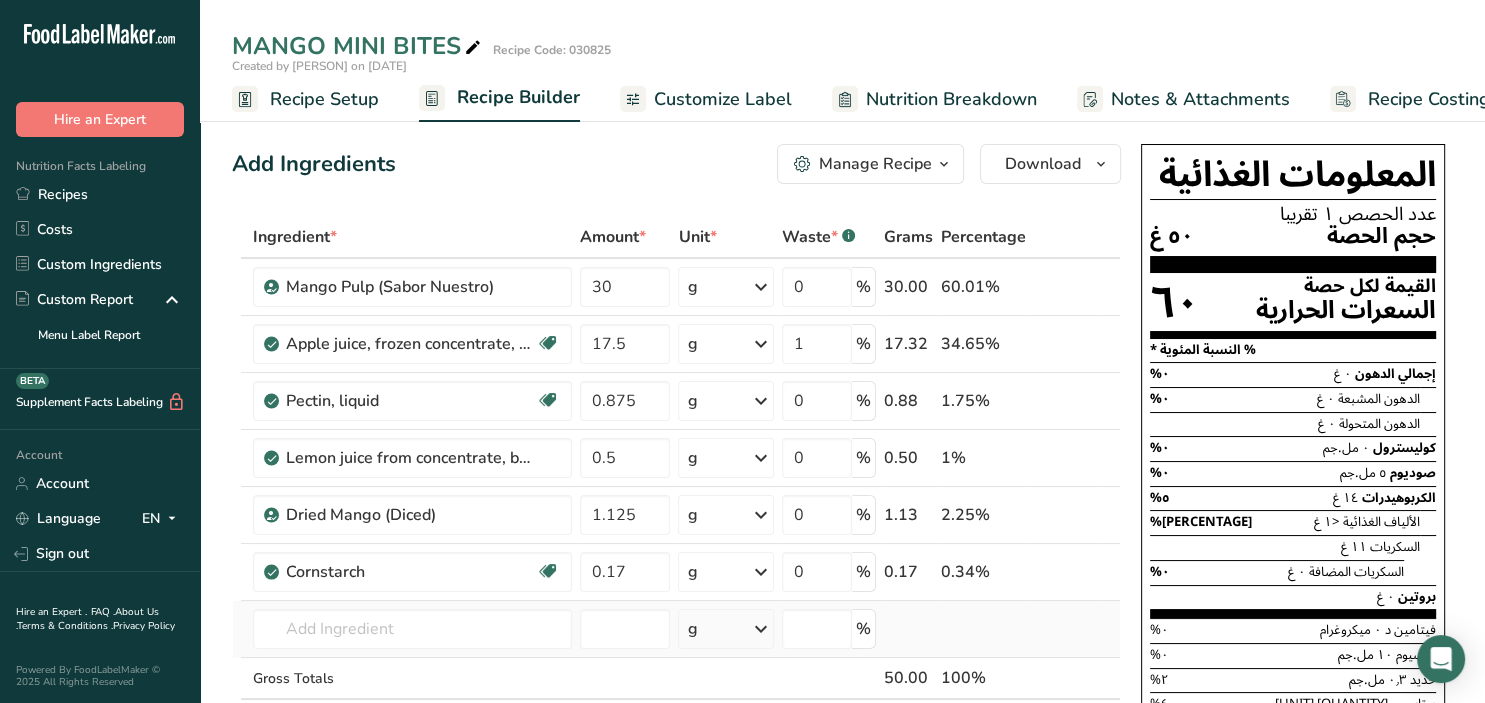 click on "Ingredient *
Amount *
Unit *
Waste *   .a-a{fill:#347362;}.b-a{fill:#fff;}          Grams
Percentage
Mango Pulp (Sabor Nuestro)
30
g
Weight Units
g
kg
mg
See more
Volume Units
l
Volume units require a density conversion. If you know your ingredient's density enter it below. Otherwise, click on "RIA" our AI Regulatory bot - she will be able to help you
lb/ft3
g/cm3
Confirm
mL
Volume units require a density conversion. If you know your ingredient's density enter it below. Otherwise, click on "RIA" our AI Regulatory bot - she will be able to help you
lb/ft3" at bounding box center [676, 499] 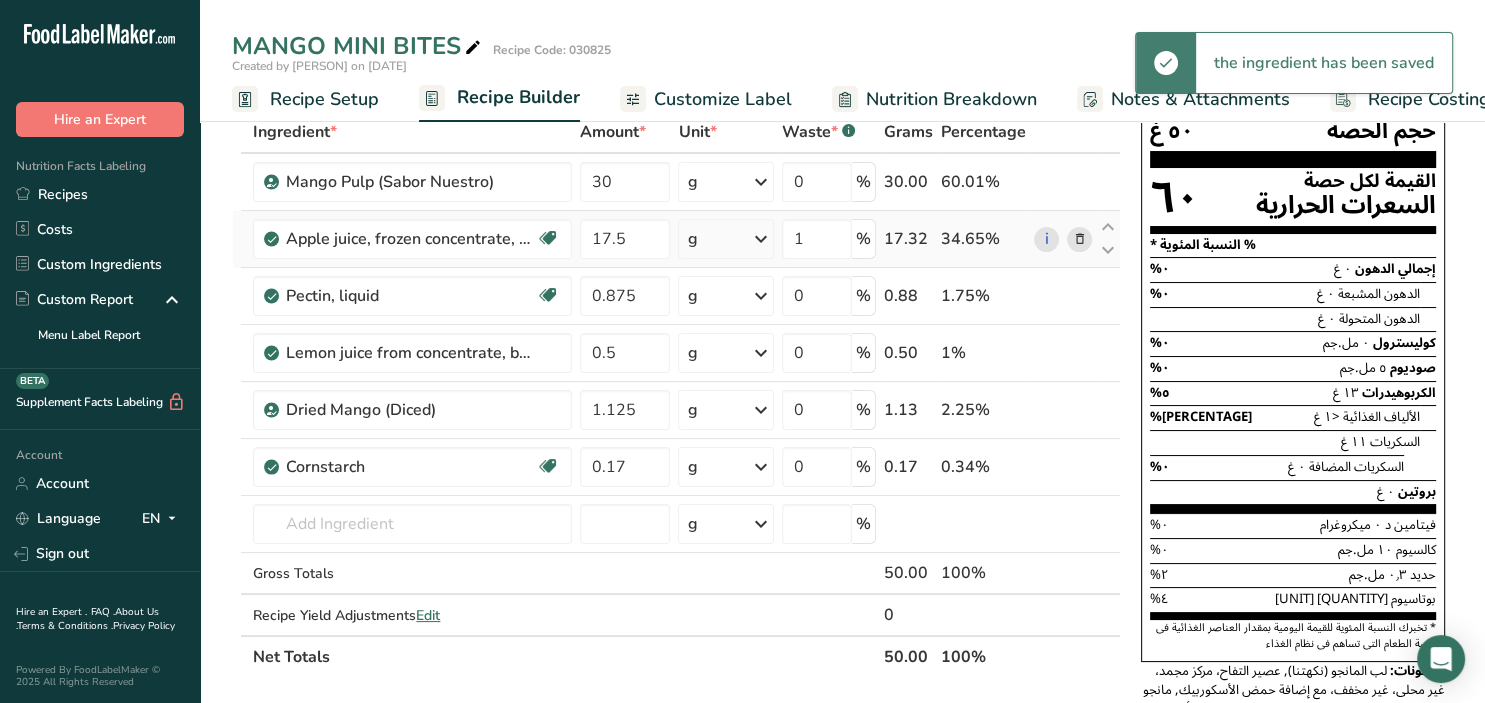scroll, scrollTop: 0, scrollLeft: 0, axis: both 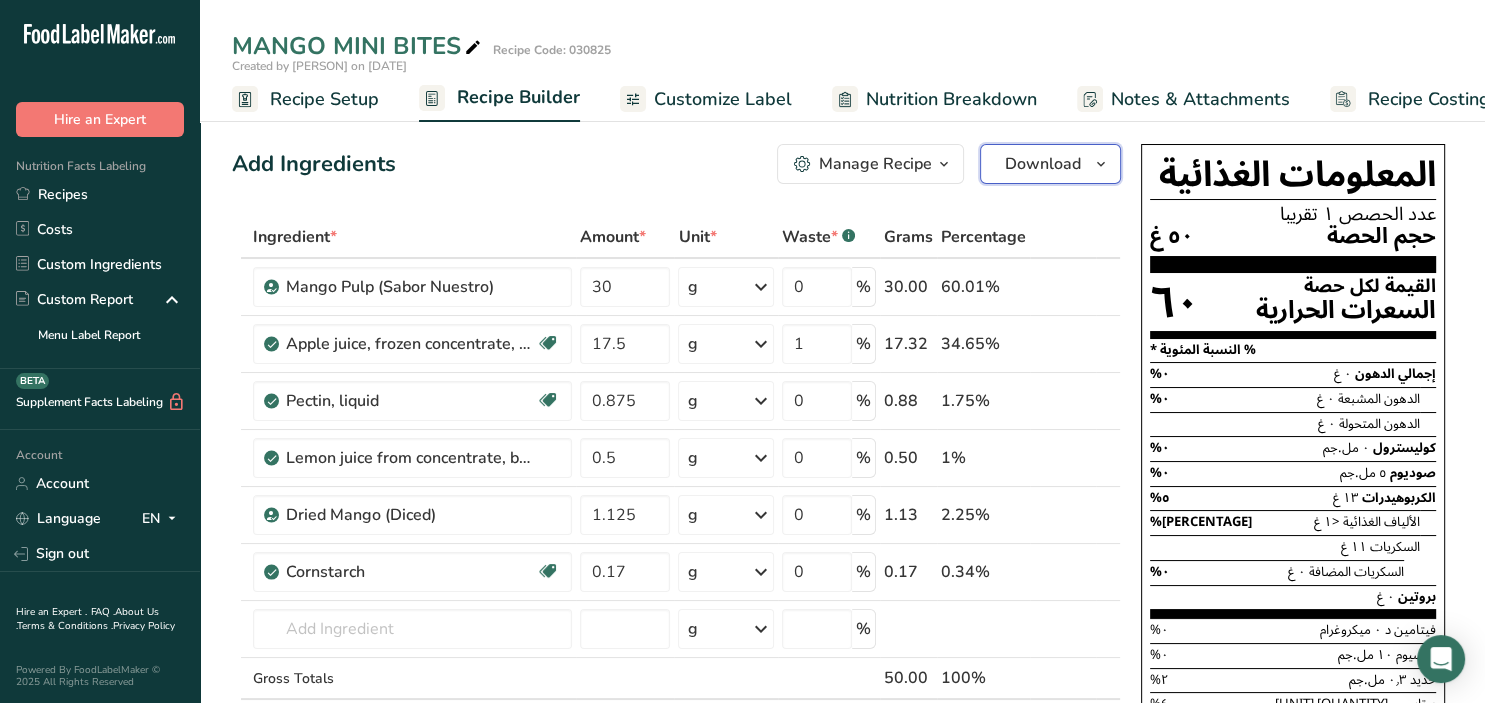click on "Download" at bounding box center (1050, 164) 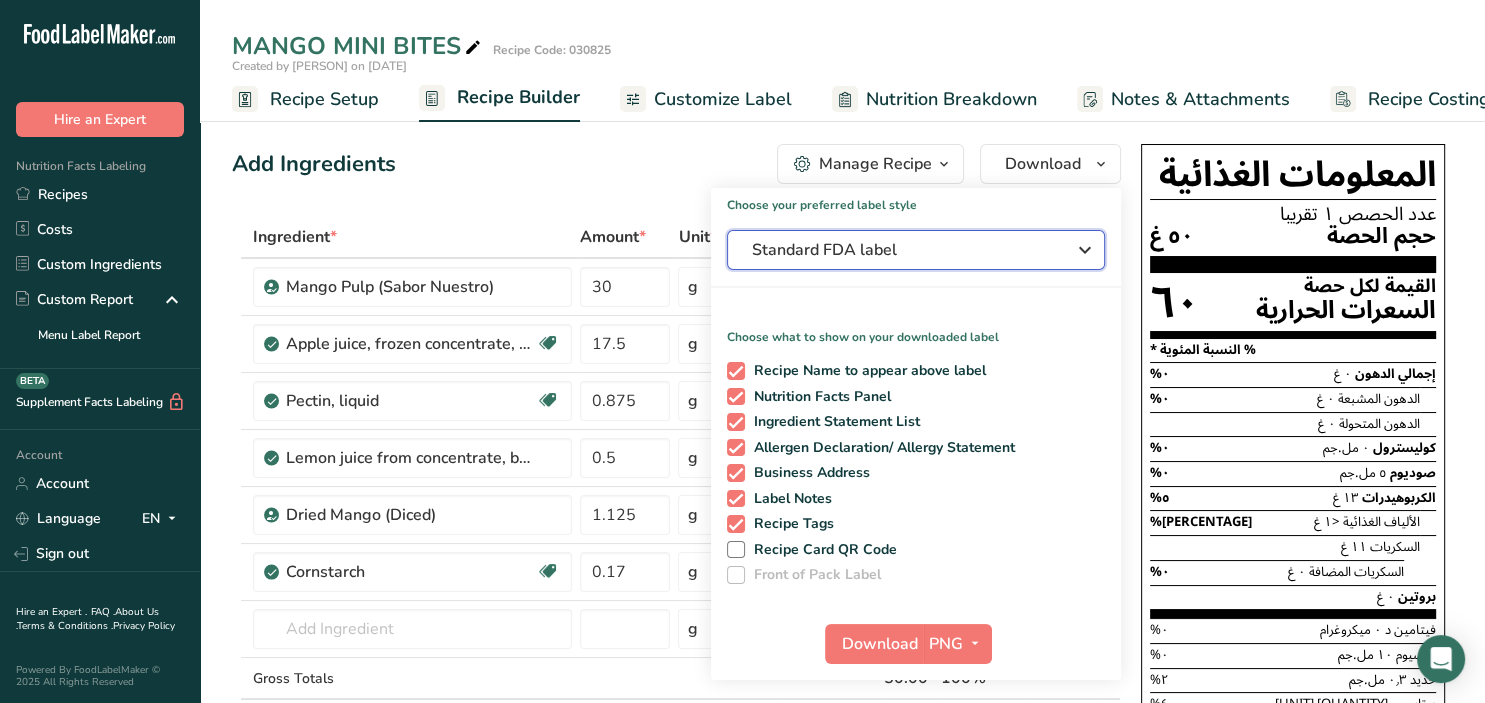 click at bounding box center [1085, 250] 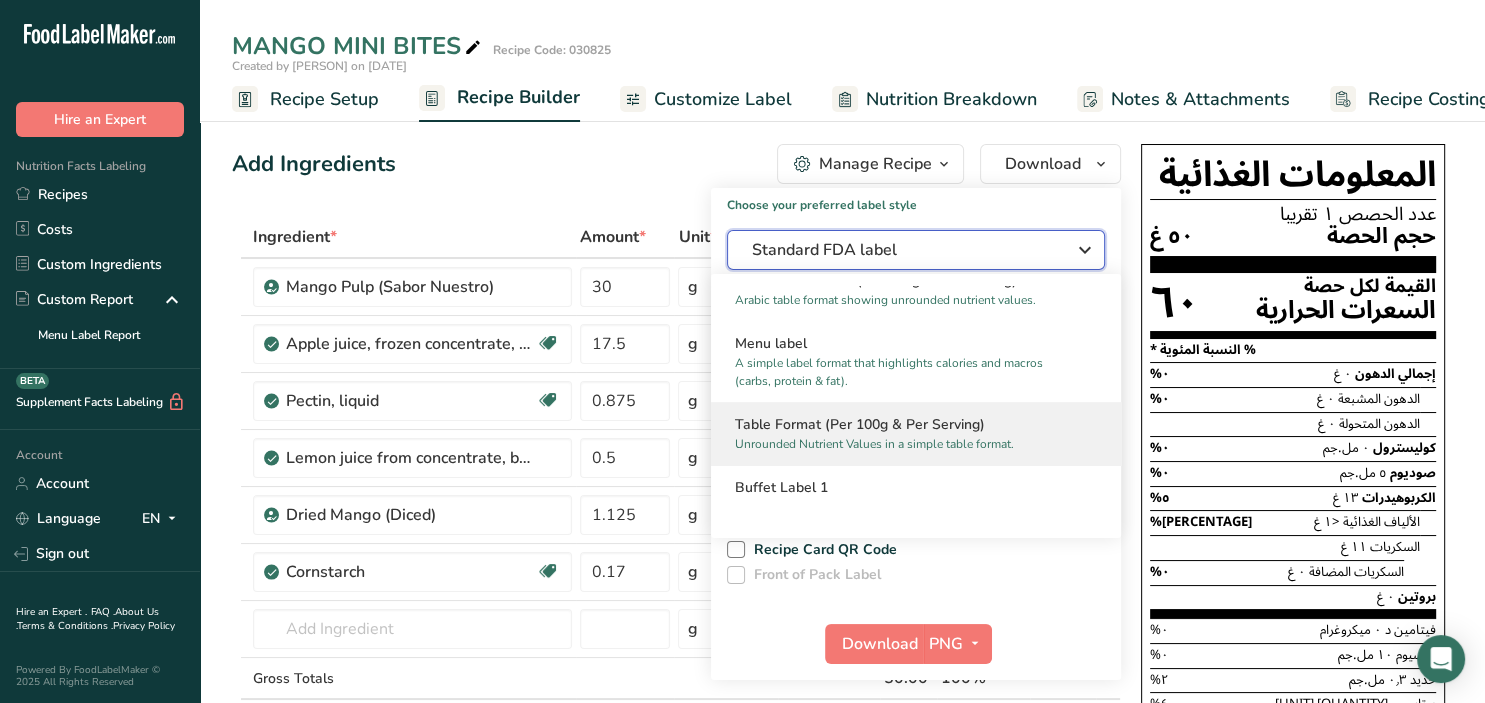 scroll, scrollTop: 1484, scrollLeft: 0, axis: vertical 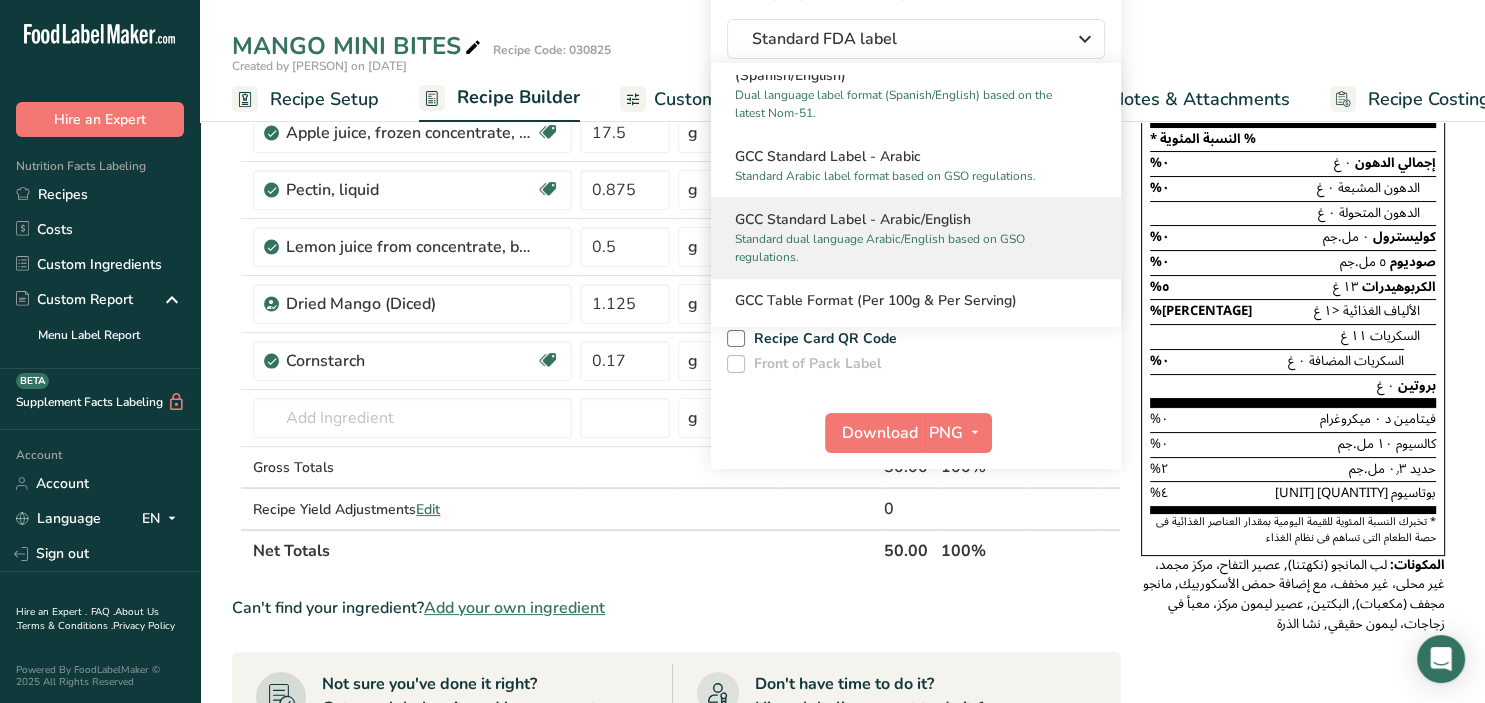 click on "GCC Standard Label - Arabic/English" at bounding box center (916, 219) 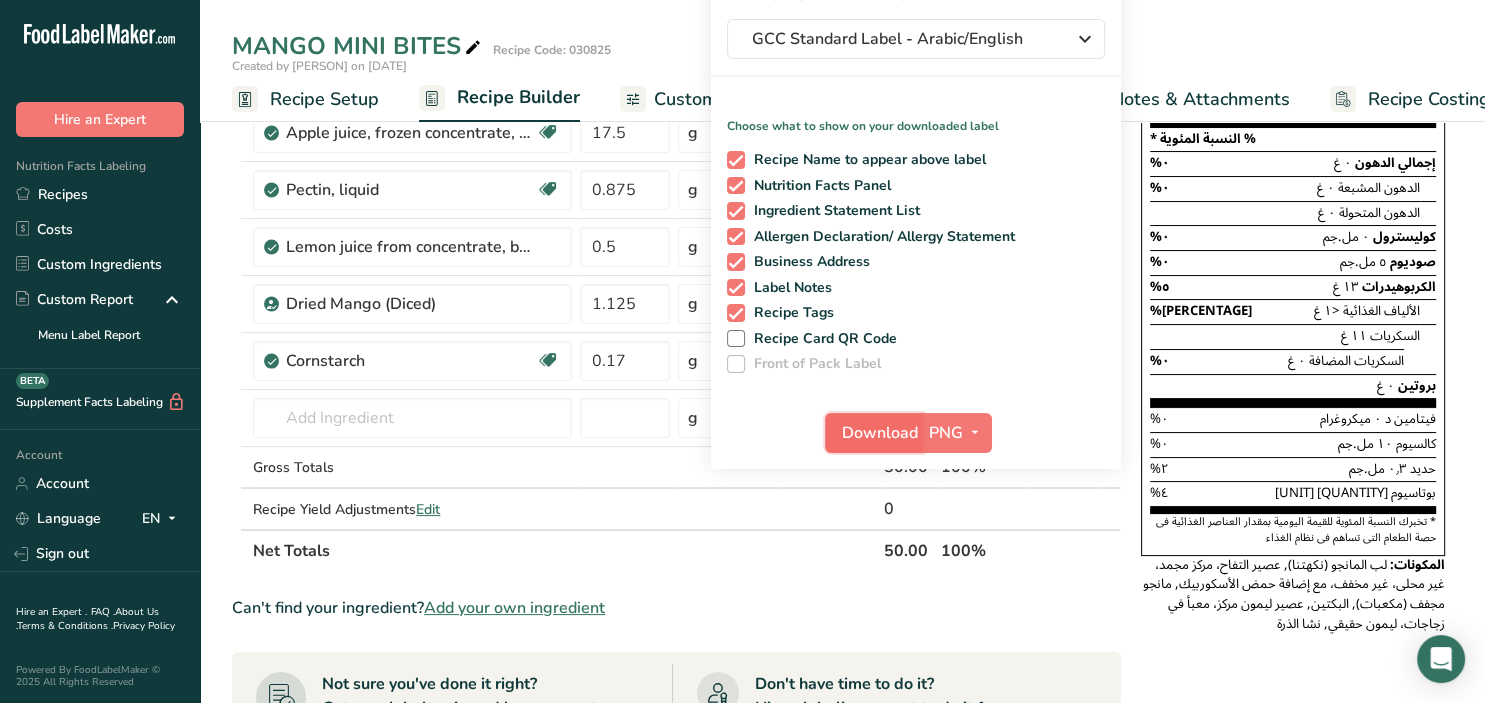 click on "Download" at bounding box center (880, 433) 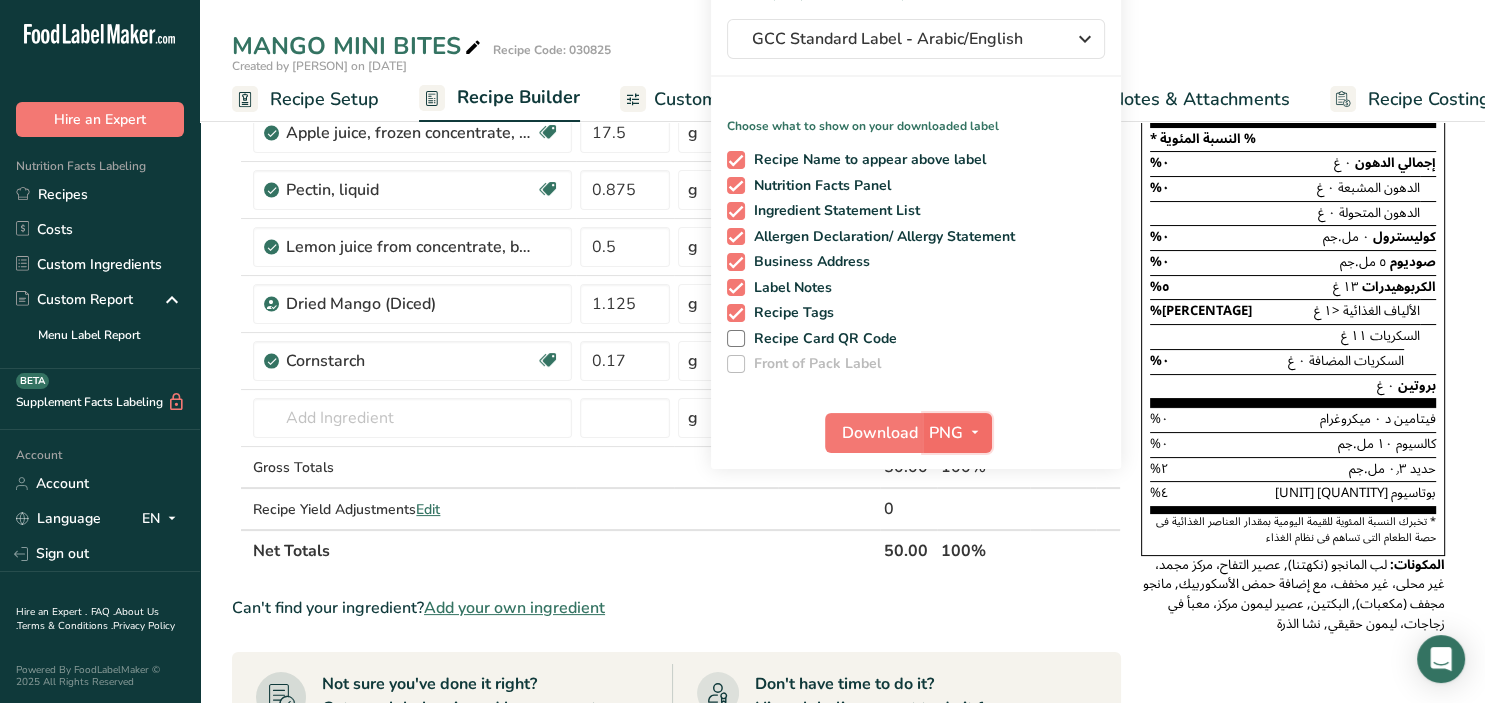 click at bounding box center [975, 432] 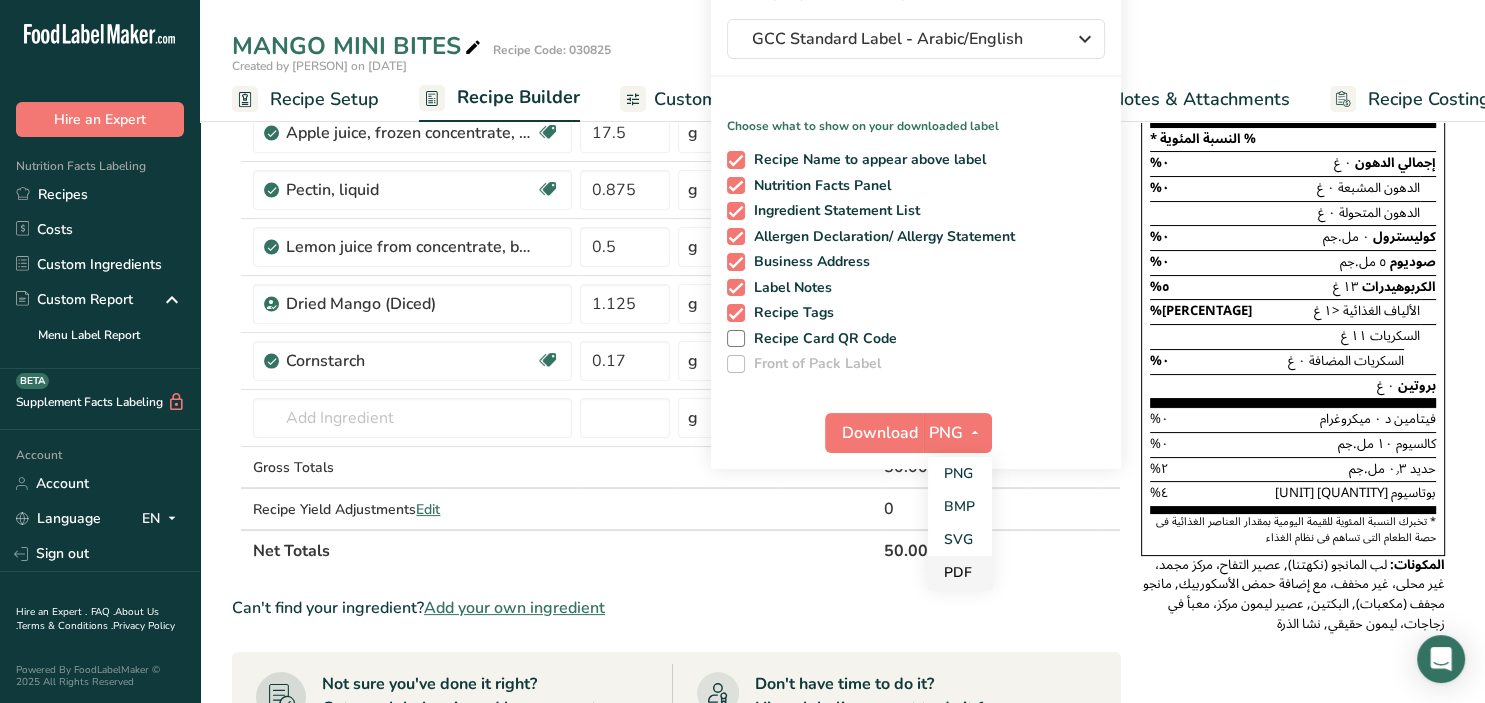 click on "PDF" at bounding box center (960, 572) 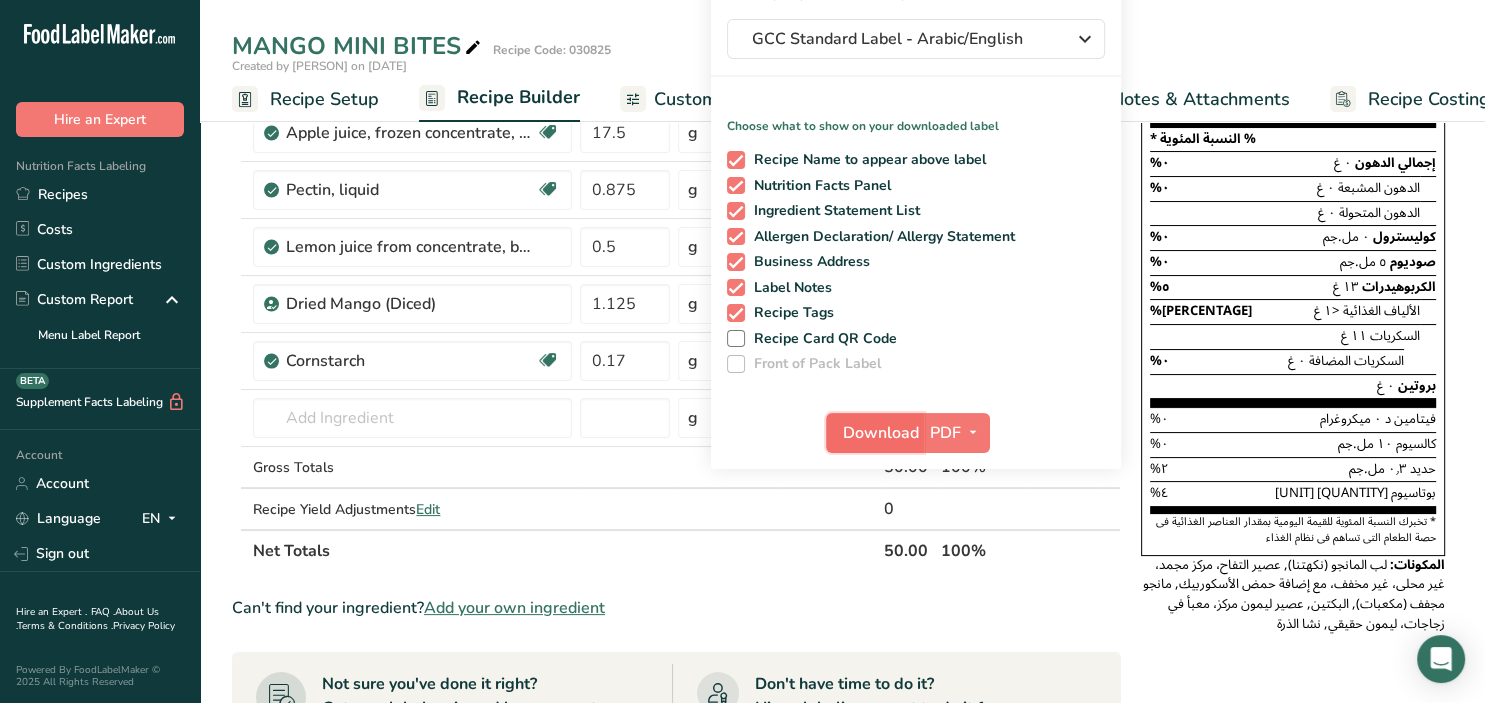 click on "Download" at bounding box center [881, 433] 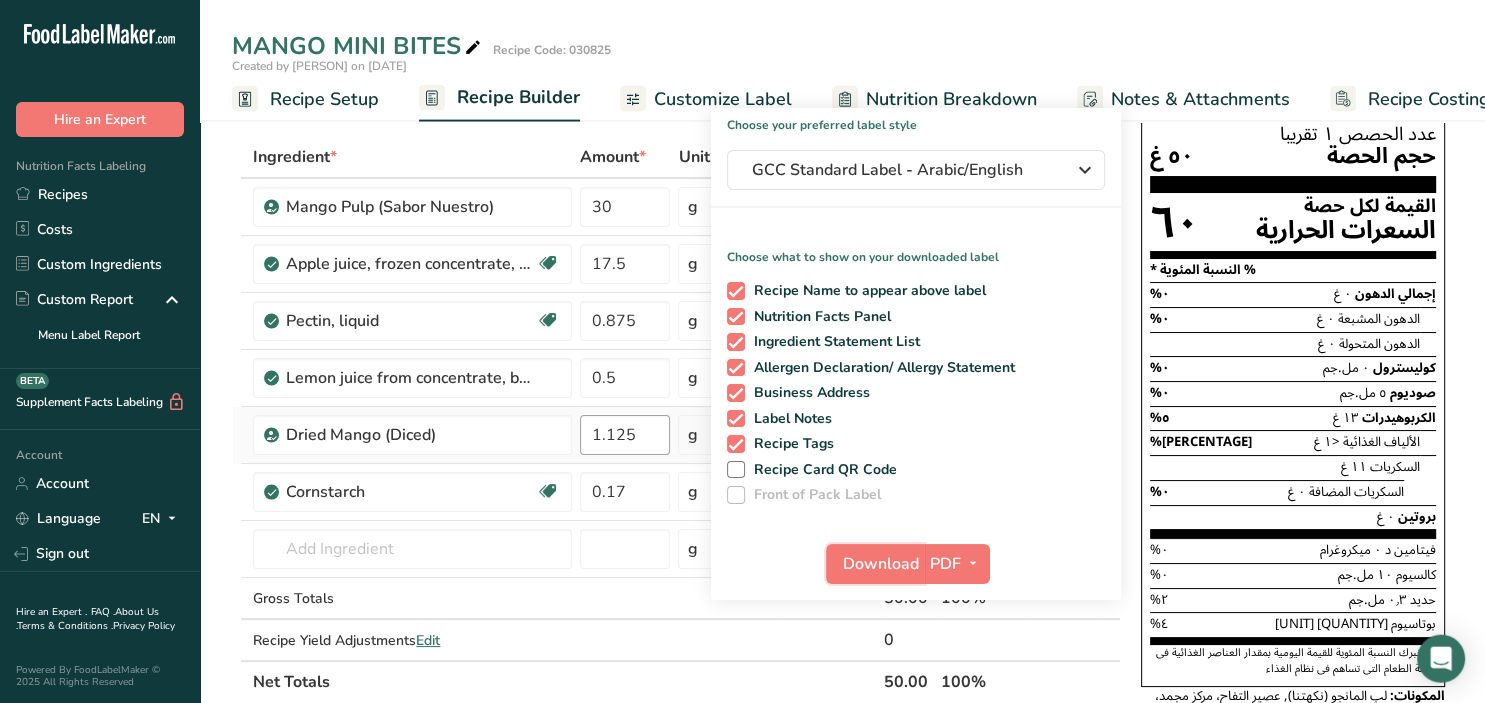 scroll, scrollTop: 0, scrollLeft: 0, axis: both 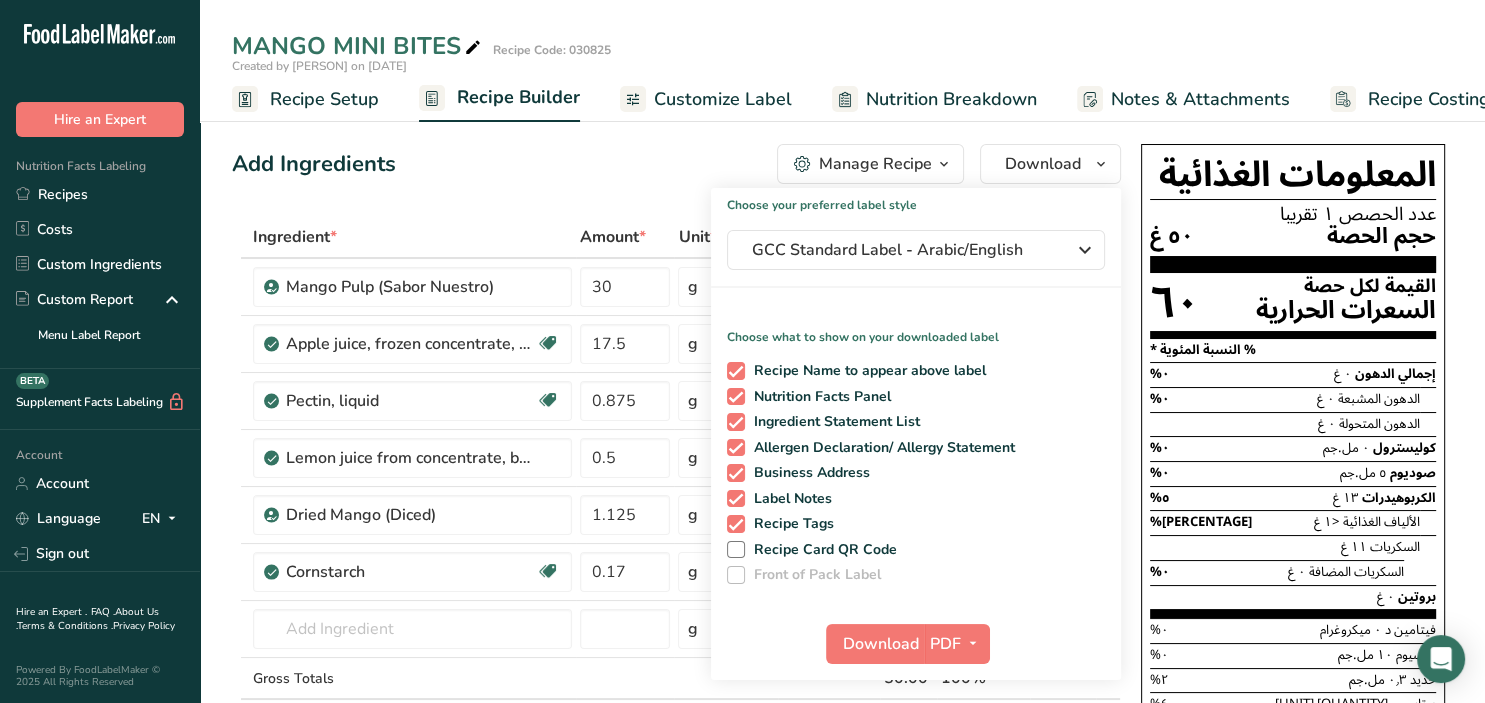 click on "Add Ingredients
Manage Recipe         Delete Recipe           Duplicate Recipe             Scale Recipe             Save as Sub-Recipe   .a-a{fill:#347362;}.b-a{fill:#fff;}                               Nutrition Breakdown                 Recipe Card
NEW
Amino Acids Pattern Report           Activity History
Download
Choose your preferred label style
GCC Standard Label - Arabic/English
Standard FDA label
The most common format for nutrition facts labels in compliance with the FDA's typeface, style and requirements
Tabular FDA label
A label format compliant with the FDA regulations presented in a tabular (horizontal) display.
Linear FDA label
A simple linear display for small sized packages.
Simplified FDA label" at bounding box center (676, 164) 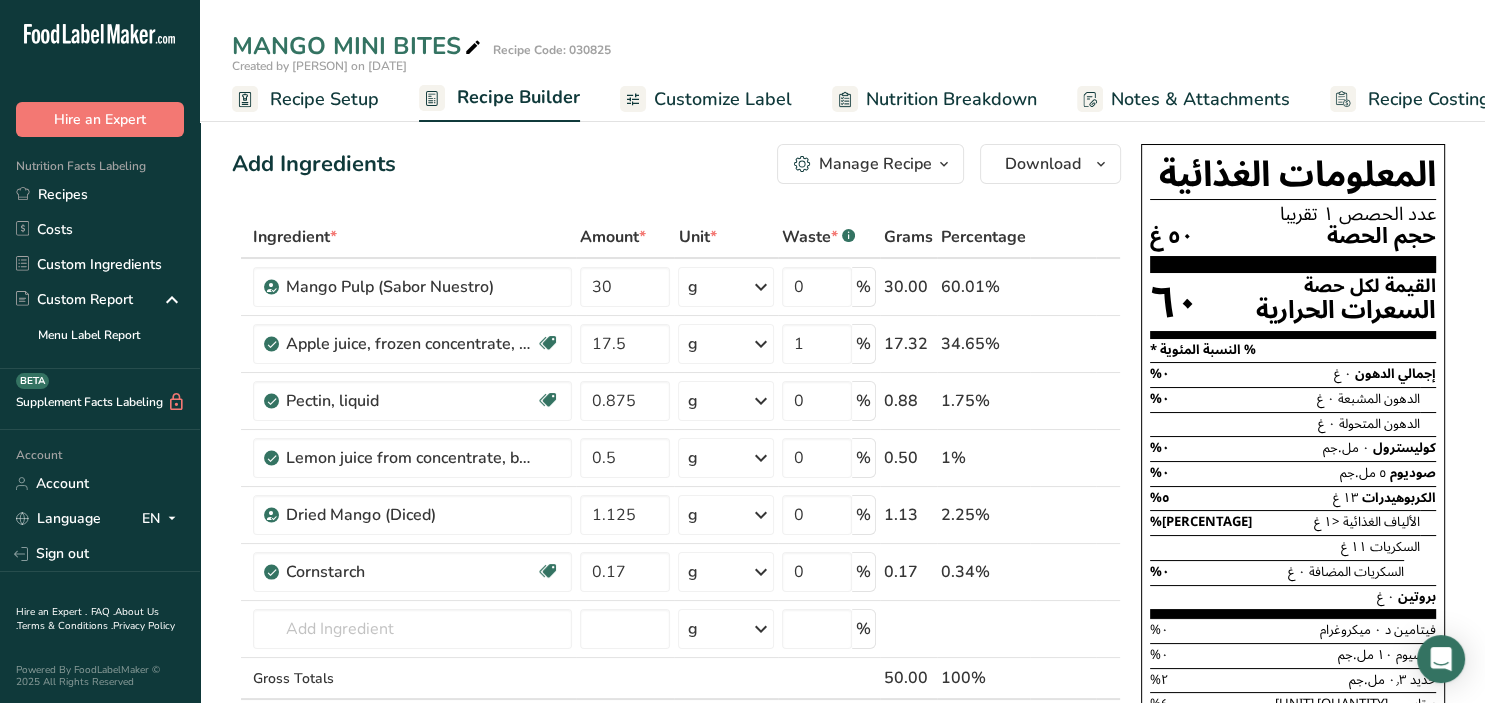 click at bounding box center (944, 164) 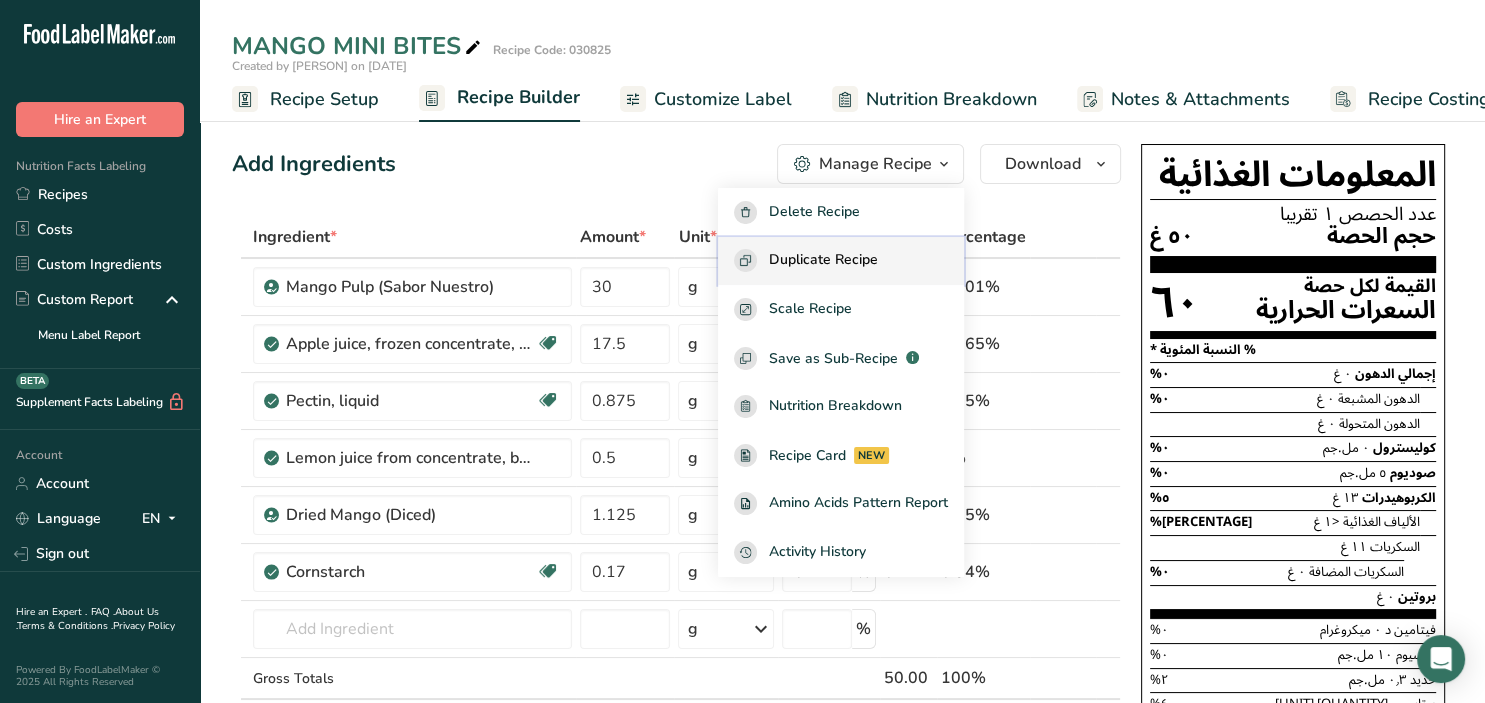 click on "Duplicate Recipe" at bounding box center (823, 260) 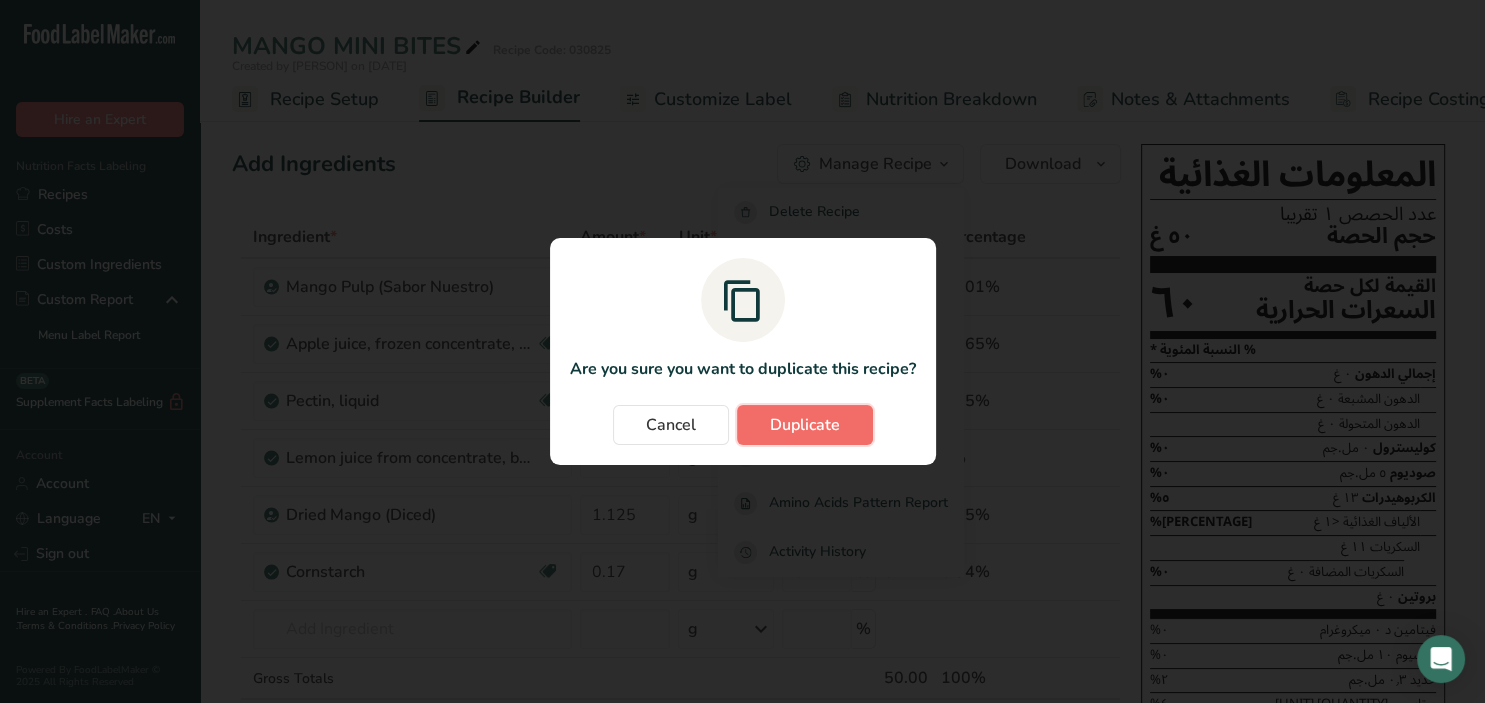 click on "Duplicate" at bounding box center (805, 425) 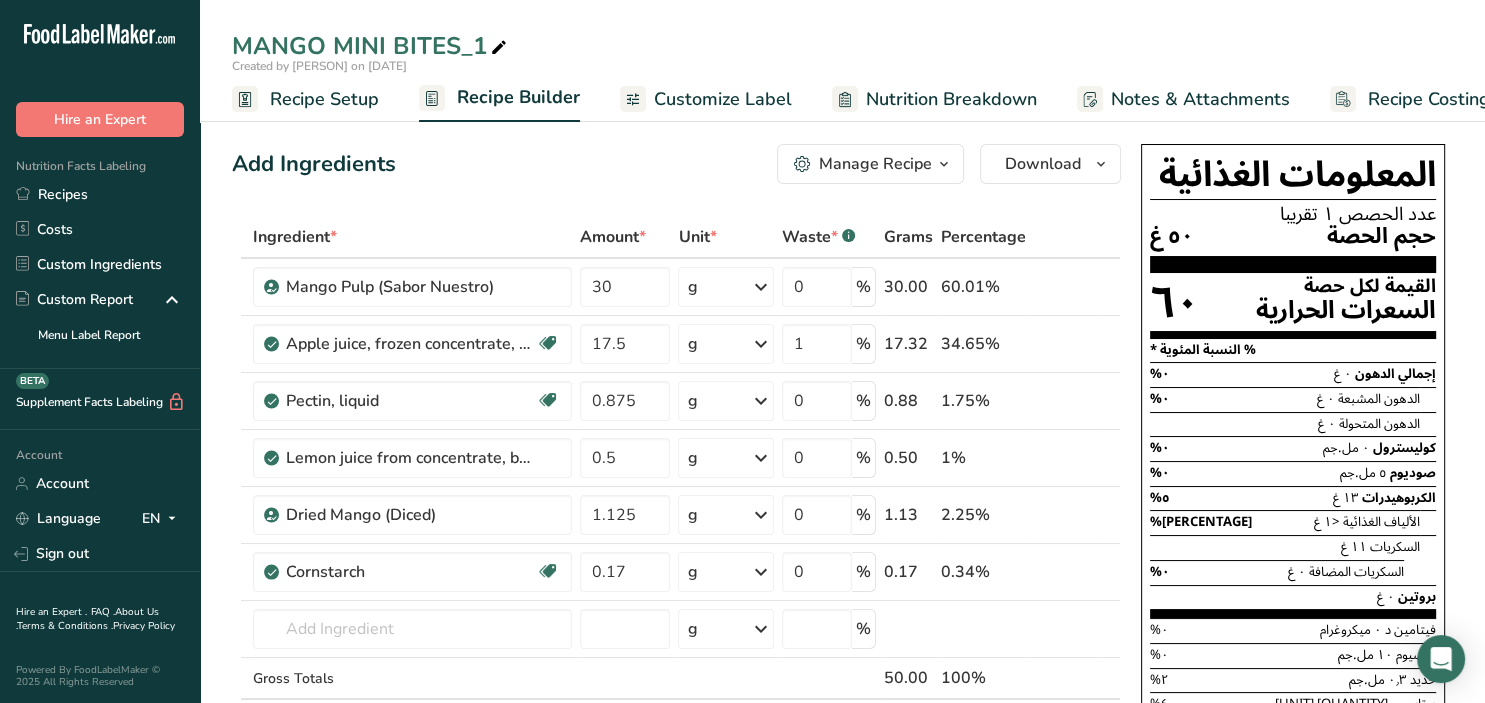click at bounding box center [499, 48] 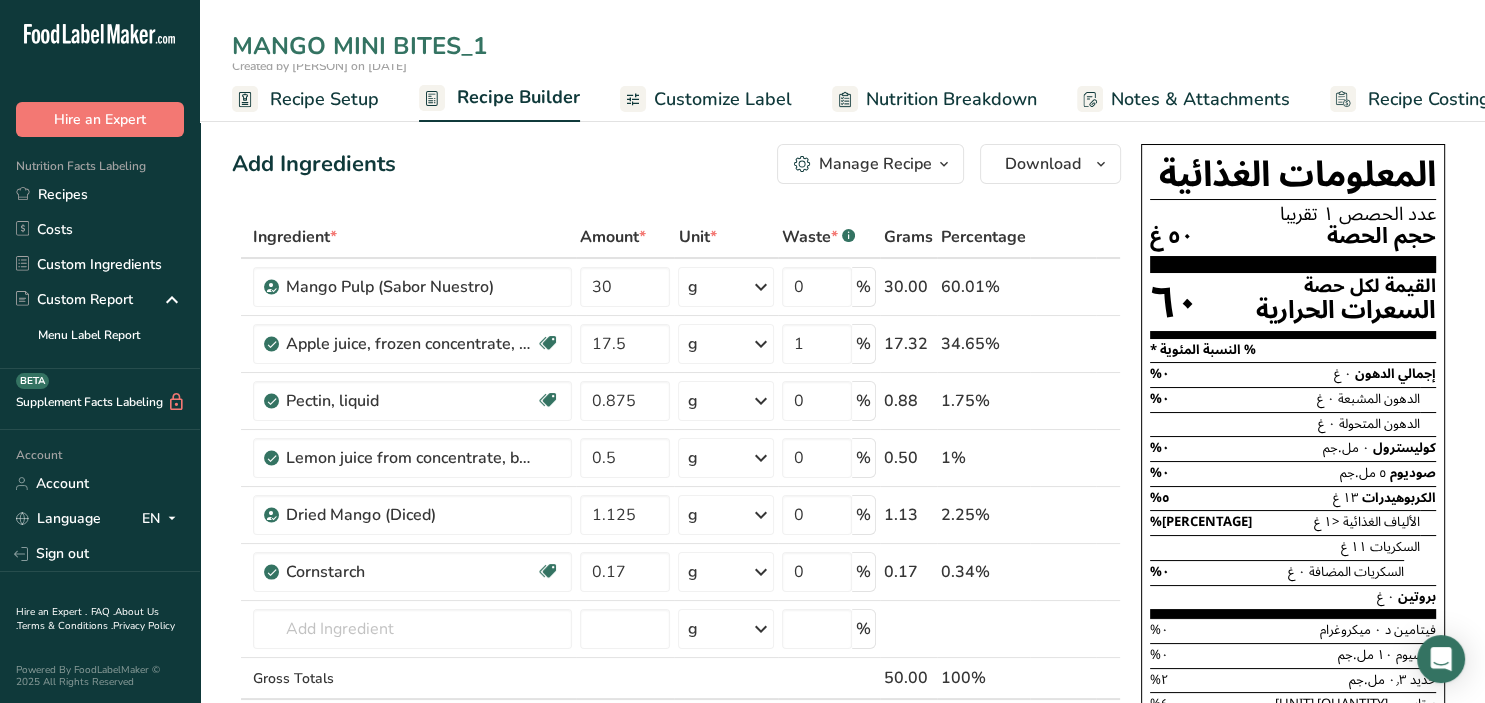 drag, startPoint x: 482, startPoint y: 45, endPoint x: 194, endPoint y: 37, distance: 288.11108 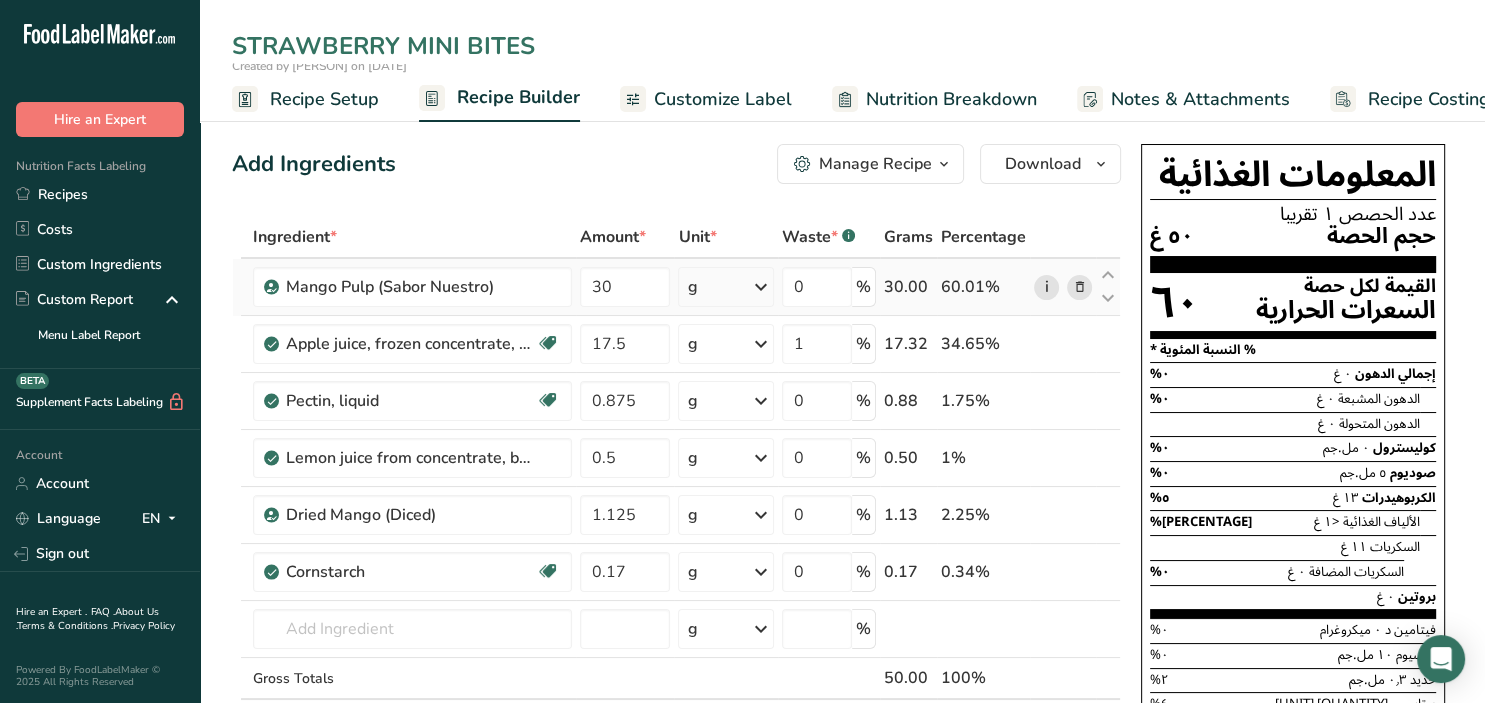 type on "STRAWBERRY MINI BITES" 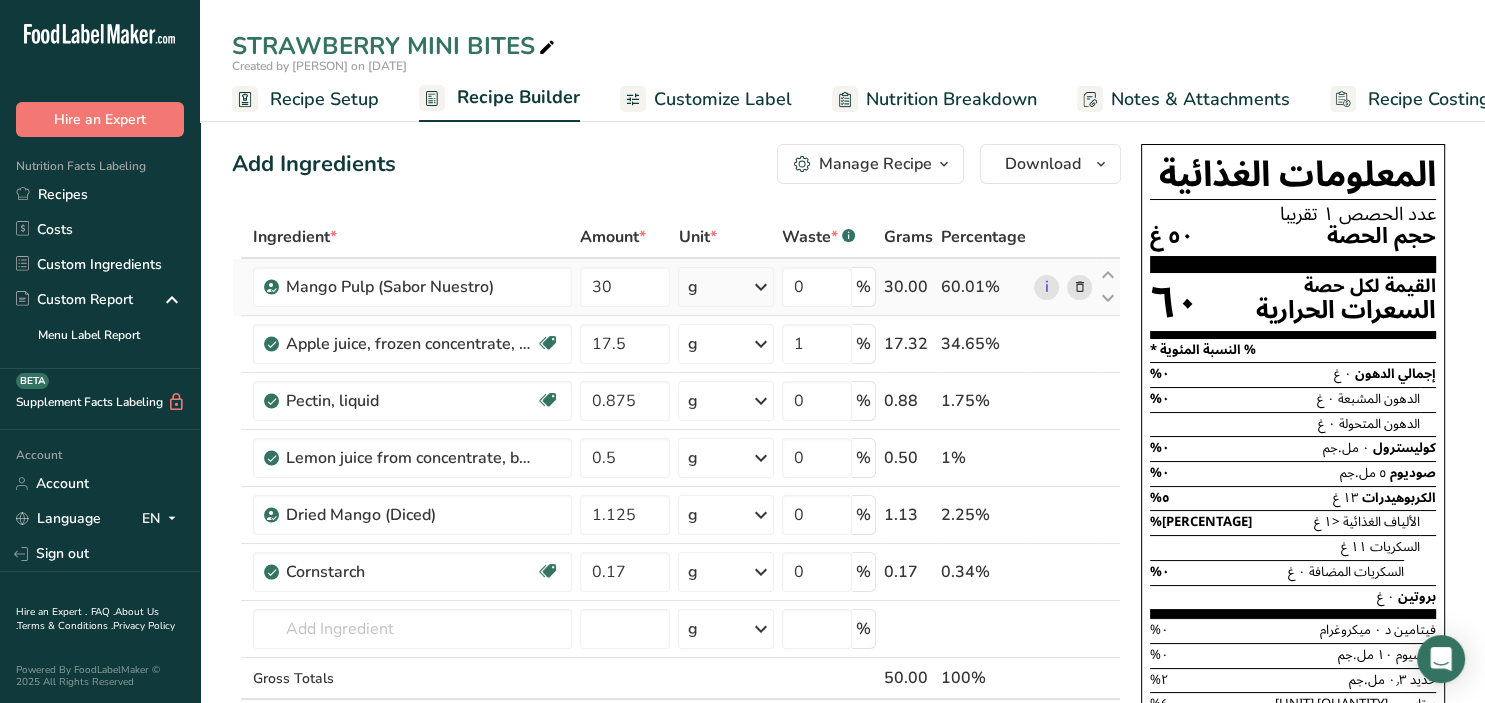 click at bounding box center [1079, 287] 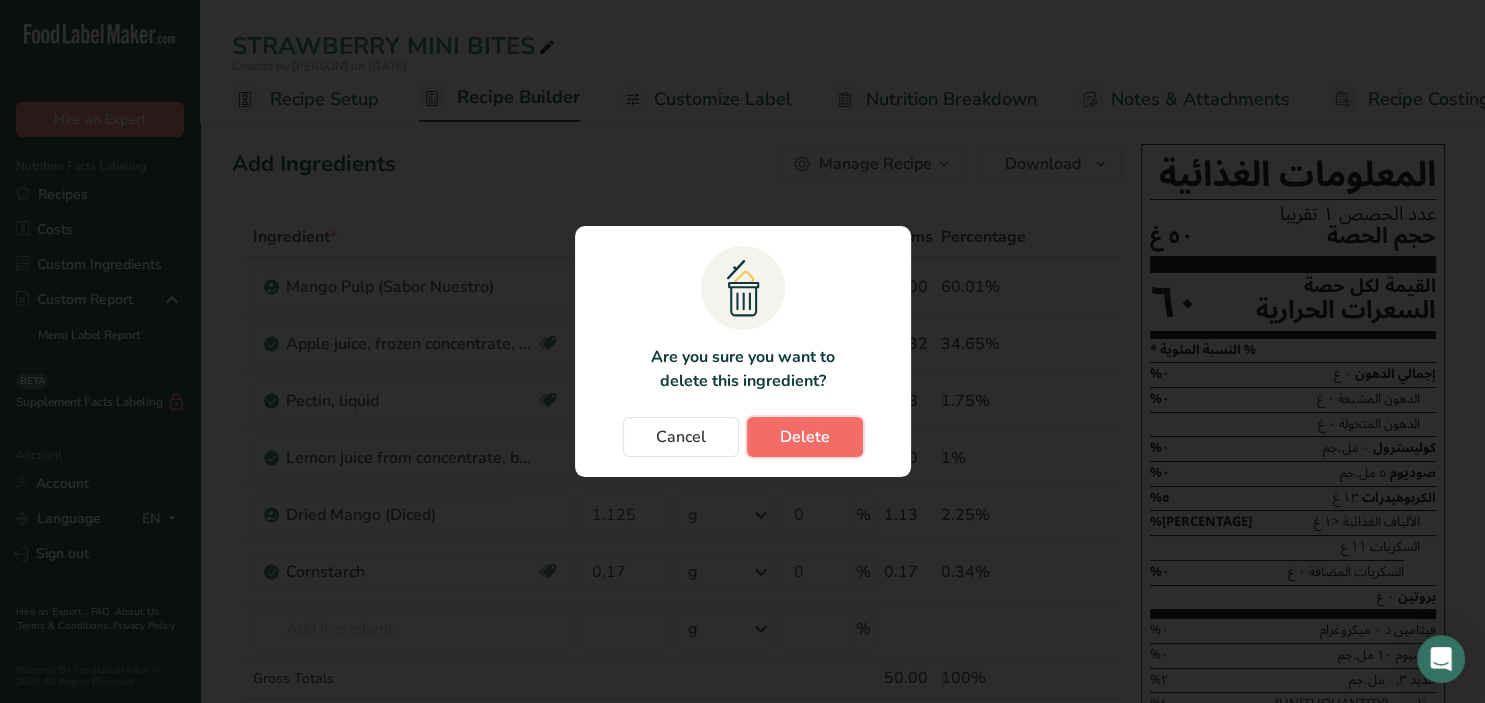 click on "Delete" at bounding box center [805, 437] 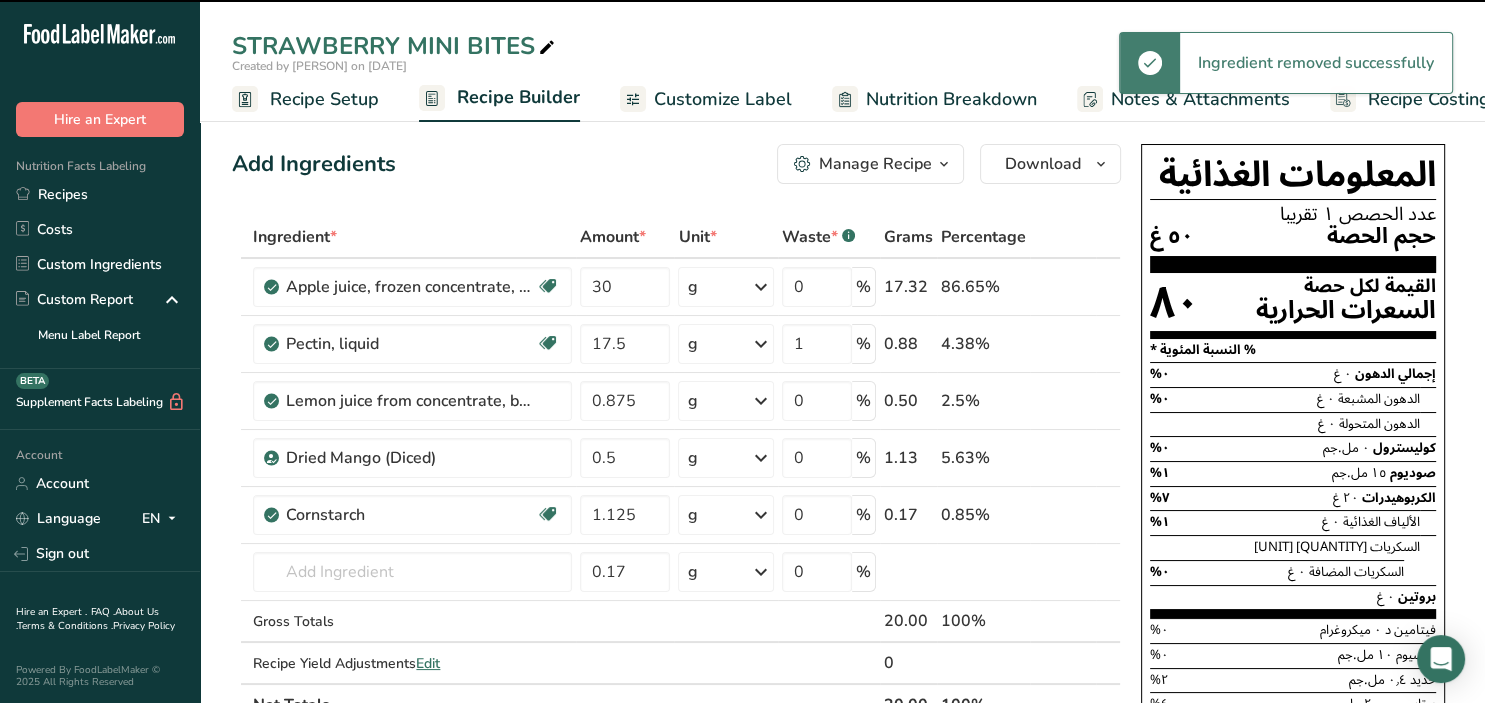 type on "17.5" 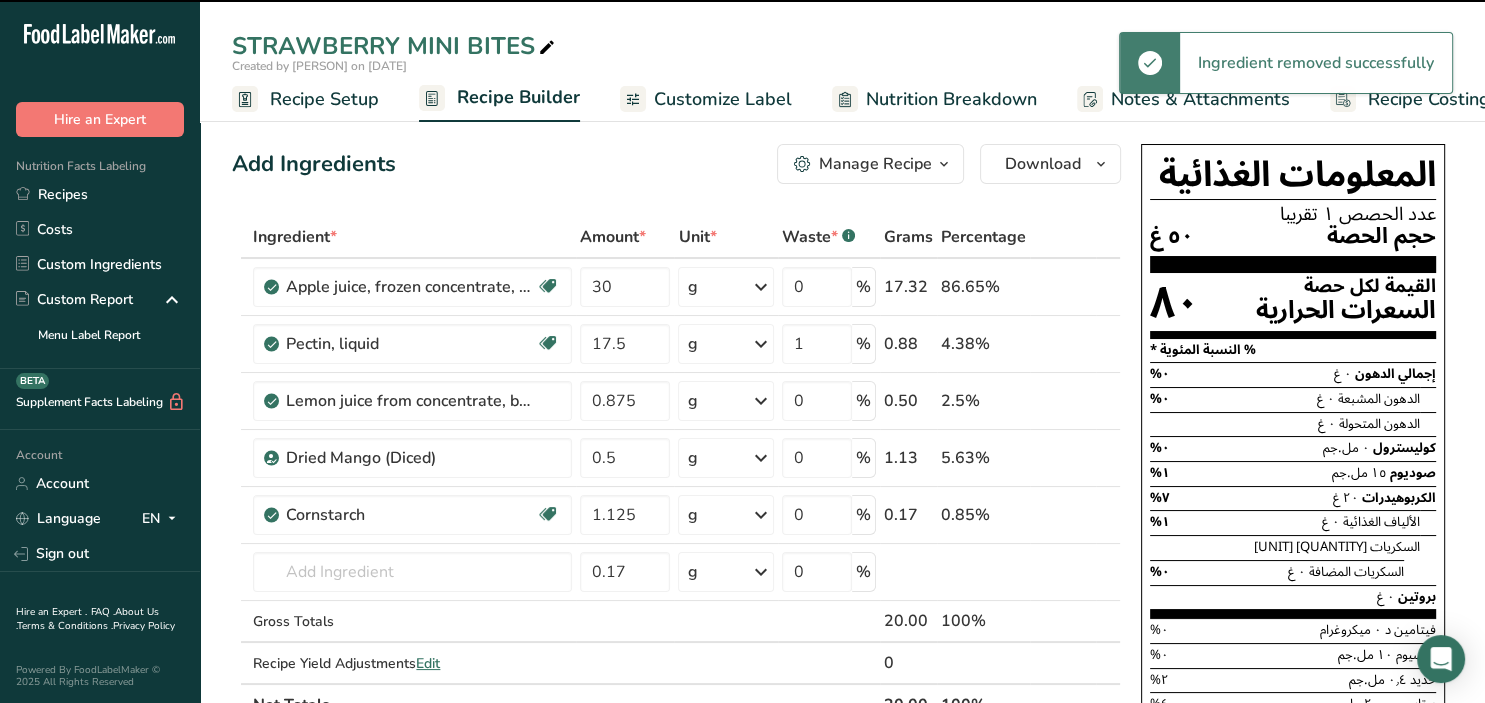 type on "1" 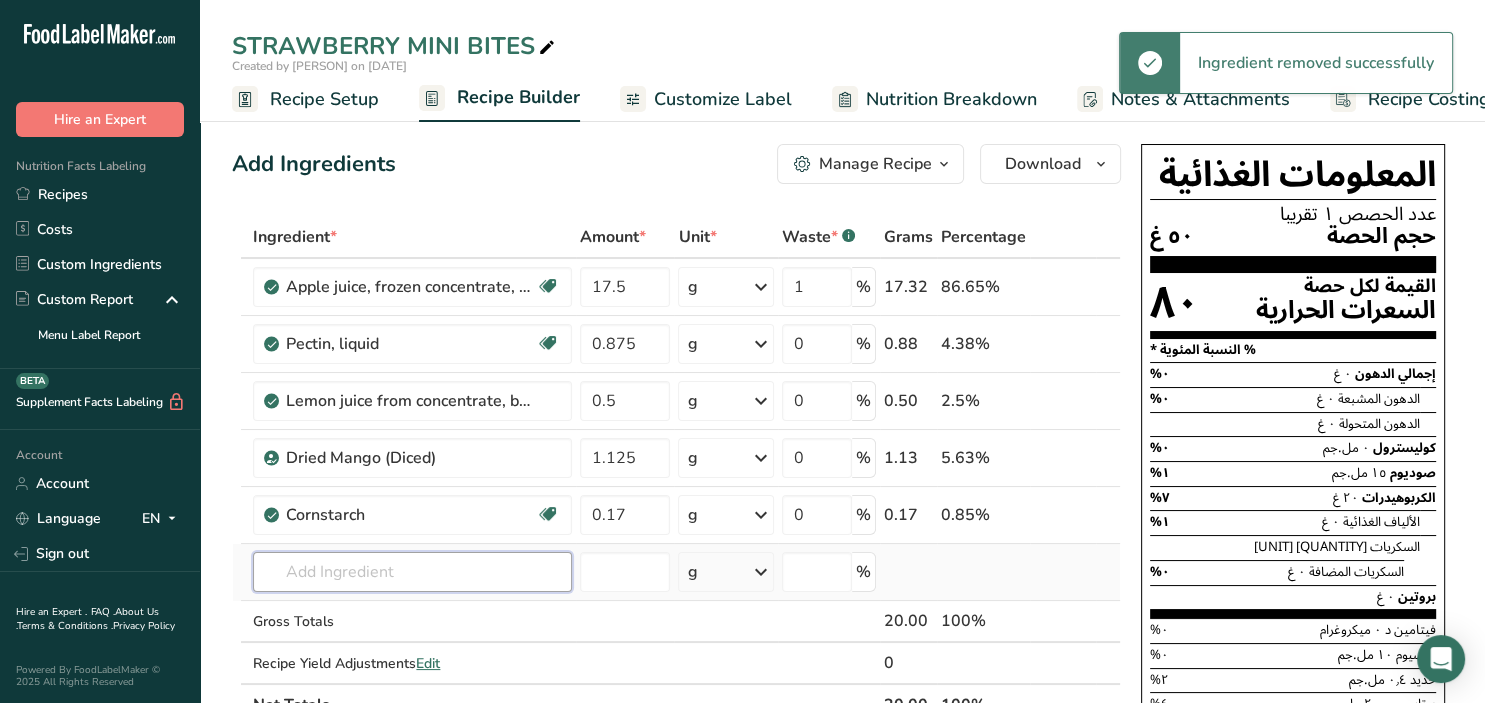 click at bounding box center (412, 572) 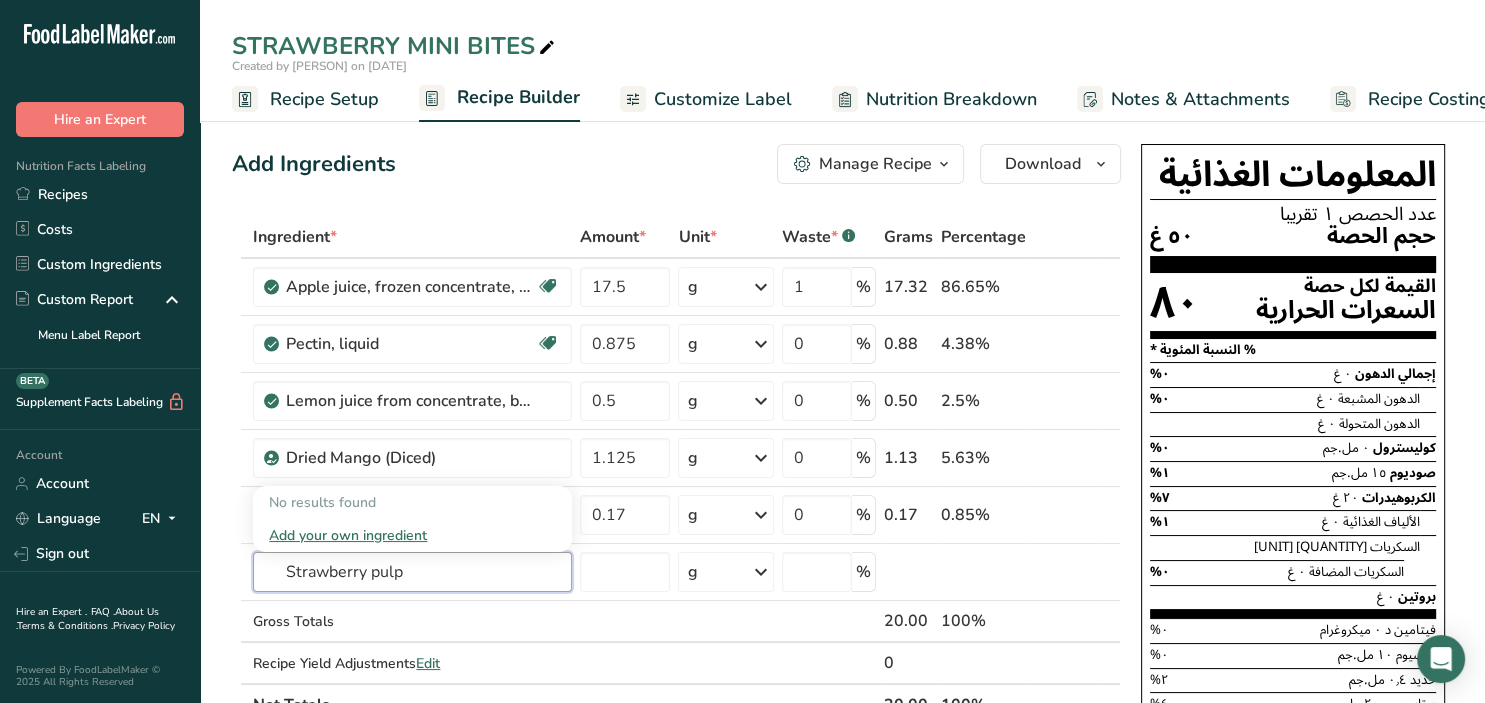 type on "Strawberry pulp" 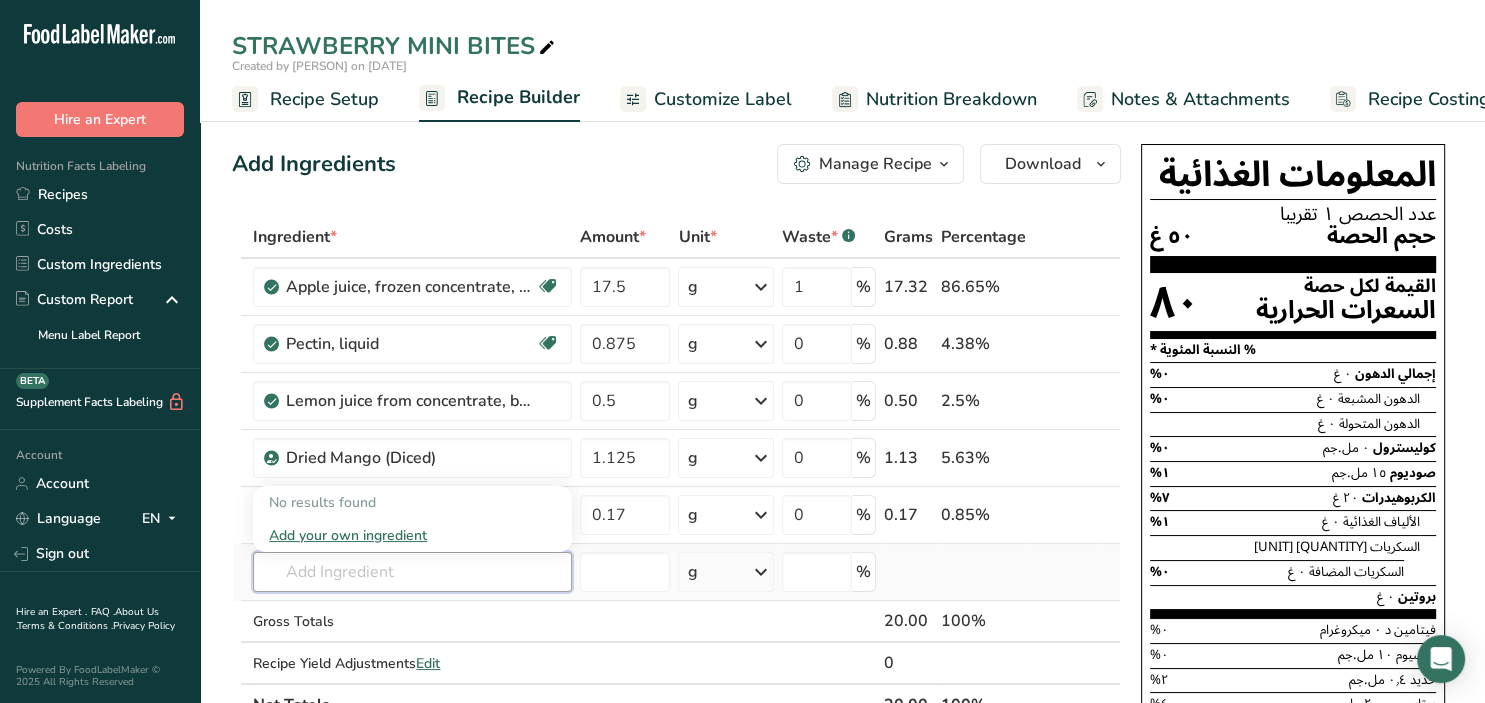 click at bounding box center (412, 572) 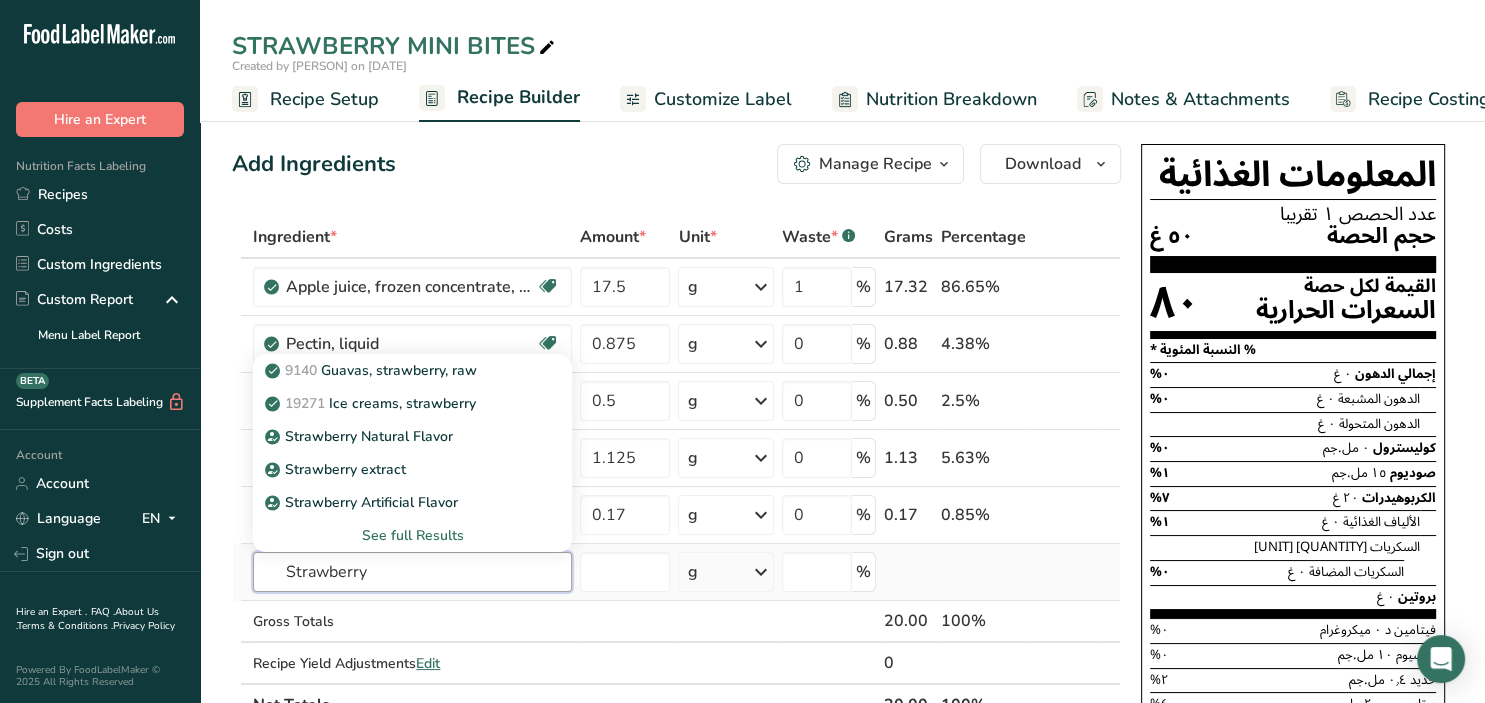 type on "Strawberry" 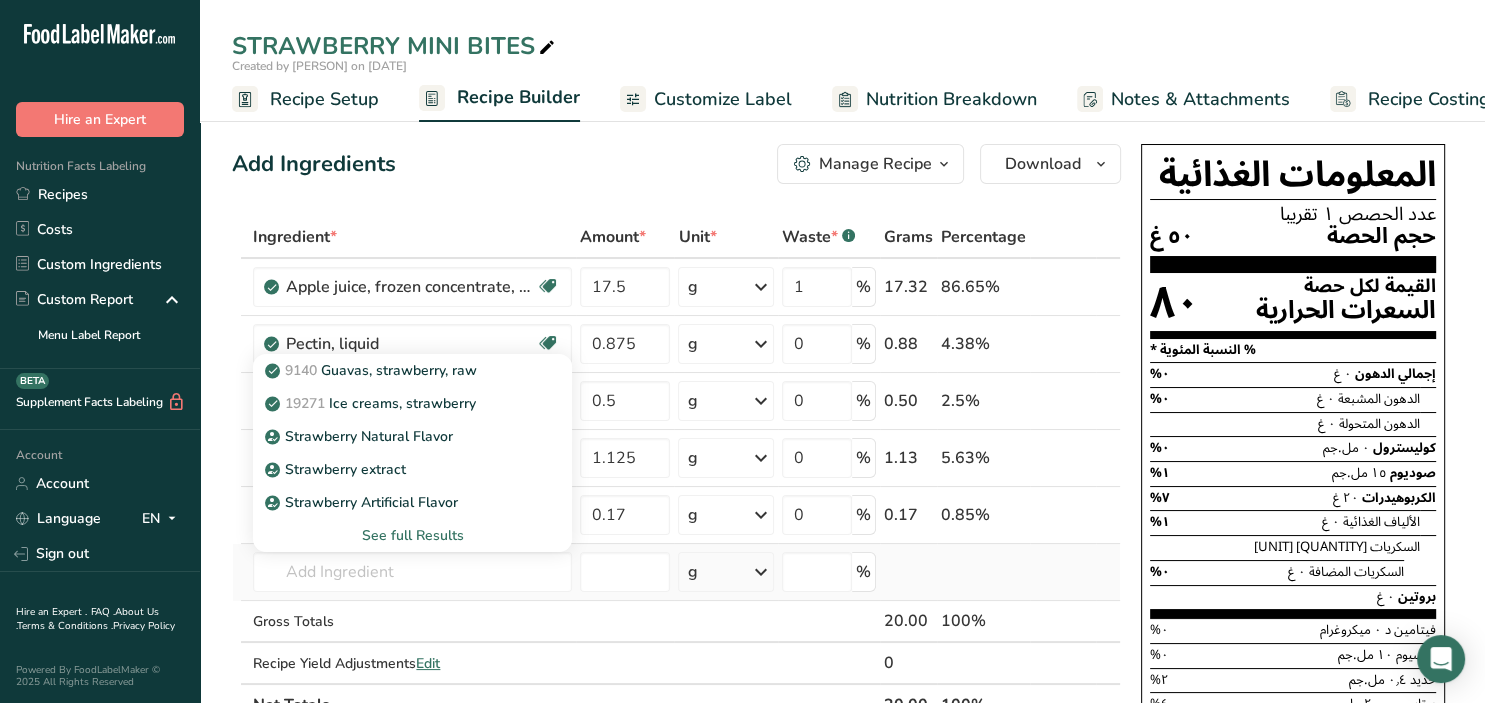 click on "See full Results" at bounding box center [412, 535] 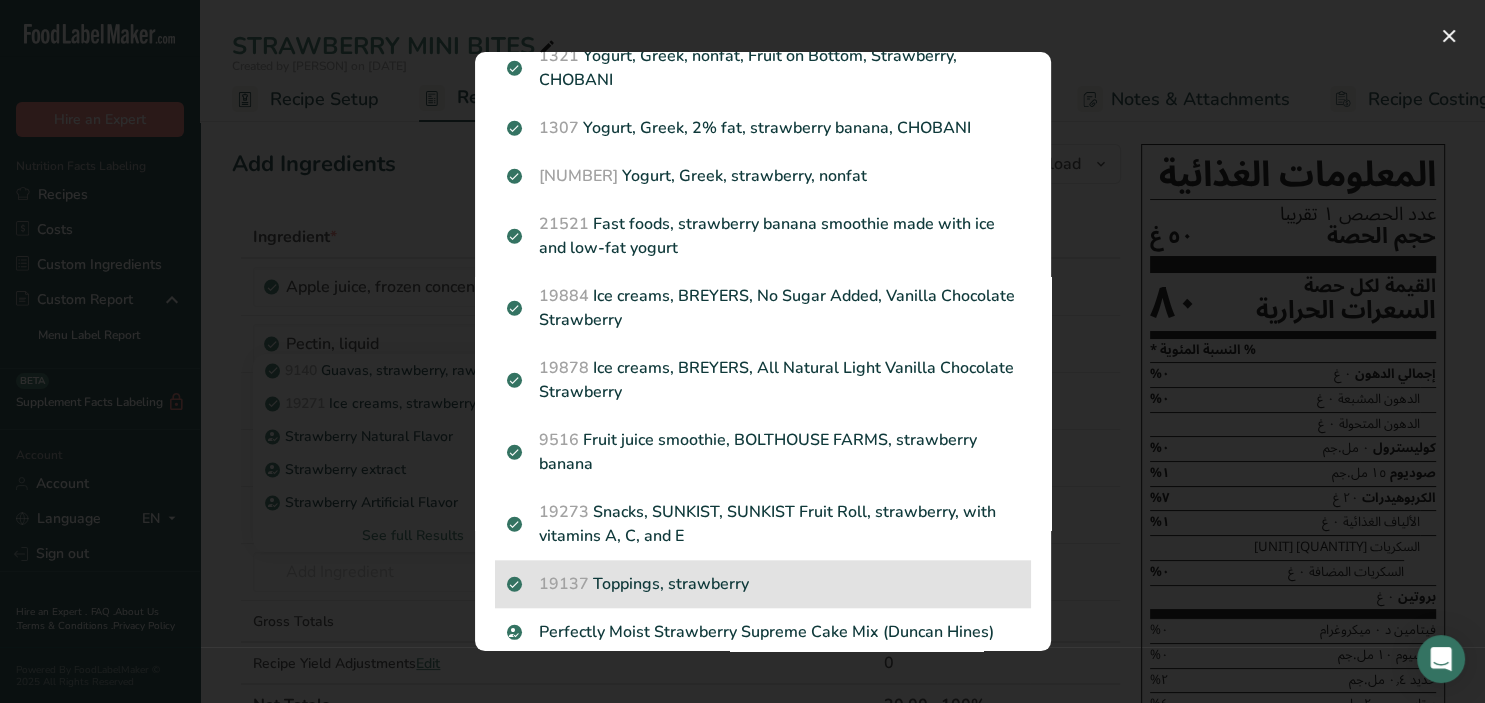 scroll, scrollTop: 1808, scrollLeft: 0, axis: vertical 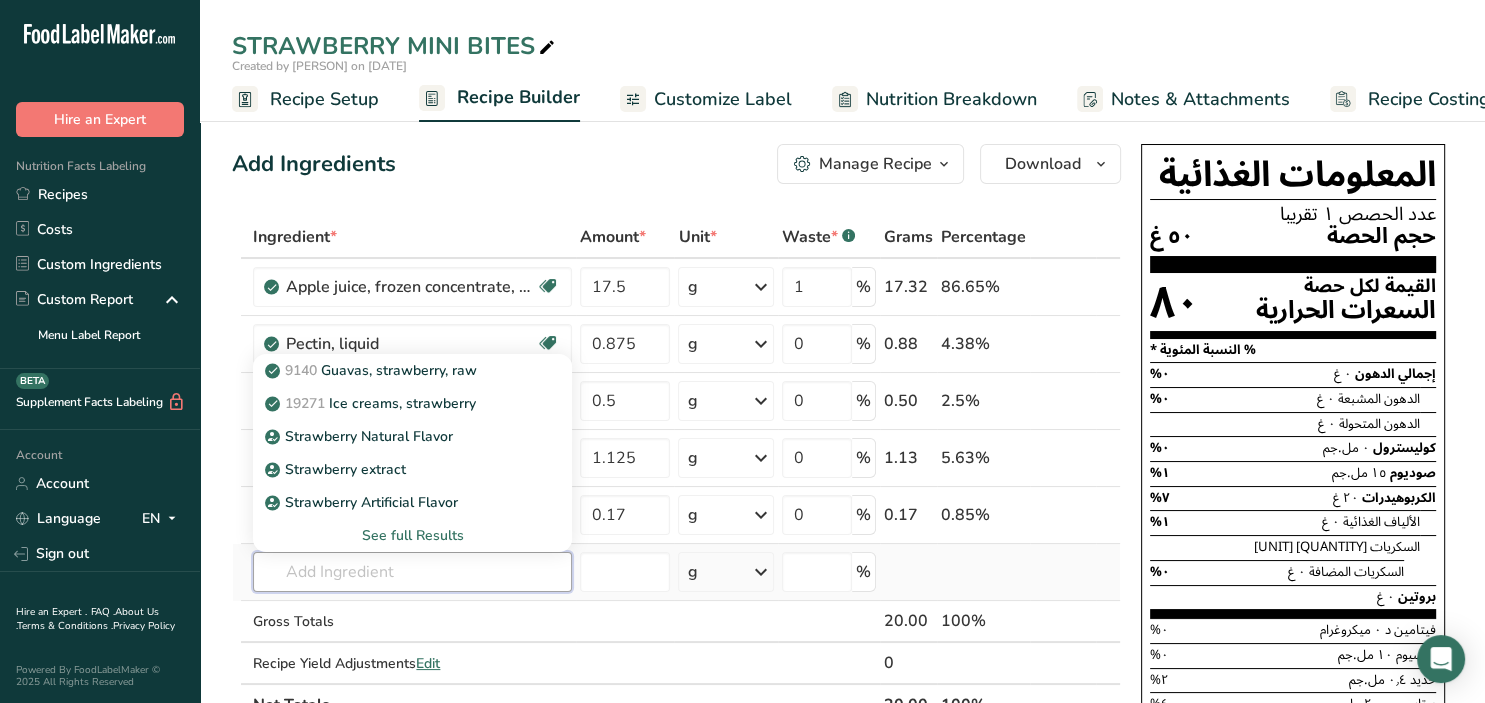 click at bounding box center [412, 572] 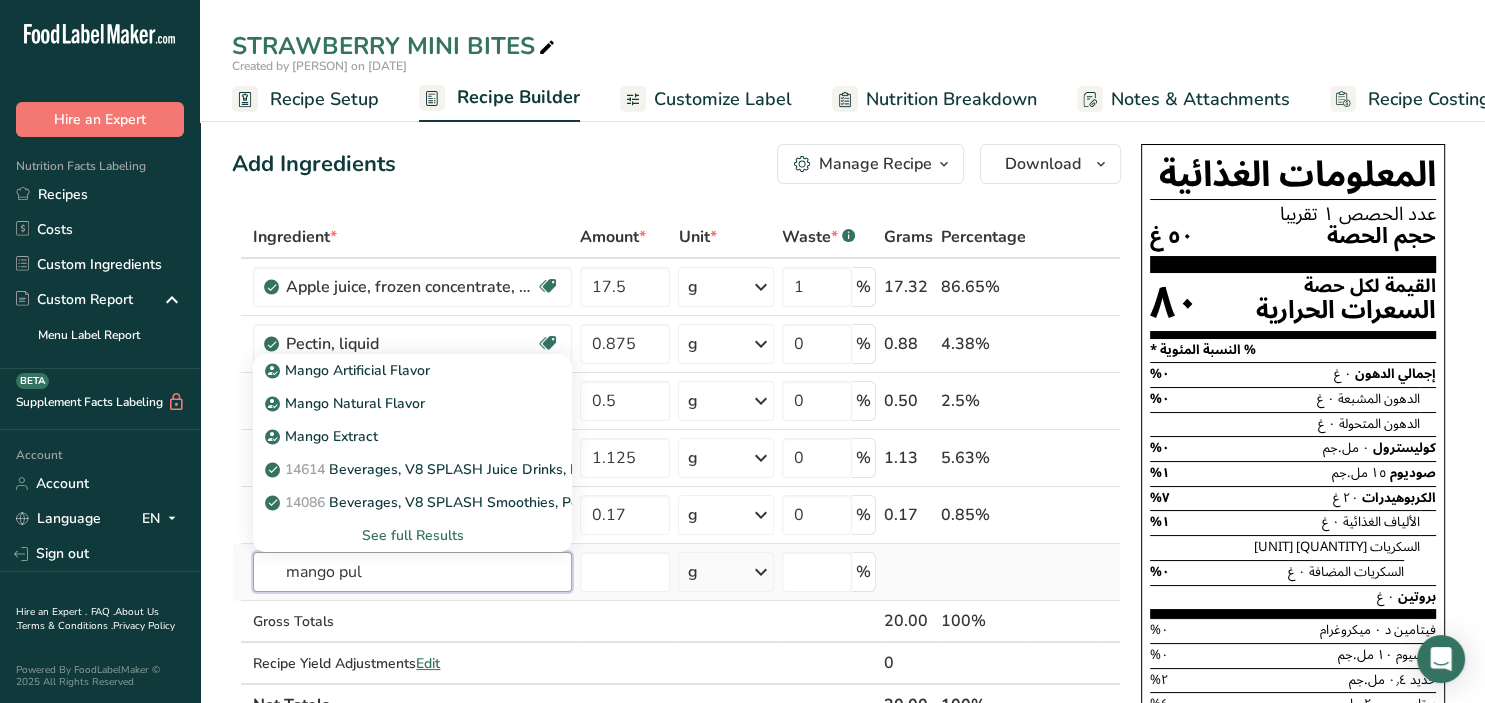 type on "mango pul[" 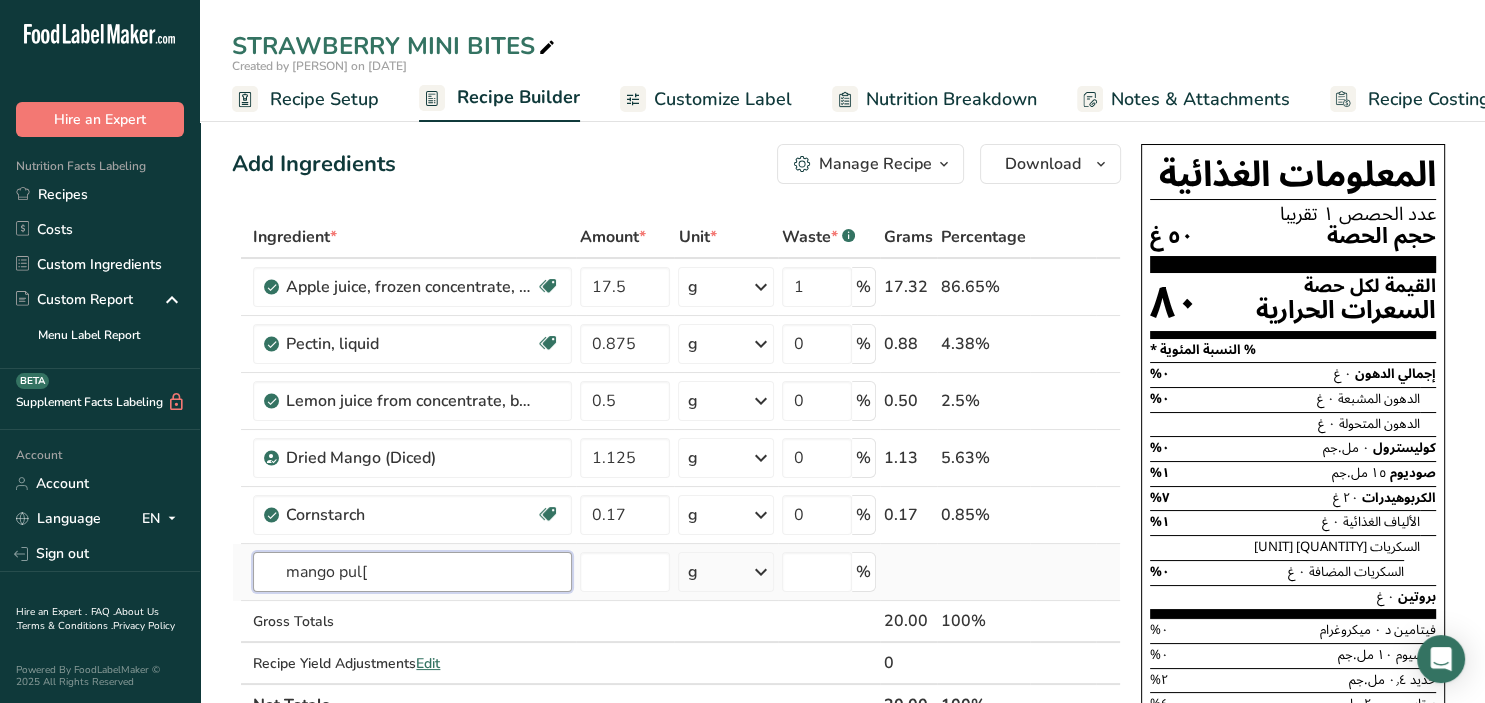 drag, startPoint x: 410, startPoint y: 578, endPoint x: 253, endPoint y: 571, distance: 157.15598 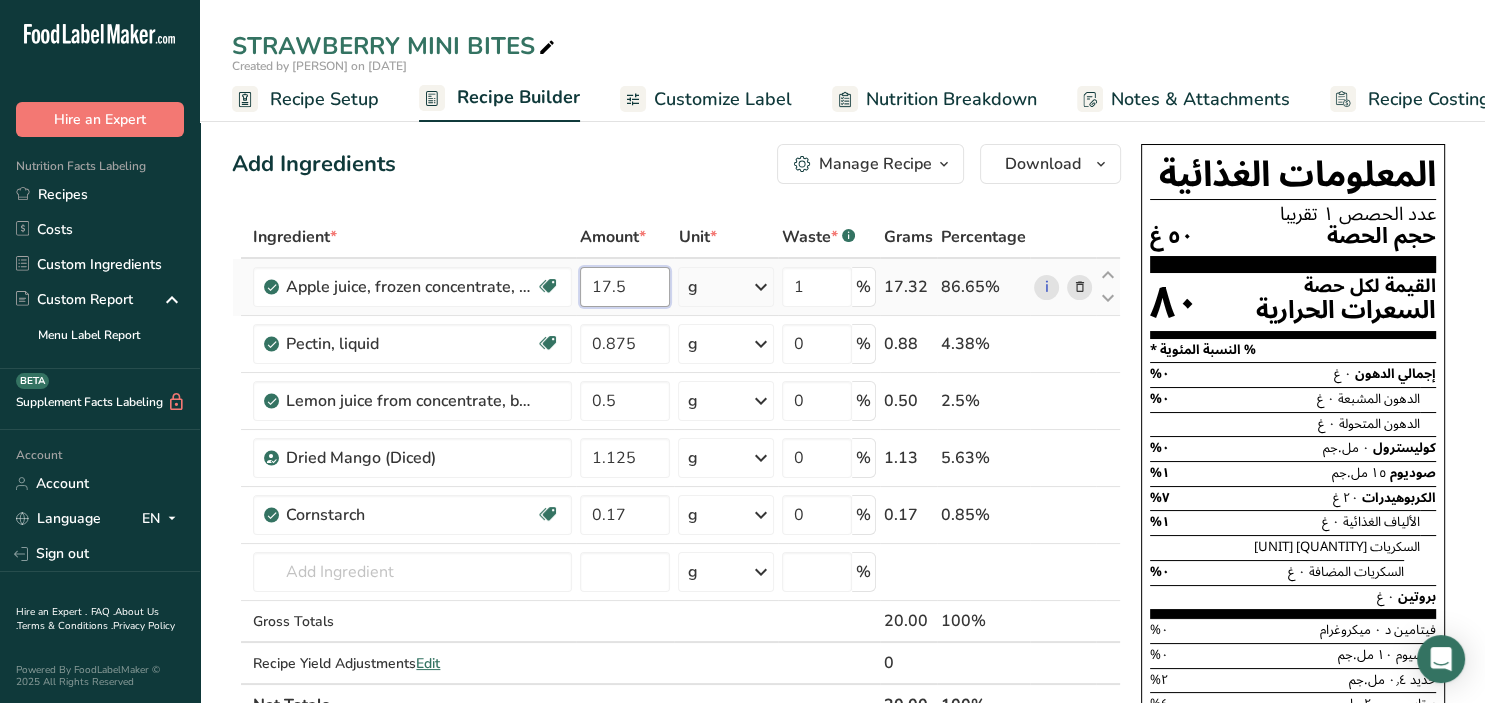 drag, startPoint x: 638, startPoint y: 290, endPoint x: 525, endPoint y: 290, distance: 113 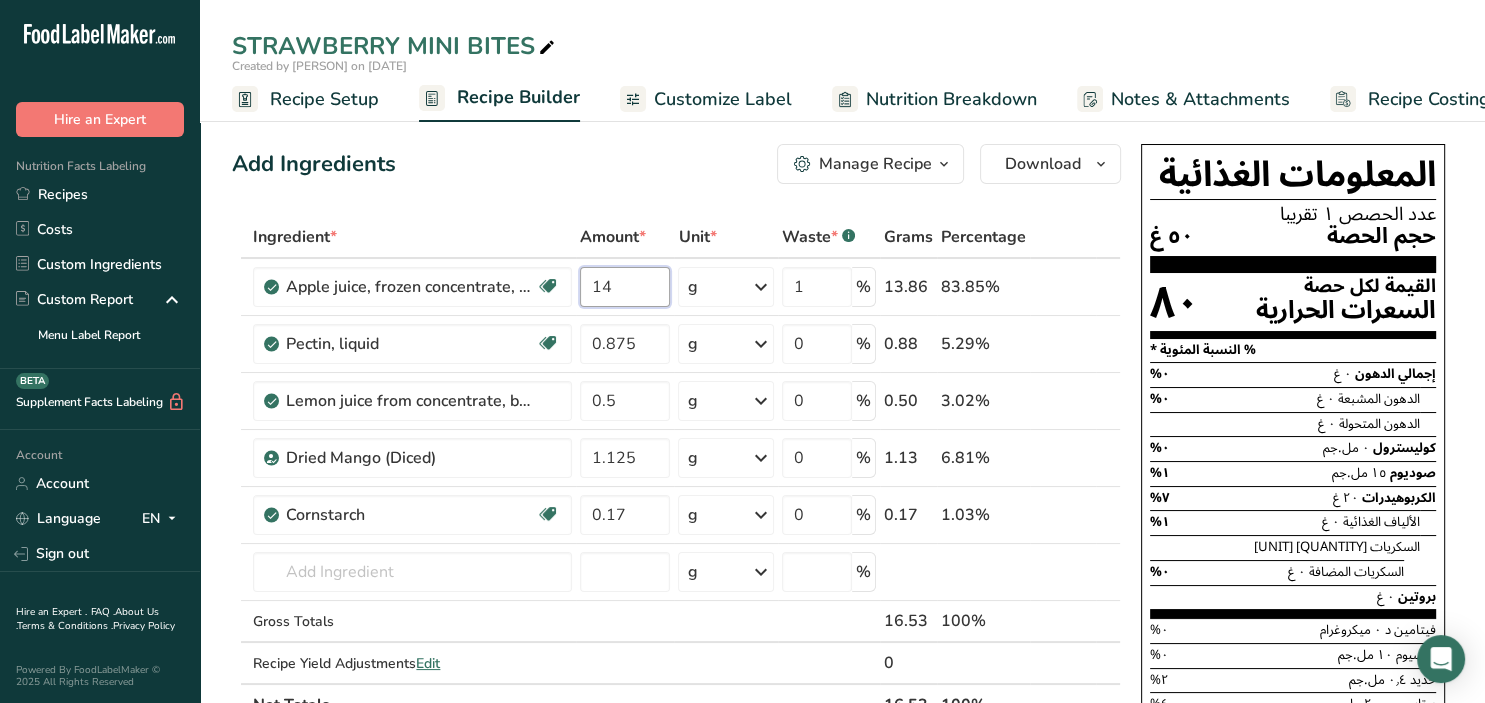 type on "14" 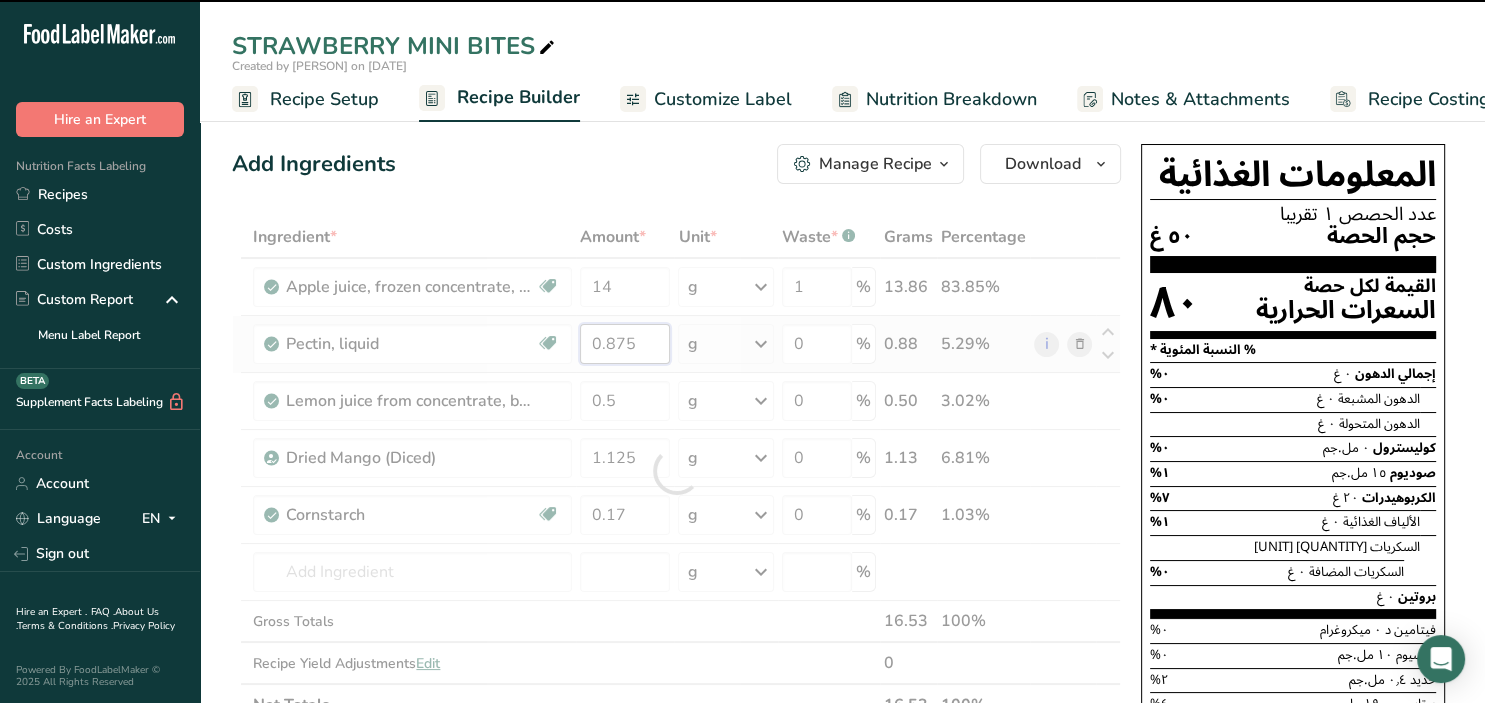 drag, startPoint x: 637, startPoint y: 346, endPoint x: 590, endPoint y: 347, distance: 47.010635 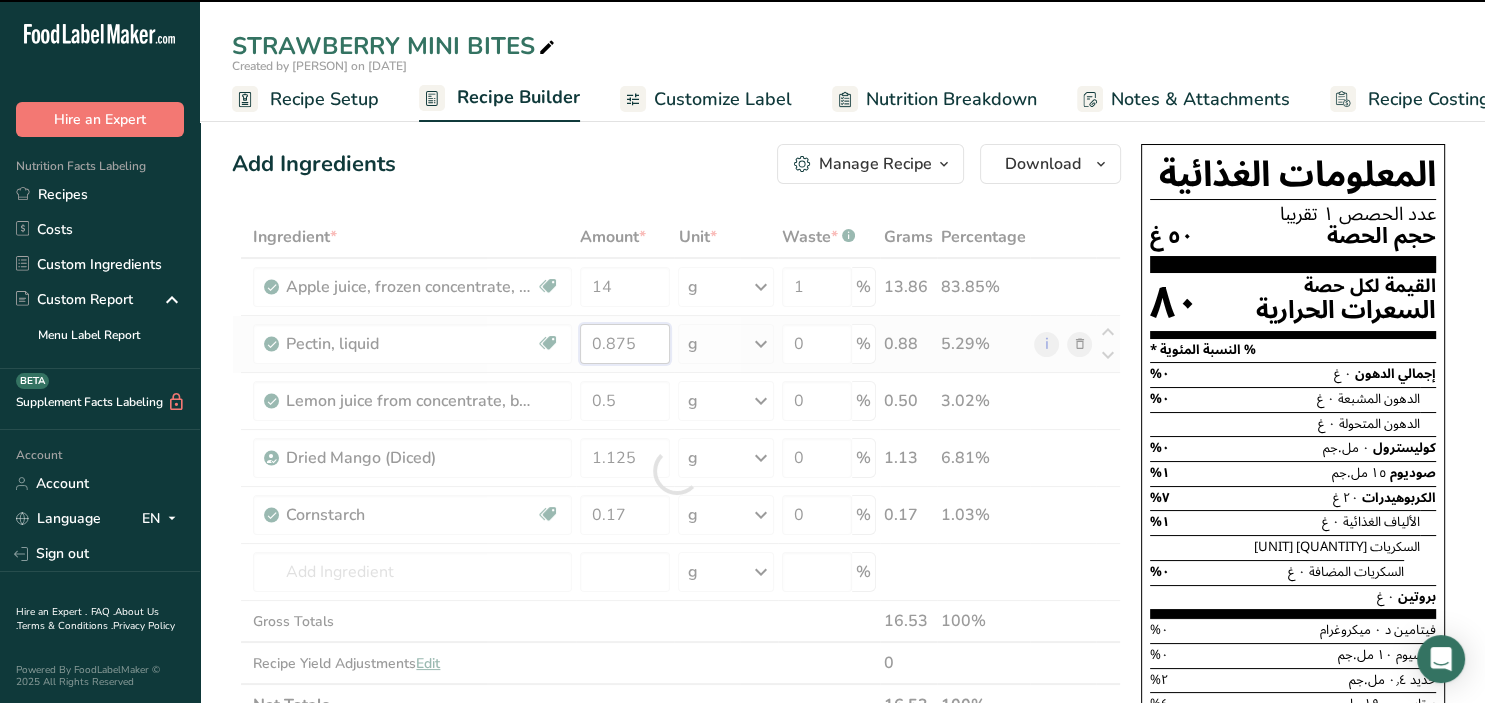 click on "0.875" at bounding box center (625, 344) 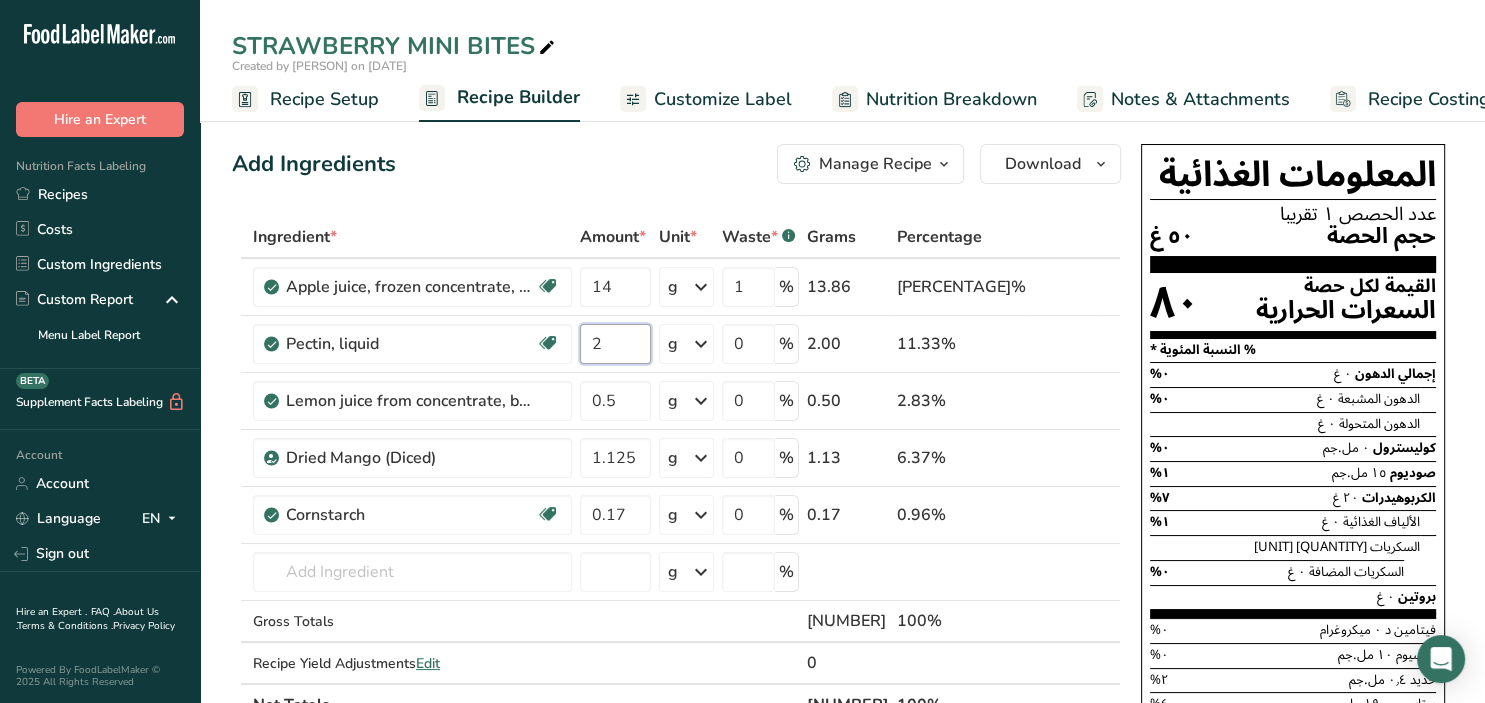 type on "2" 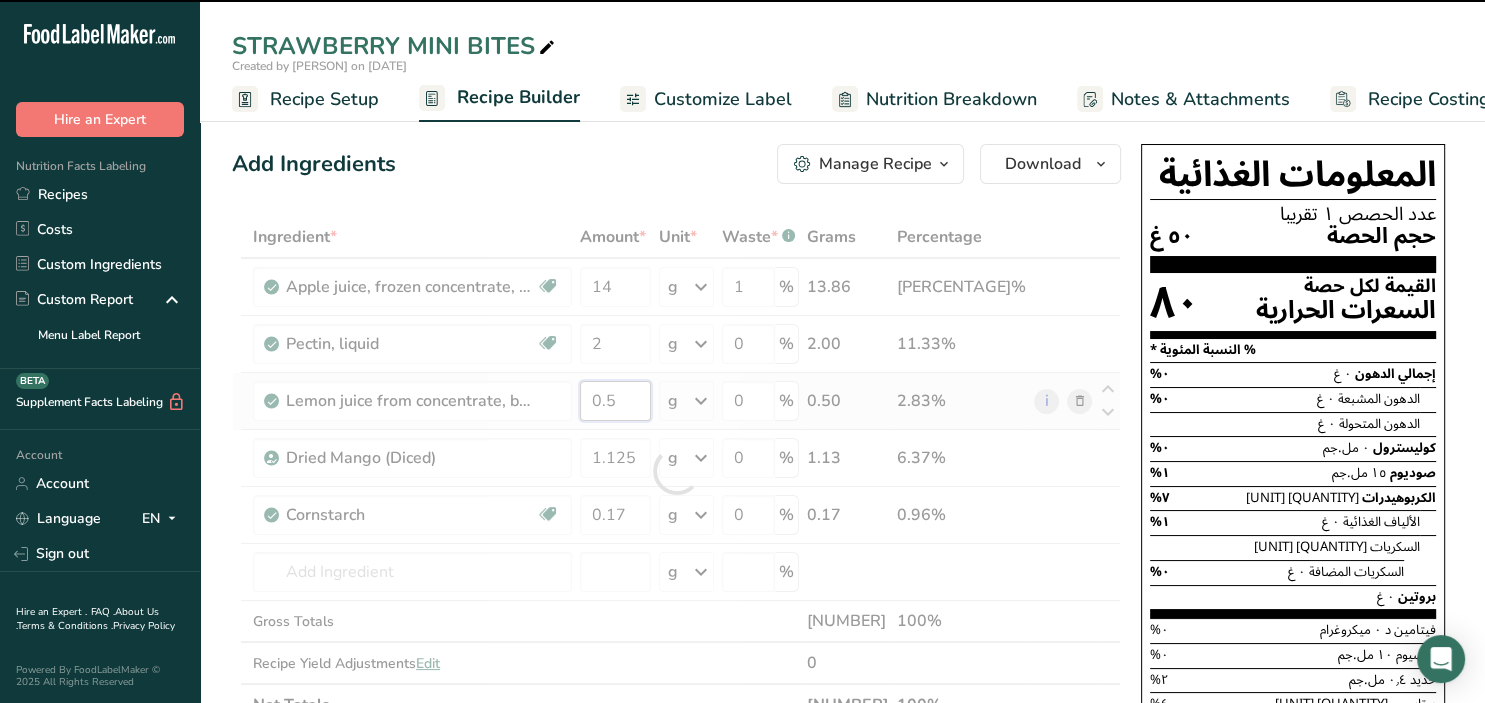 click on "0.5" at bounding box center [615, 401] 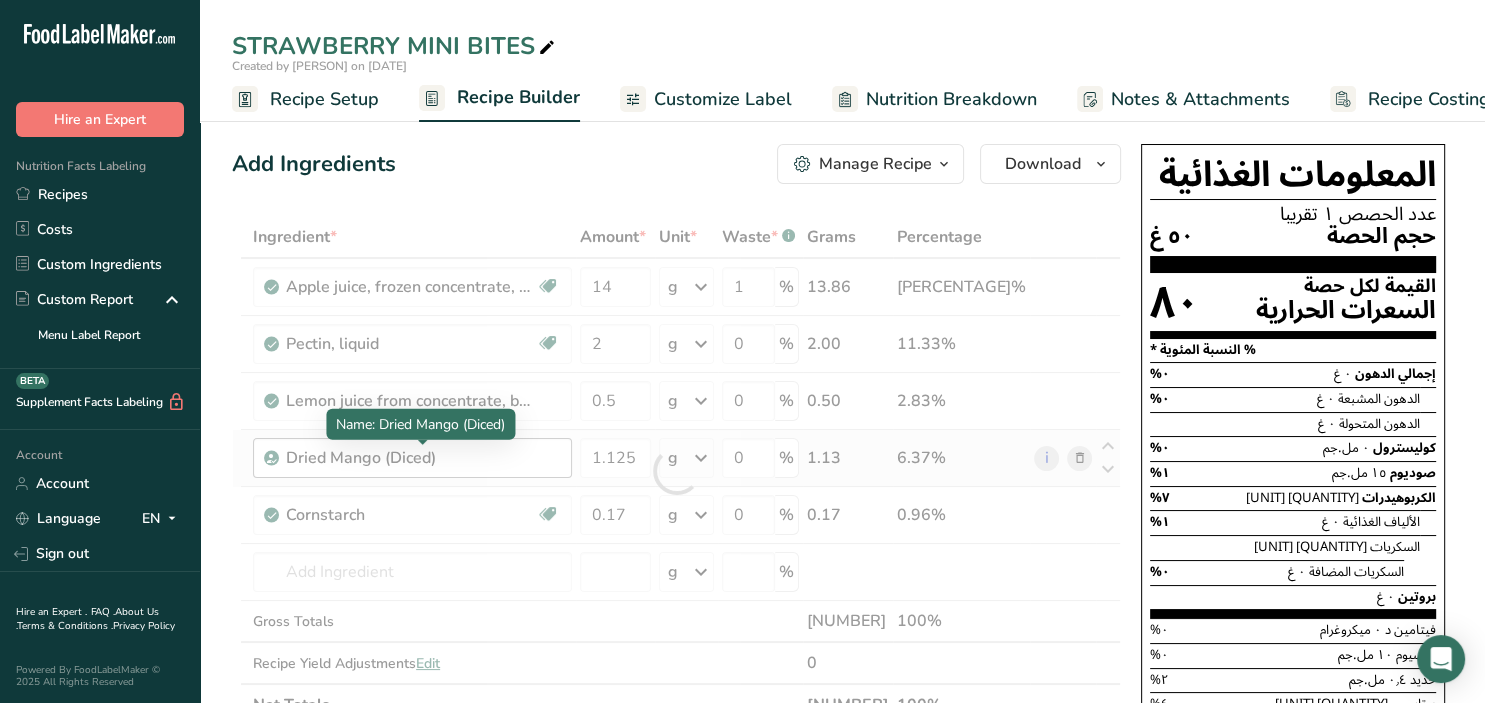 click on "Dried Mango (Diced)" at bounding box center [411, 458] 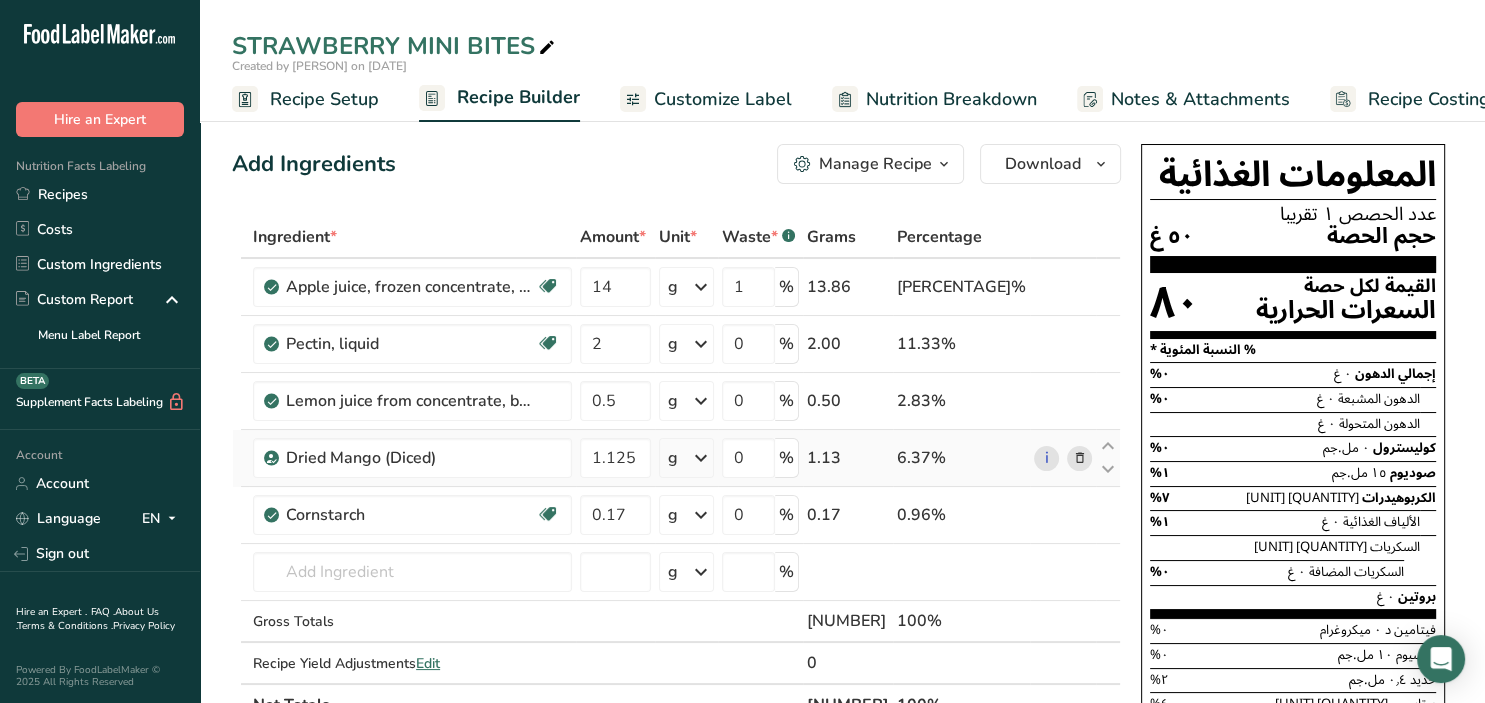 click at bounding box center (1079, 458) 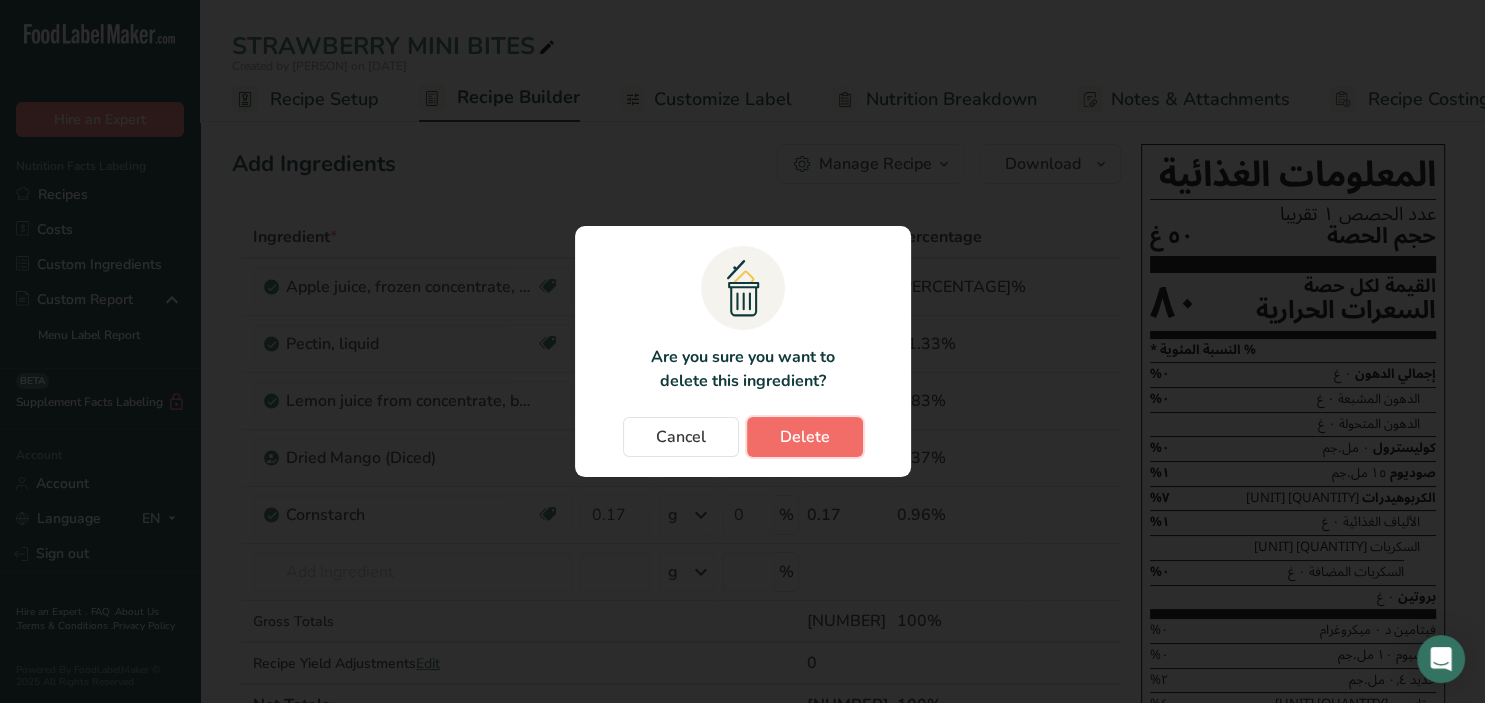 click on "Delete" at bounding box center [805, 437] 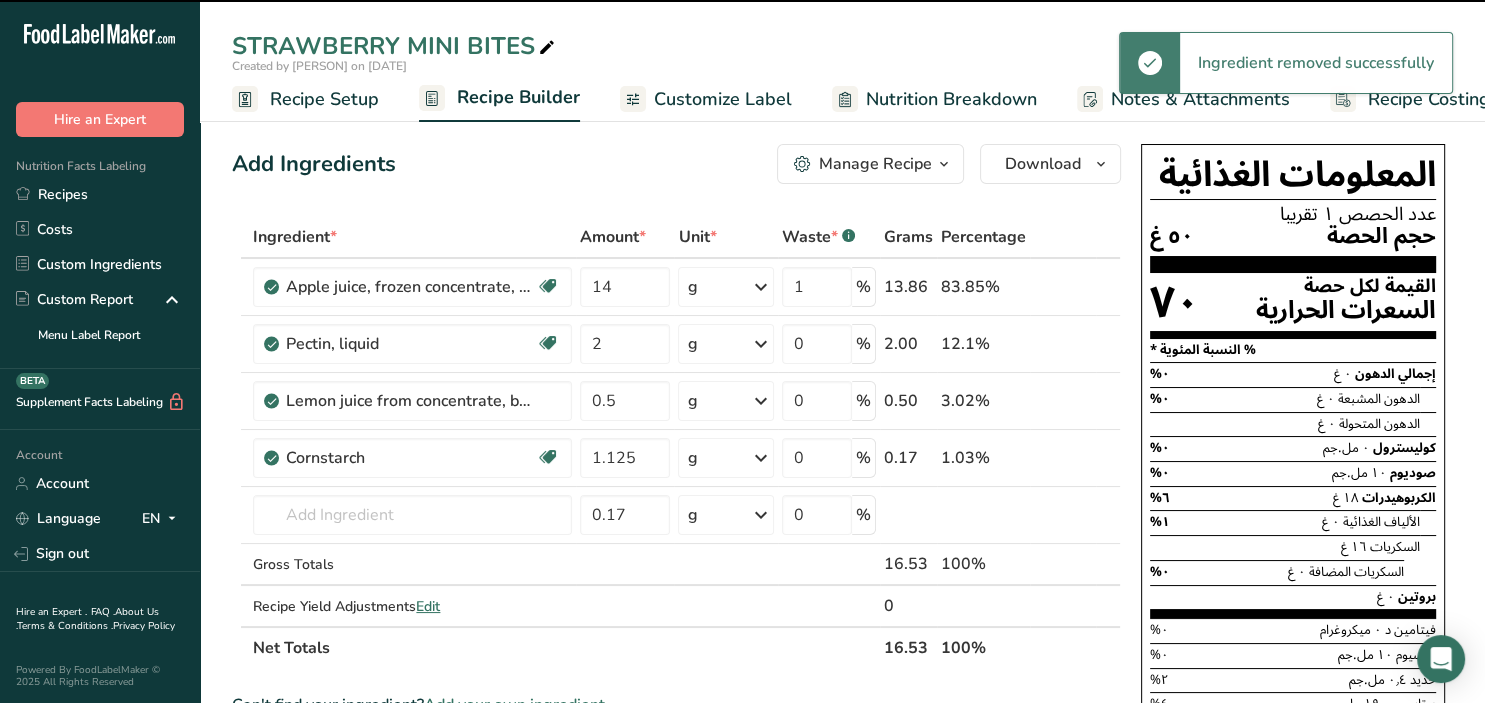 type on "0.17" 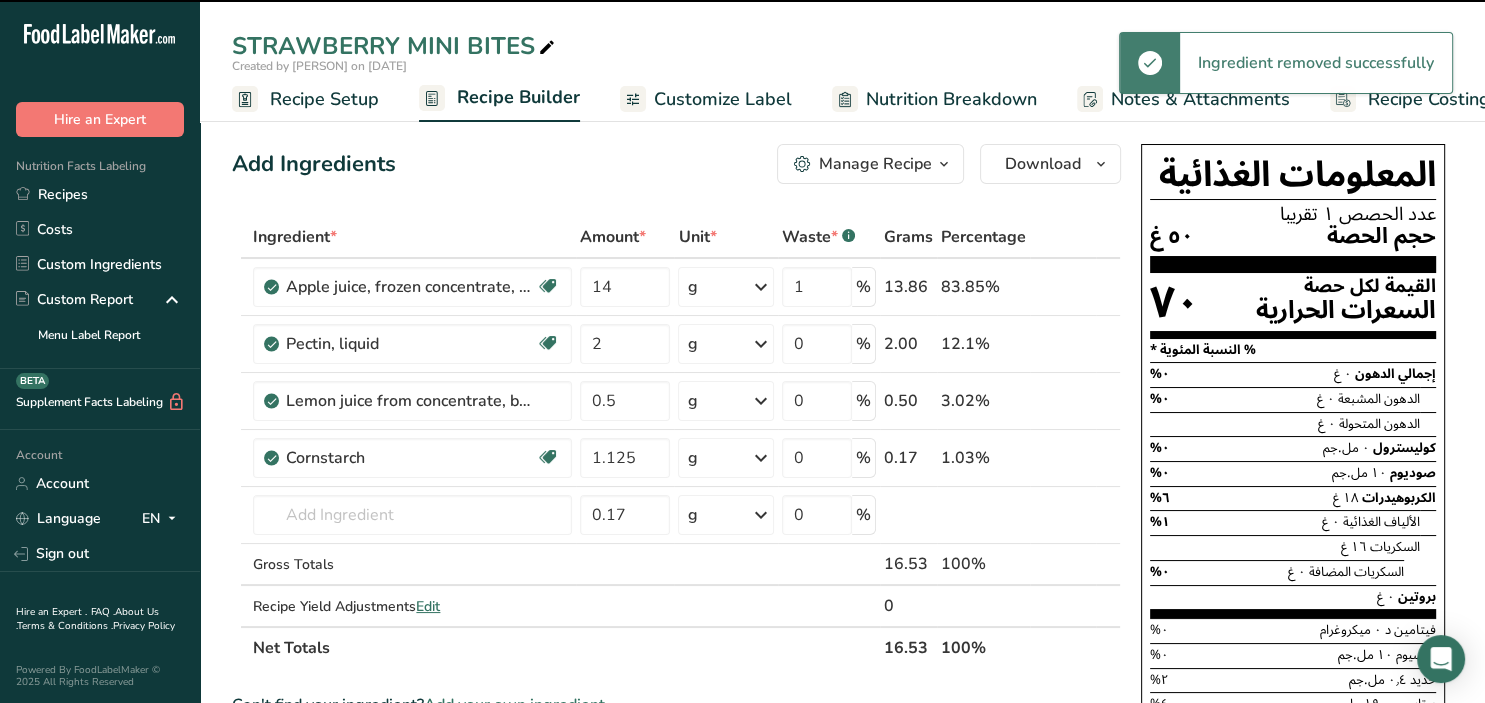 type 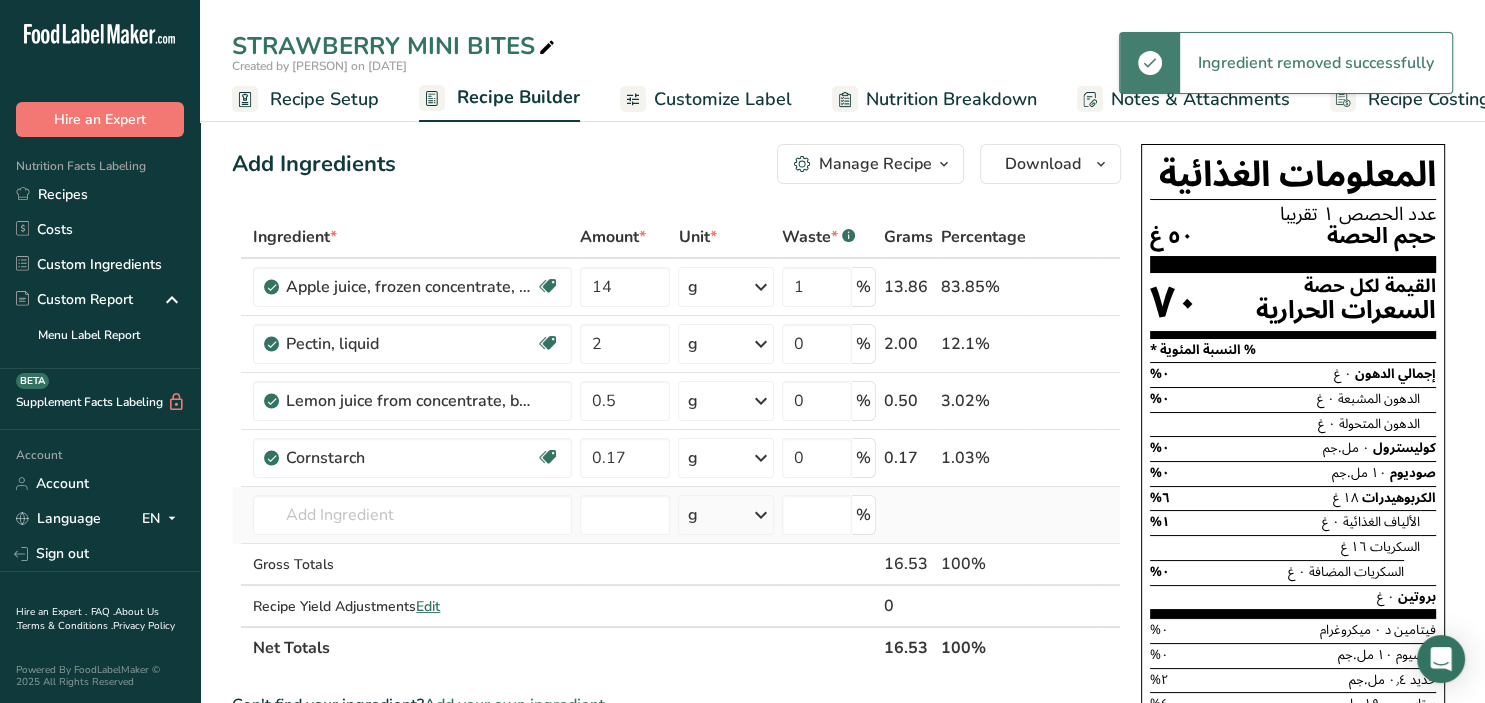 click on "Almond flour
1211
Milk, whole, 3.25% milkfat, without added vitamin A and vitamin D
23601
Beef, tenderloin, steak, separable lean only, trimmed to 1/8" fat, all grades, raw
13000
Beef, grass-fed, strip steaks, lean only, raw
13498
Beef, ground, 70% lean meat / 30% fat, raw
See full Results" at bounding box center [412, 515] 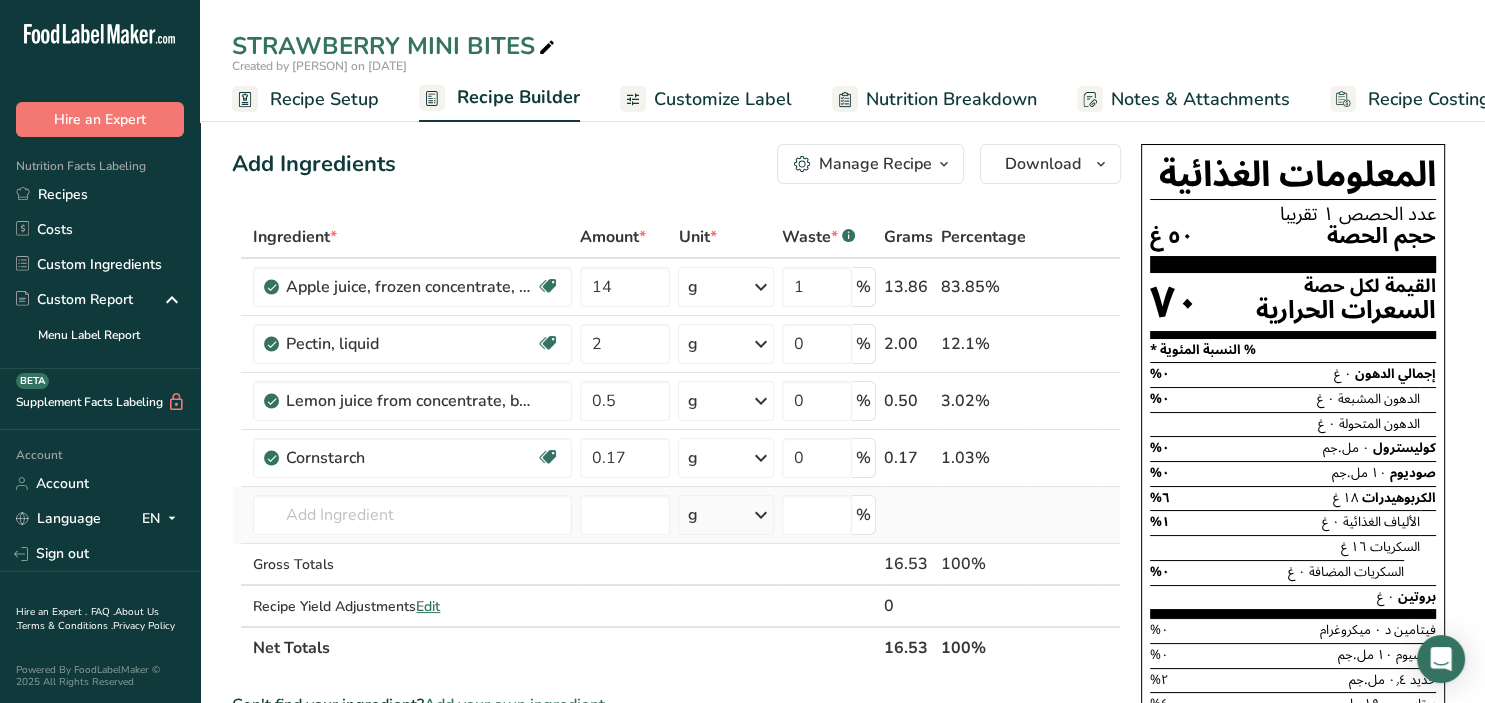 click on "Almond flour
1211
Milk, whole, 3.25% milkfat, without added vitamin A and vitamin D
23601
Beef, tenderloin, steak, separable lean only, trimmed to 1/8" fat, all grades, raw
13000
Beef, grass-fed, strip steaks, lean only, raw
13498
Beef, ground, 70% lean meat / 30% fat, raw
See full Results" at bounding box center [412, 515] 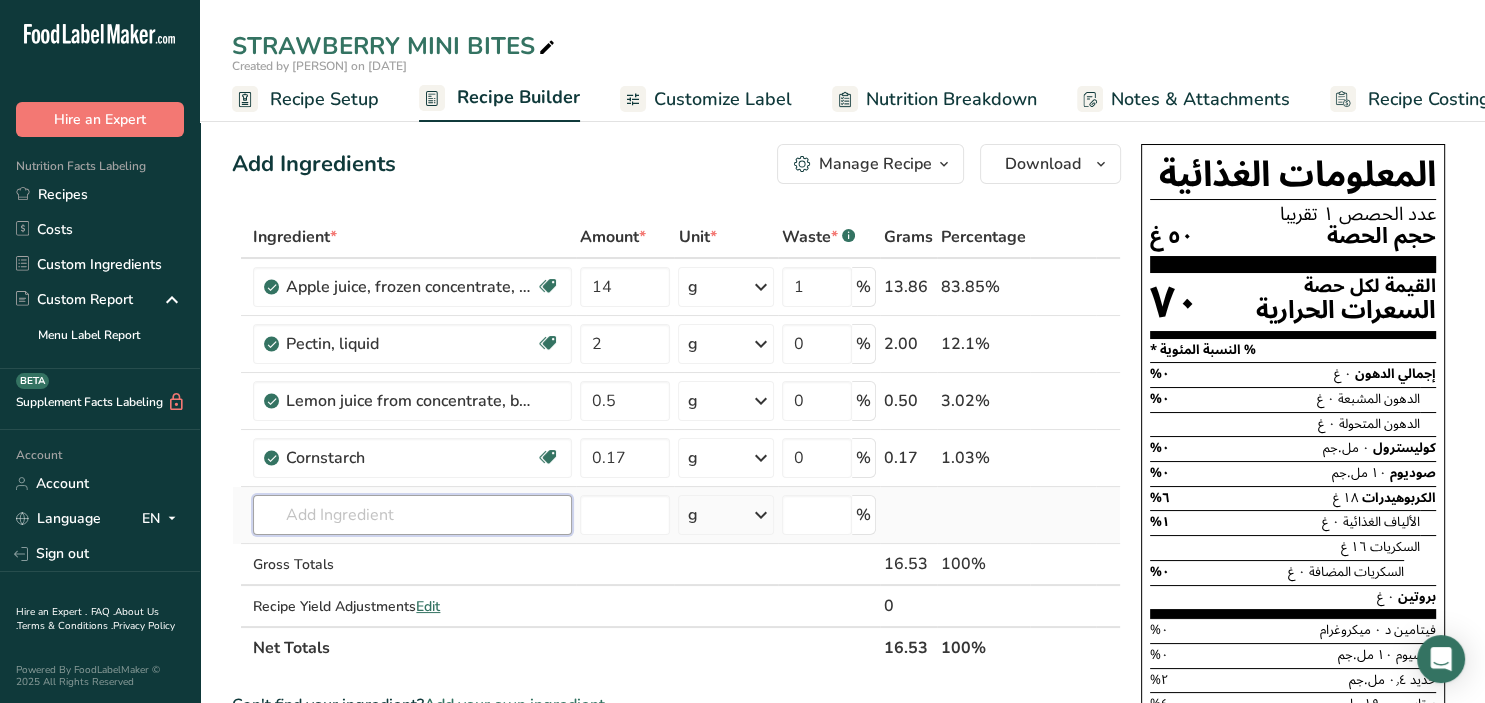 click at bounding box center (412, 515) 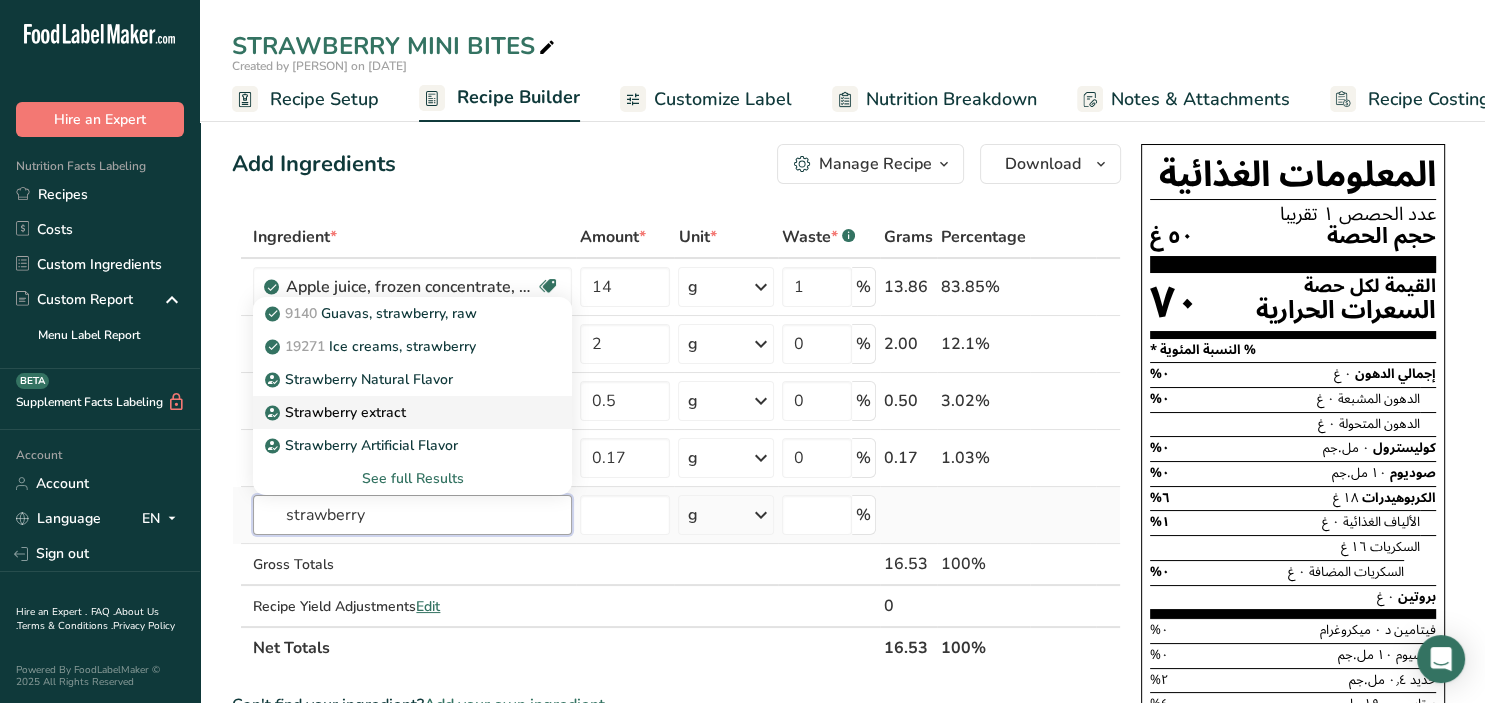 type on "strawberry" 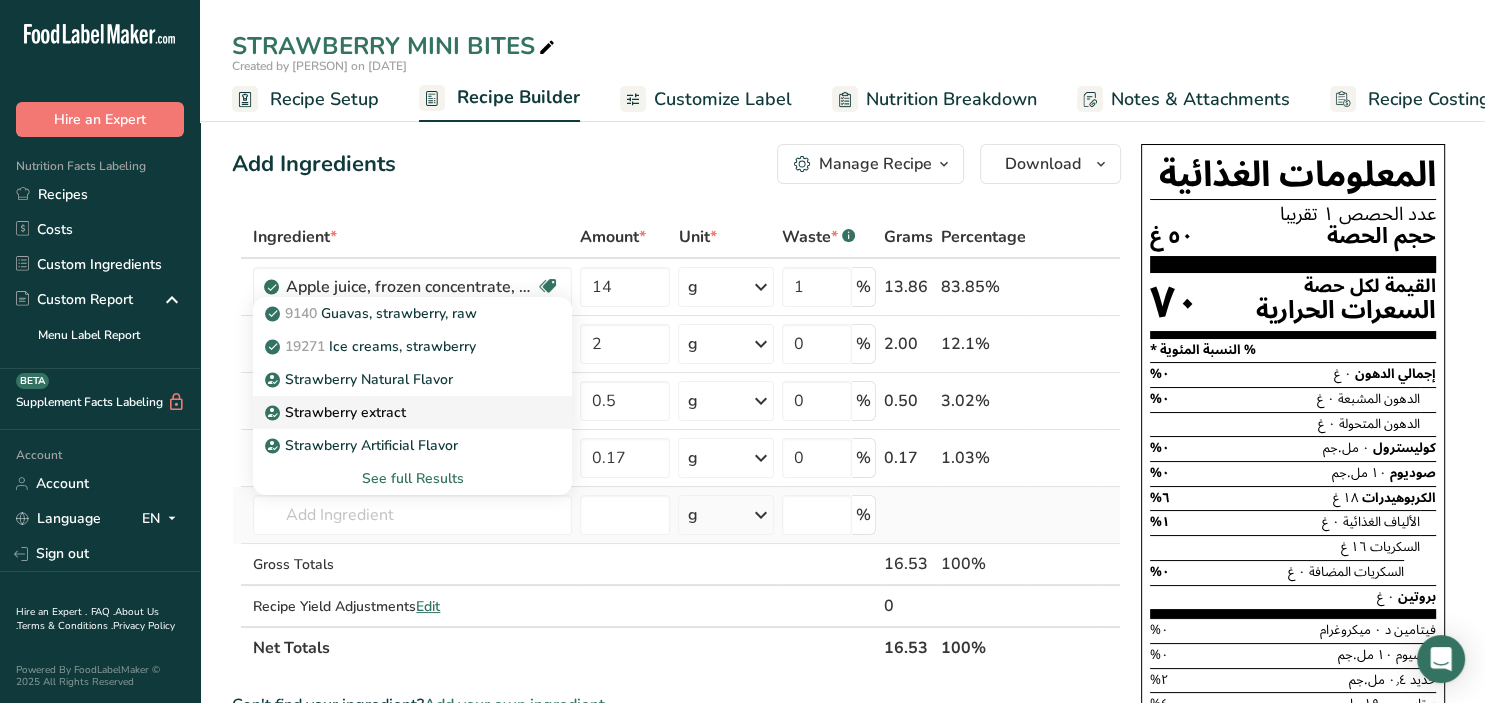 click on "Strawberry extract" at bounding box center [337, 412] 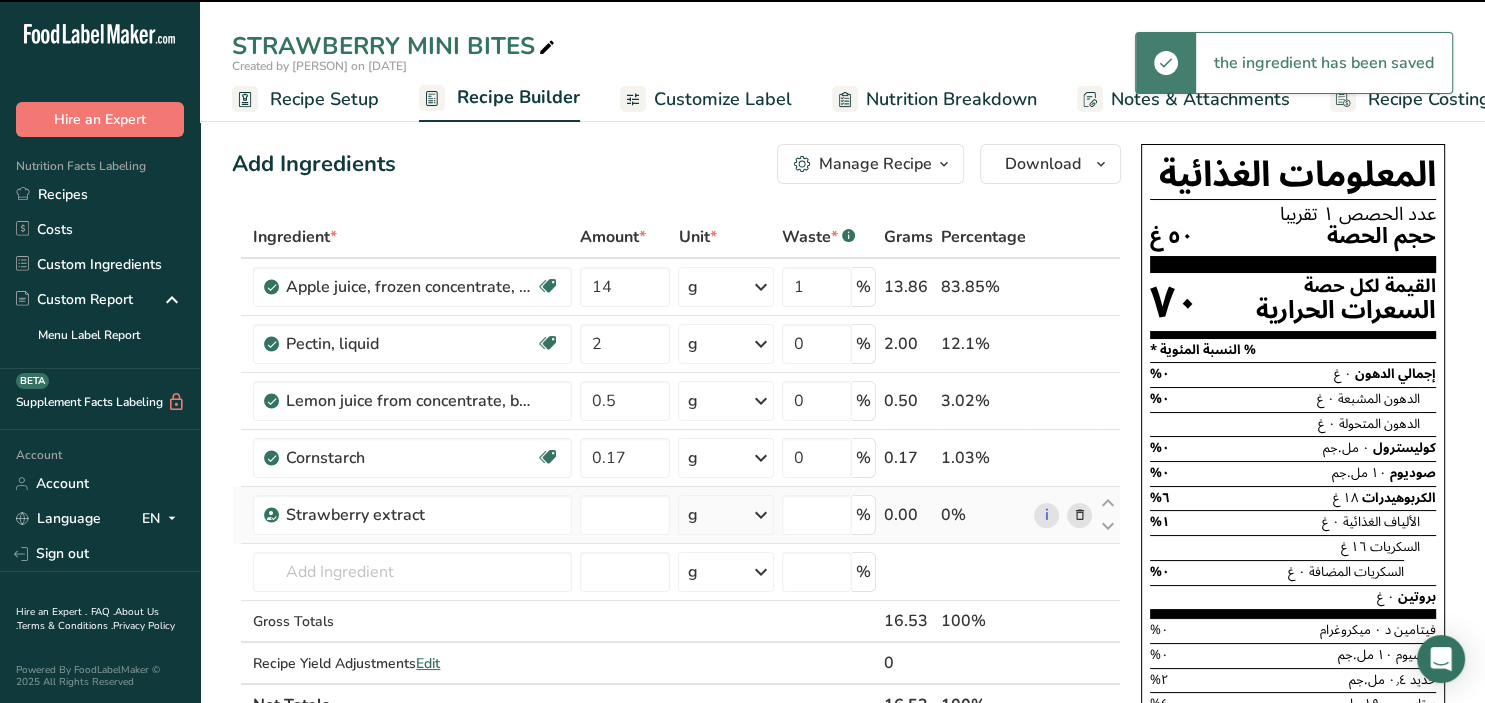 type on "0" 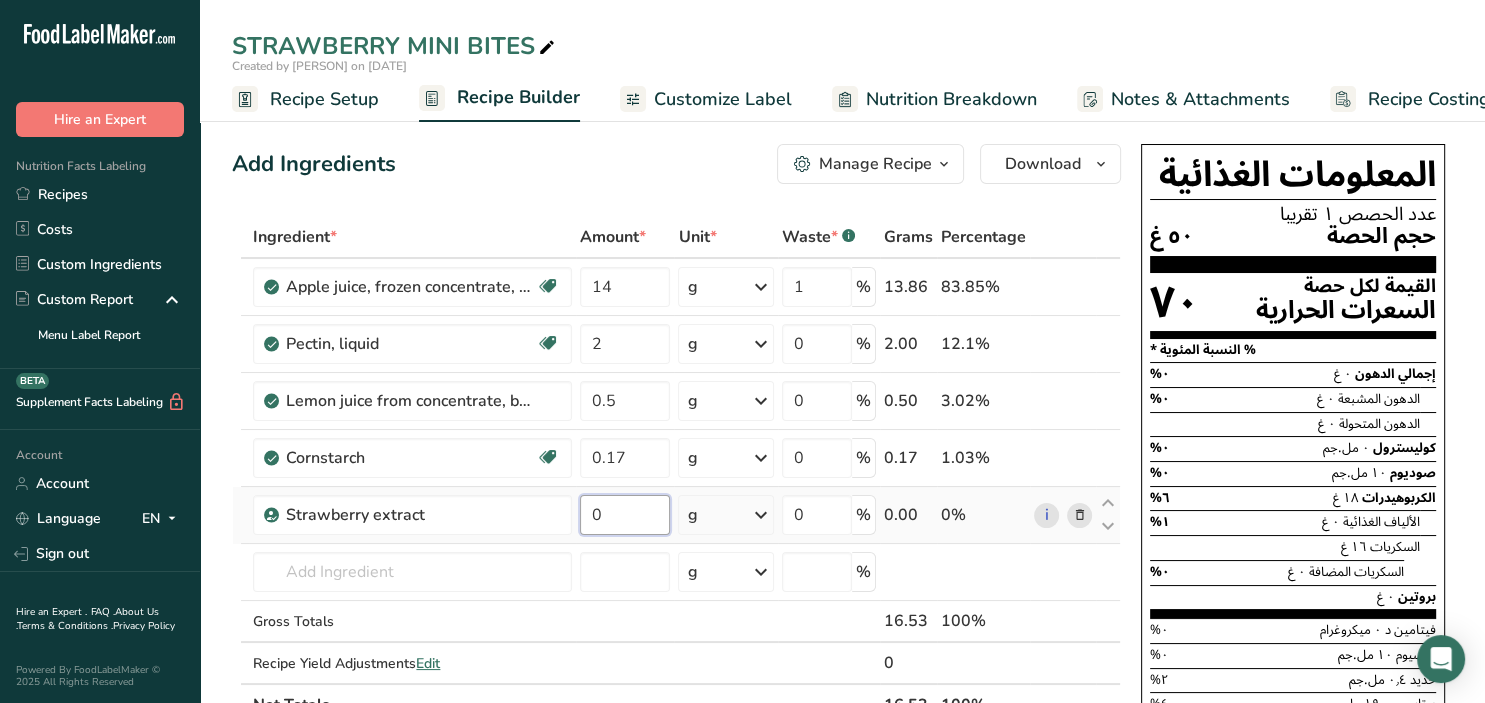 drag, startPoint x: 625, startPoint y: 527, endPoint x: 592, endPoint y: 519, distance: 33.955853 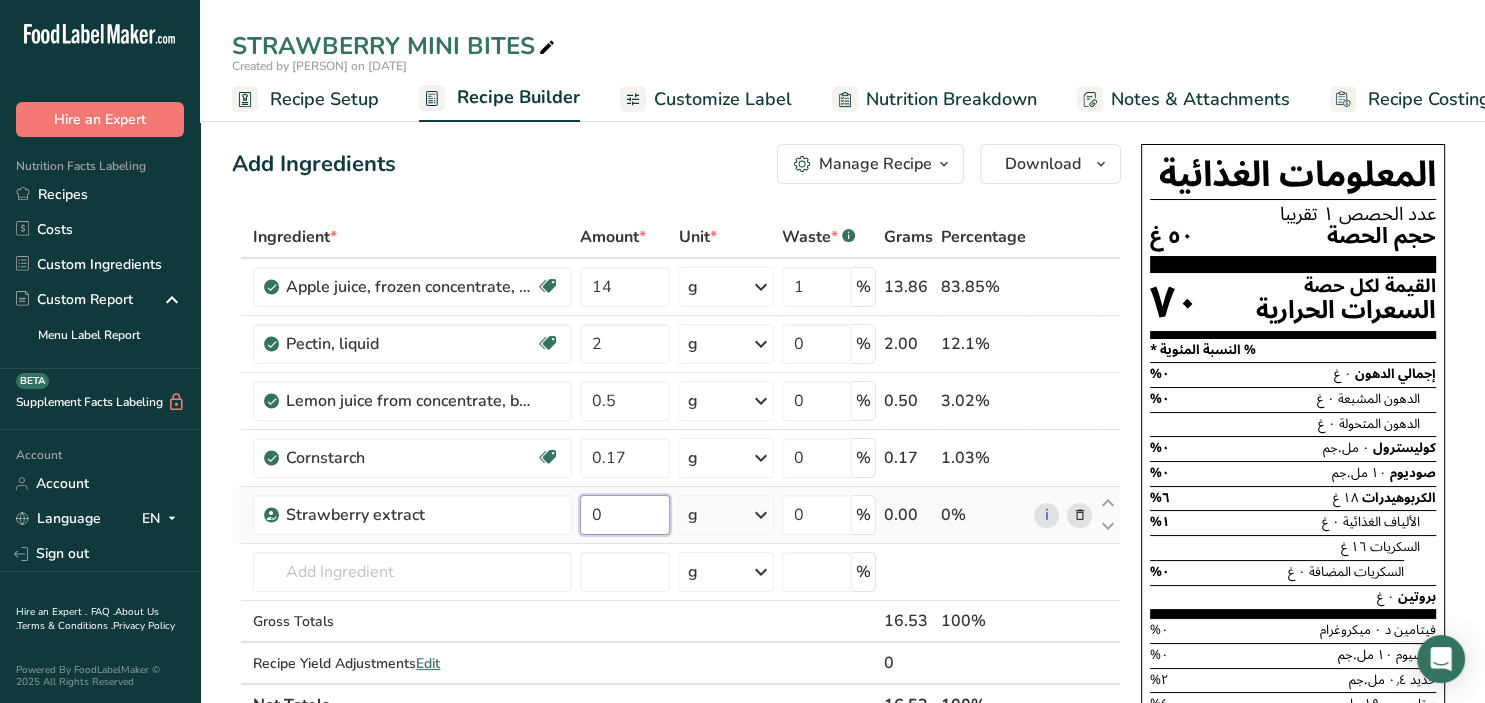 click on "0" at bounding box center (625, 515) 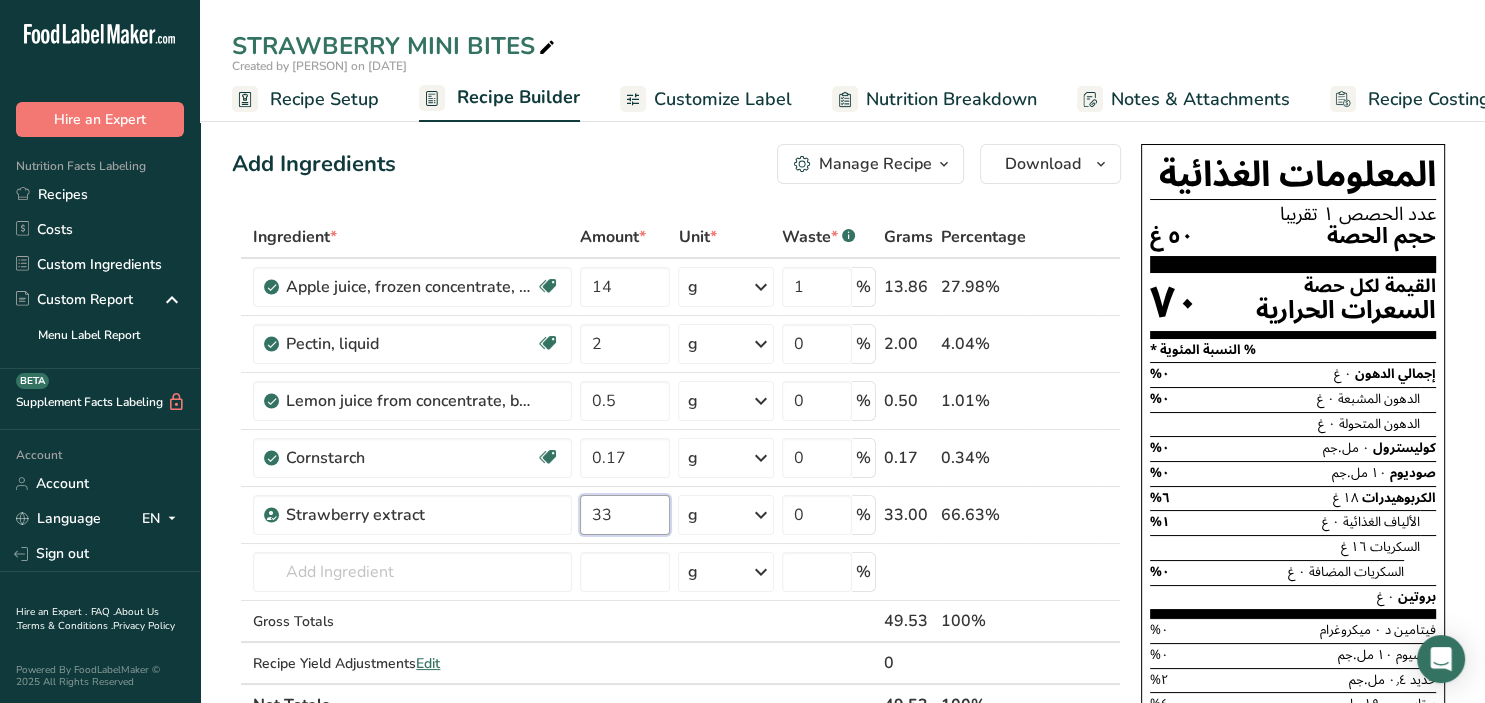 type on "33" 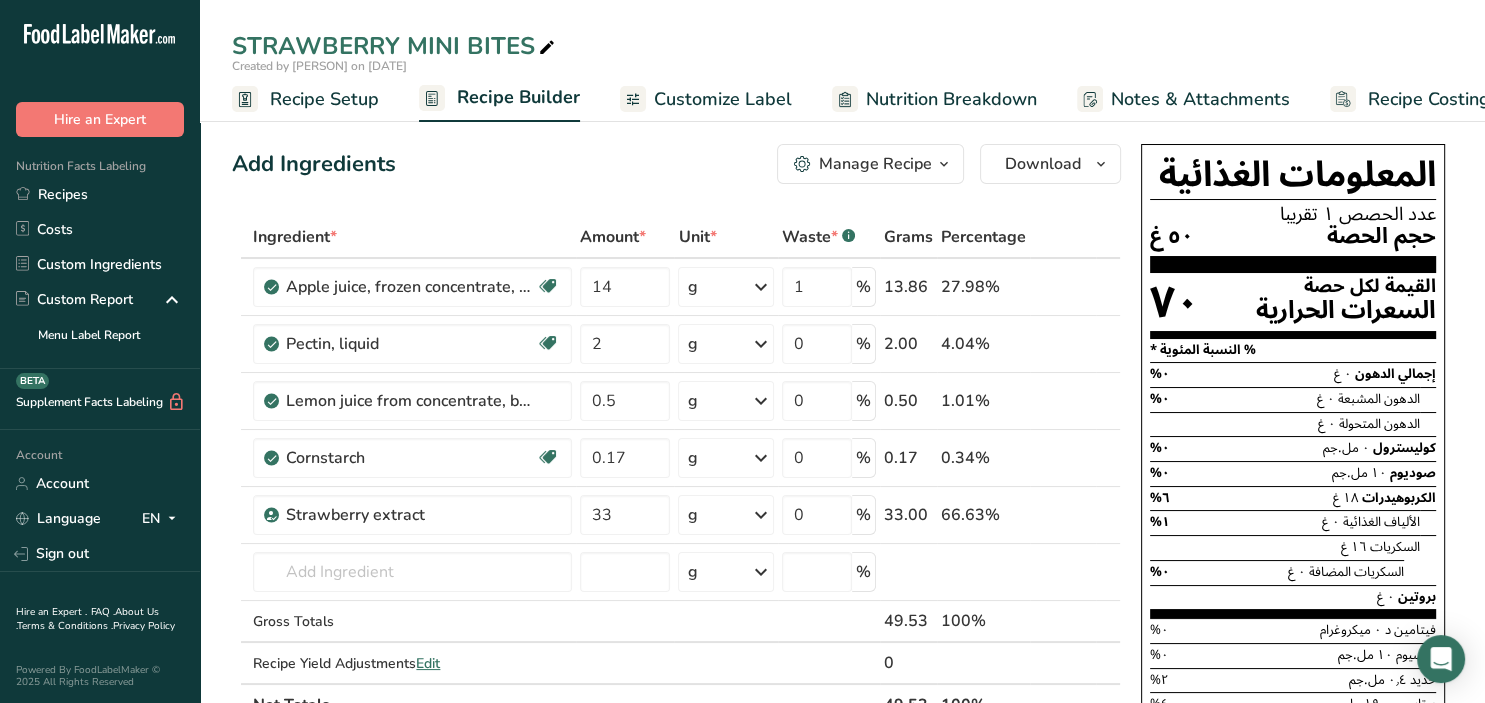 click on "Add Ingredients
Manage Recipe         Delete Recipe           Duplicate Recipe             Scale Recipe             Save as Sub-Recipe   .a-a{fill:#347362;}.b-a{fill:#fff;}                               Nutrition Breakdown                 Recipe Card
NEW
Amino Acids Pattern Report           Activity History
Download
Choose your preferred label style
Standard FDA label
Standard FDA label
The most common format for nutrition facts labels in compliance with the FDA's typeface, style and requirements
Tabular FDA label
A label format compliant with the FDA regulations presented in a tabular (horizontal) display.
Linear FDA label
A simple linear display for small sized packages.
Simplified FDA label" at bounding box center (842, 776) 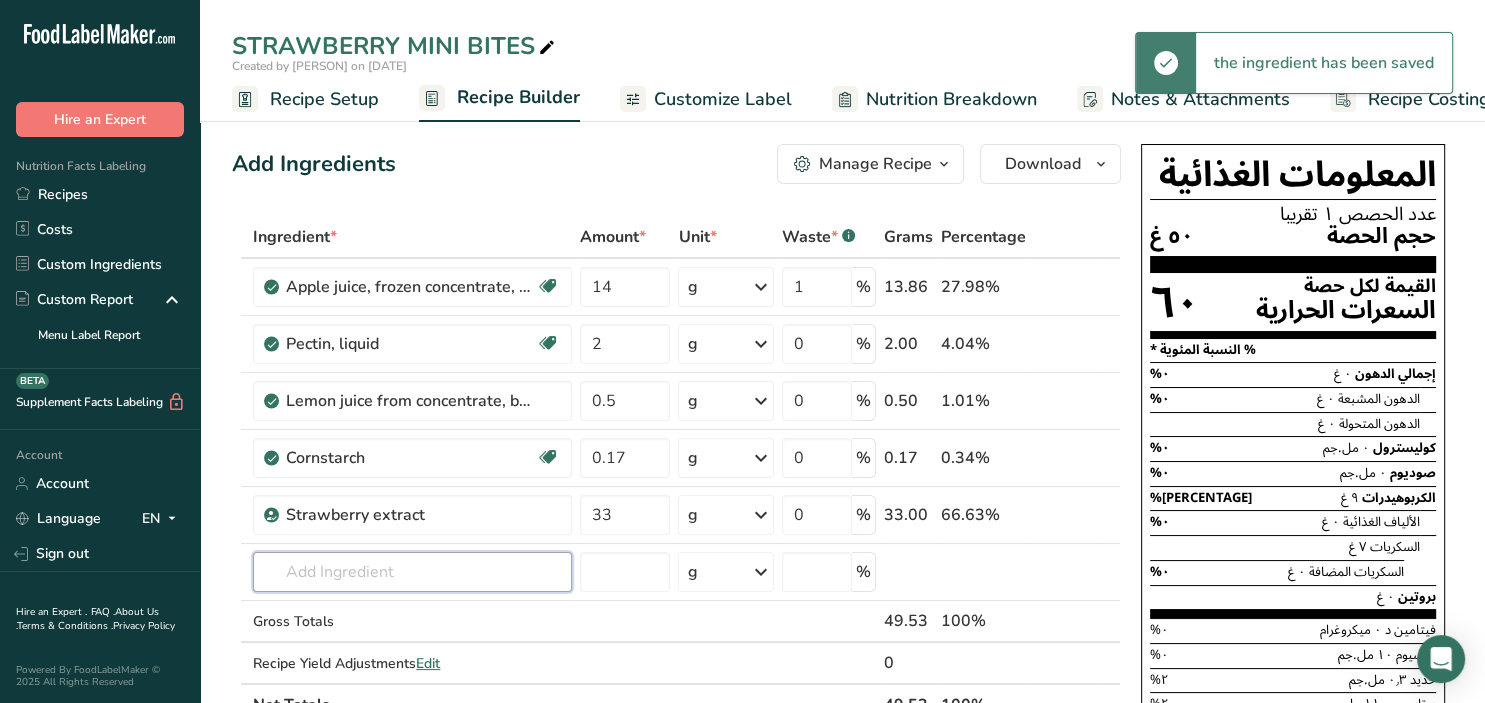 click at bounding box center (412, 572) 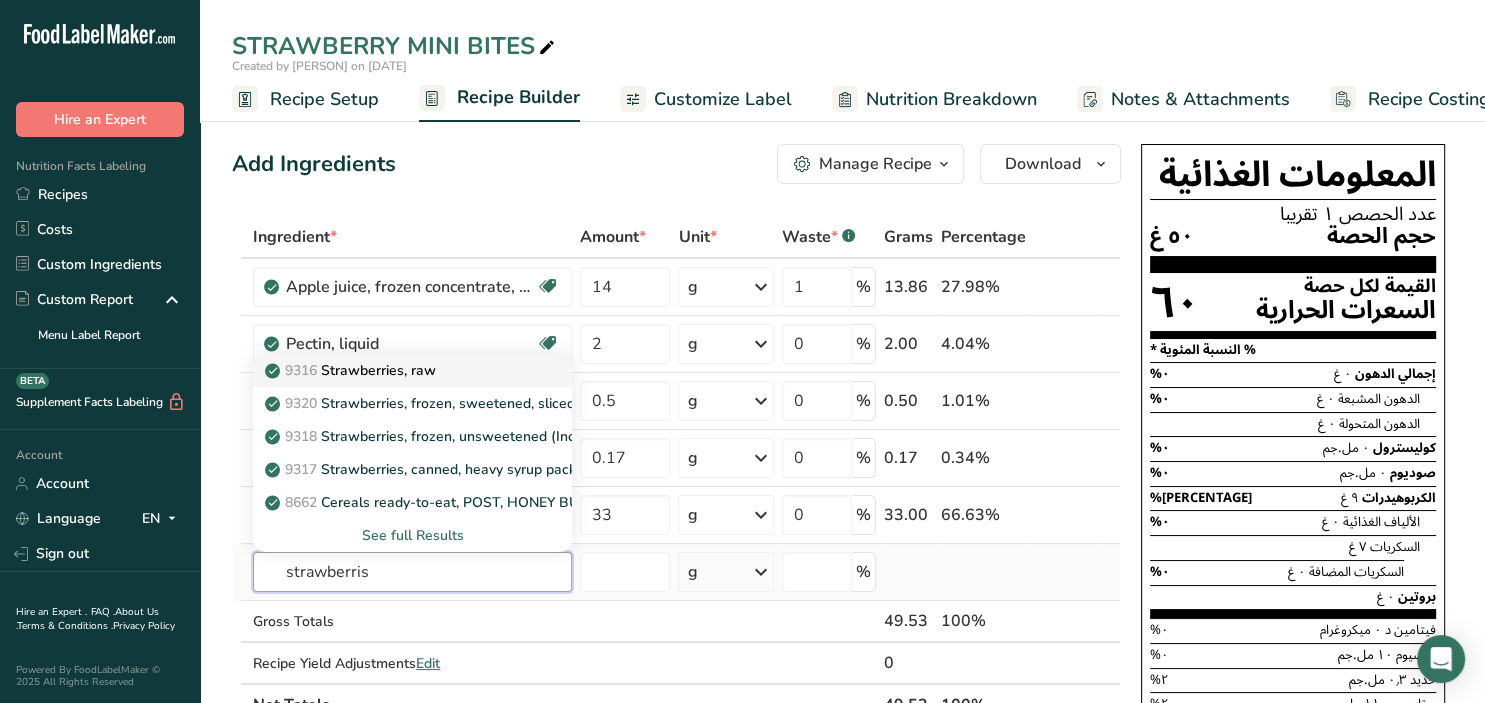 type on "strawberris" 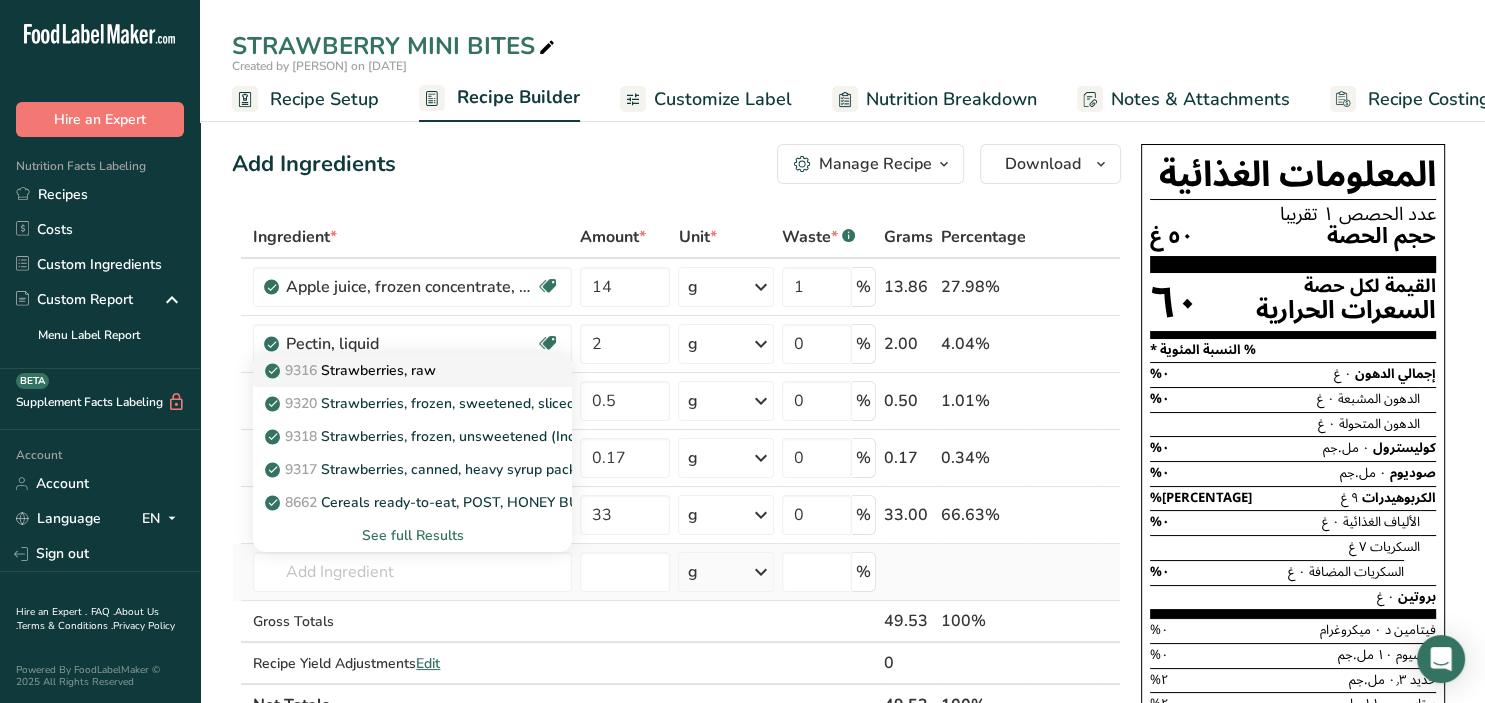 click on "9316
Strawberries, raw" at bounding box center (412, 370) 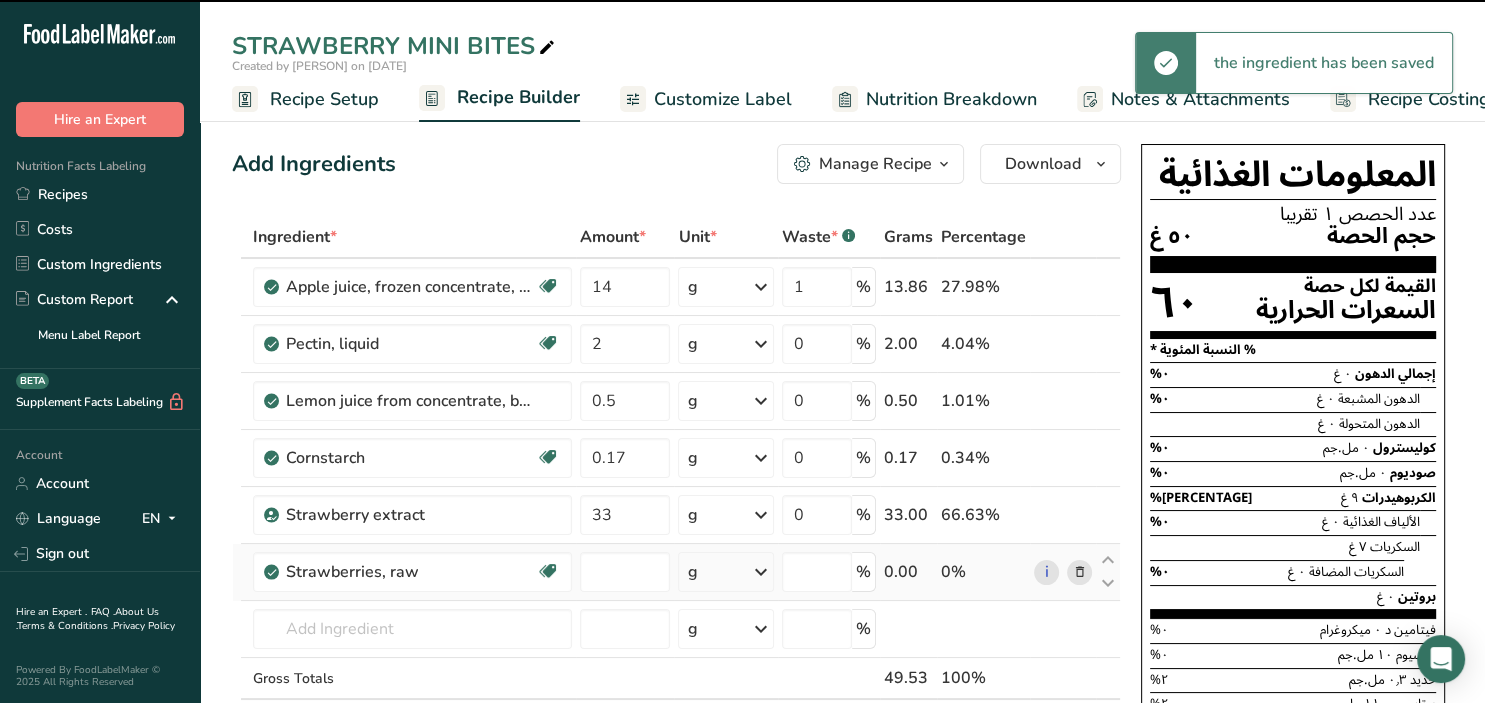type on "0" 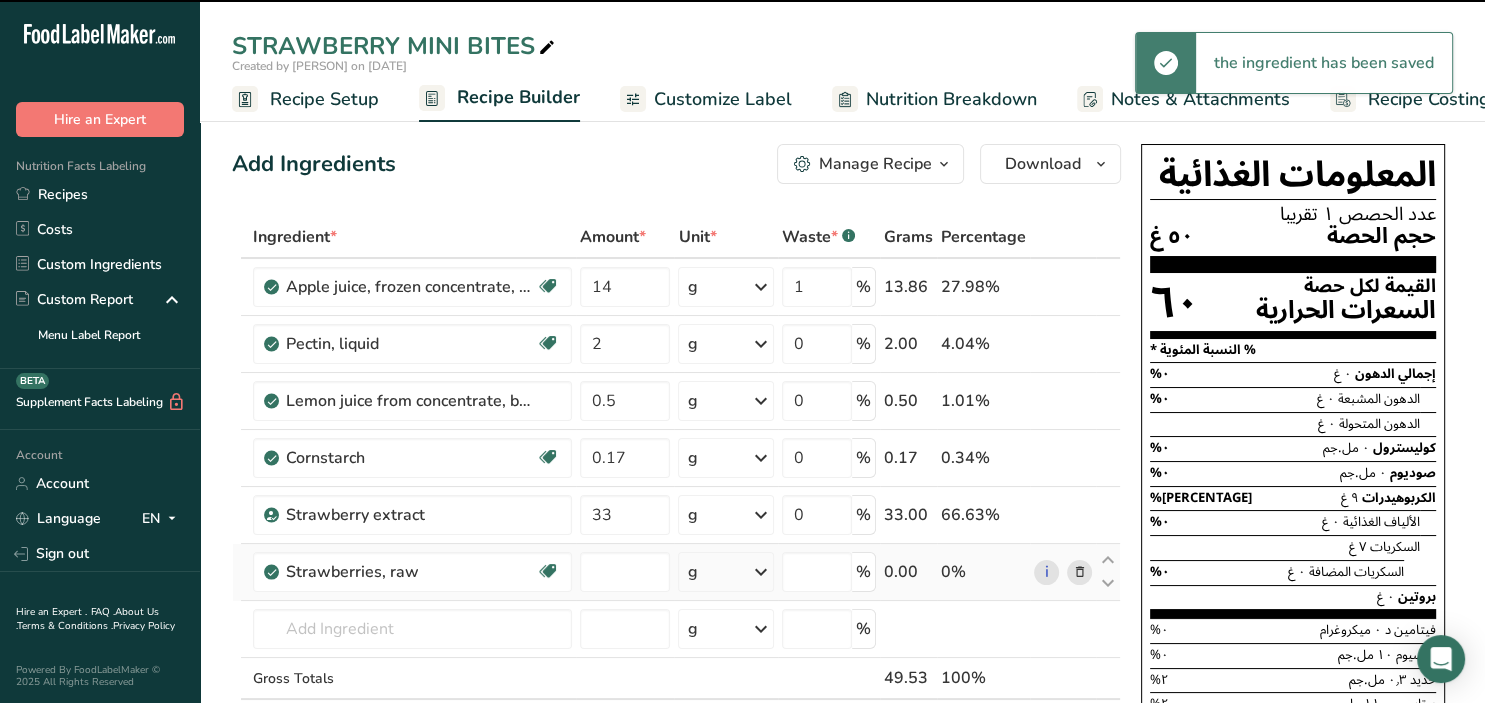 type on "0" 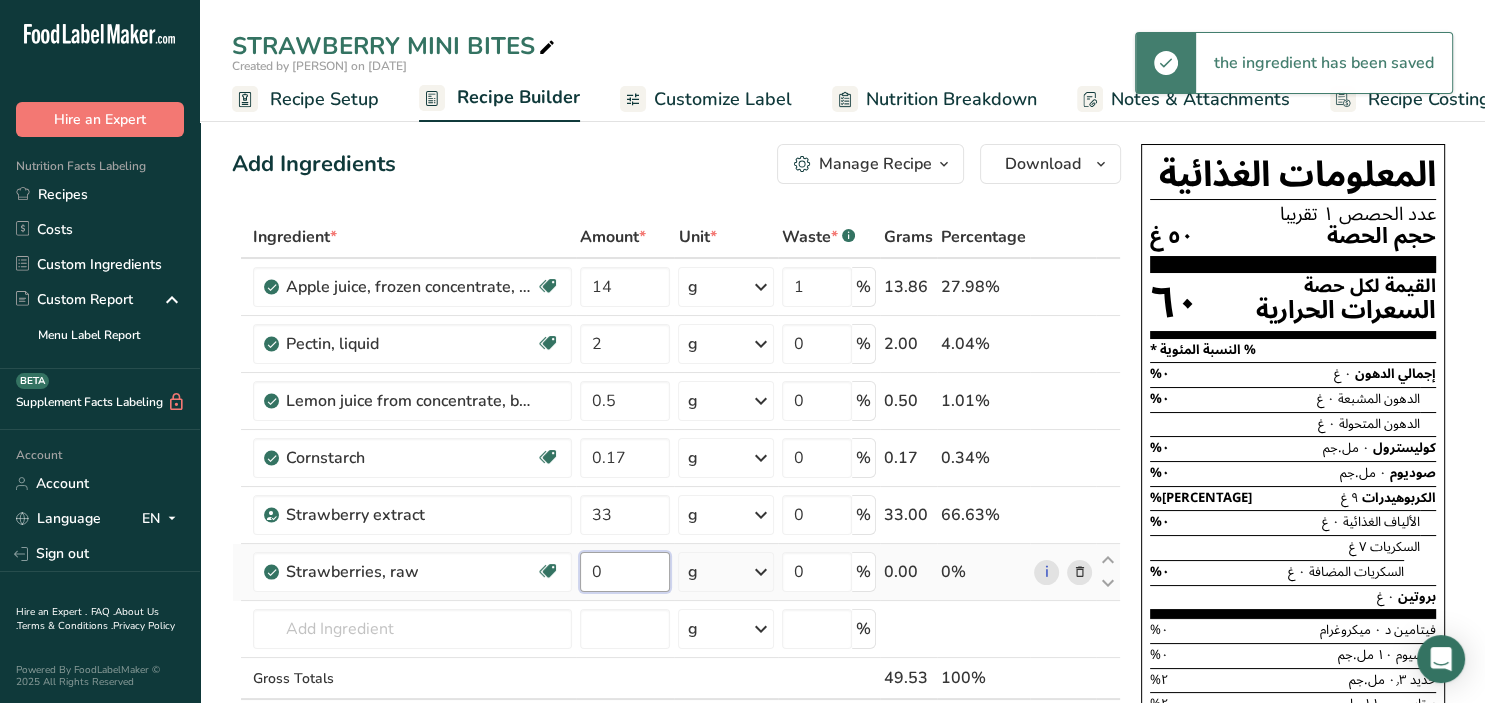 drag, startPoint x: 640, startPoint y: 566, endPoint x: 558, endPoint y: 568, distance: 82.02438 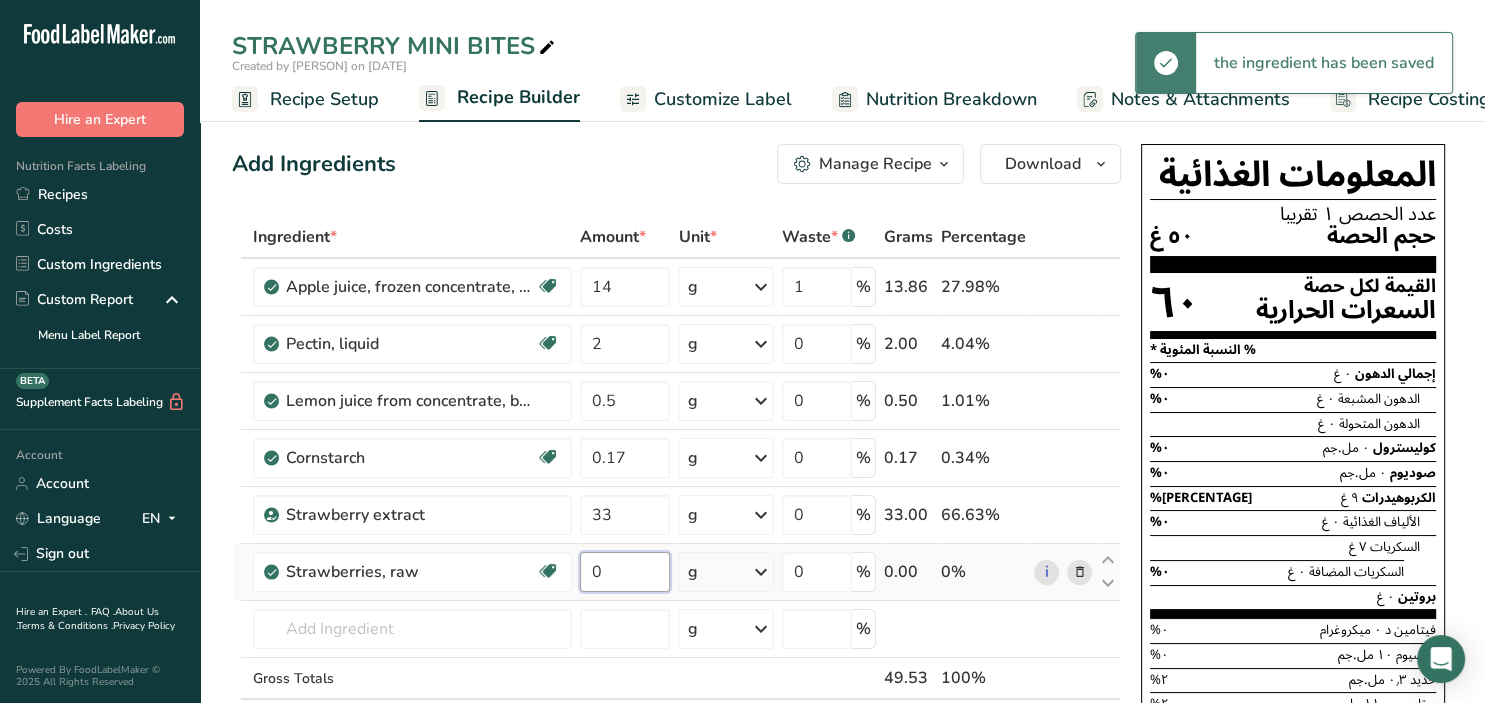 click on "0" at bounding box center (625, 572) 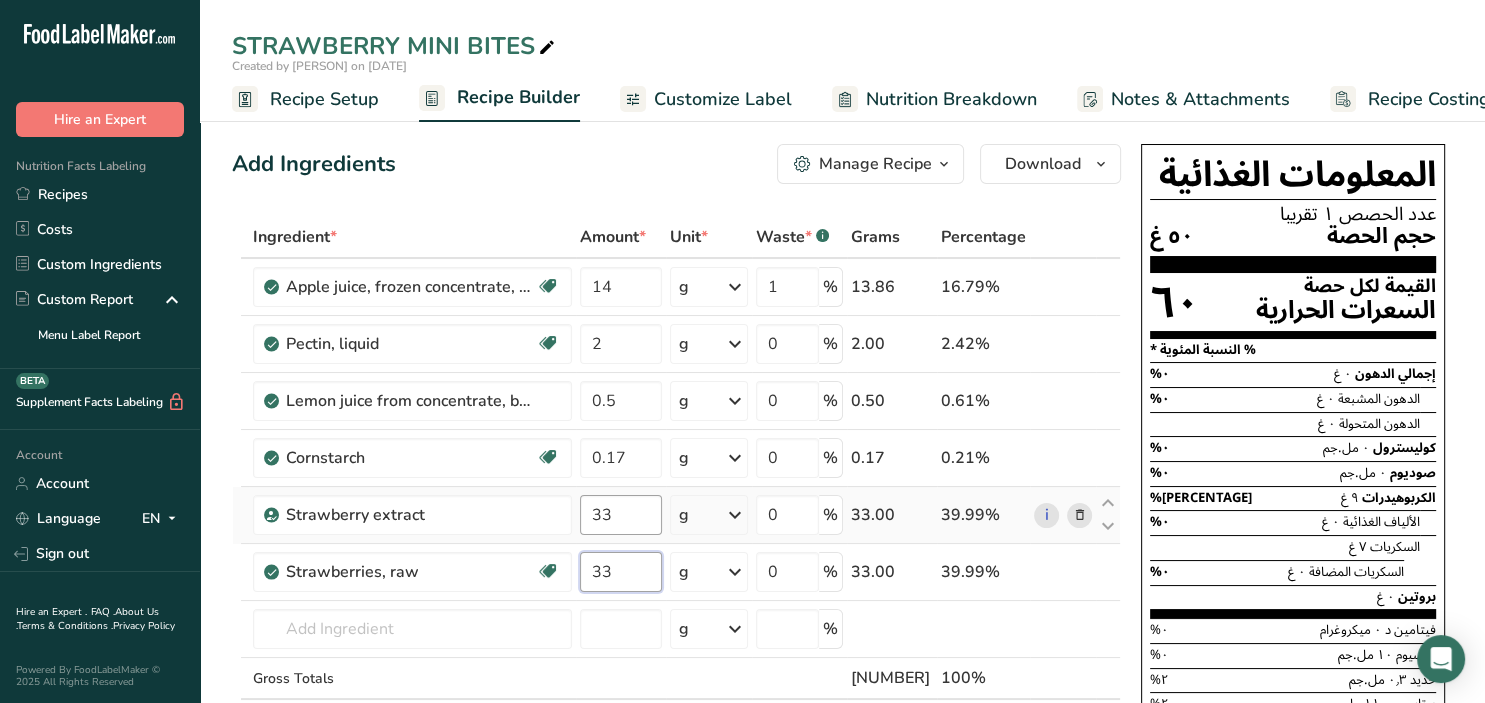 type on "33" 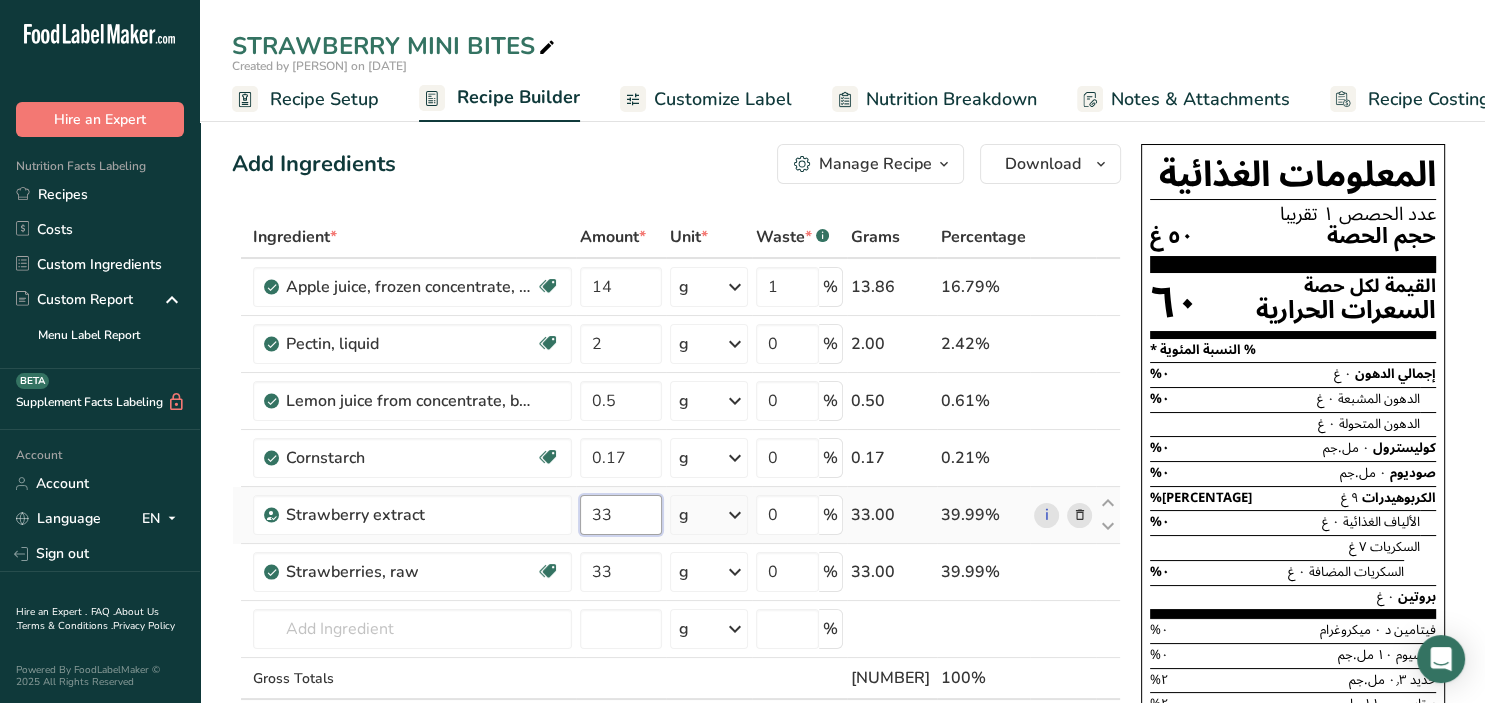 click on "33" at bounding box center (621, 515) 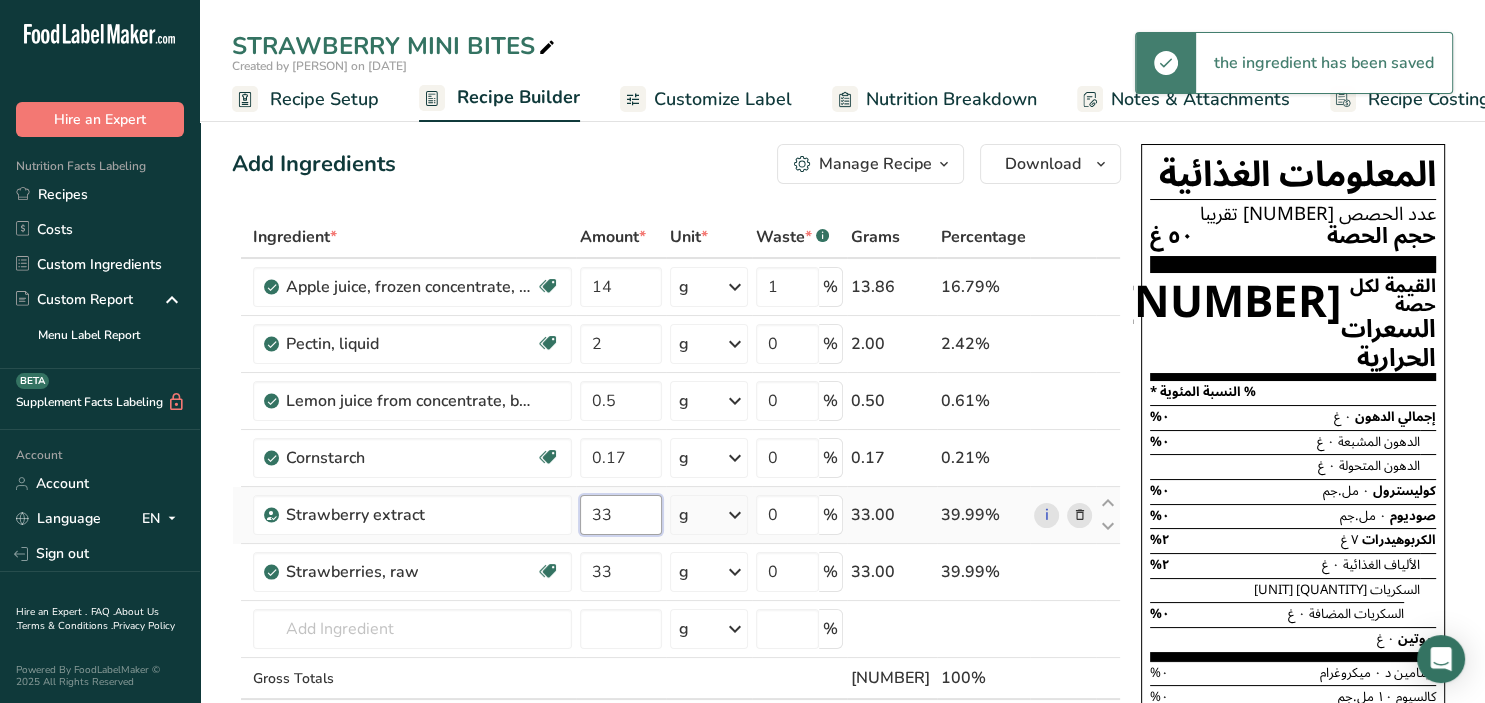 drag, startPoint x: 630, startPoint y: 511, endPoint x: 578, endPoint y: 511, distance: 52 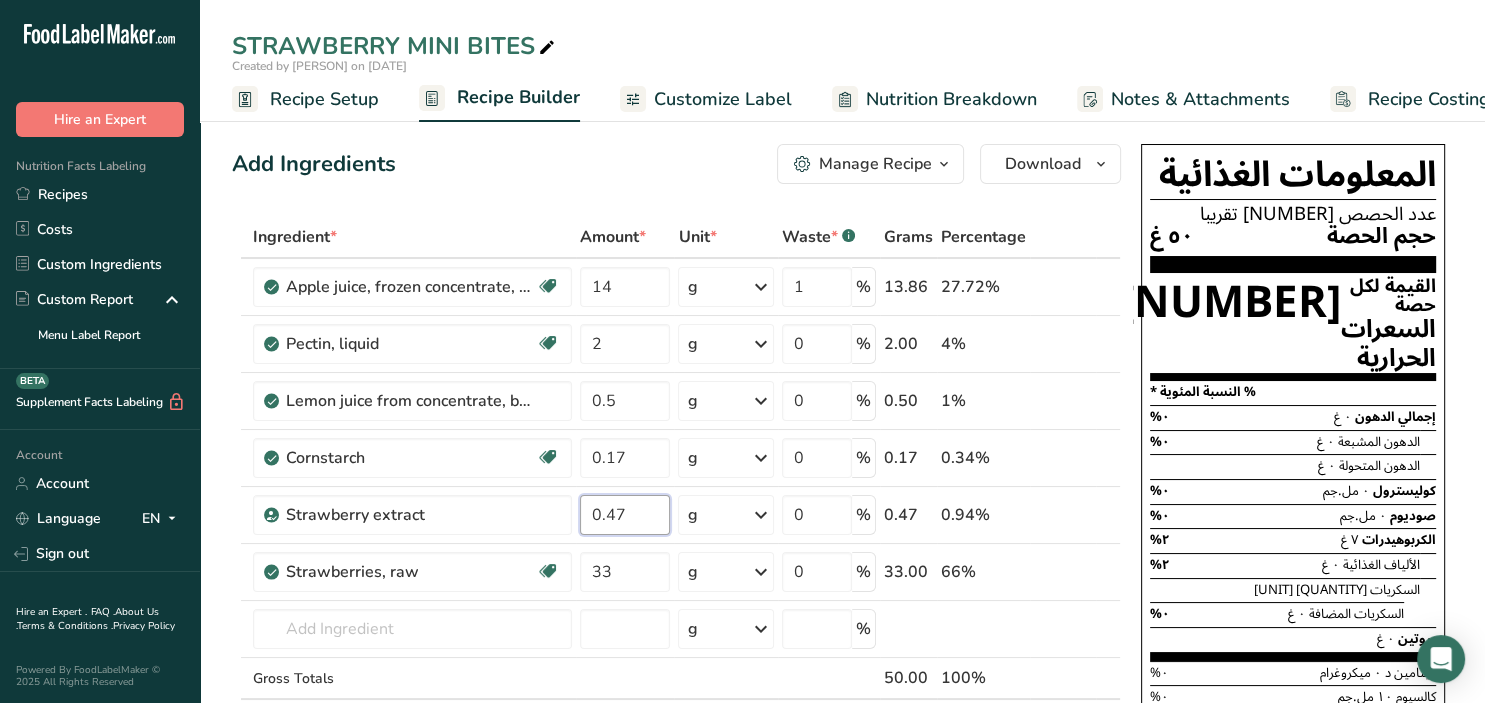 type on "0.47" 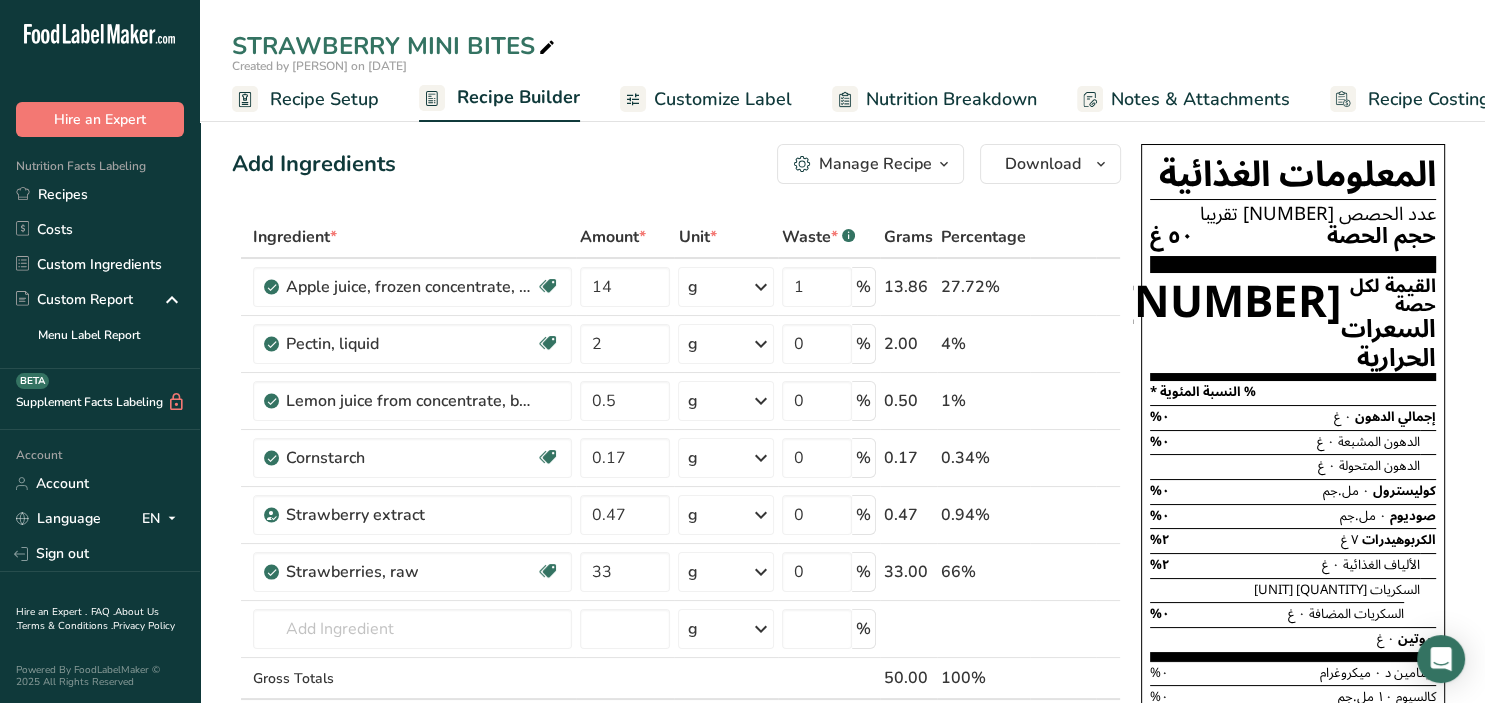 click on "Add Ingredients
Manage Recipe         Delete Recipe           Duplicate Recipe             Scale Recipe             Save as Sub-Recipe   .a-a{fill:#347362;}.b-a{fill:#fff;}                               Nutrition Breakdown                 Recipe Card
NEW
Amino Acids Pattern Report           Activity History
Download
Choose your preferred label style
Standard FDA label
Standard FDA label
The most common format for nutrition facts labels in compliance with the FDA's typeface, style and requirements
Tabular FDA label
A label format compliant with the FDA regulations presented in a tabular (horizontal) display.
Linear FDA label
A simple linear display for small sized packages.
Simplified FDA label" at bounding box center (682, 804) 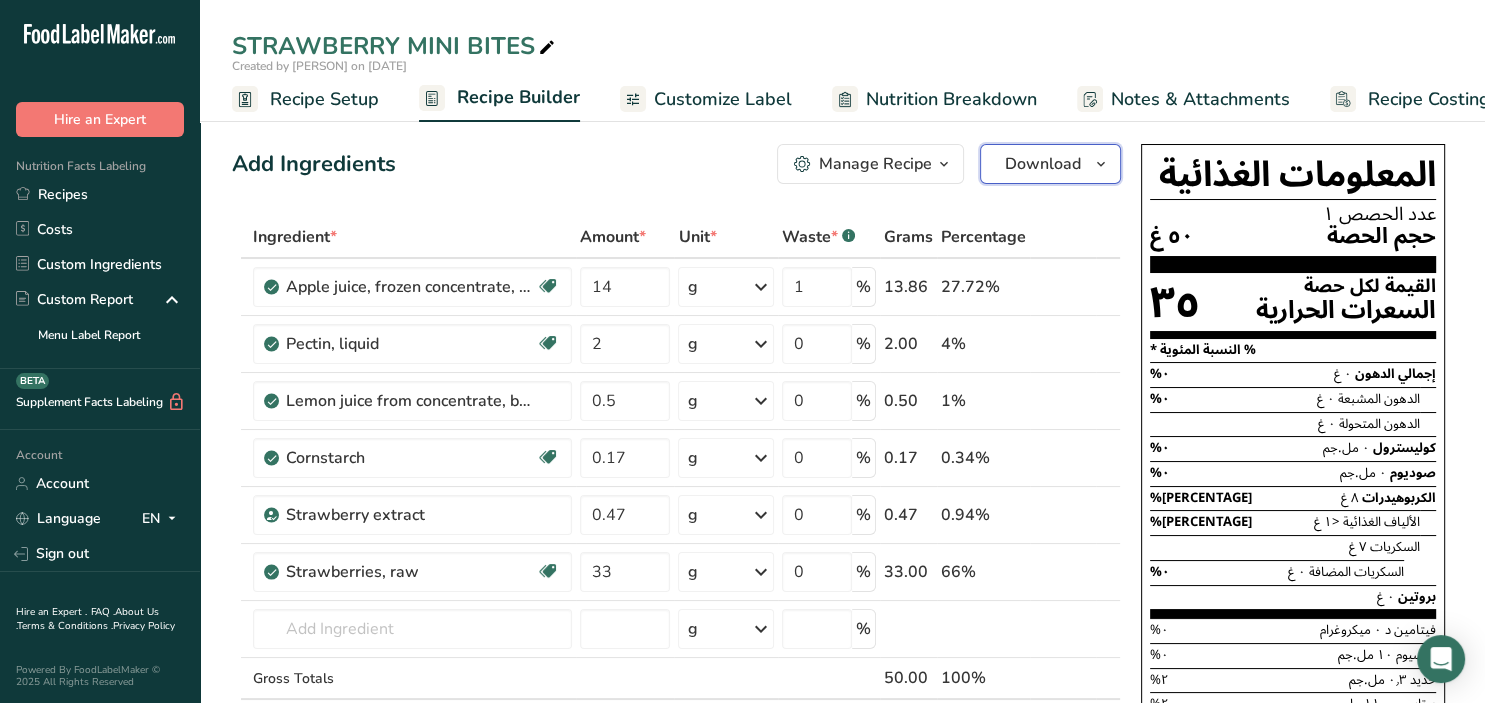click at bounding box center (1101, 164) 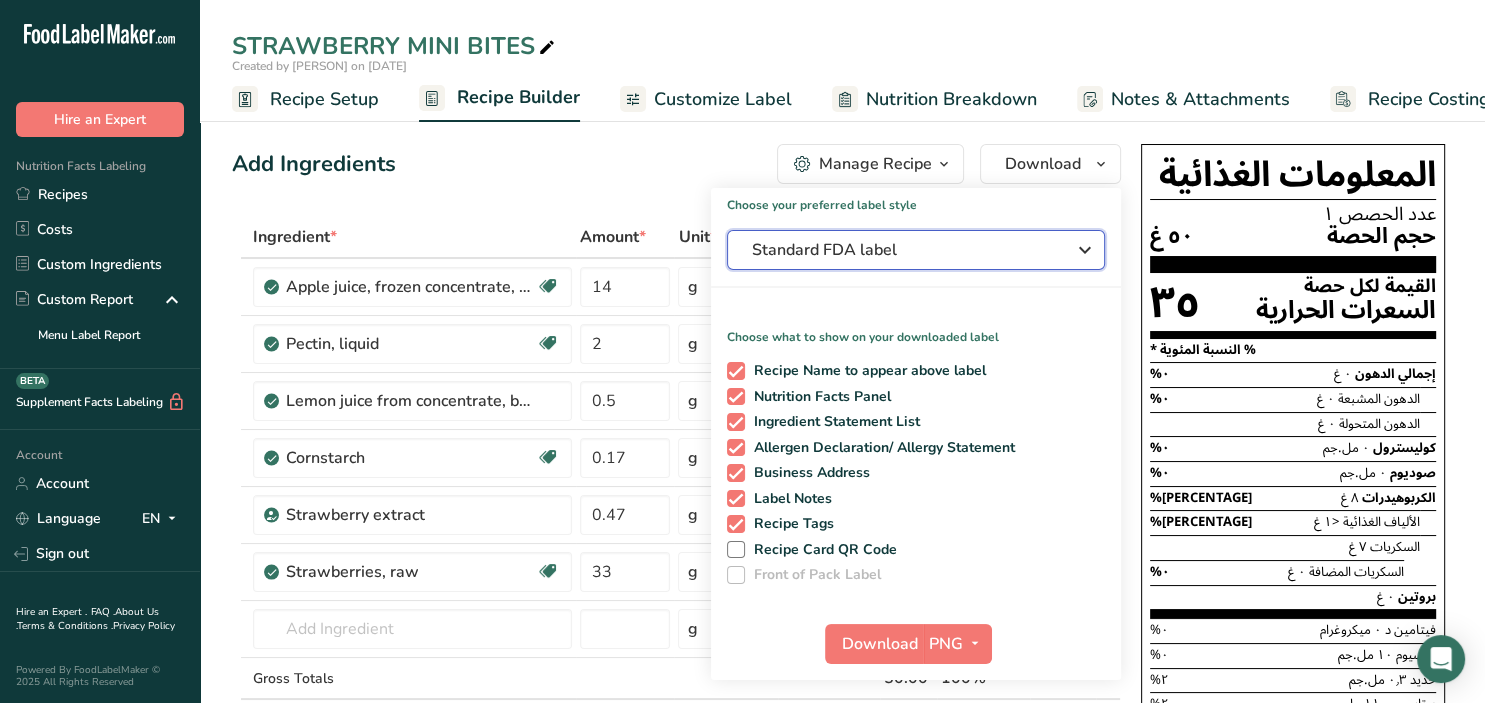 click at bounding box center (1085, 250) 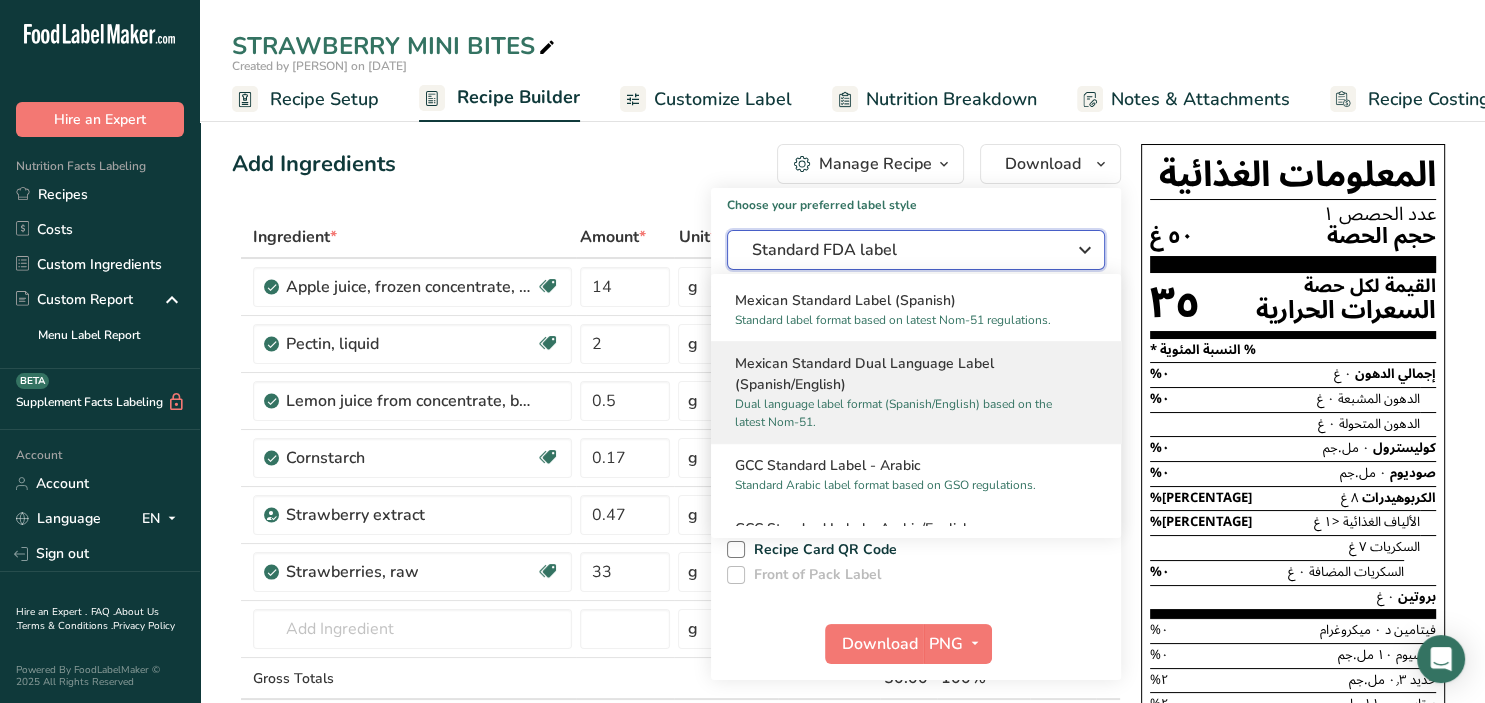 scroll, scrollTop: 1166, scrollLeft: 0, axis: vertical 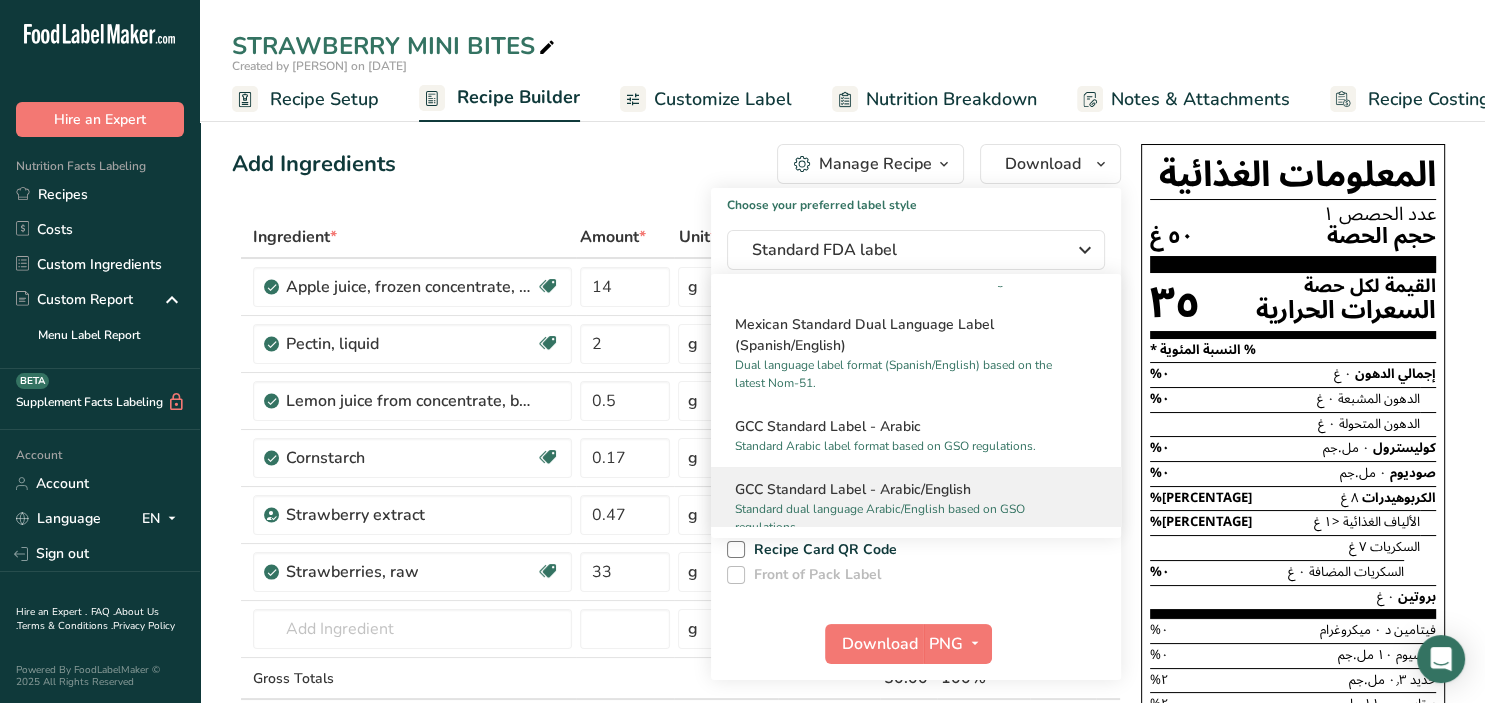 click on "GCC Standard Label - Arabic/English" at bounding box center [916, 489] 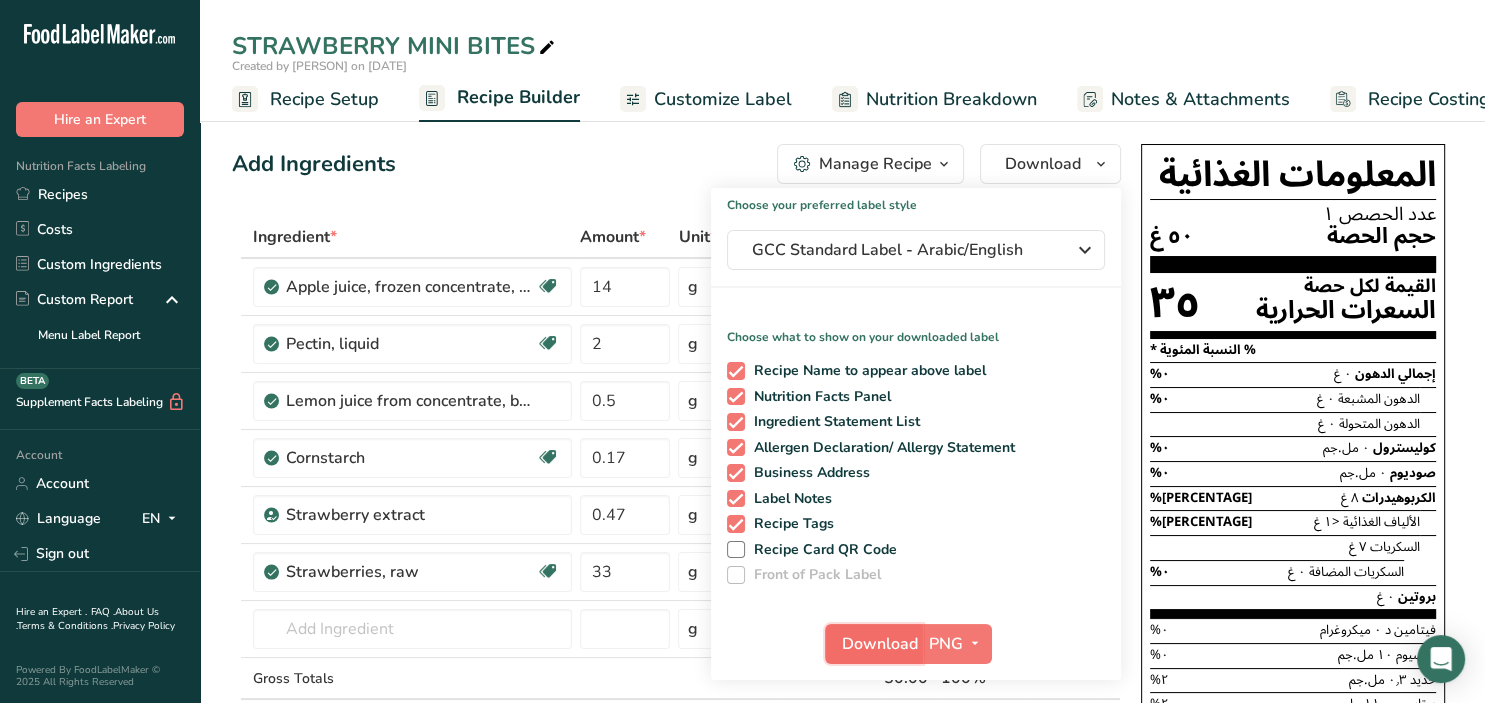 click on "Download" at bounding box center (874, 644) 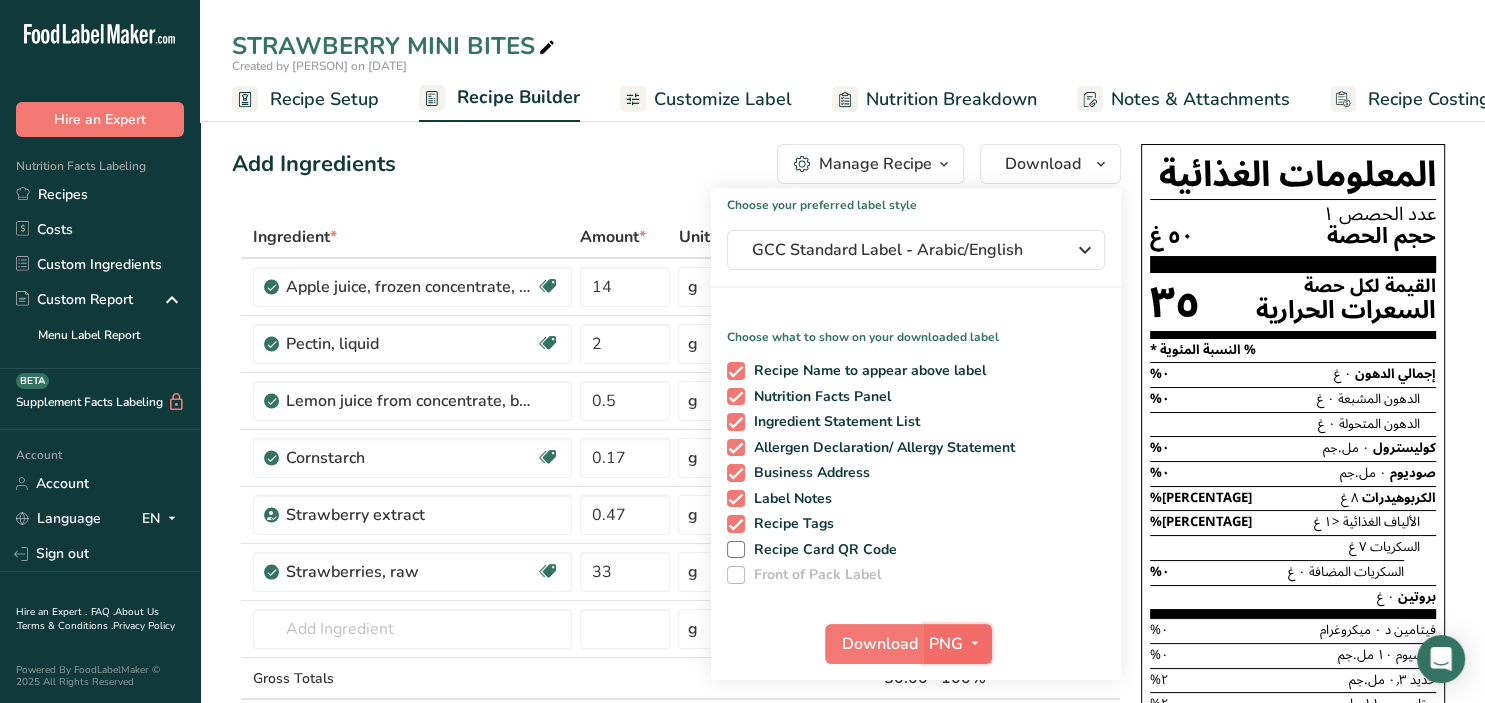 click at bounding box center (975, 643) 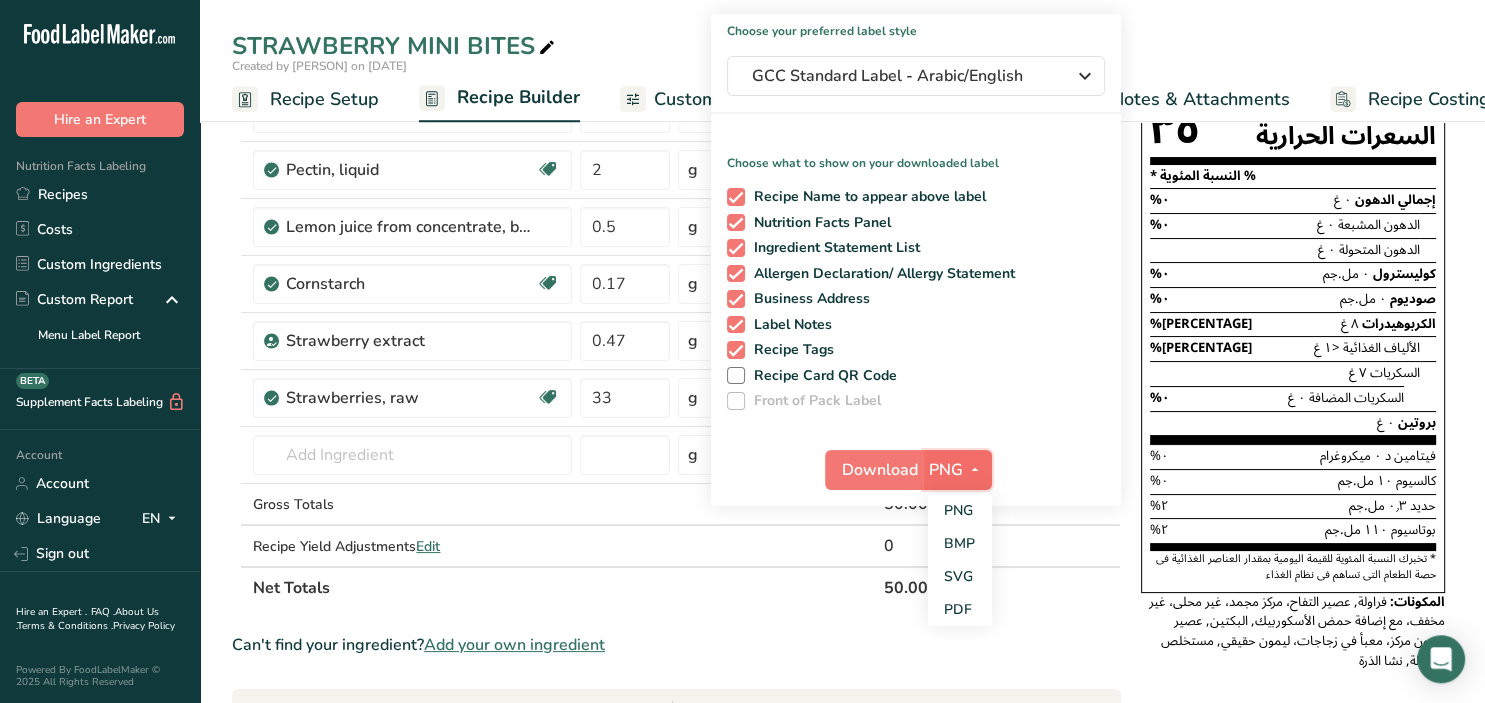 scroll, scrollTop: 211, scrollLeft: 0, axis: vertical 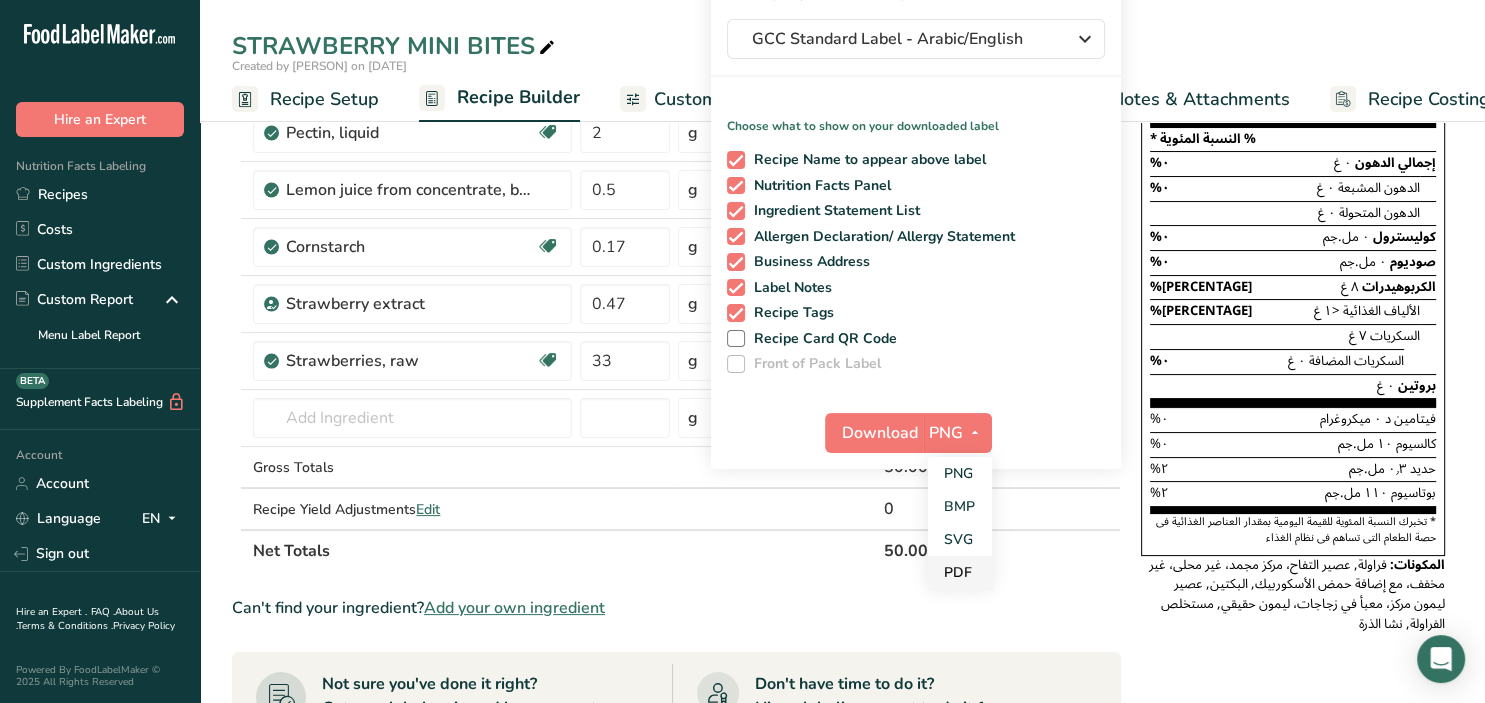click on "PDF" at bounding box center (960, 572) 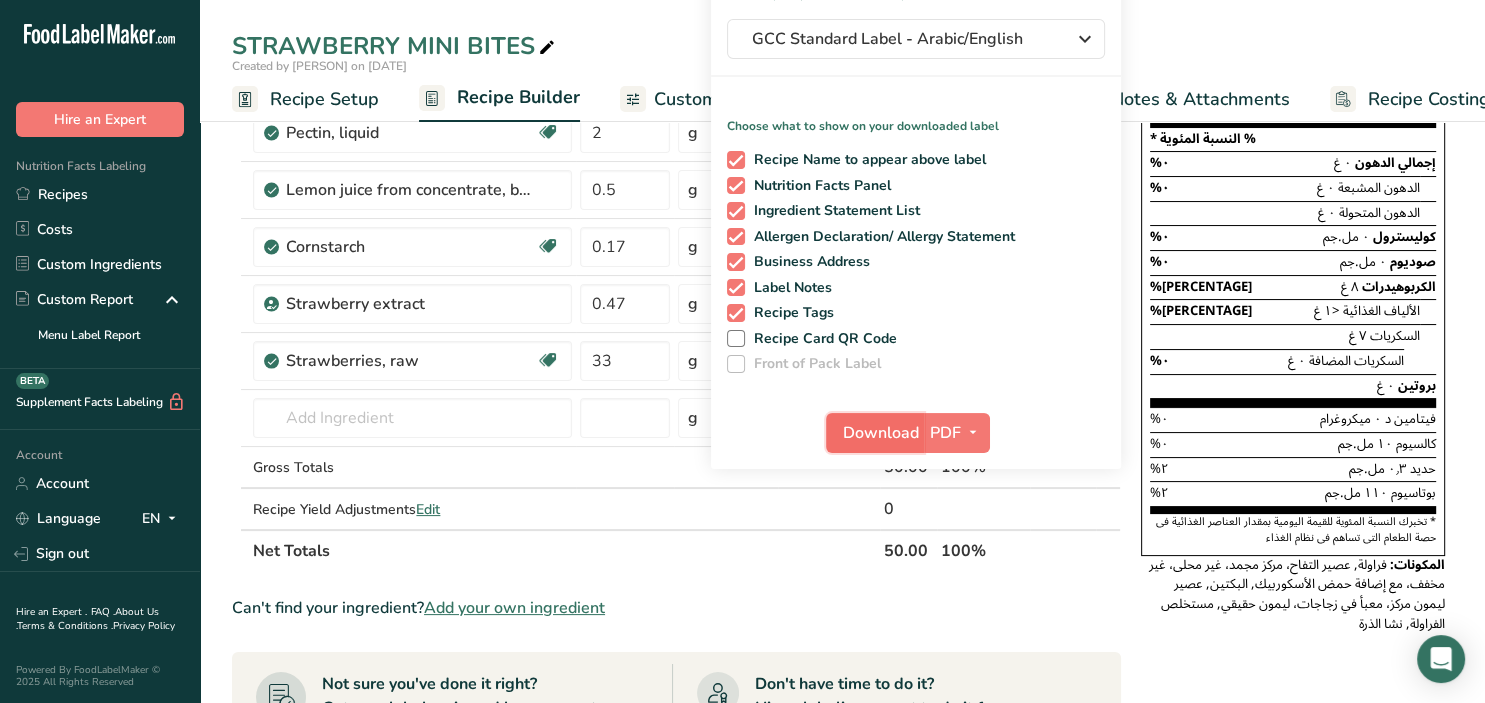 click on "Download" at bounding box center (881, 433) 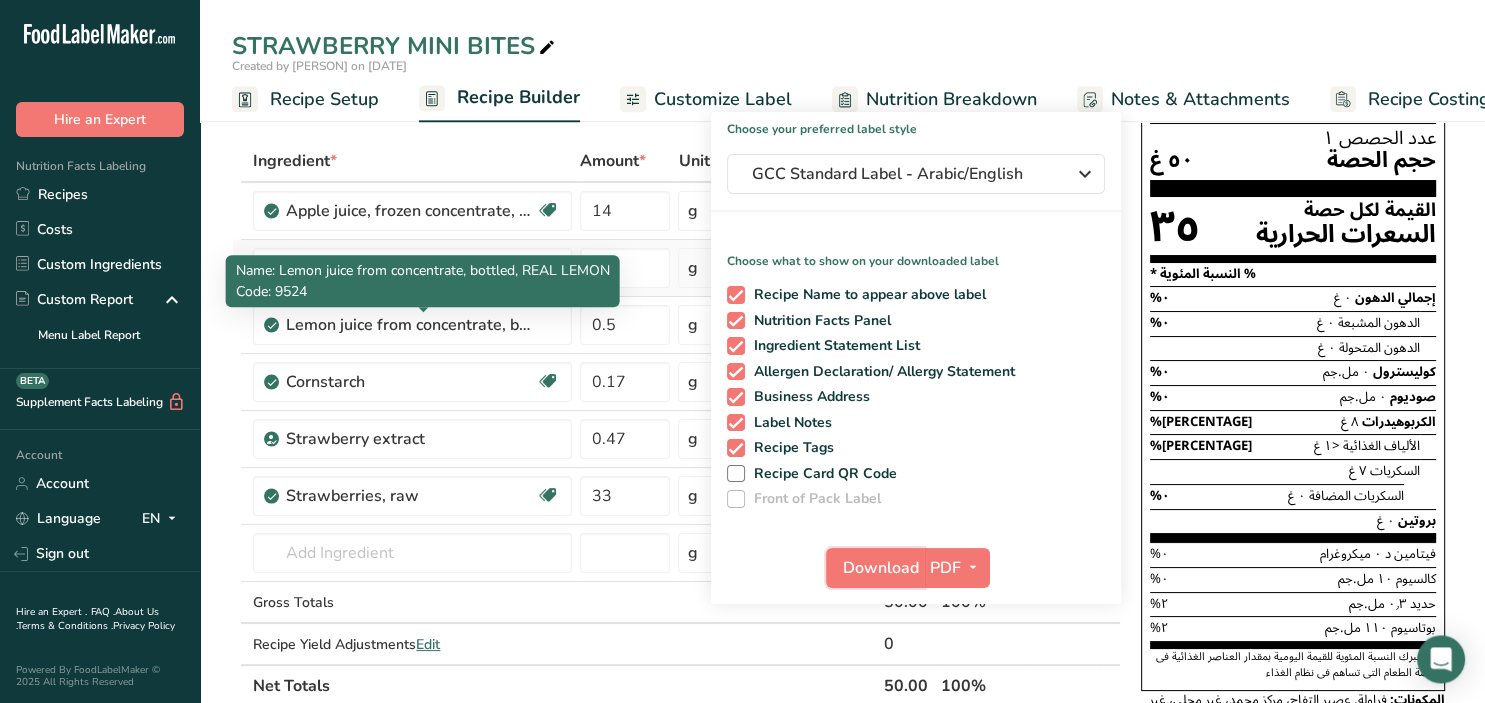 scroll, scrollTop: 0, scrollLeft: 0, axis: both 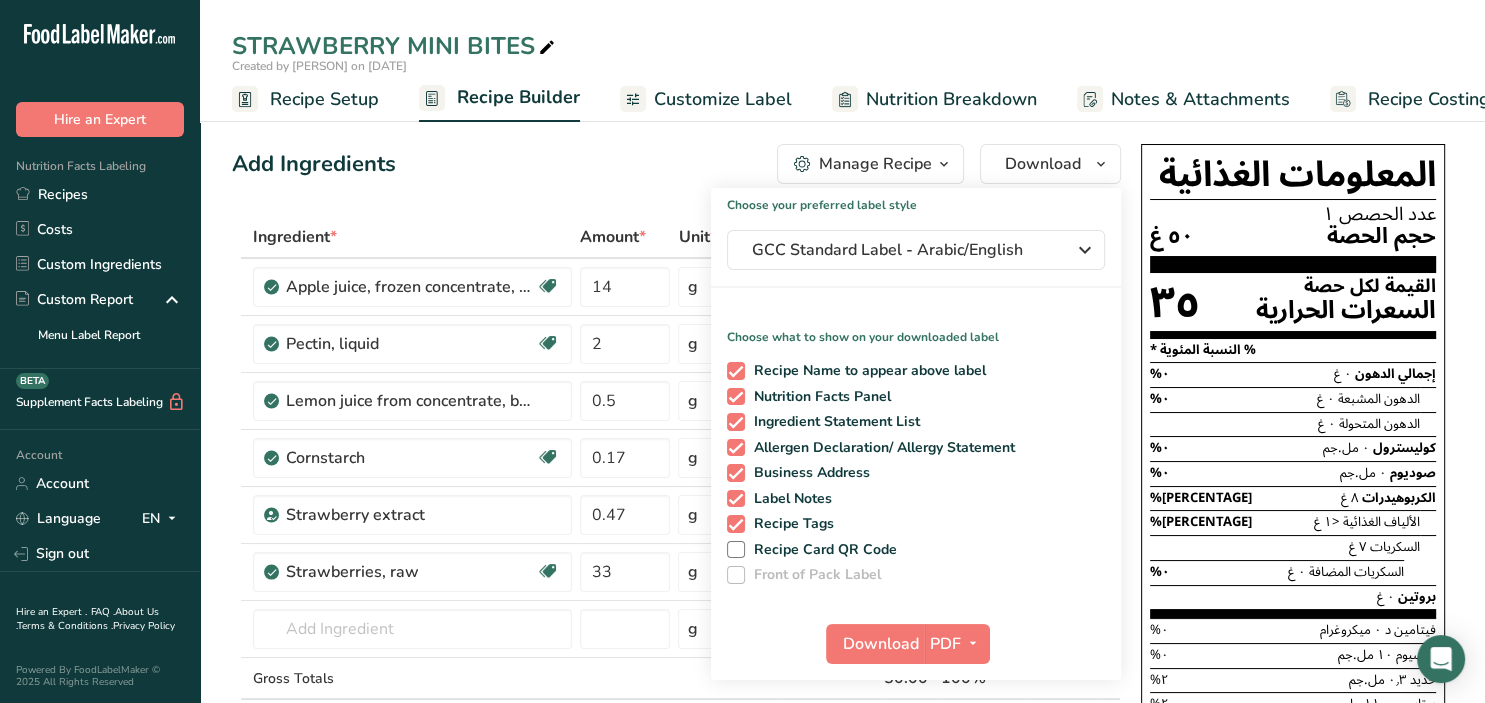 click at bounding box center (944, 164) 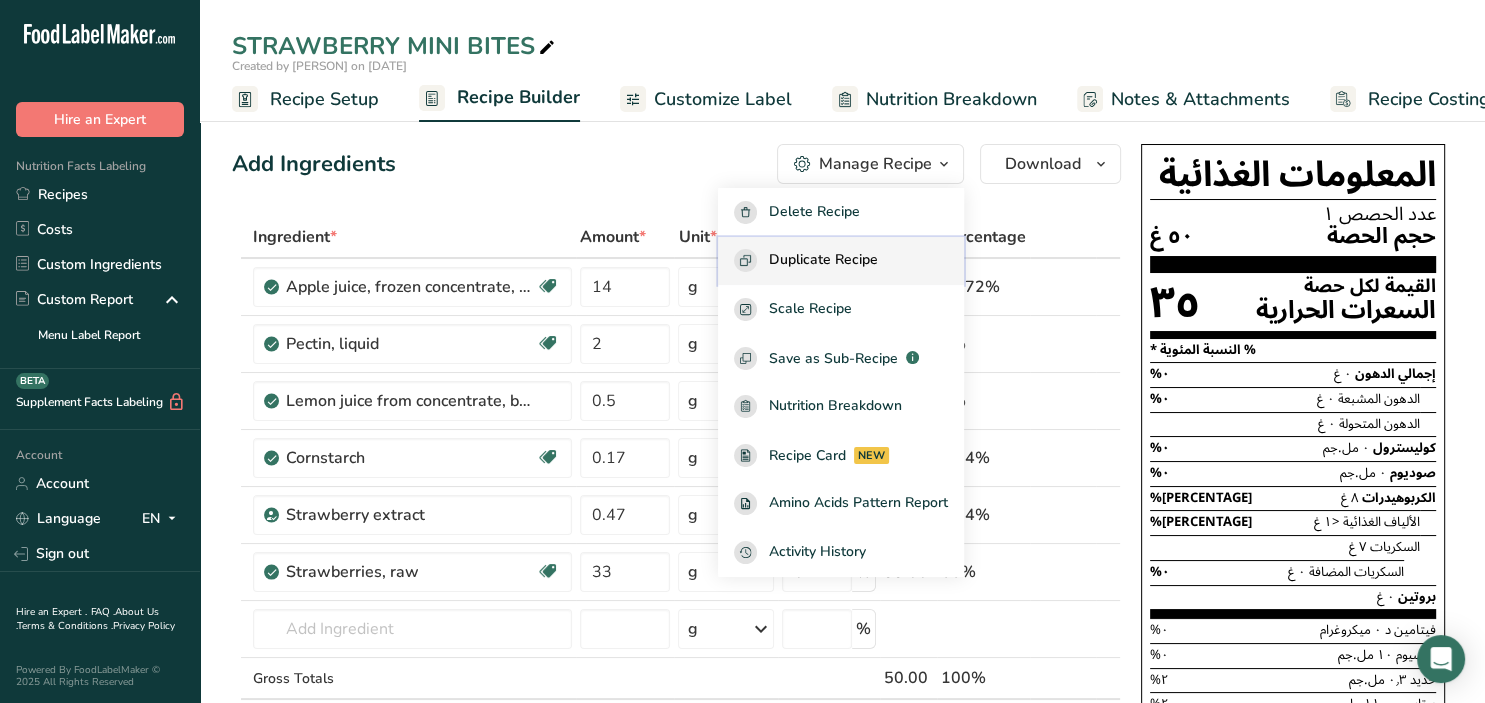 click on "Duplicate Recipe" at bounding box center (823, 260) 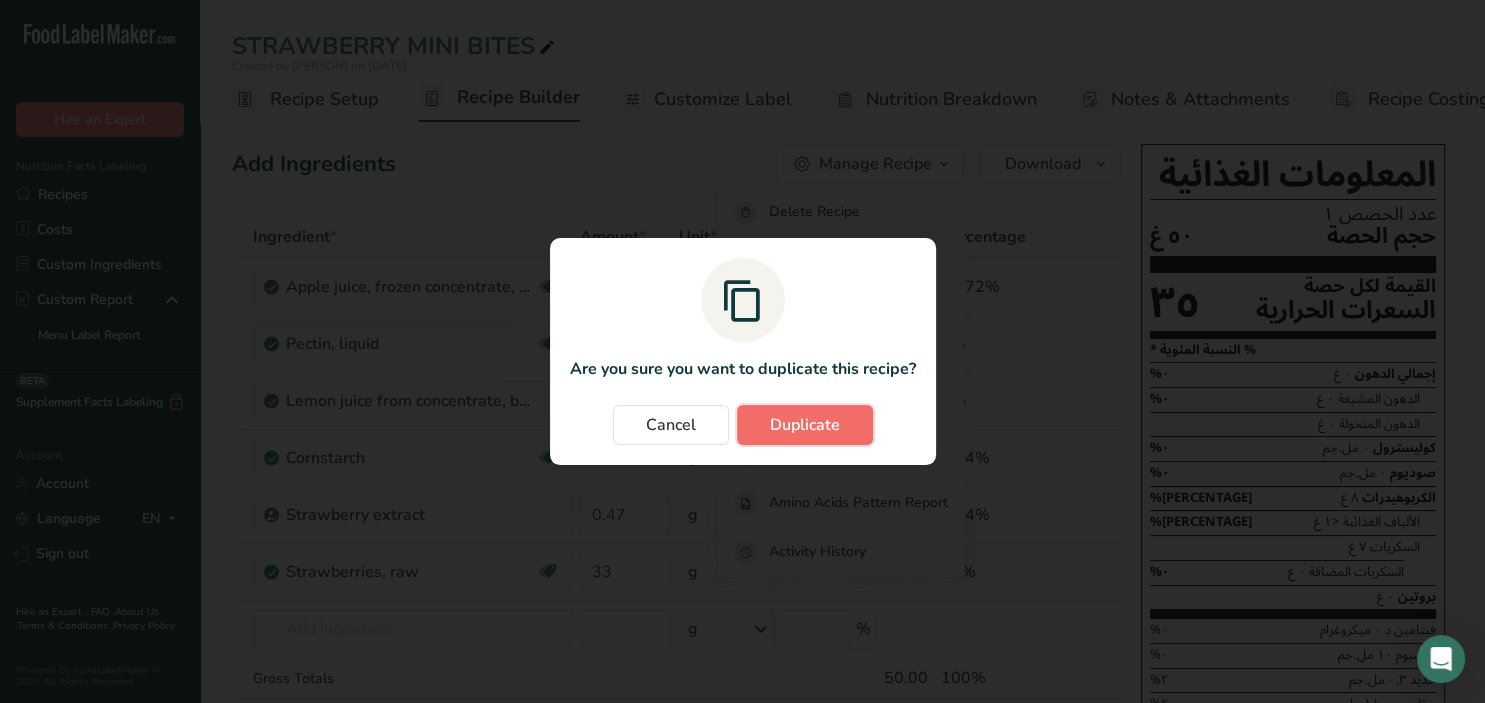 click on "Duplicate" at bounding box center [805, 425] 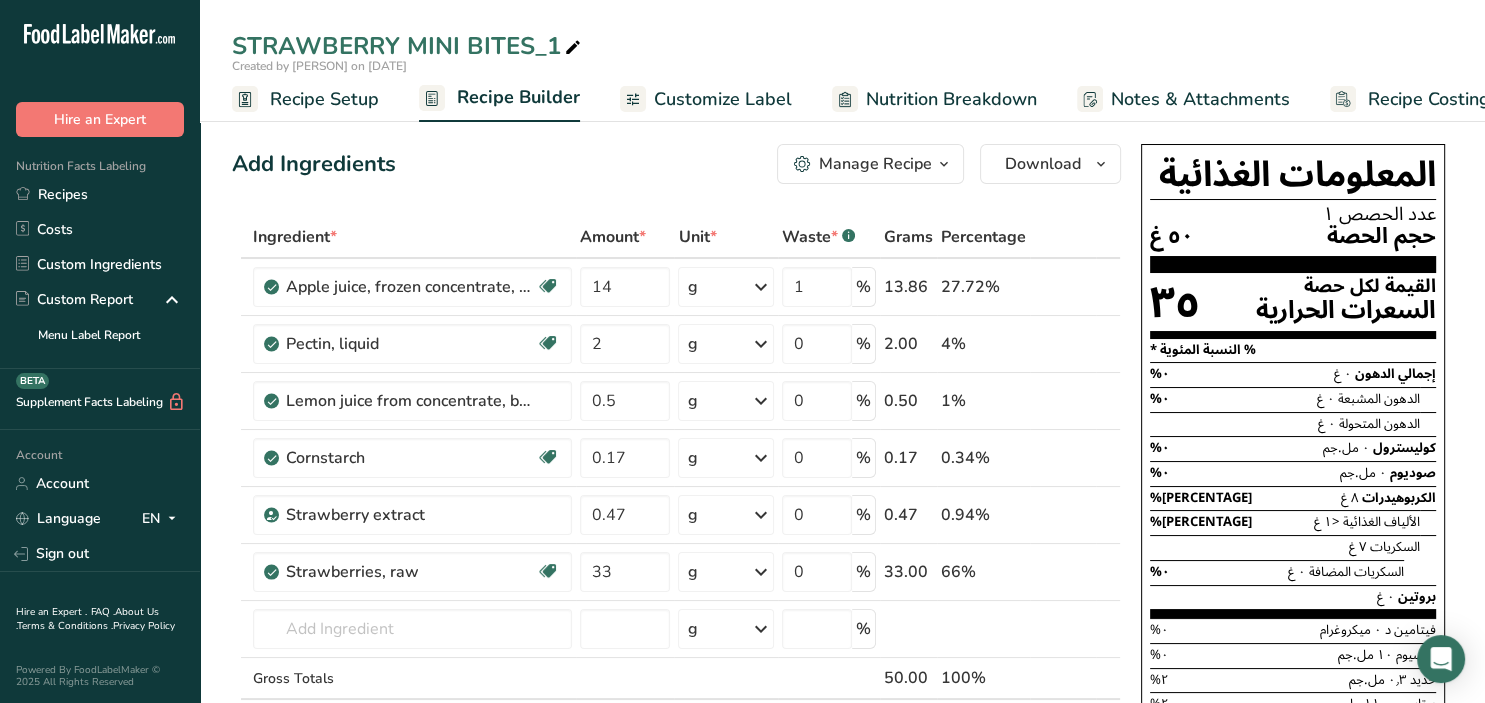 click at bounding box center (573, 48) 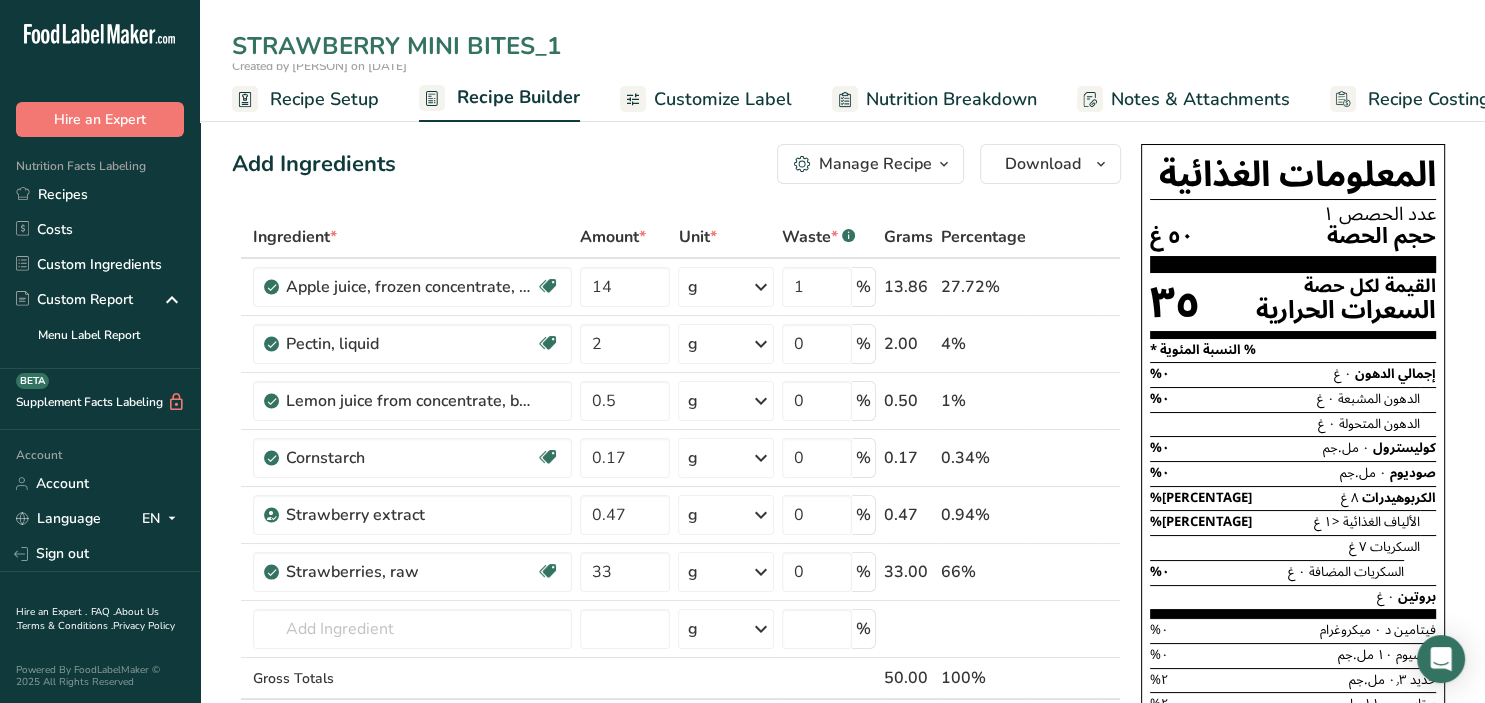 drag, startPoint x: 565, startPoint y: 41, endPoint x: 172, endPoint y: 40, distance: 393.00128 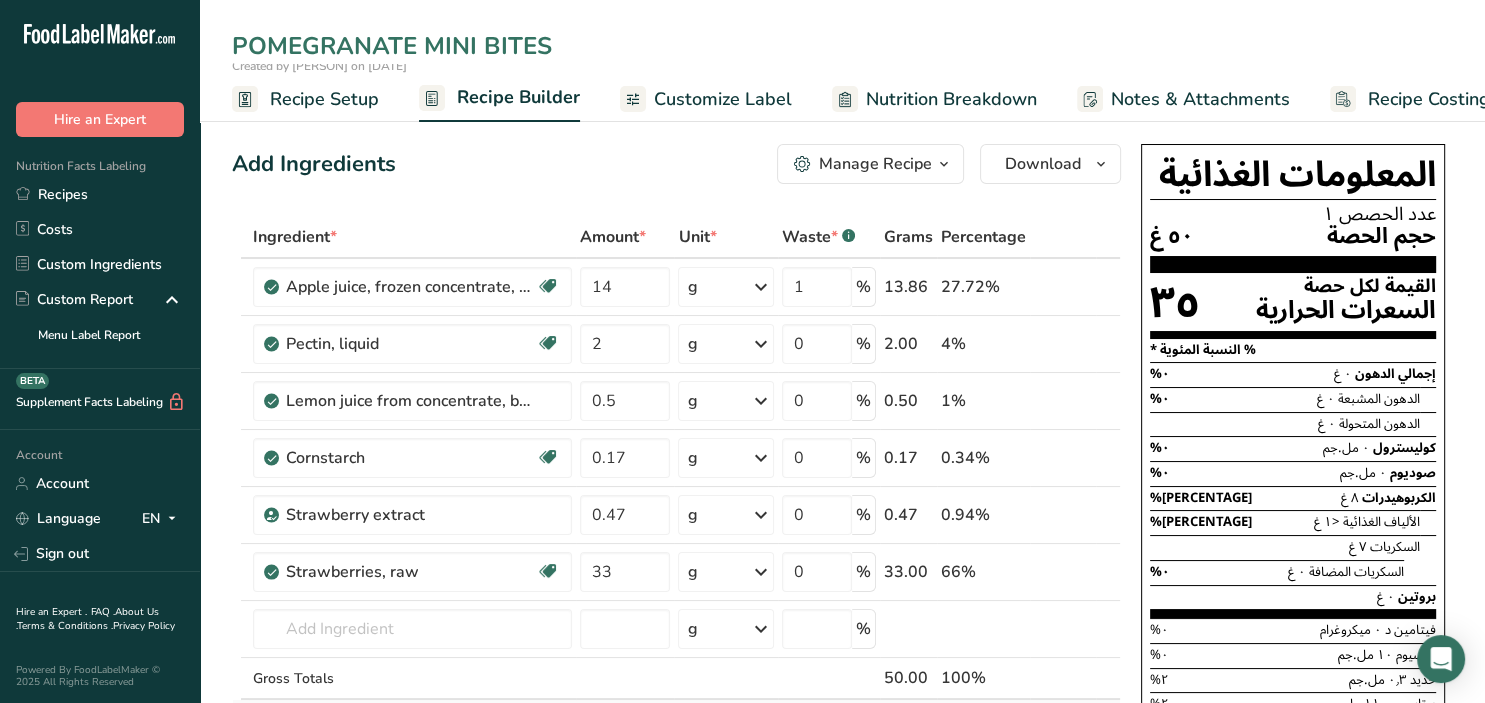 type on "POMEGRANATE MINI BITES" 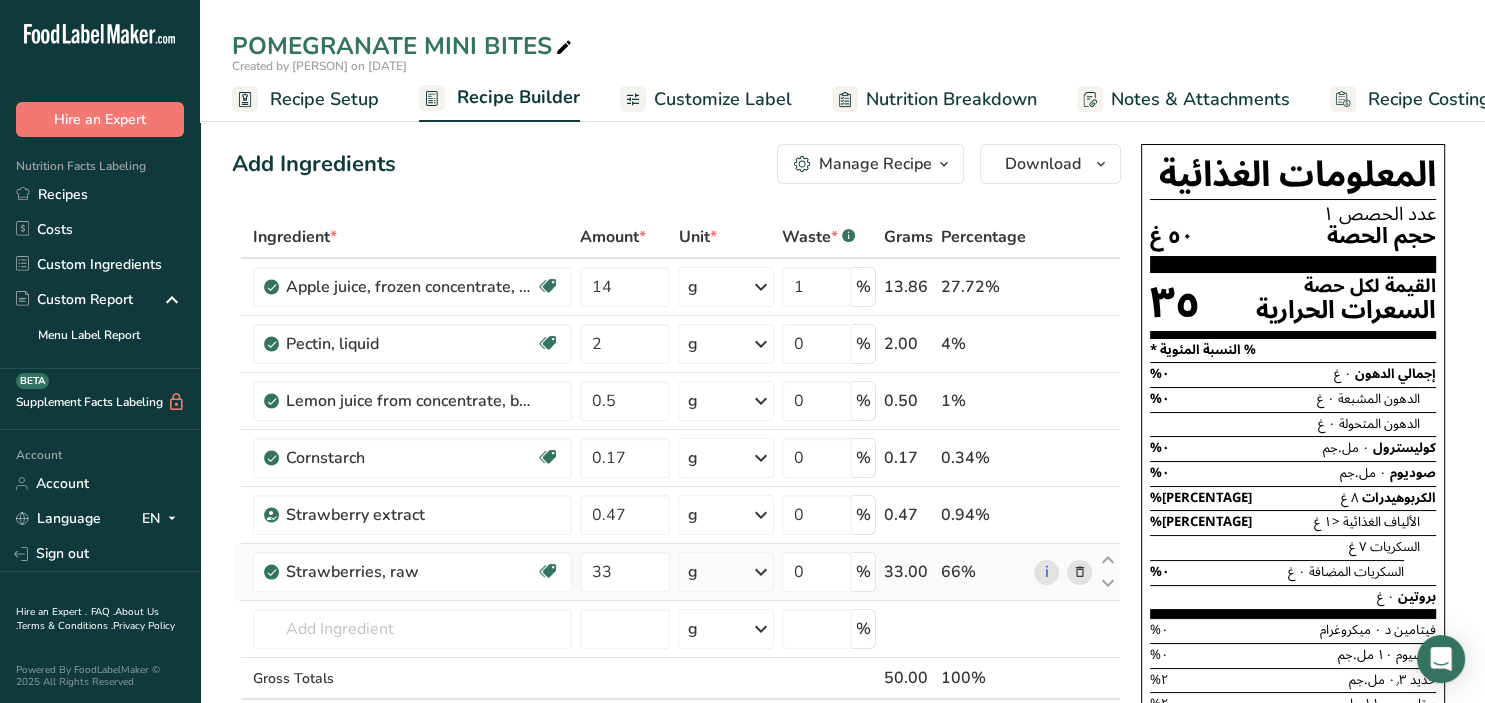 click at bounding box center [1079, 572] 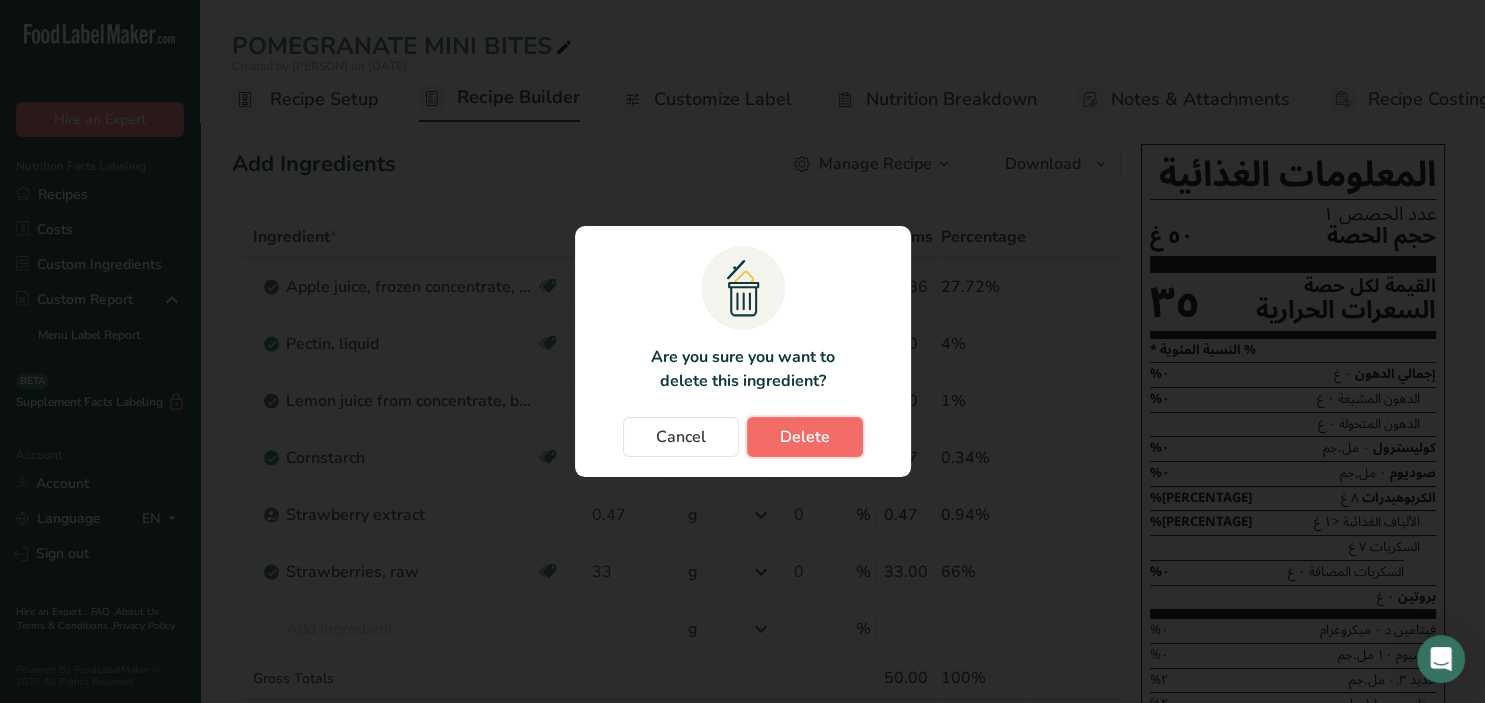 click on "Delete" at bounding box center [805, 437] 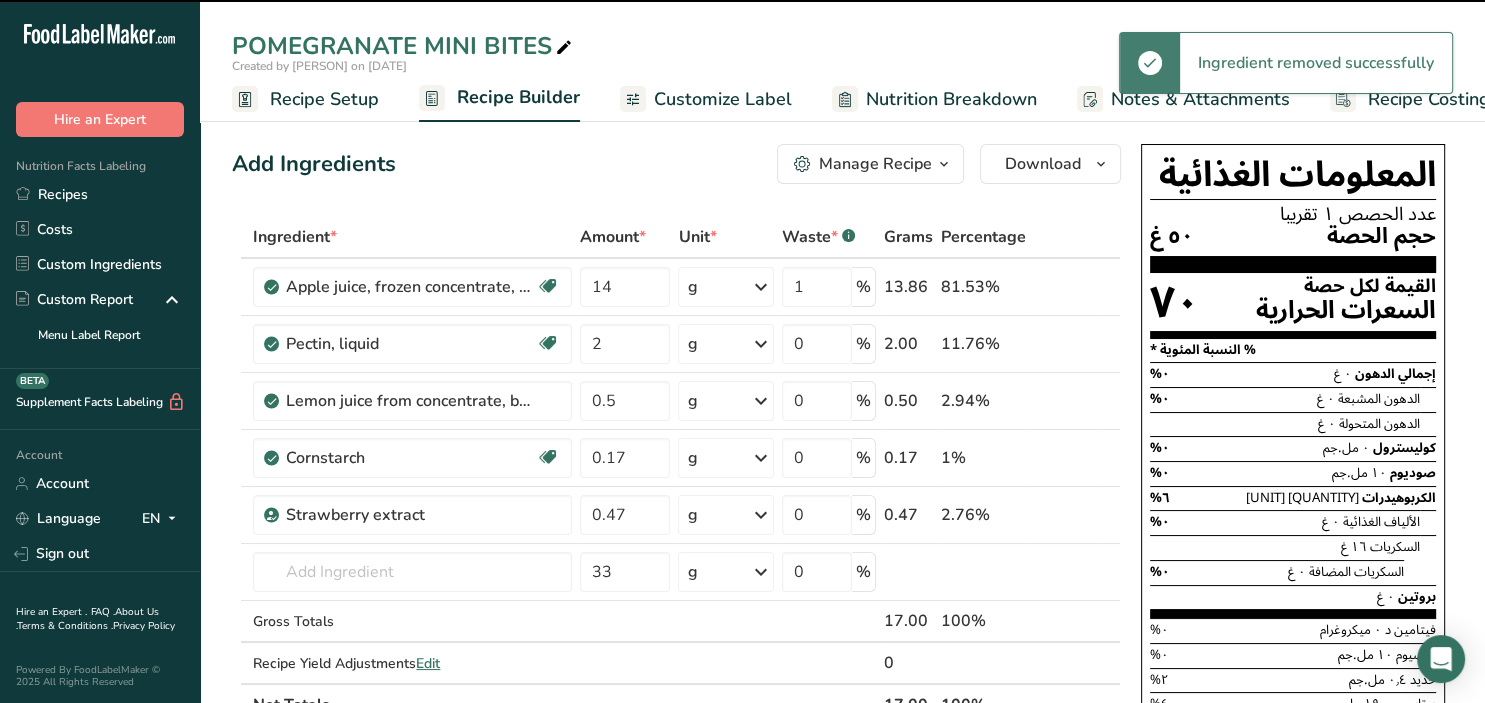 type 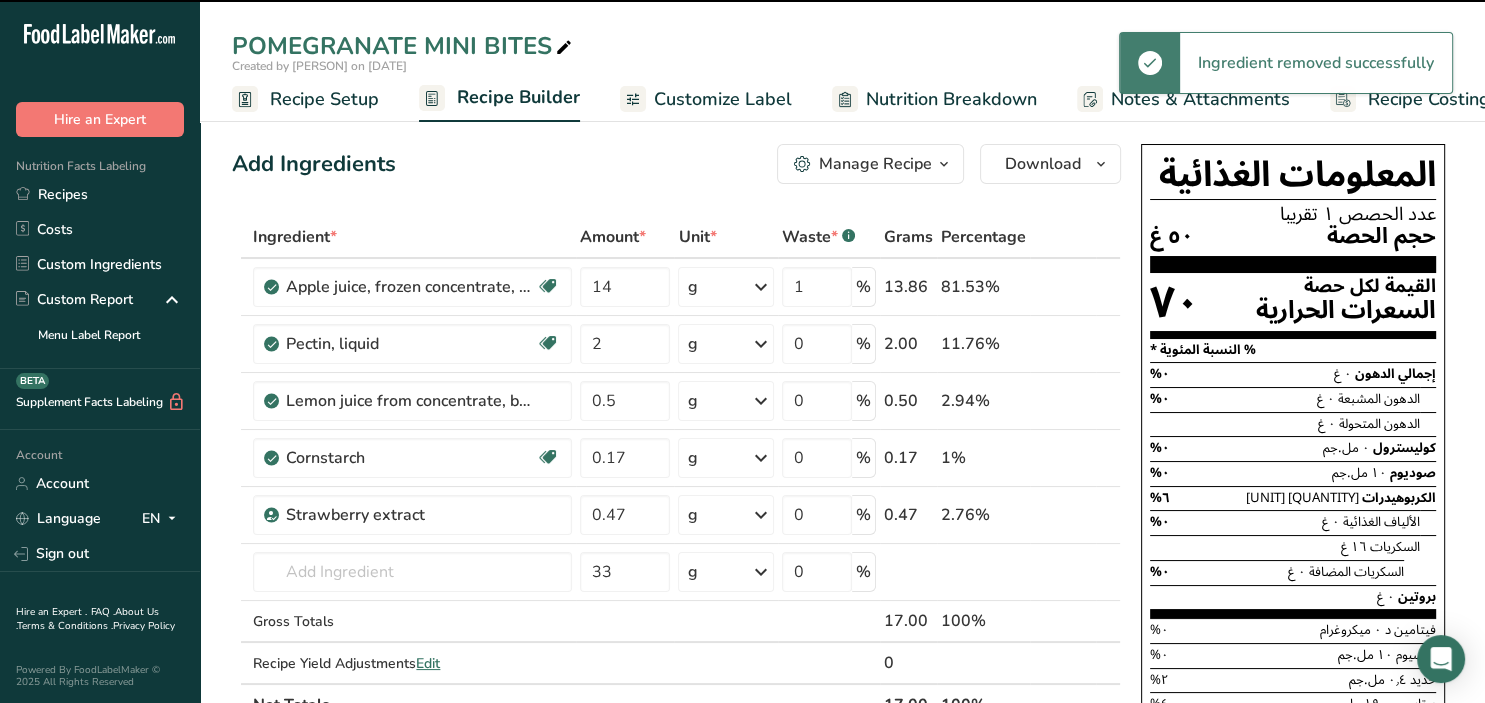 type 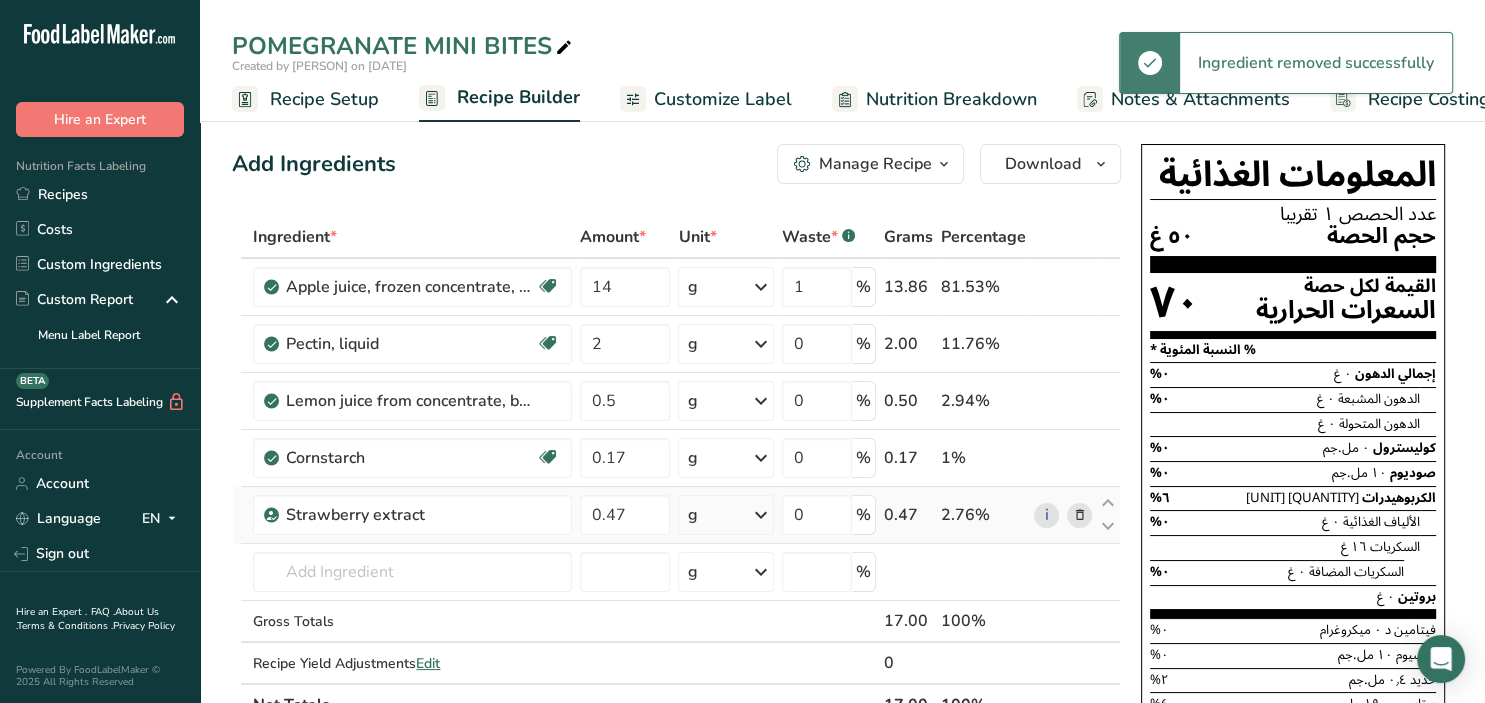click at bounding box center [1079, 515] 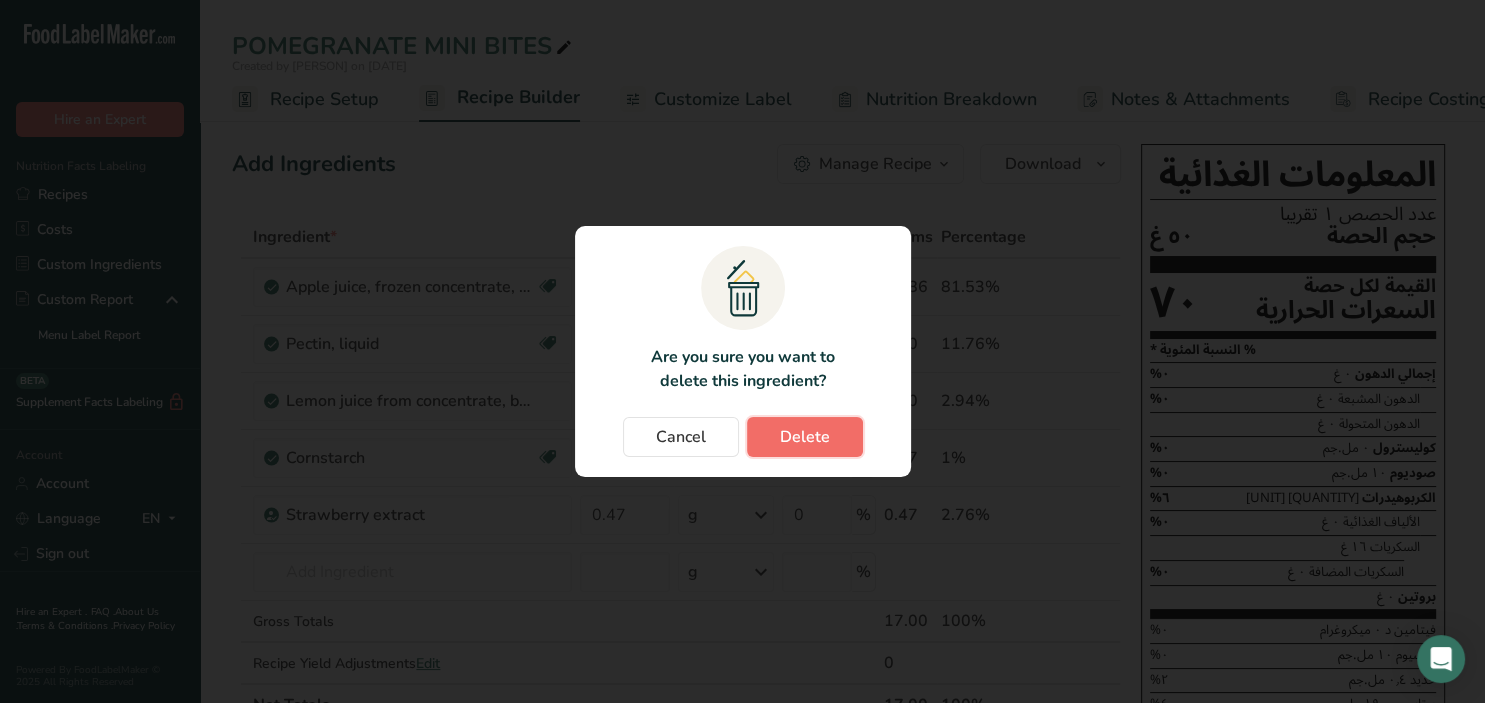 click on "Delete" at bounding box center (805, 437) 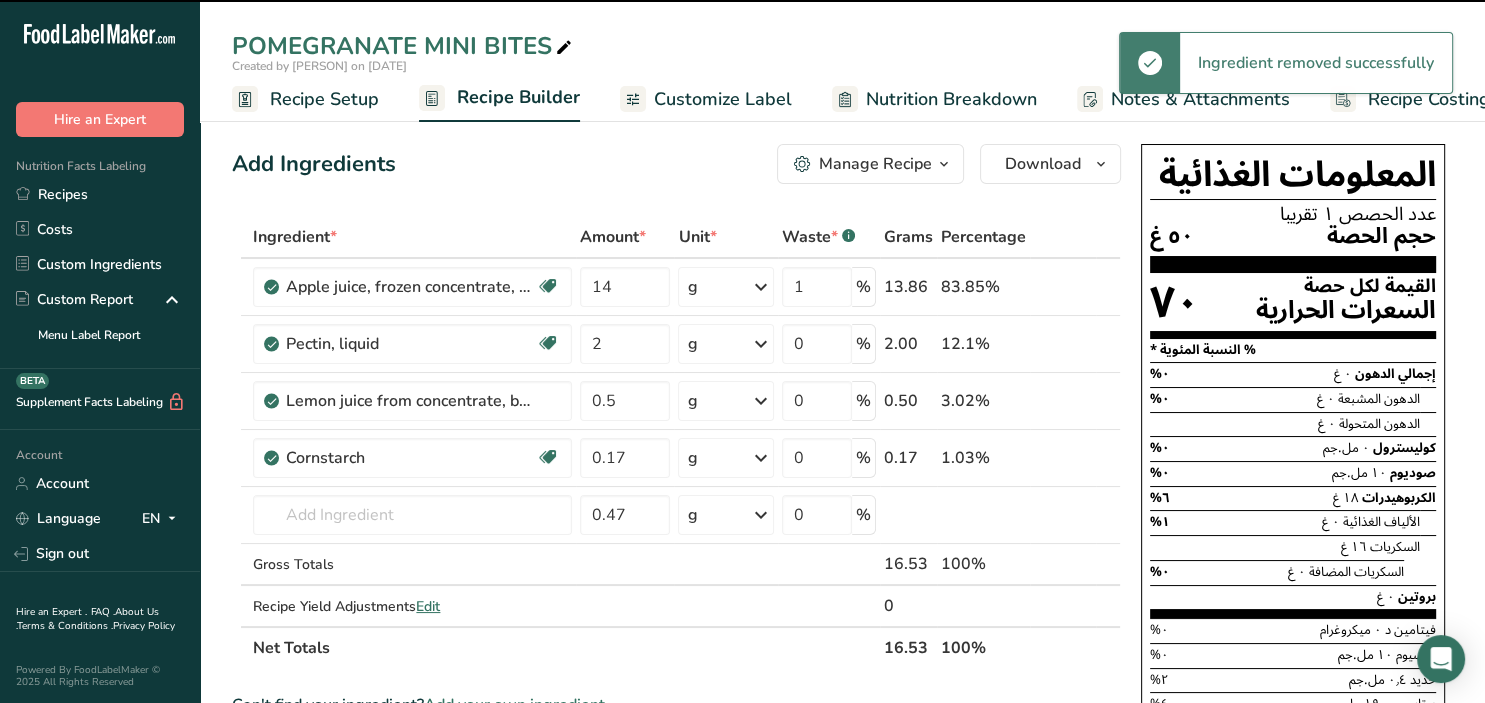 type 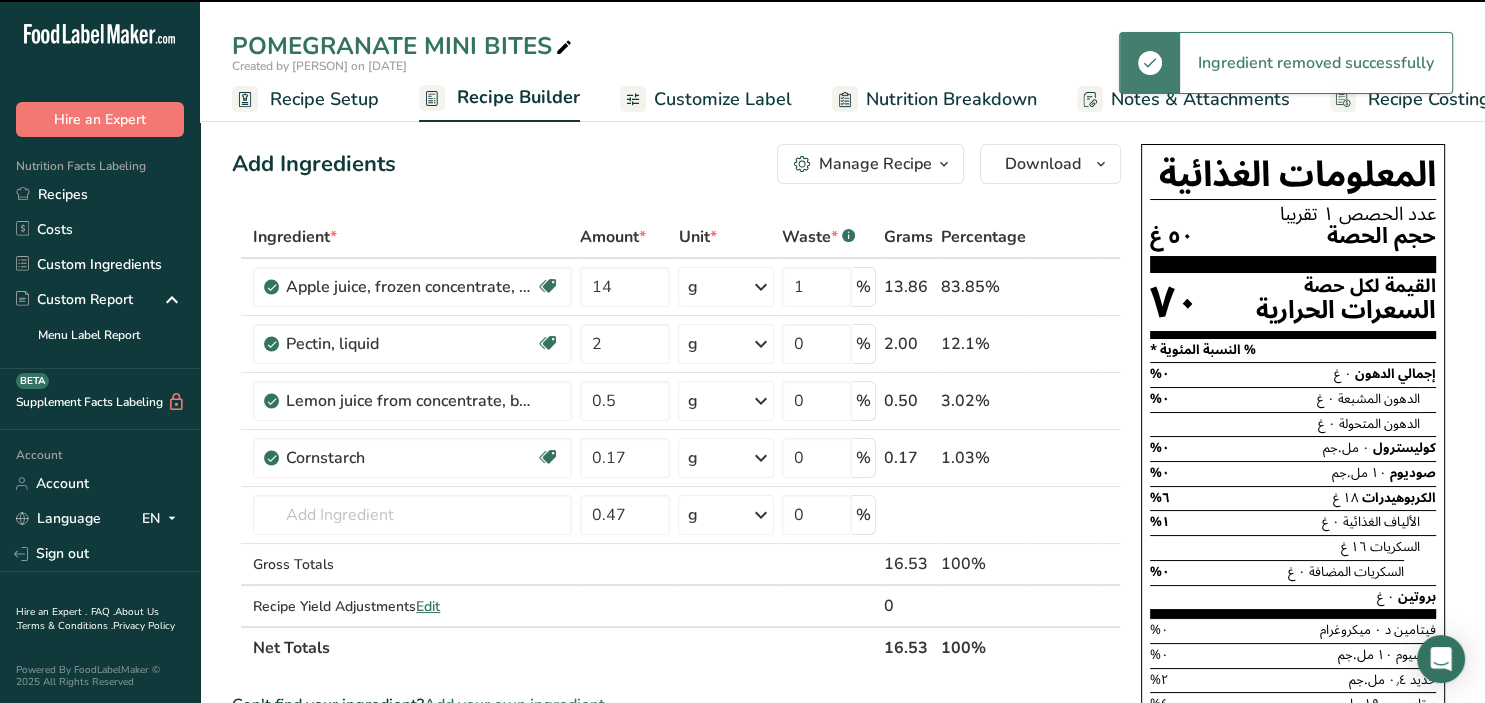type 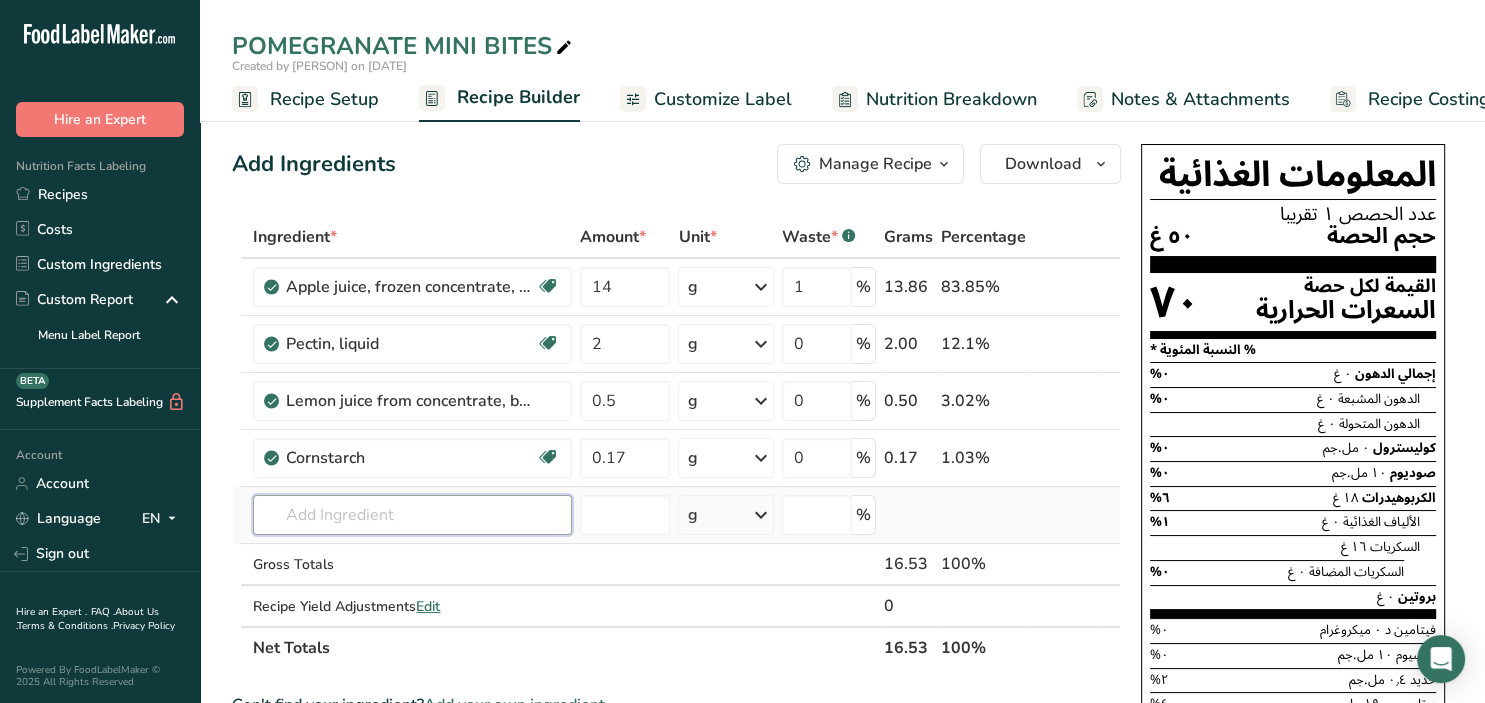 click at bounding box center [412, 515] 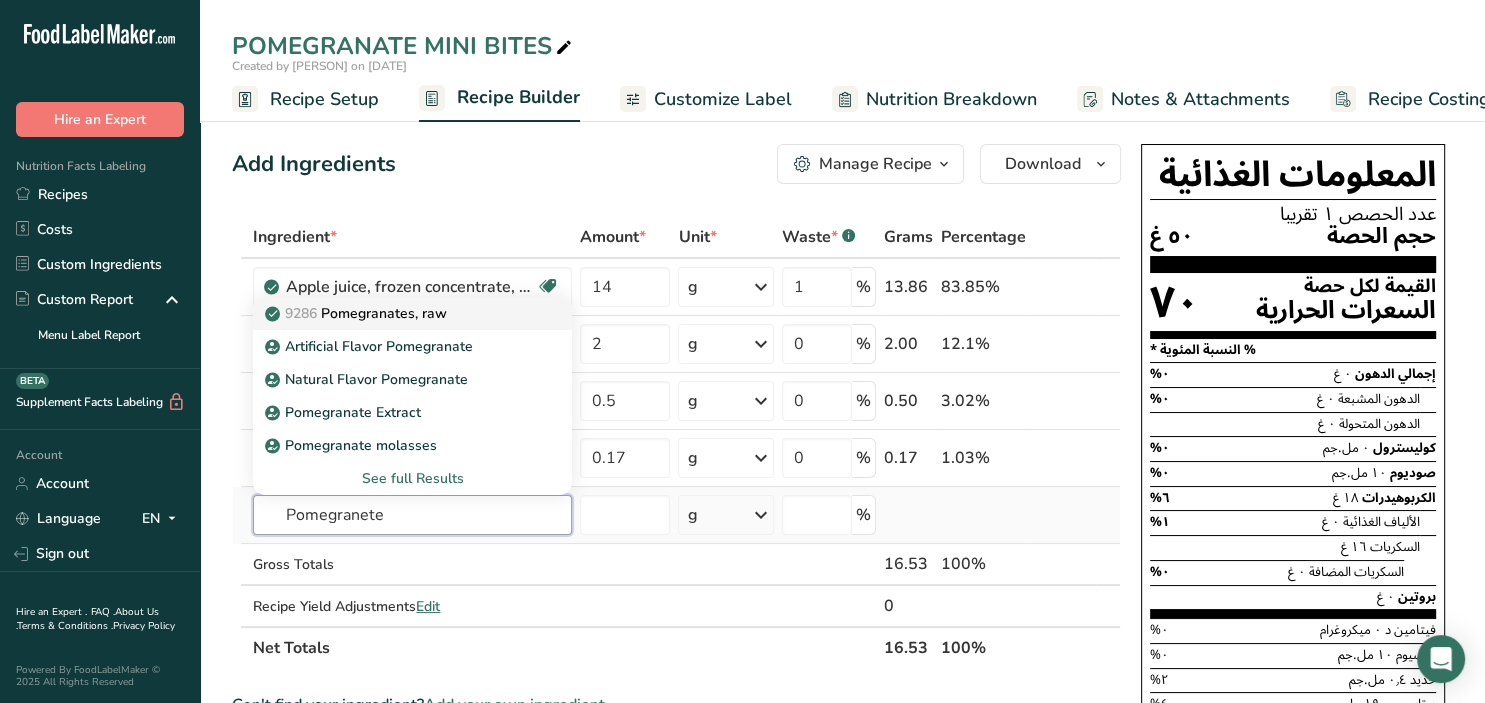 type on "Pomegranete" 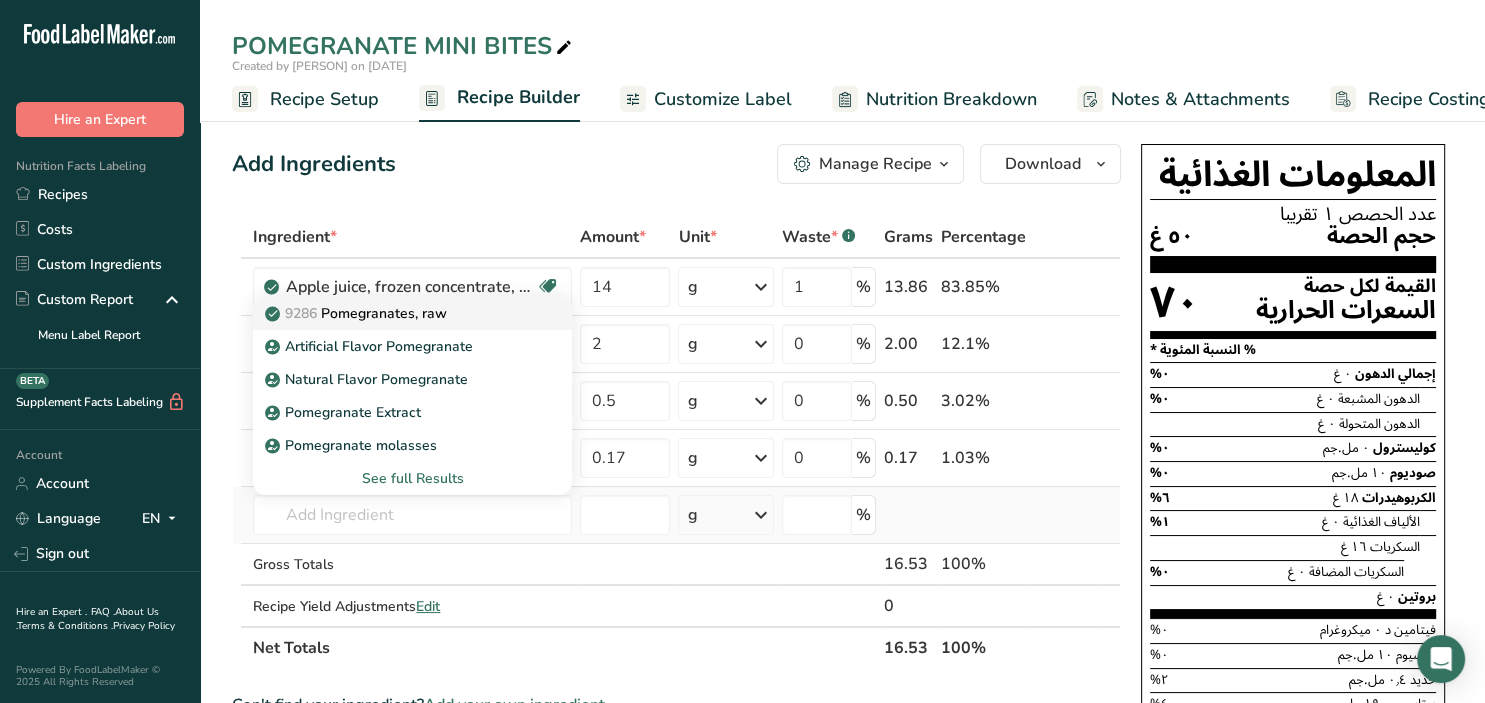 click on "9286
Pomegranates, raw" at bounding box center [396, 313] 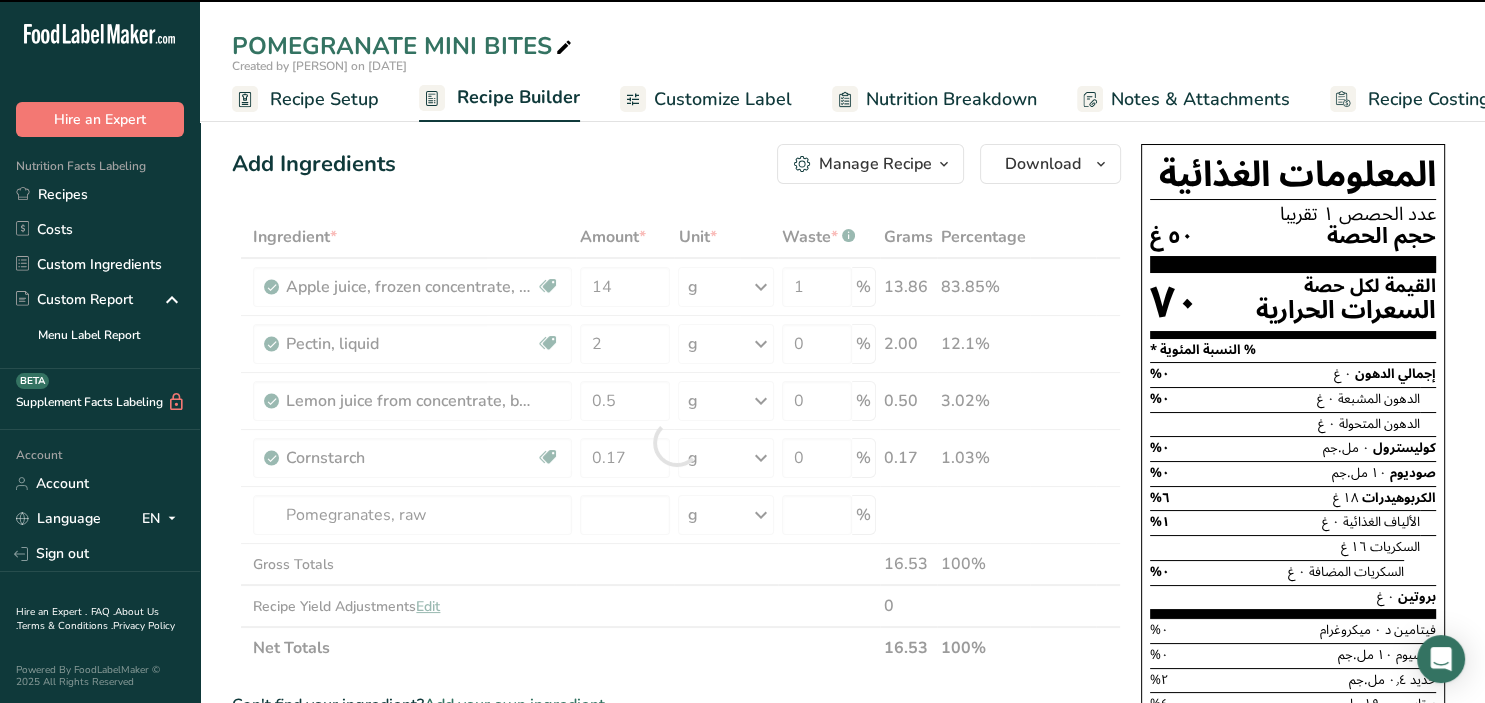 type on "0" 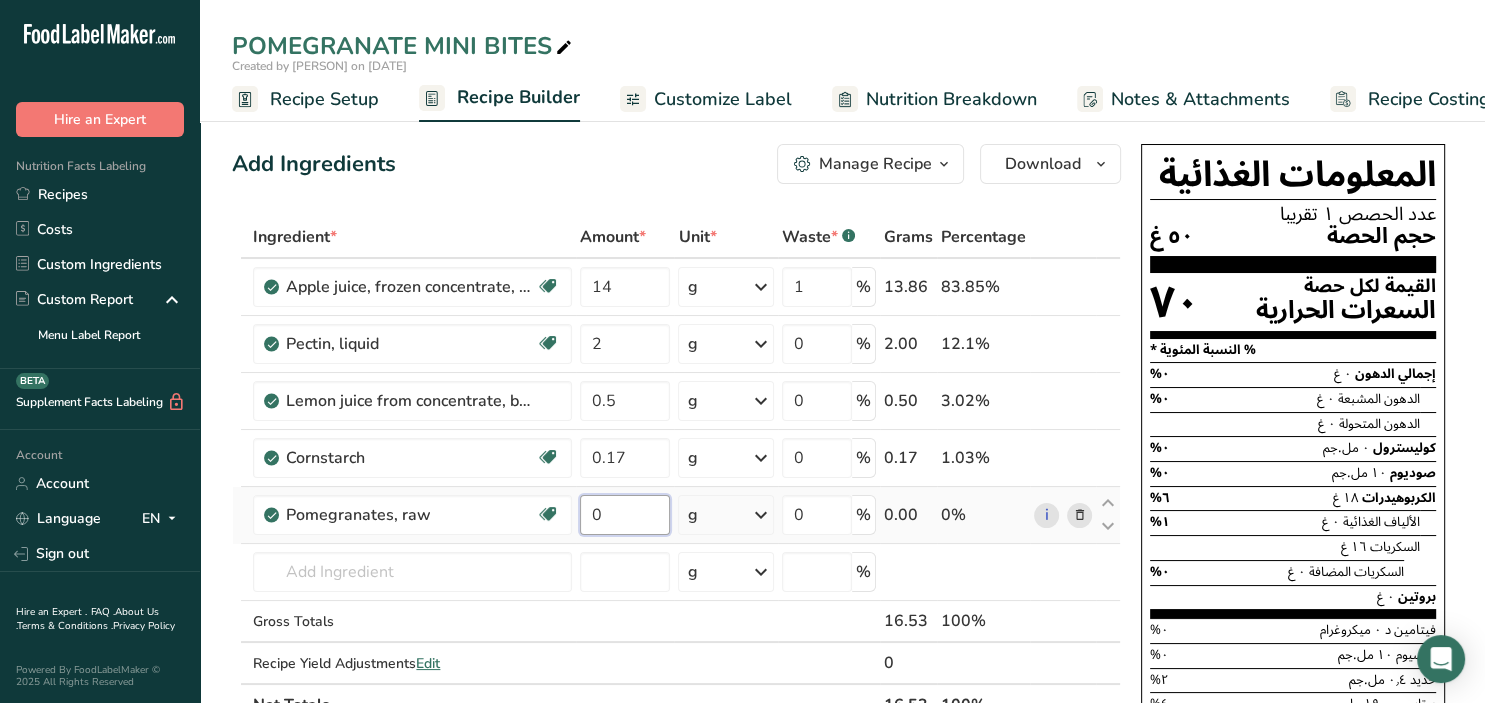 drag, startPoint x: 638, startPoint y: 509, endPoint x: 582, endPoint y: 510, distance: 56.008926 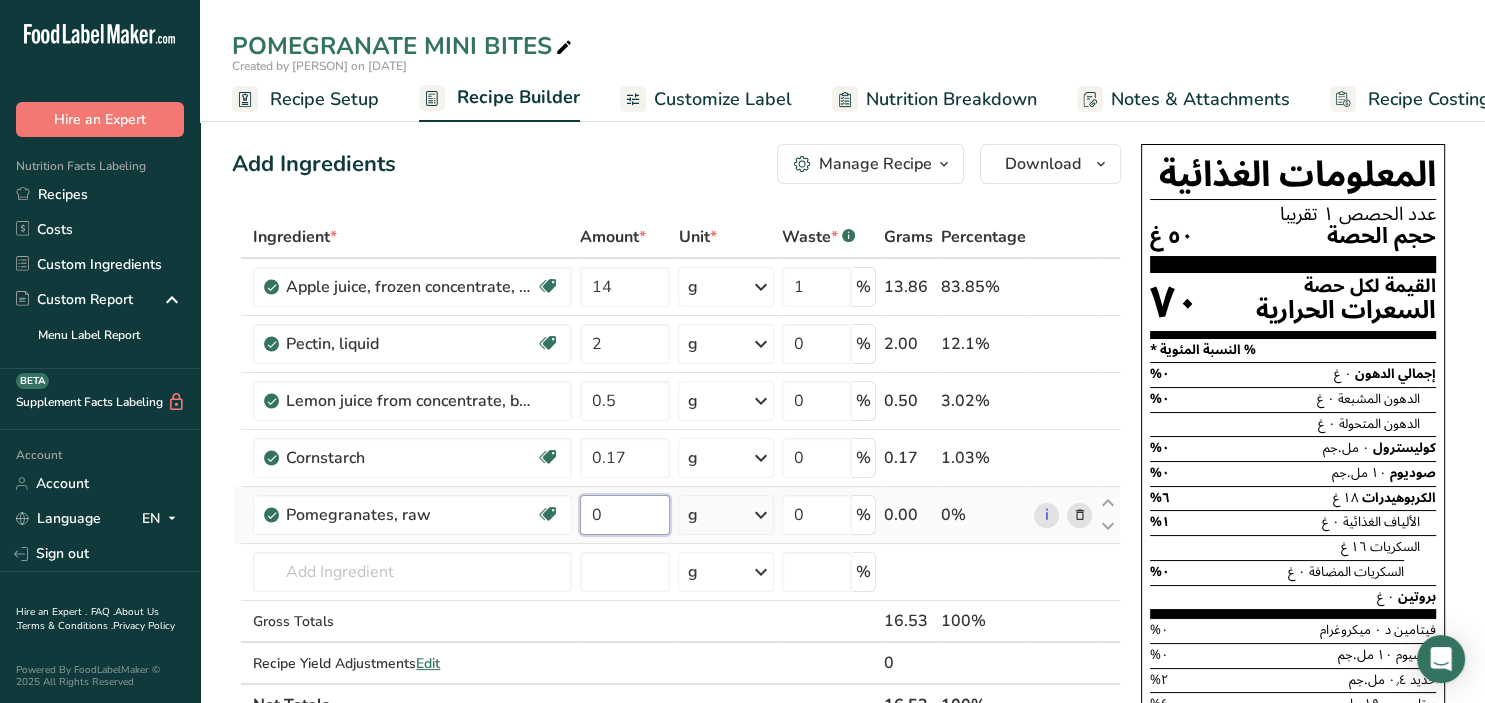 click on "0" at bounding box center (625, 515) 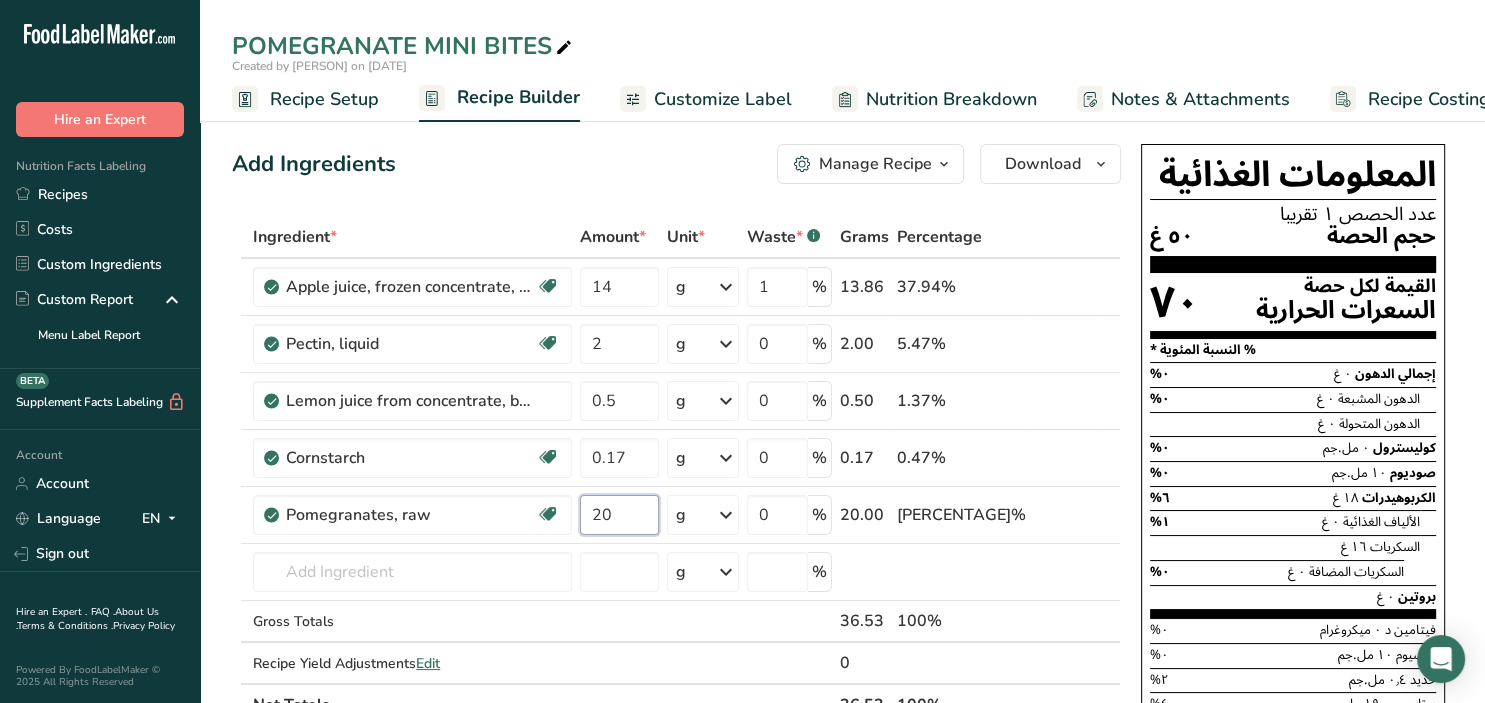 type on "20" 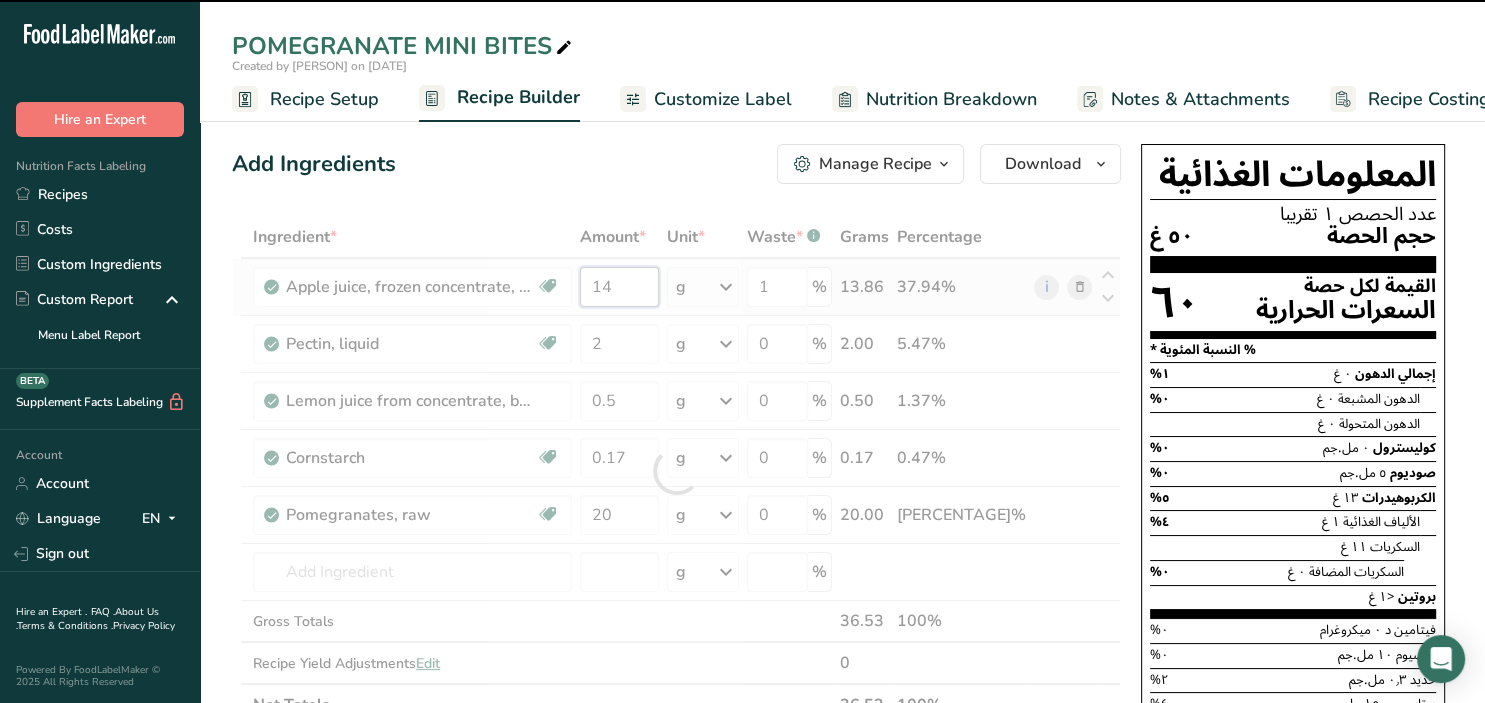 drag, startPoint x: 618, startPoint y: 286, endPoint x: 589, endPoint y: 273, distance: 31.780497 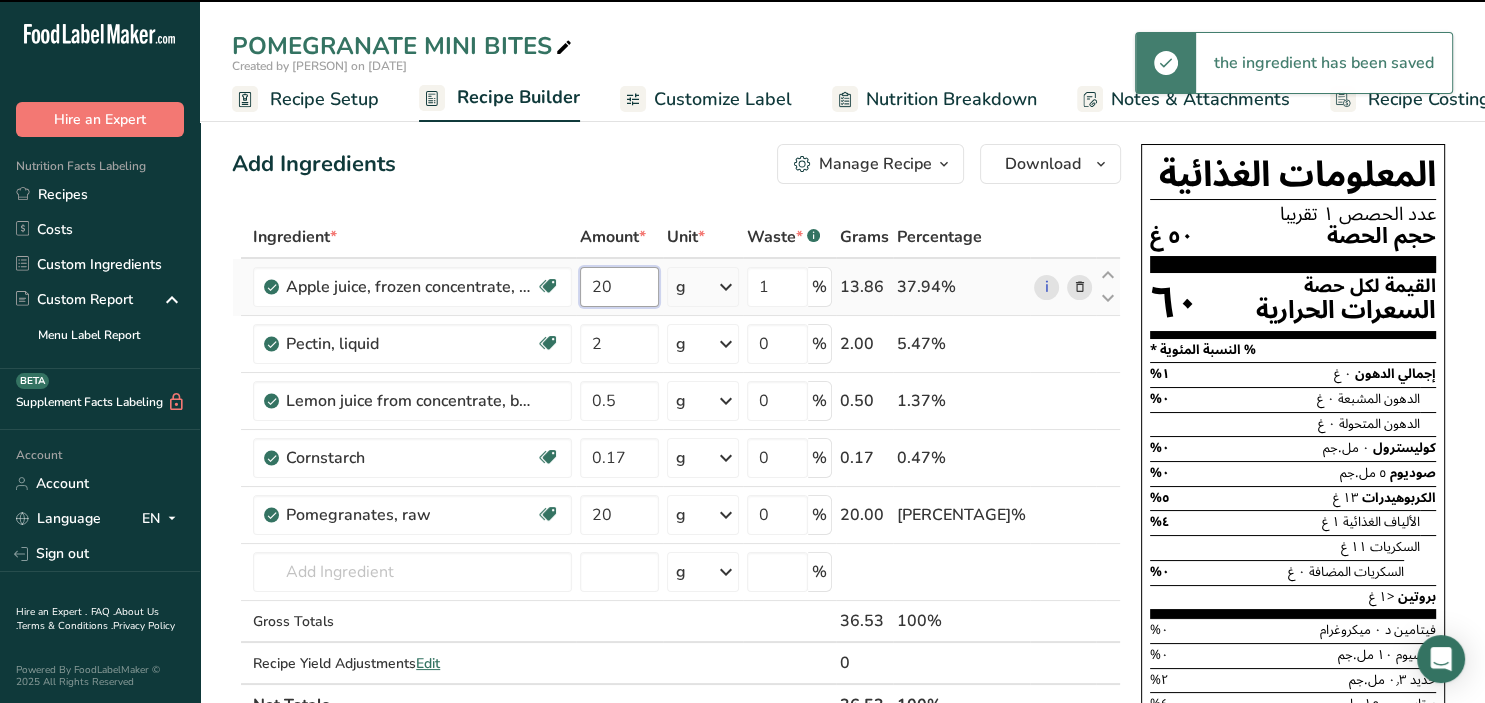type on "14" 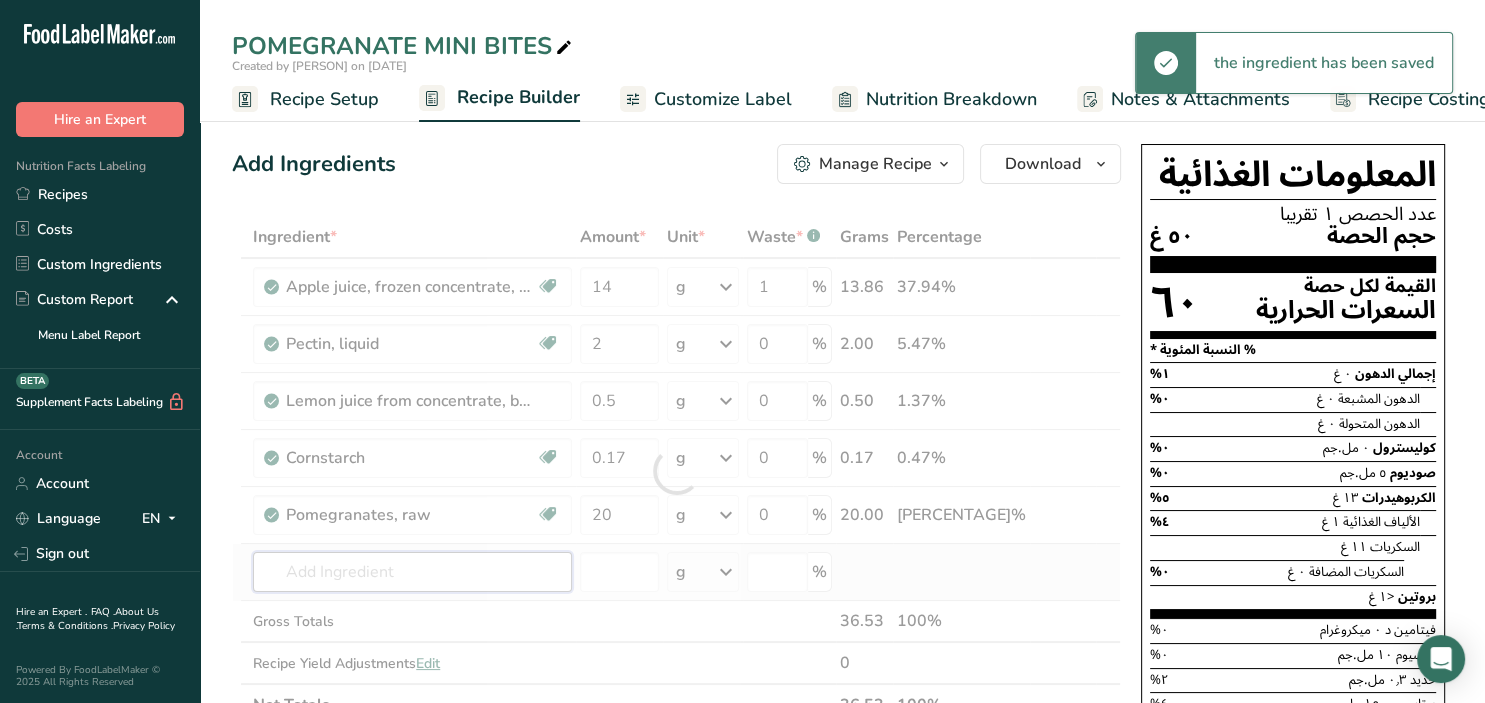 click at bounding box center [412, 572] 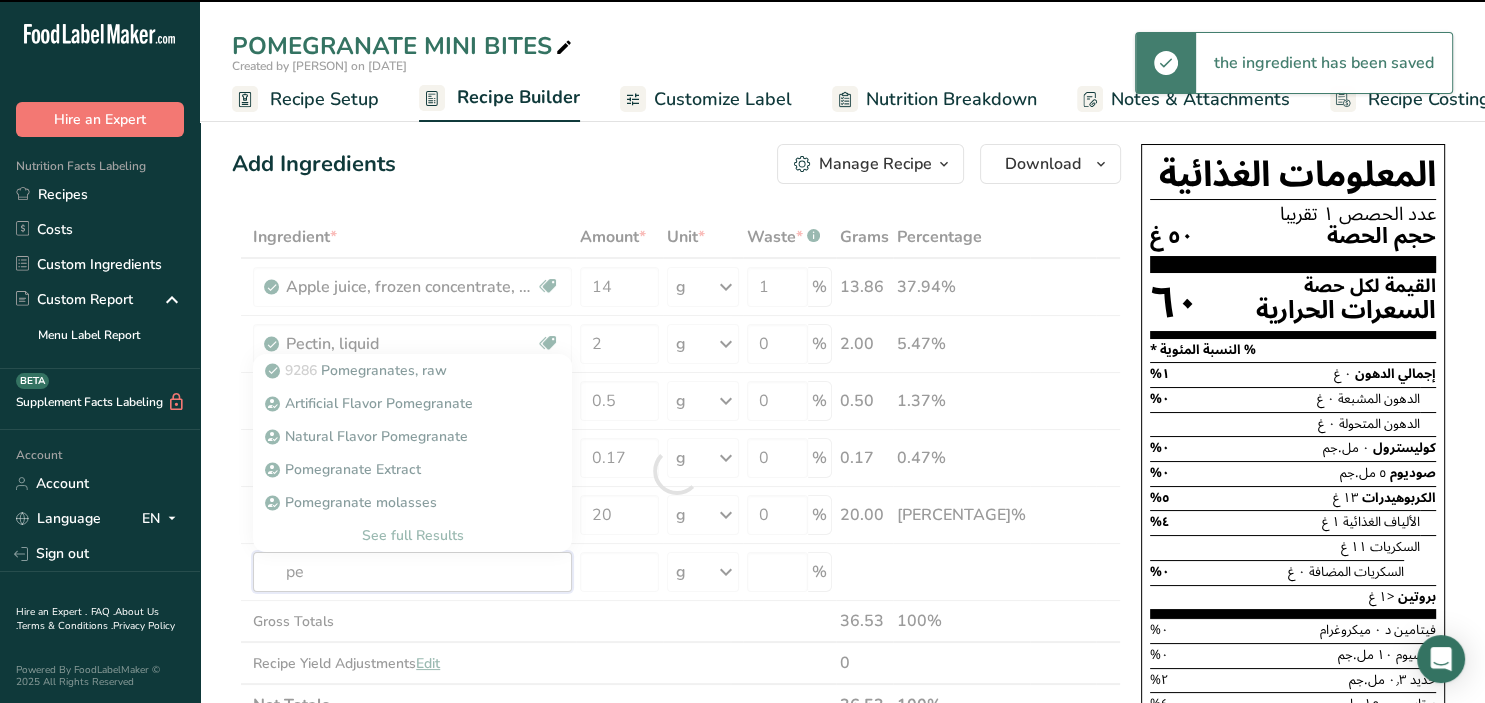 type on "pea" 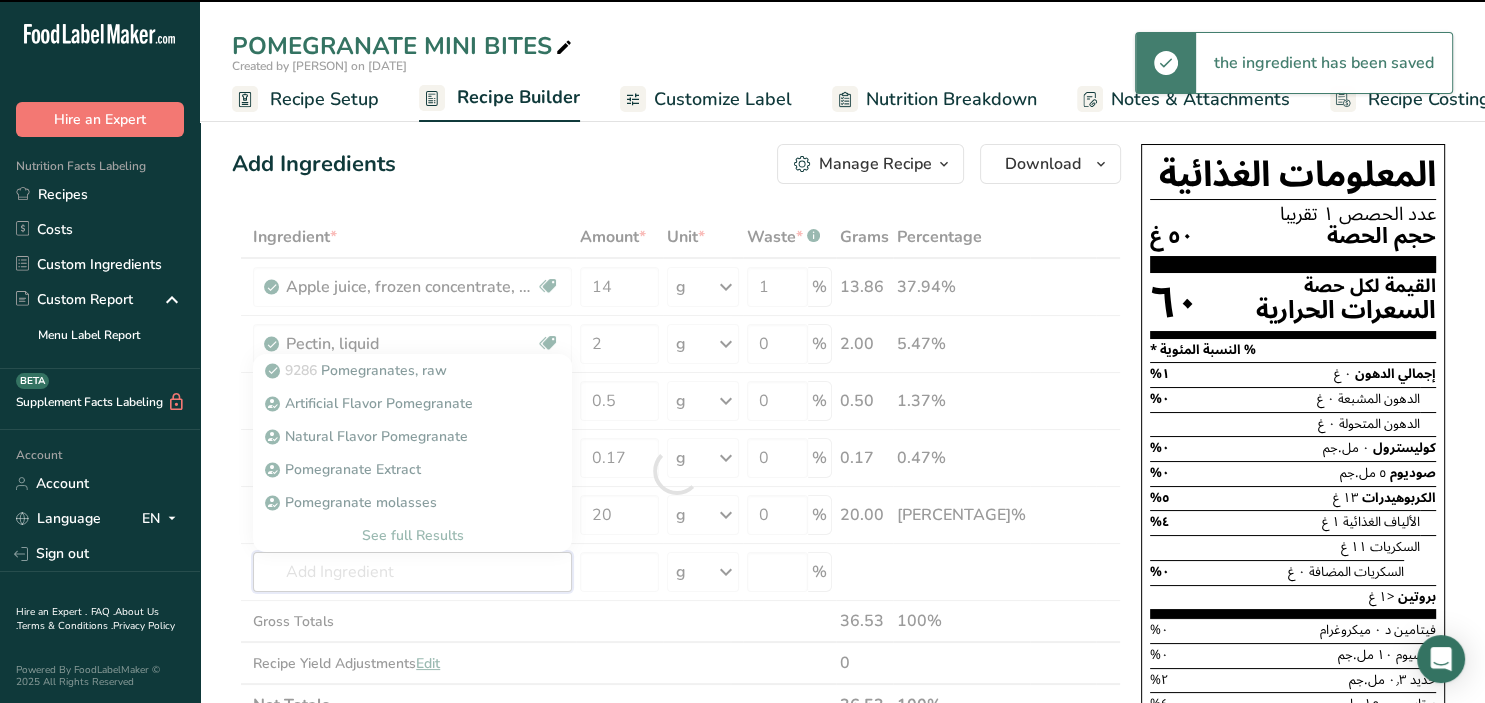 type on "r" 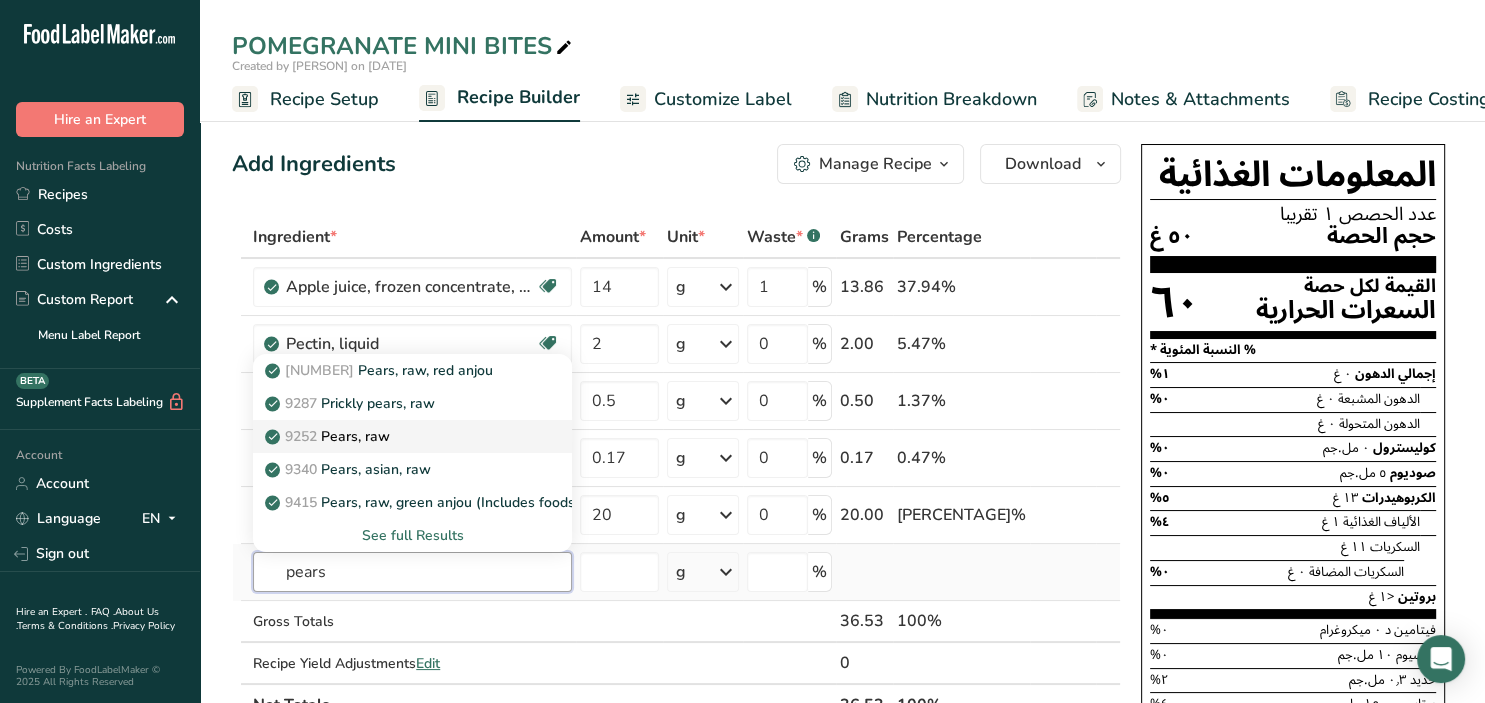 type on "pears" 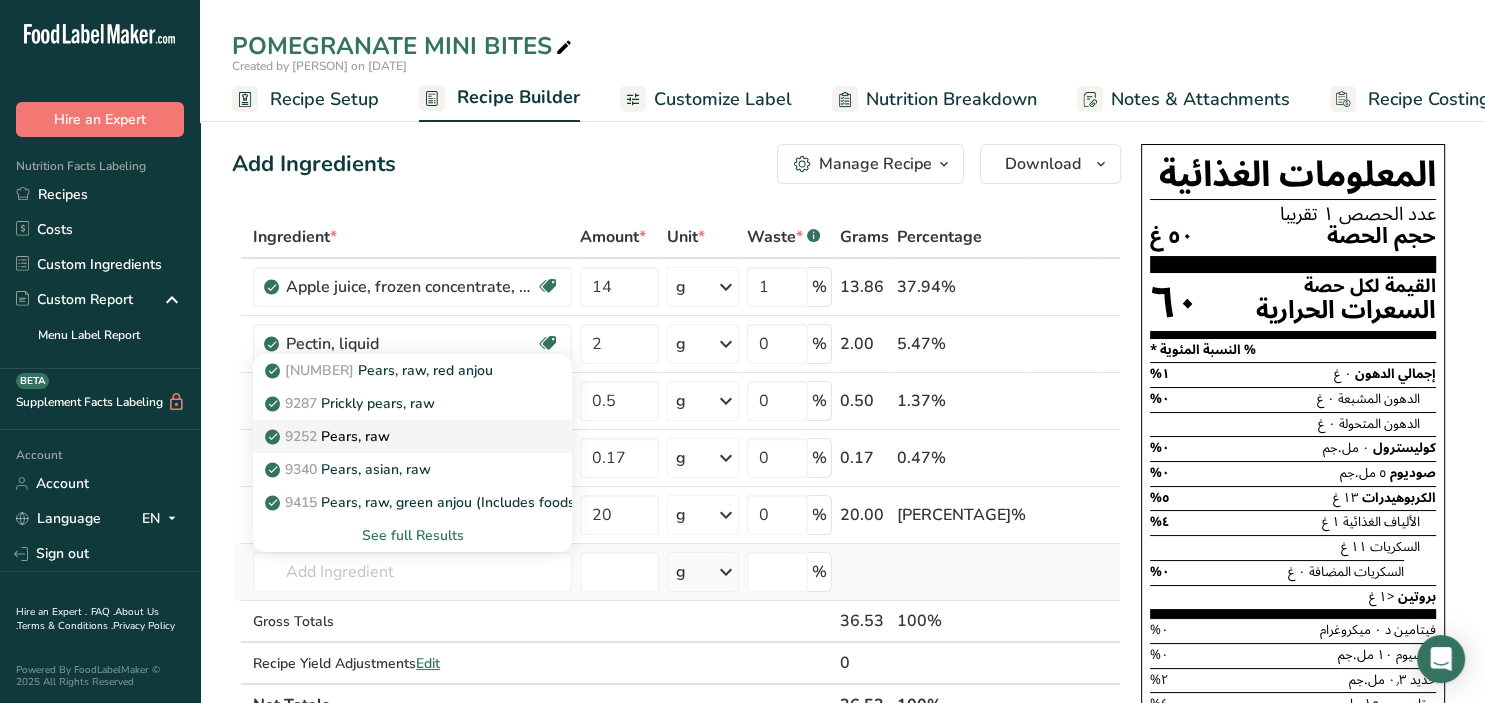 click on "9252
Pears, raw" at bounding box center (396, 436) 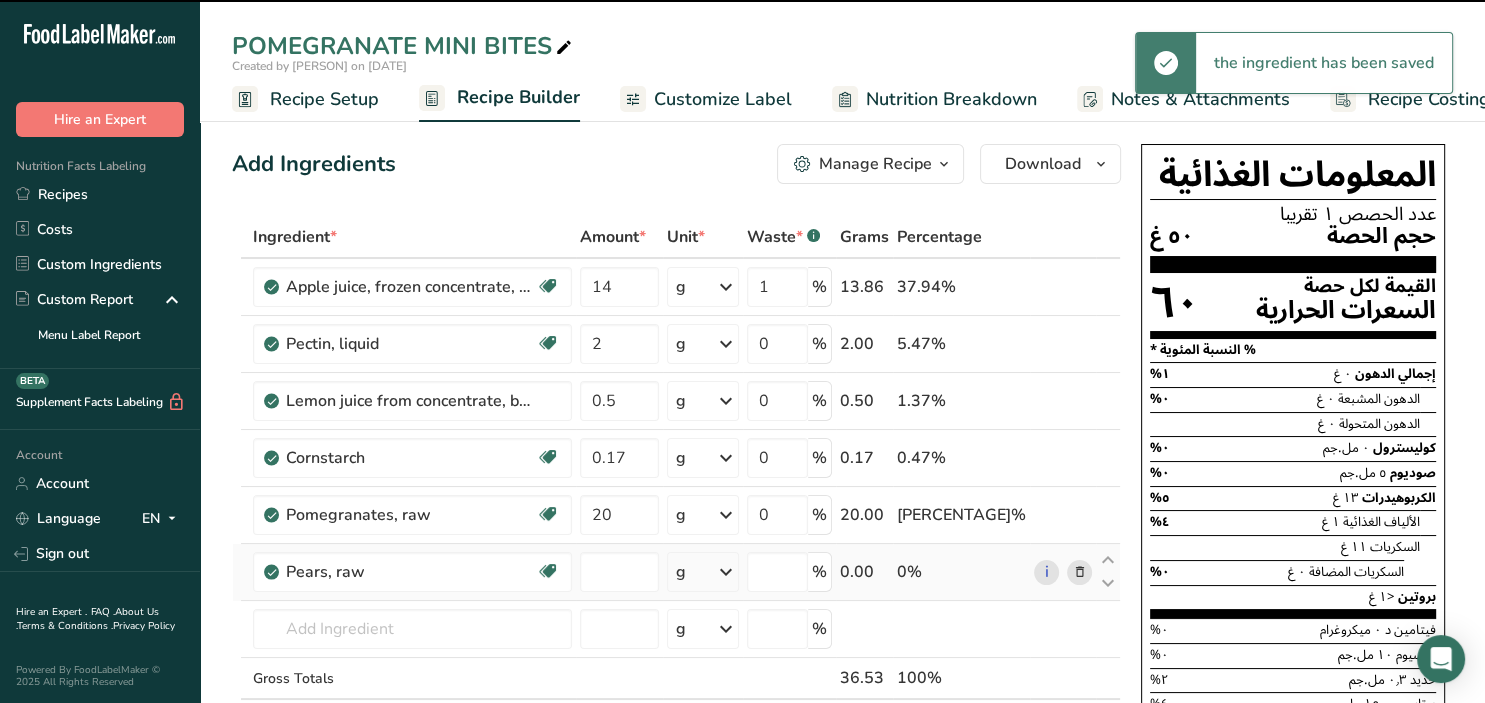 type on "0" 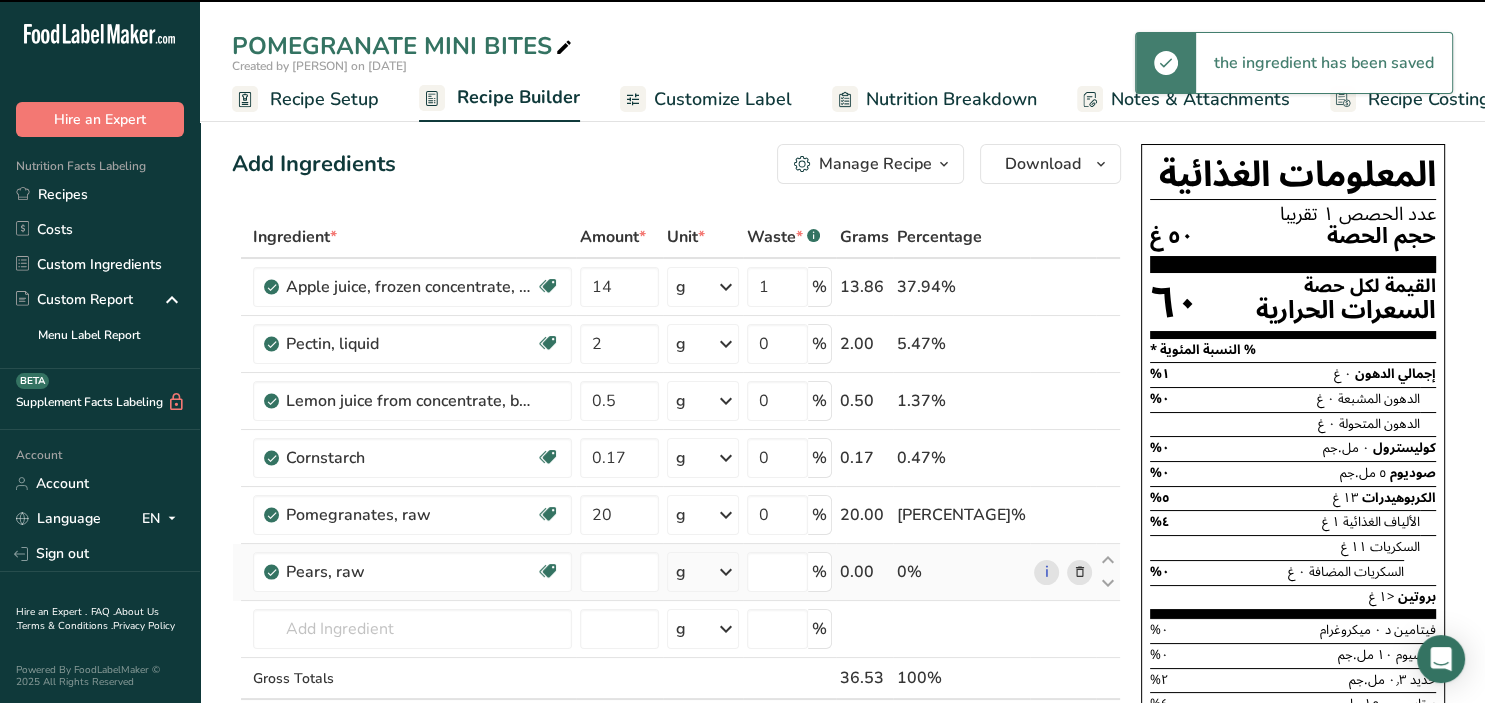 type on "0" 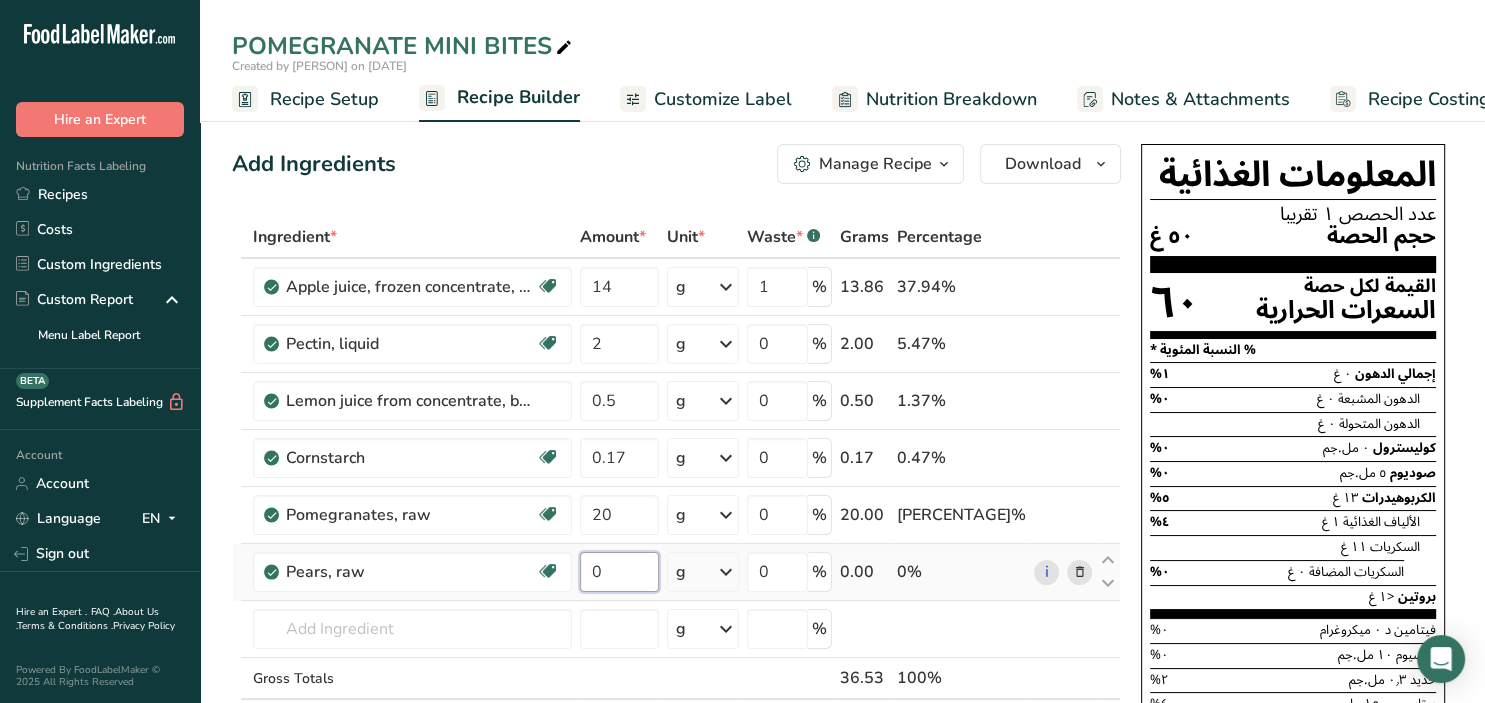 drag, startPoint x: 617, startPoint y: 578, endPoint x: 557, endPoint y: 574, distance: 60.133186 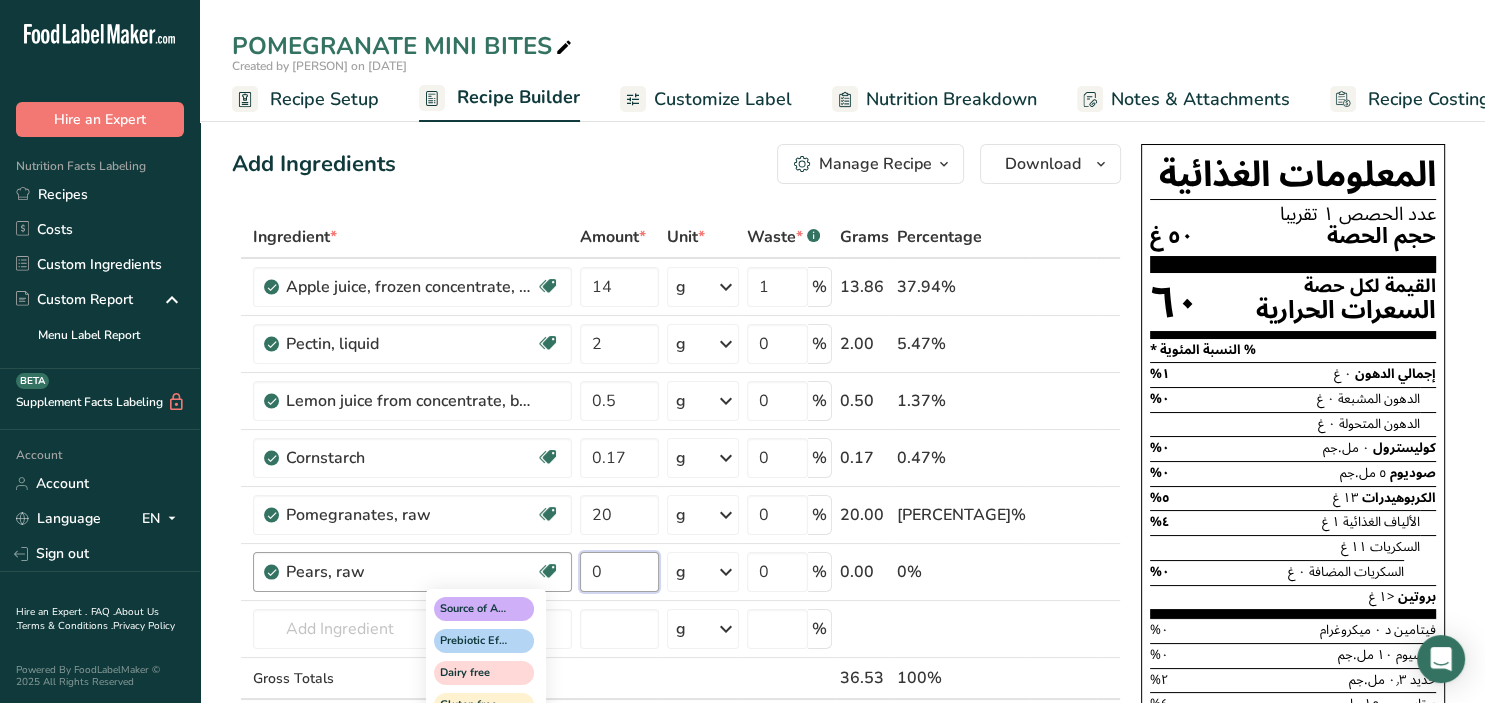type on "7" 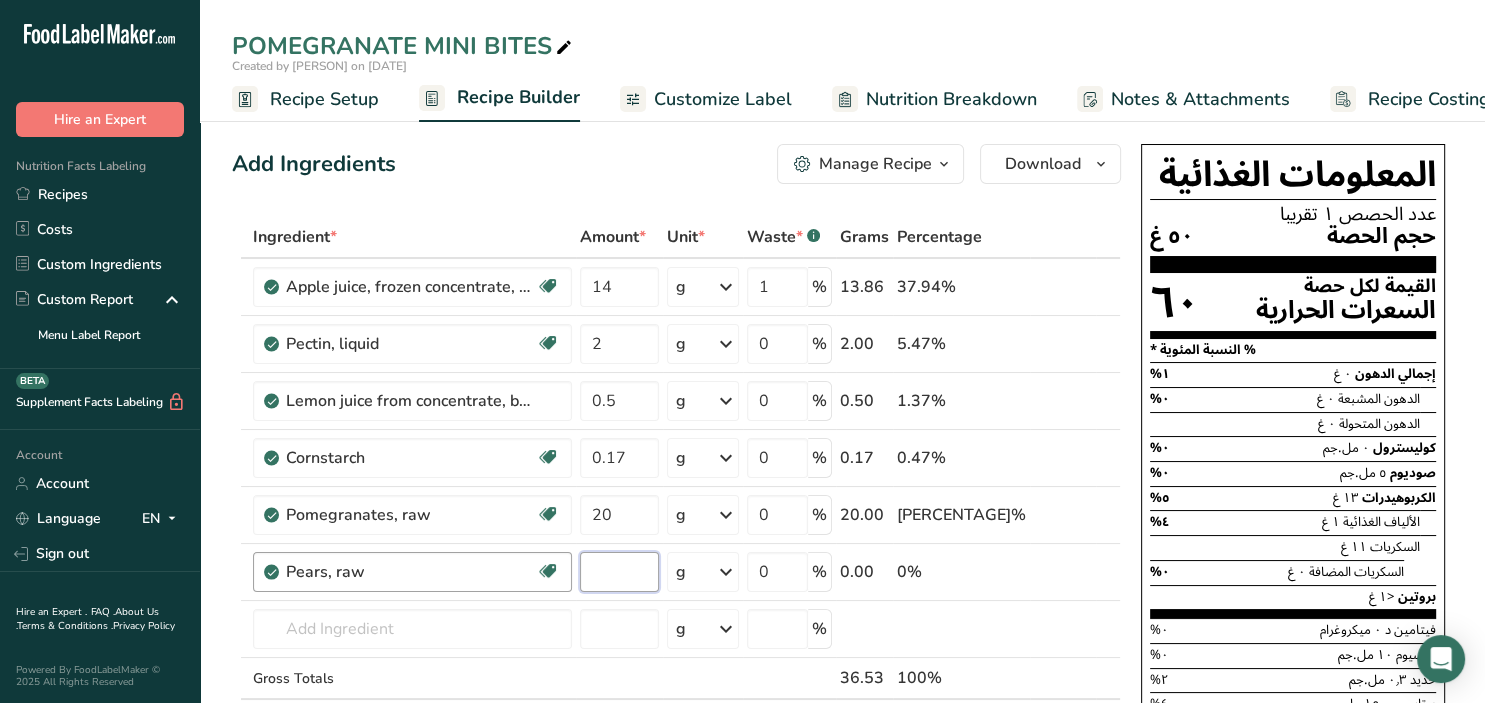 type on "3" 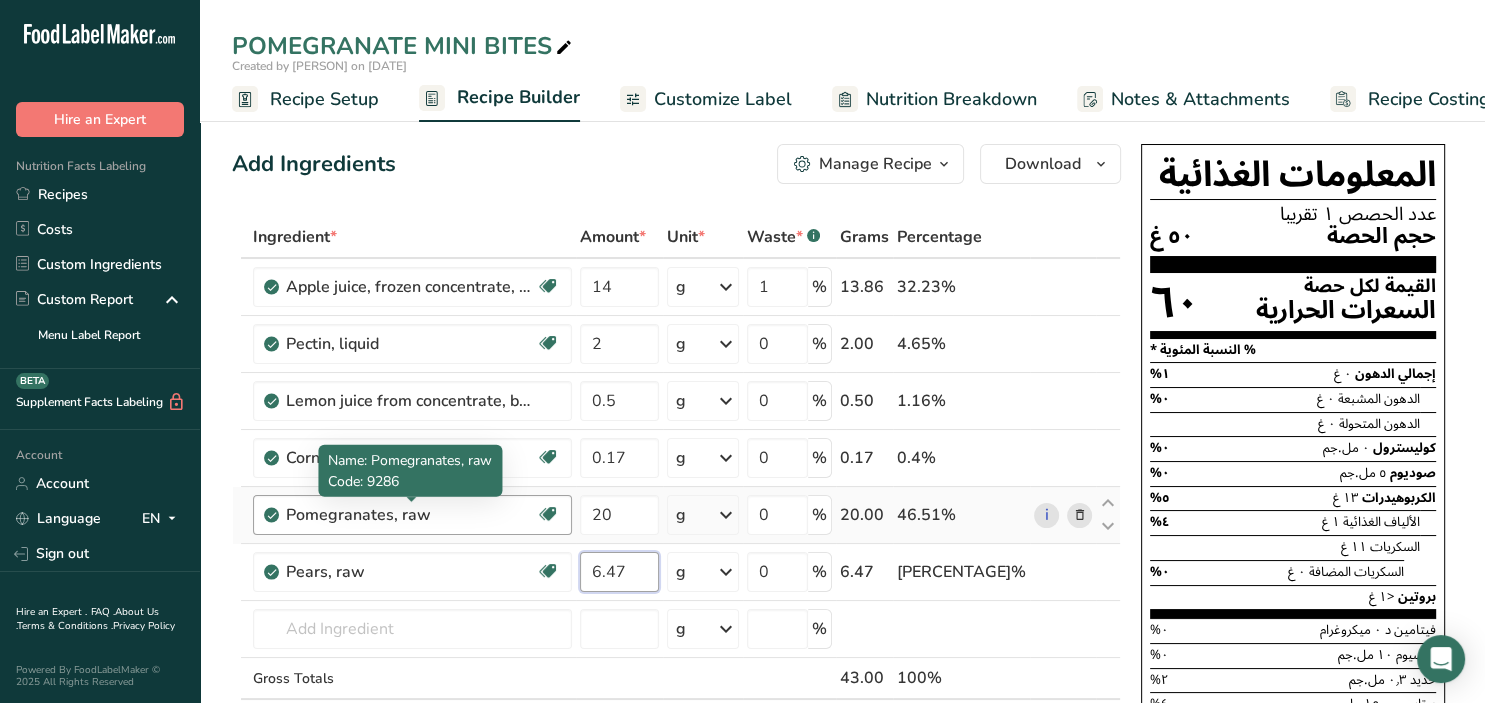 type on "6.47" 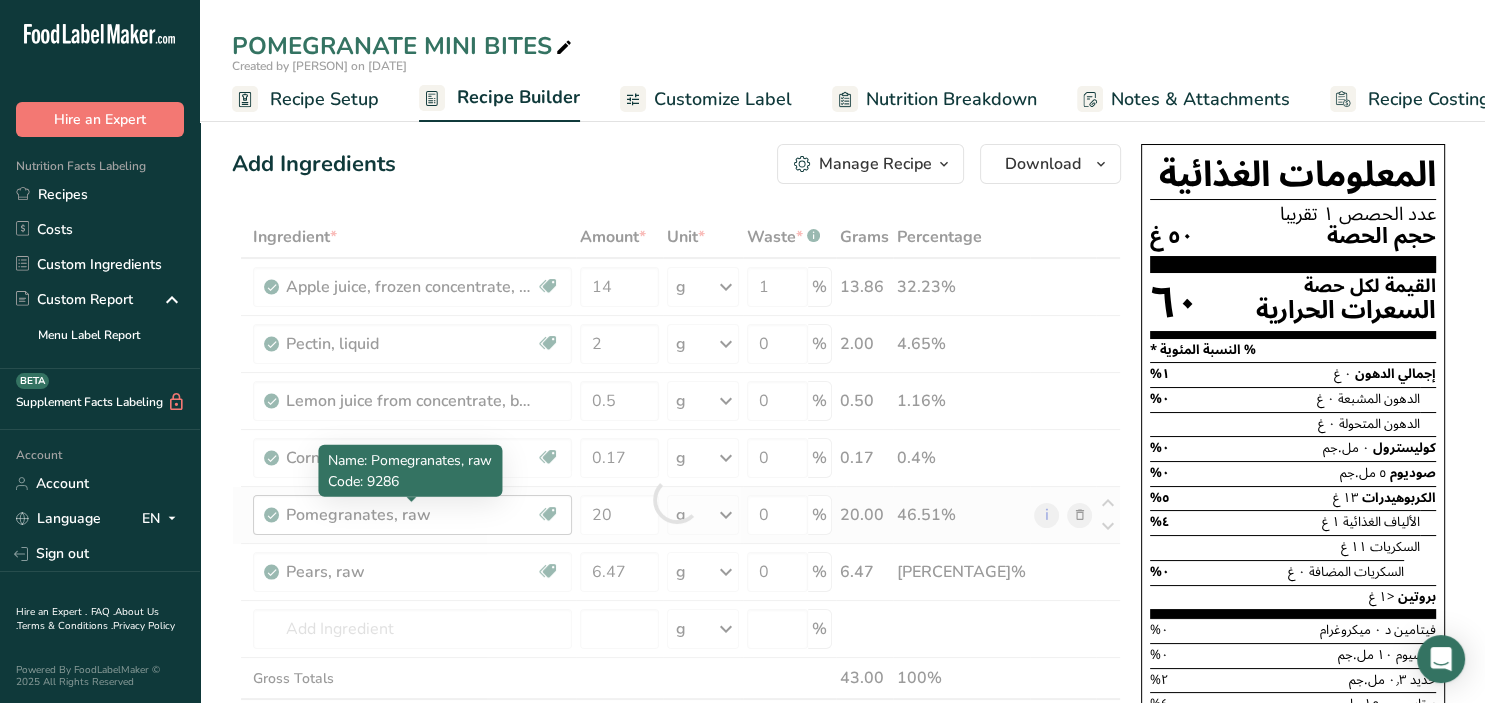 click on "Pomegranates, raw" at bounding box center (411, 515) 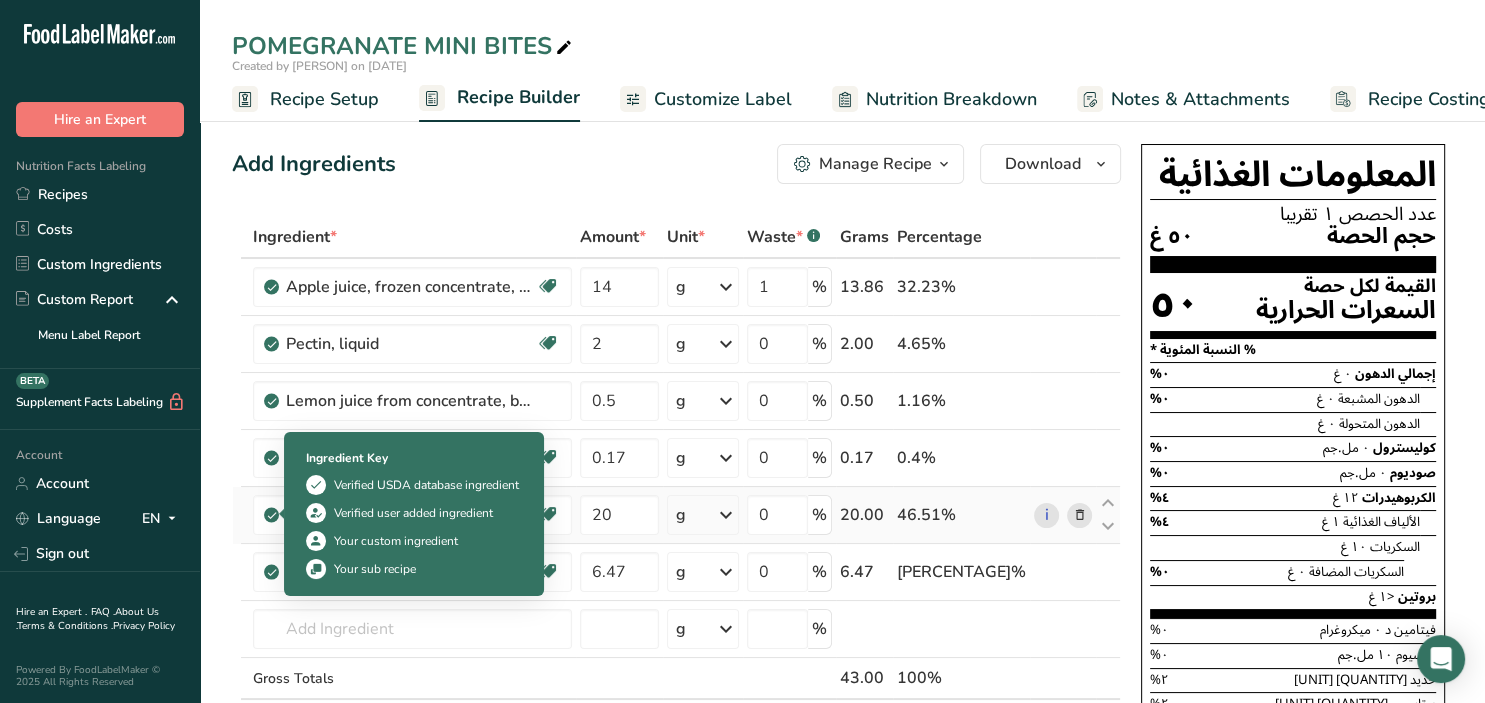click at bounding box center [272, 515] 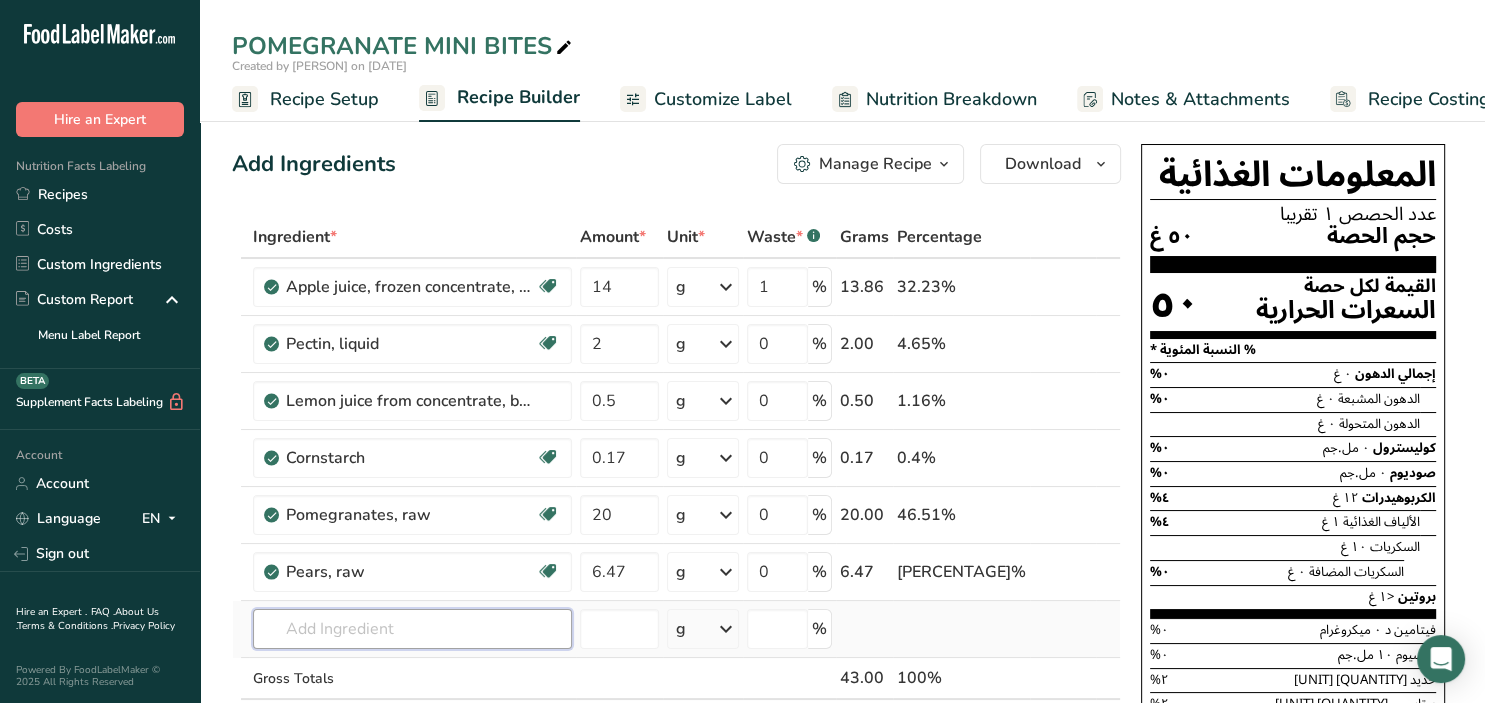 click at bounding box center (412, 629) 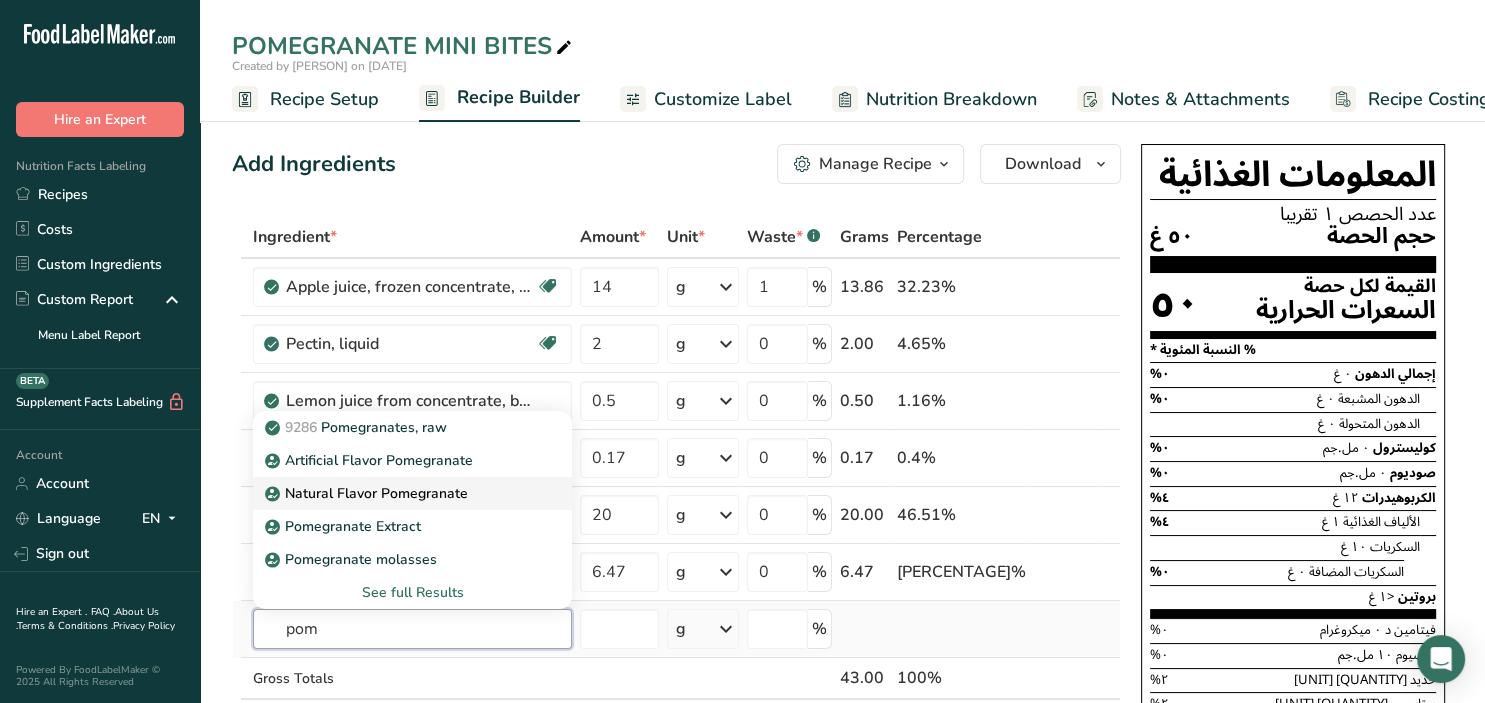 type on "pom" 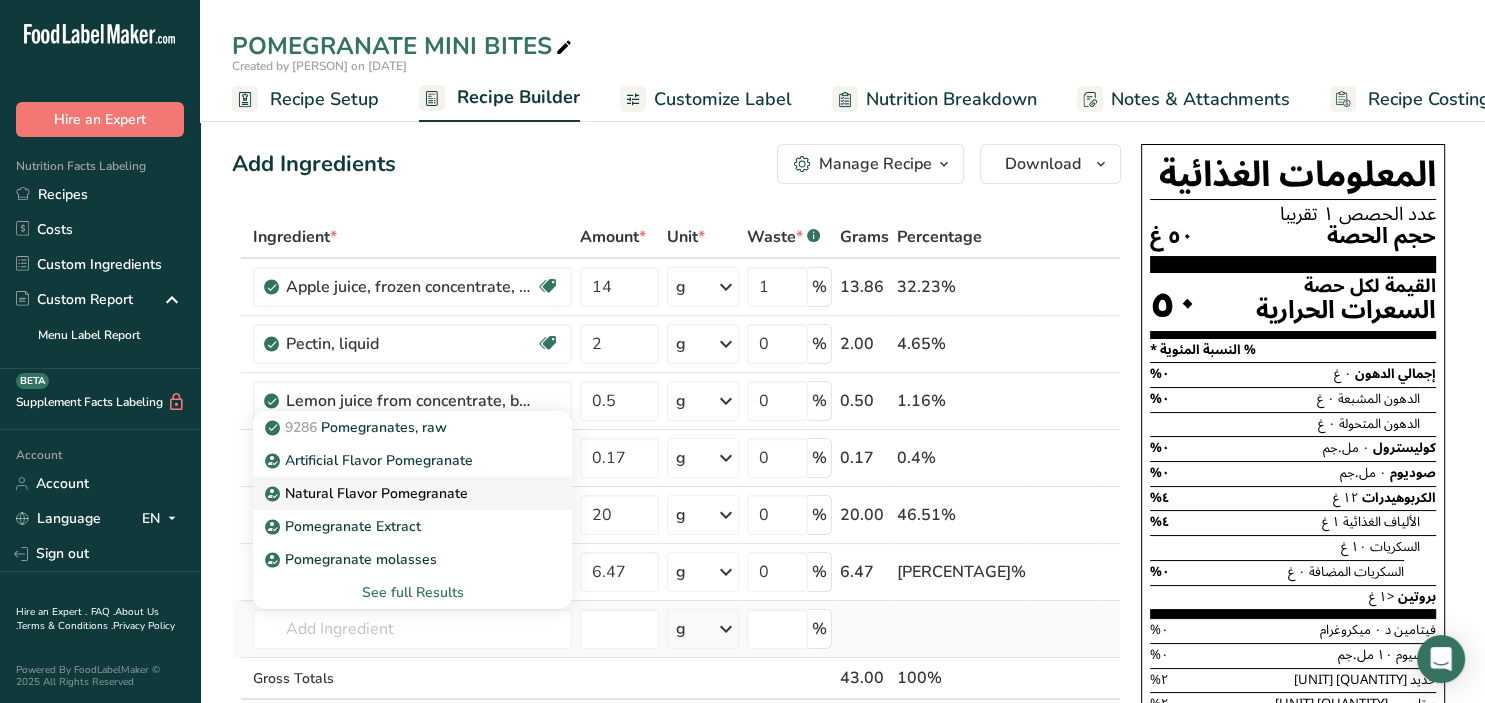 click on "Natural Flavor Pomegranate" at bounding box center [368, 493] 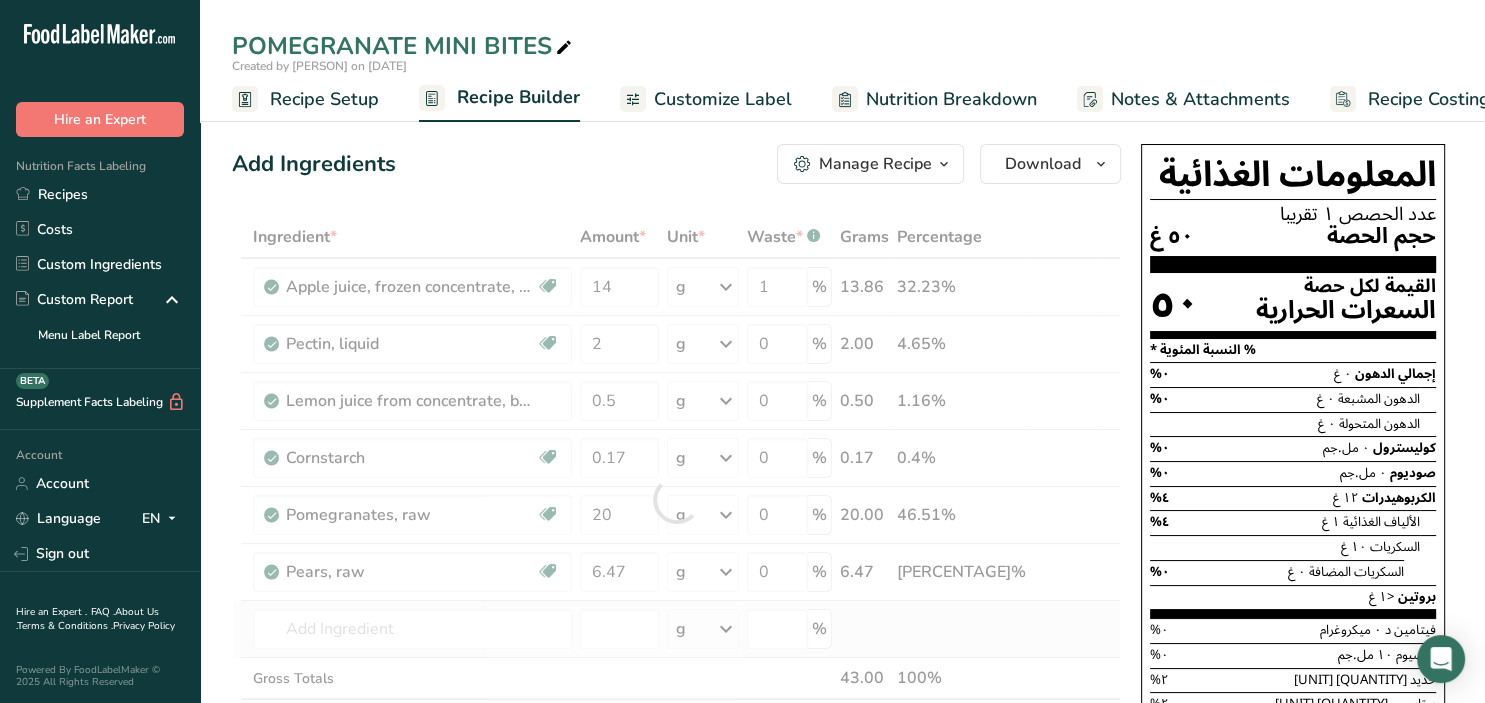 type on "Natural Flavor Pomegranate" 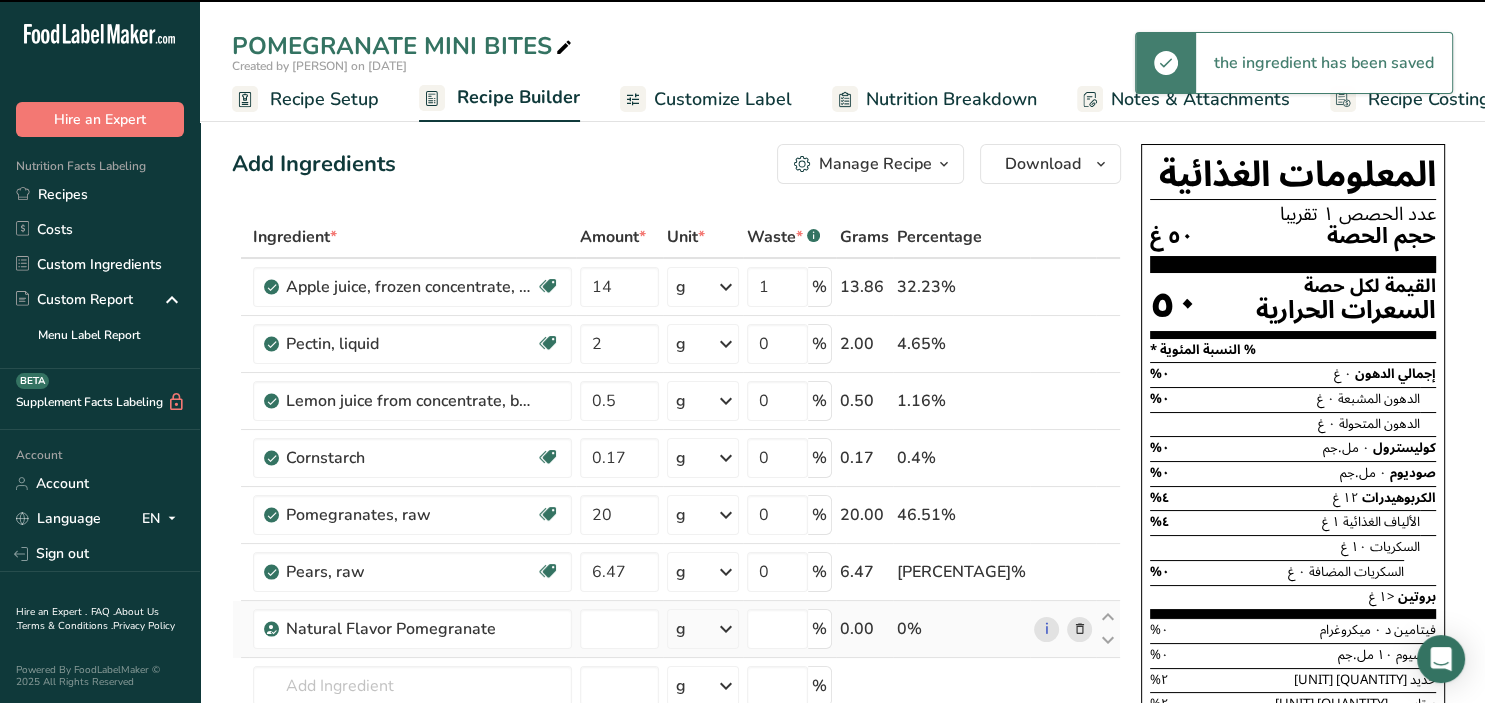type on "0" 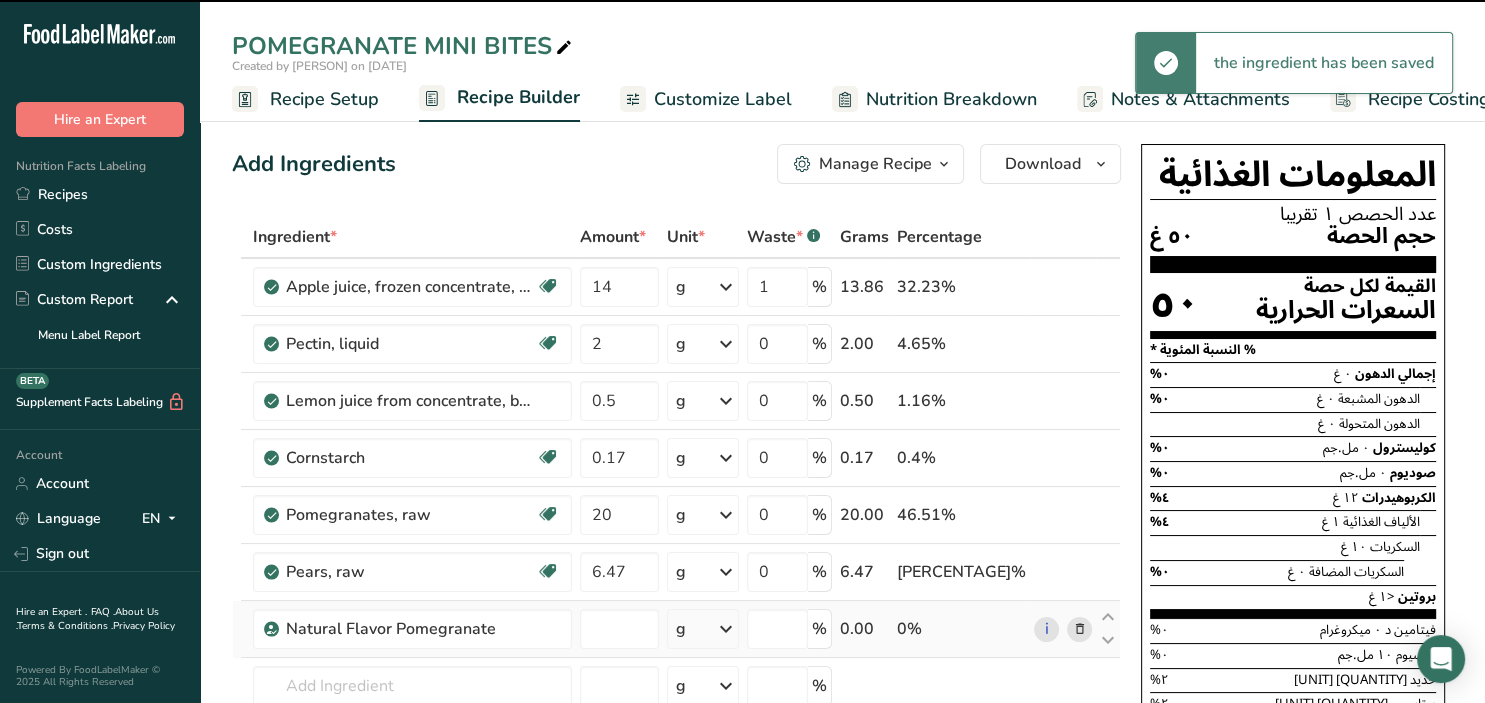 type on "0" 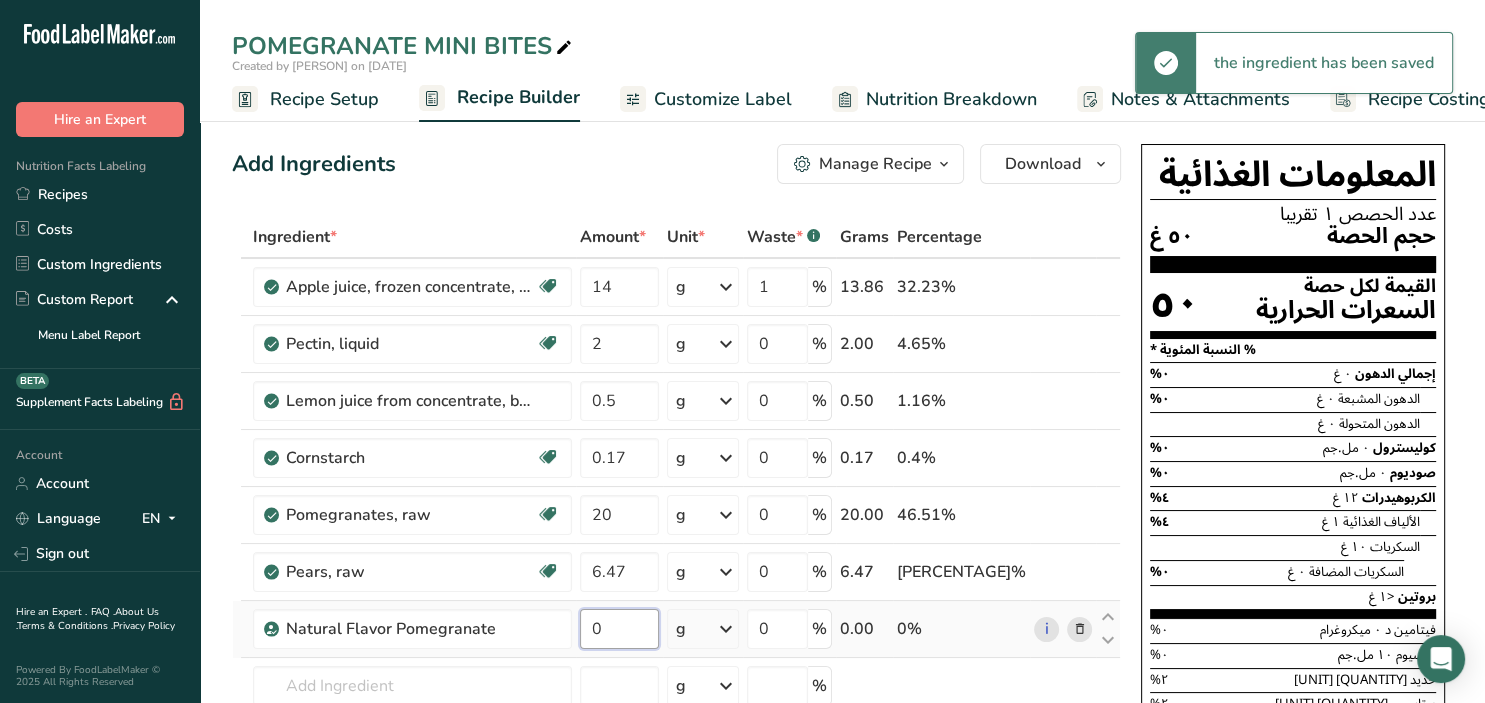 drag, startPoint x: 630, startPoint y: 624, endPoint x: 570, endPoint y: 620, distance: 60.133186 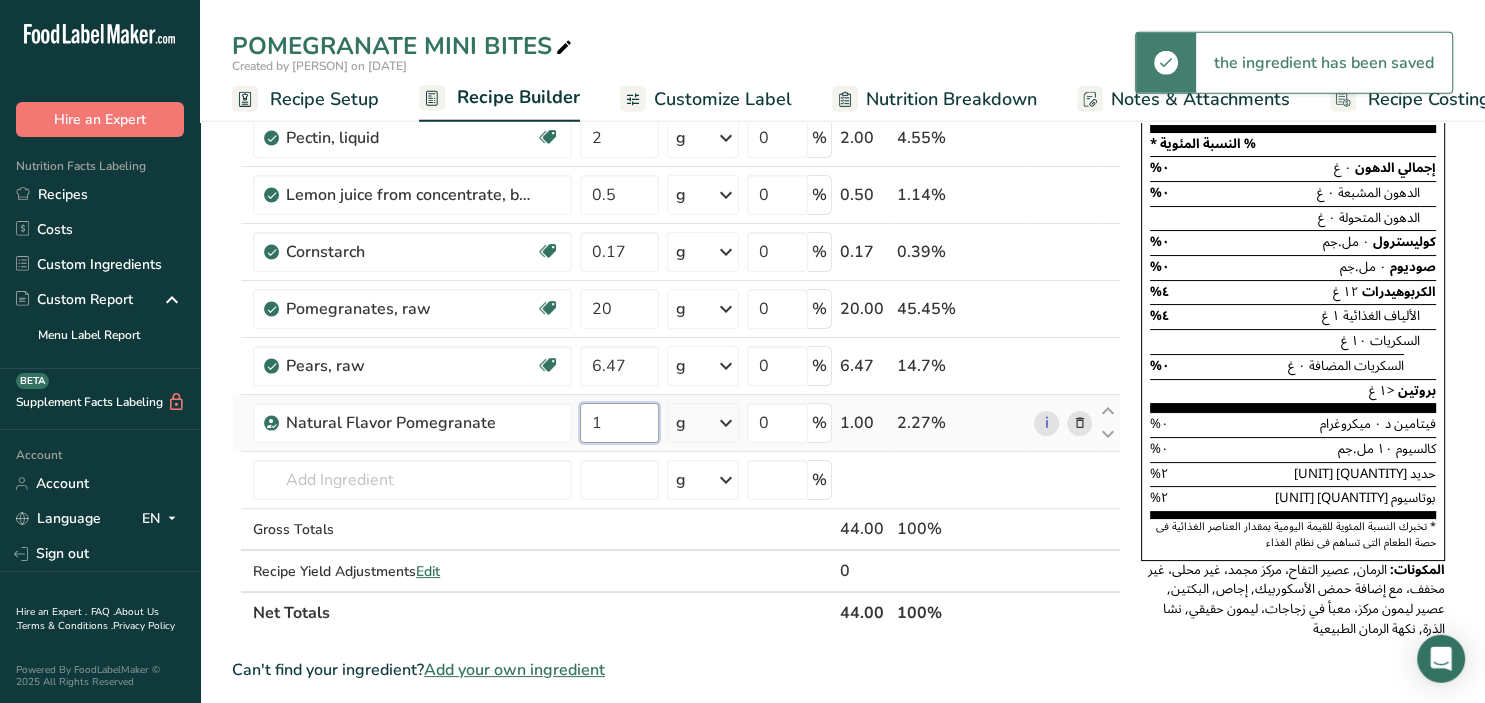 scroll, scrollTop: 211, scrollLeft: 0, axis: vertical 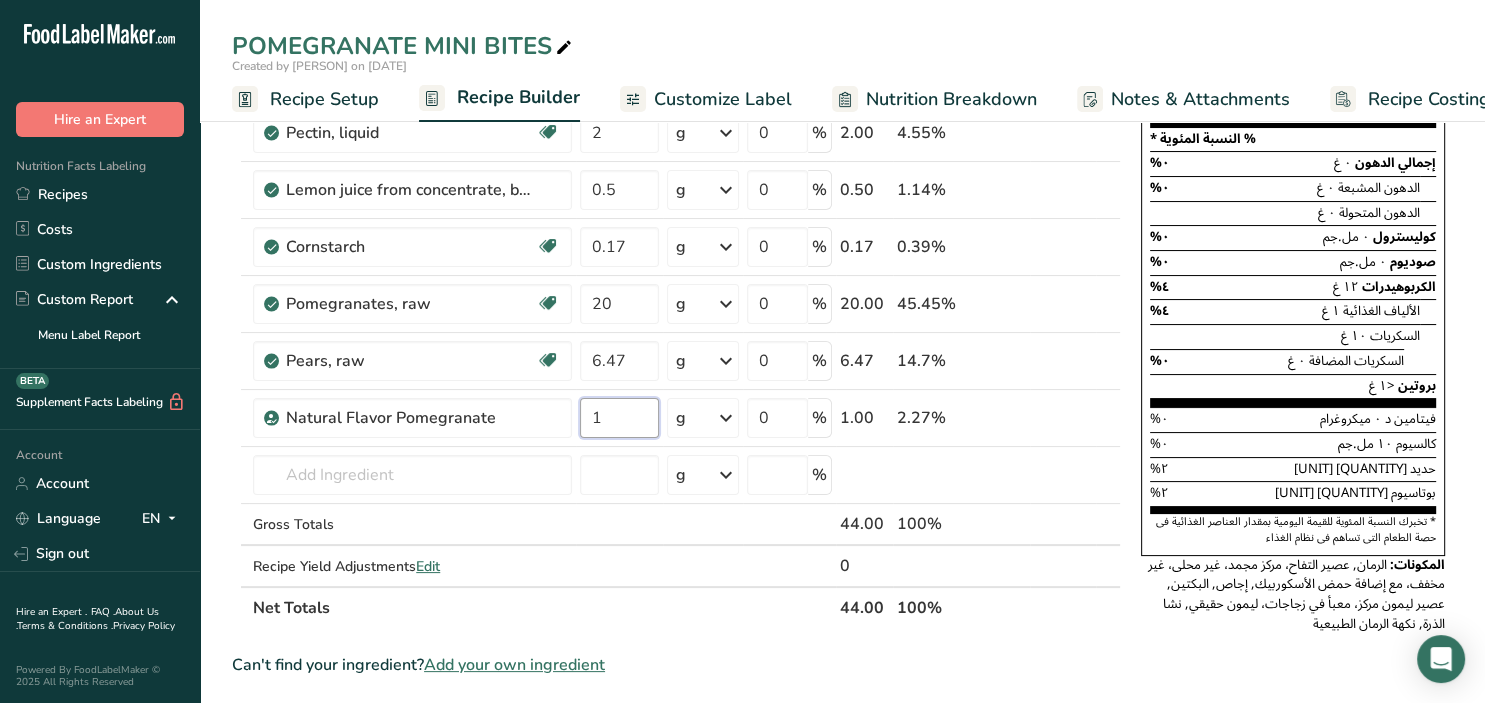 type on "1" 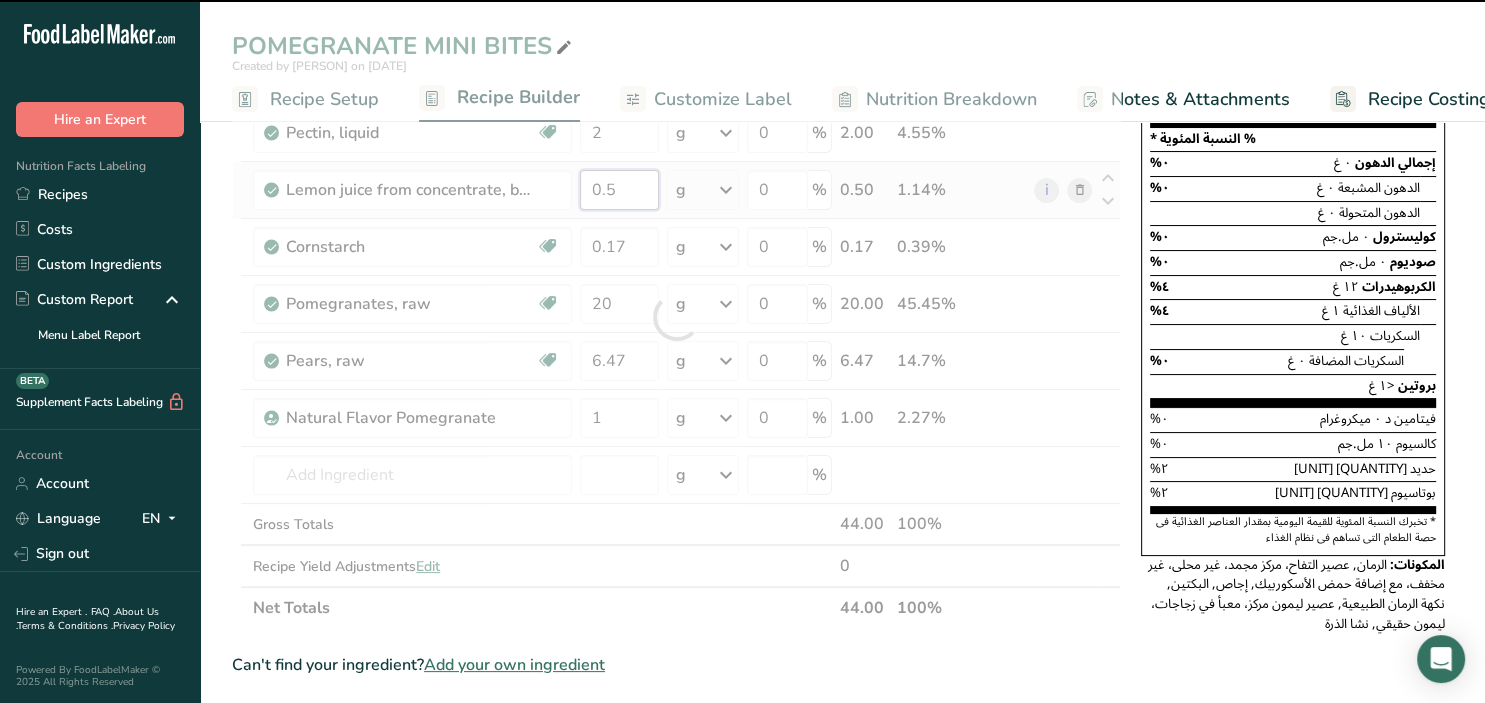 drag, startPoint x: 621, startPoint y: 186, endPoint x: 585, endPoint y: 186, distance: 36 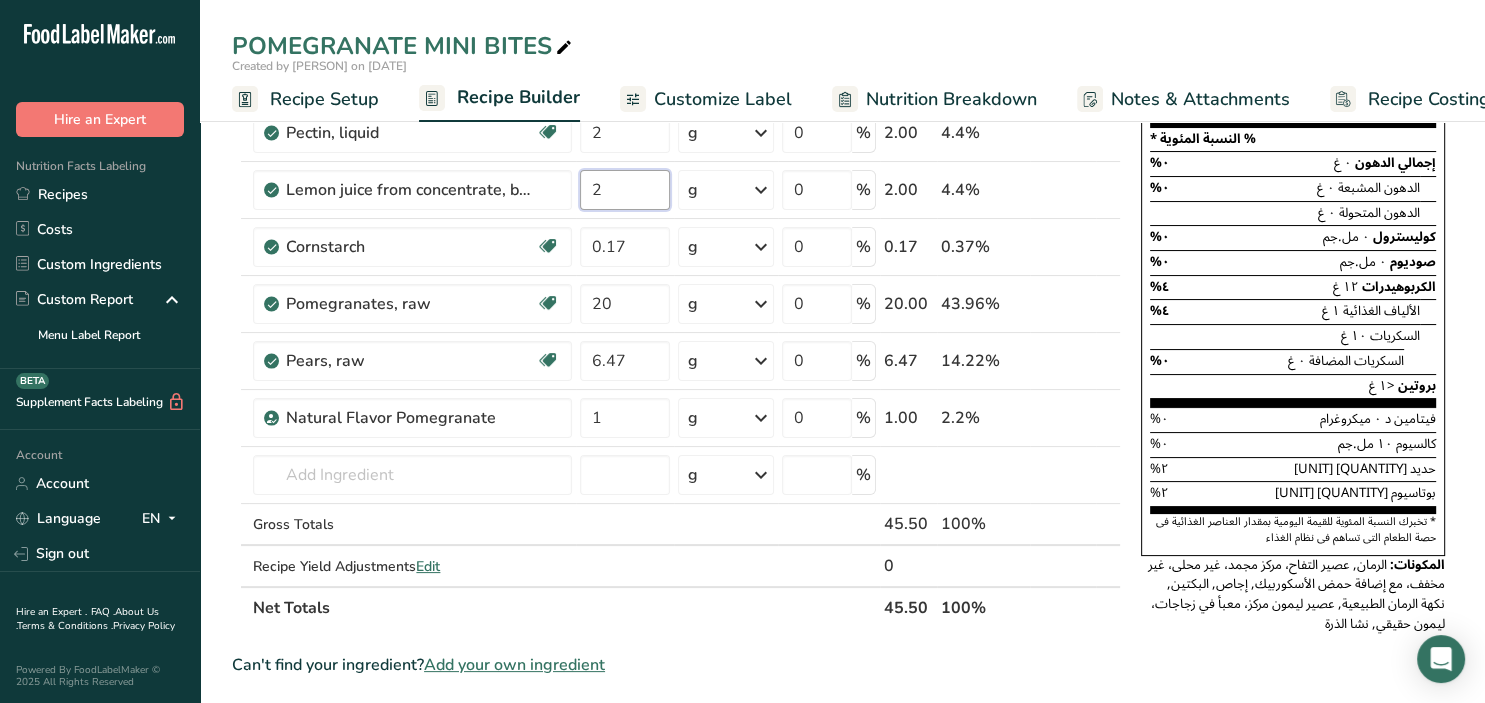 type on "2" 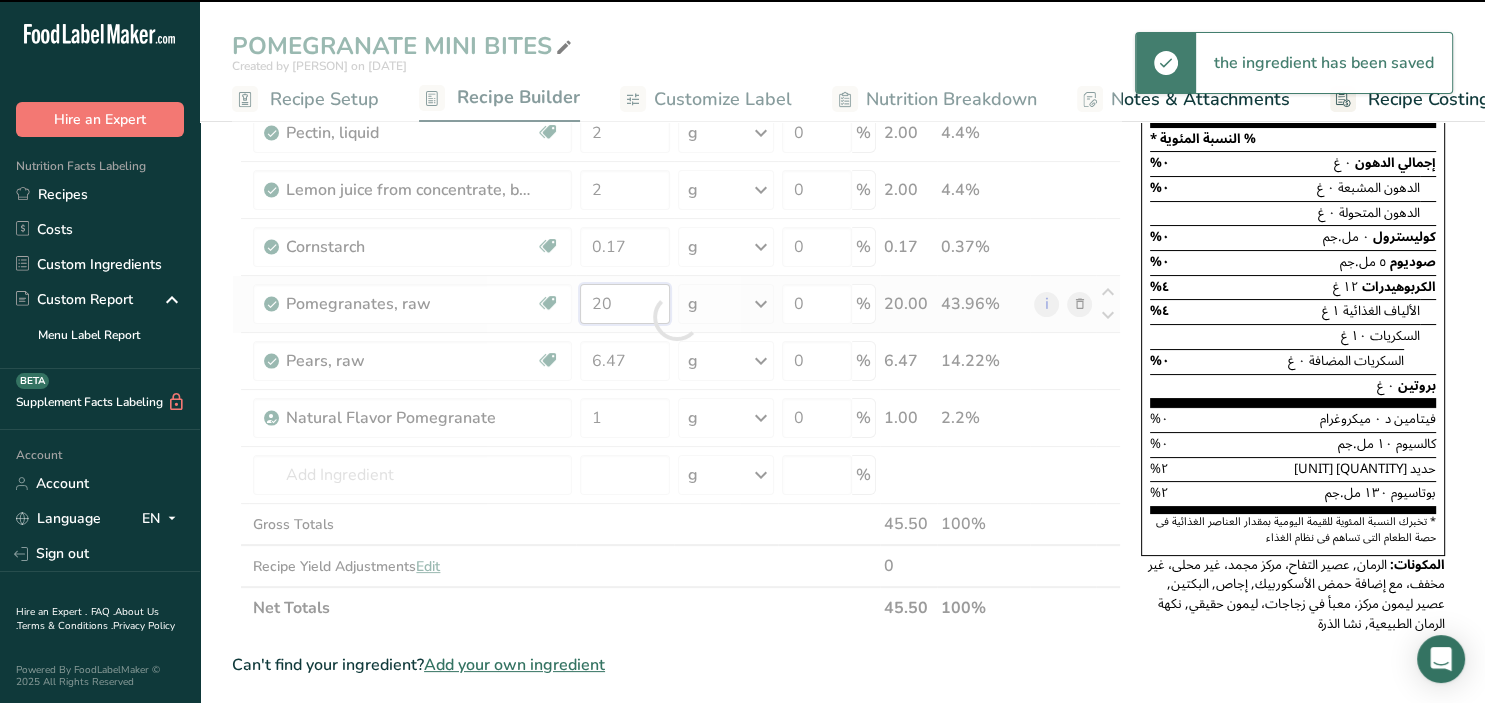 drag, startPoint x: 615, startPoint y: 307, endPoint x: 601, endPoint y: 300, distance: 15.652476 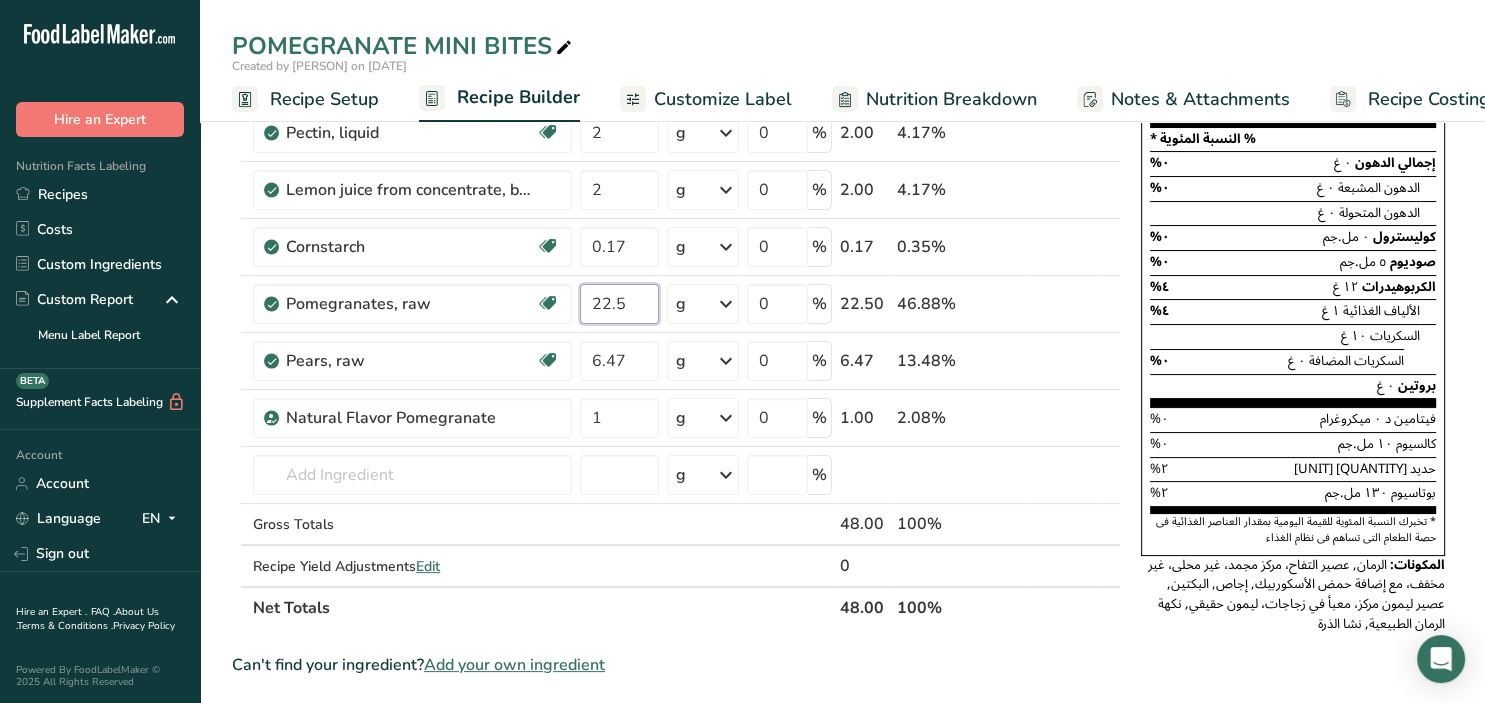 type on "22.5" 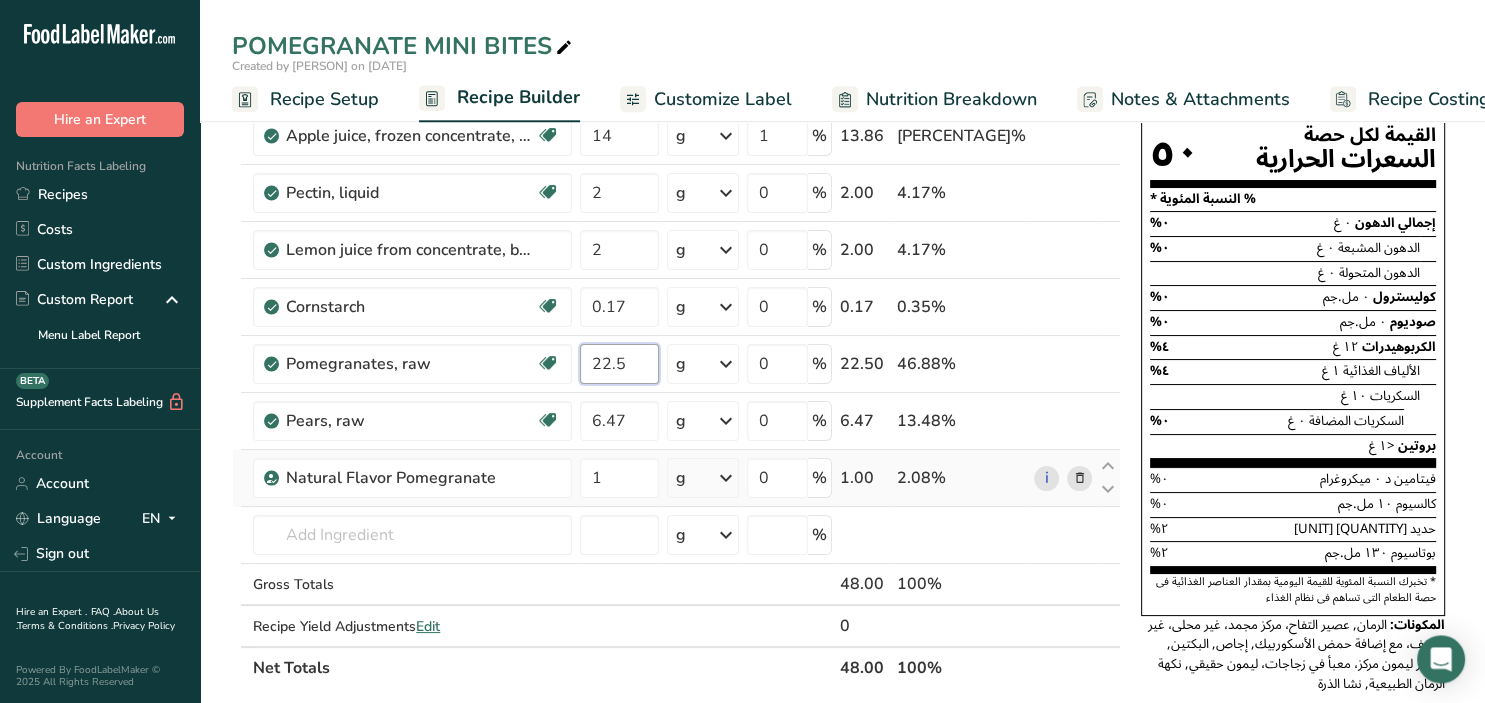 scroll, scrollTop: 105, scrollLeft: 0, axis: vertical 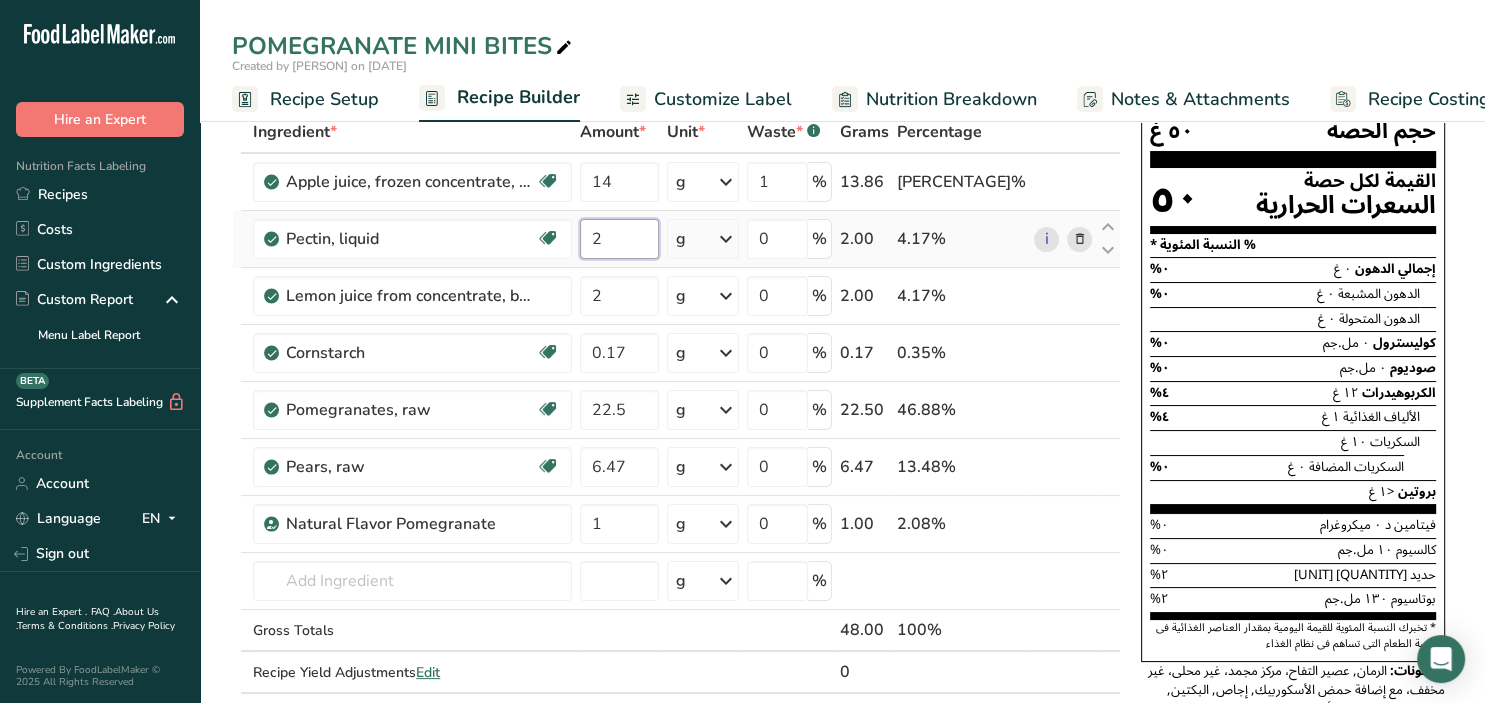 click on "2" at bounding box center [619, 239] 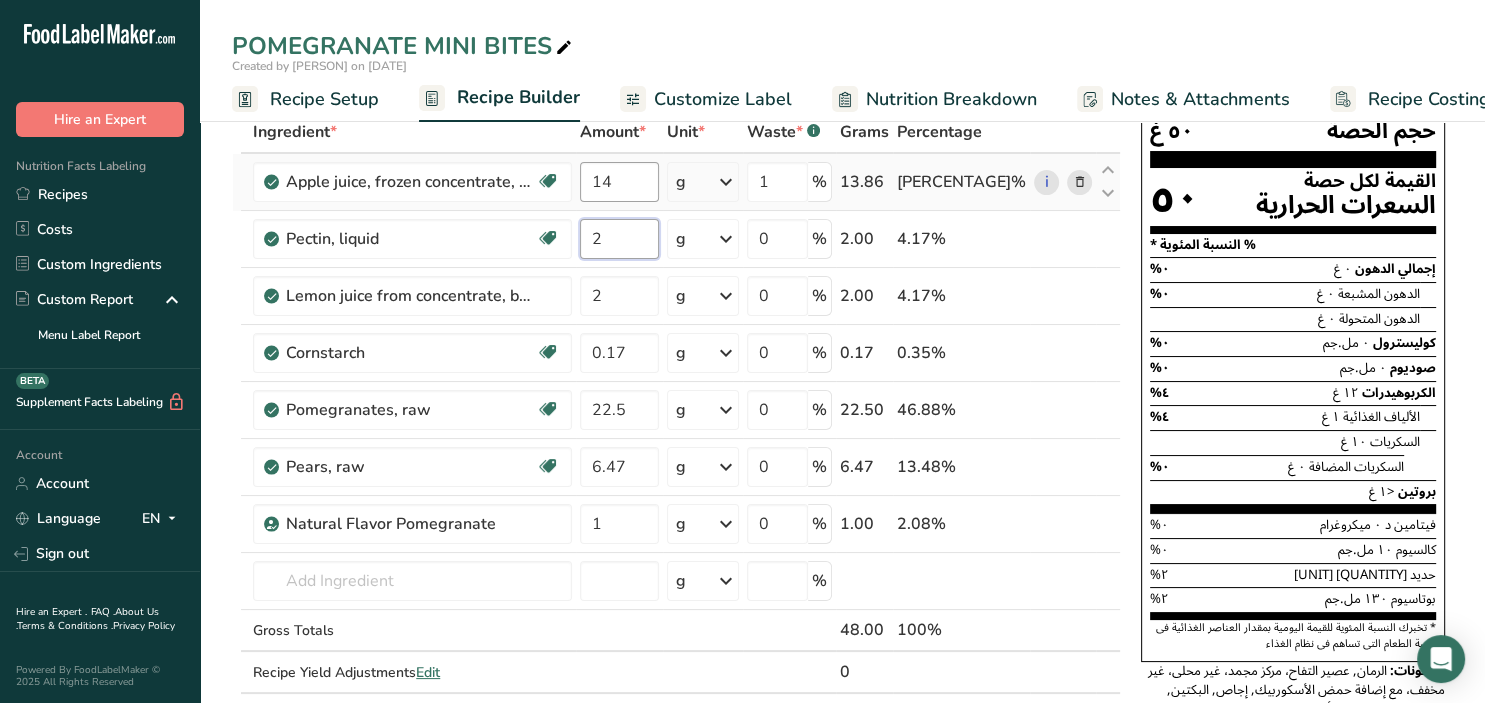 type on "2" 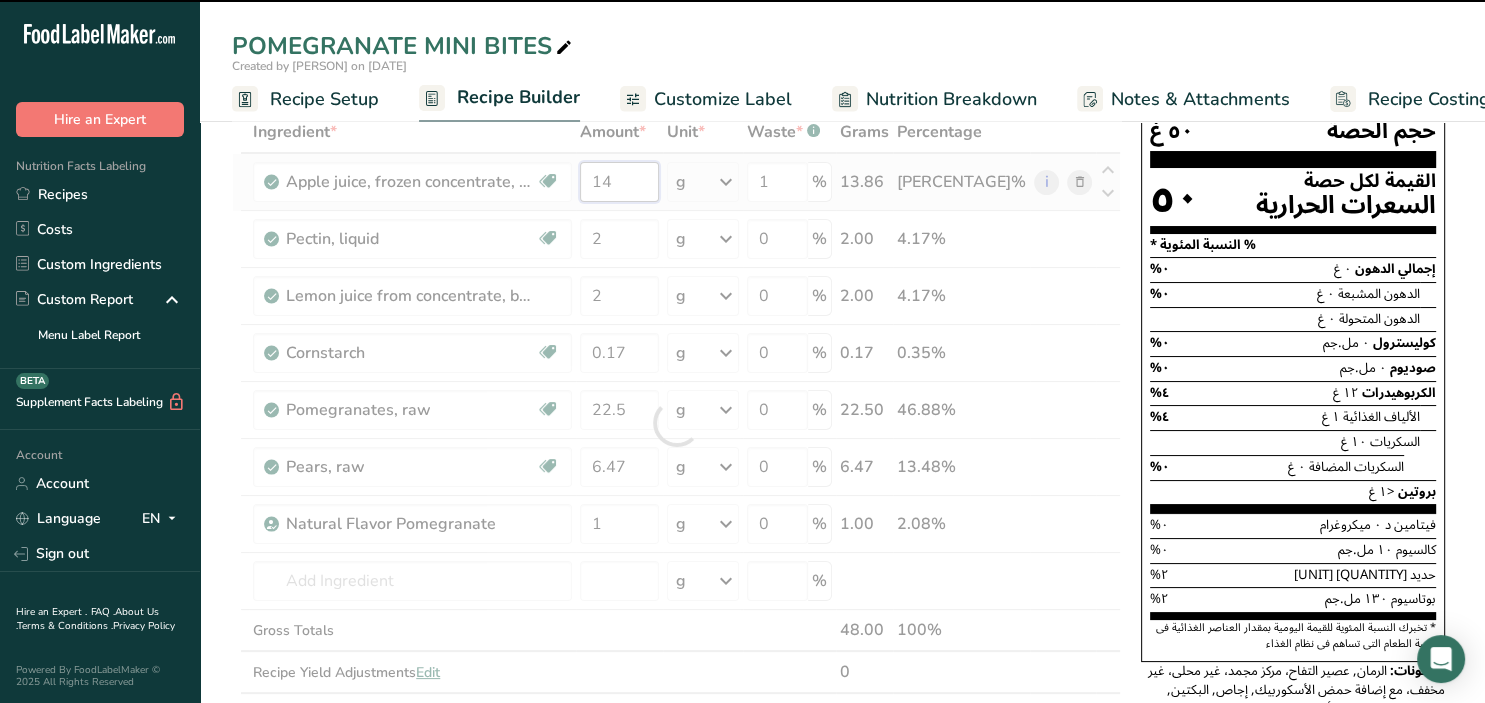 drag, startPoint x: 618, startPoint y: 185, endPoint x: 572, endPoint y: 174, distance: 47.296936 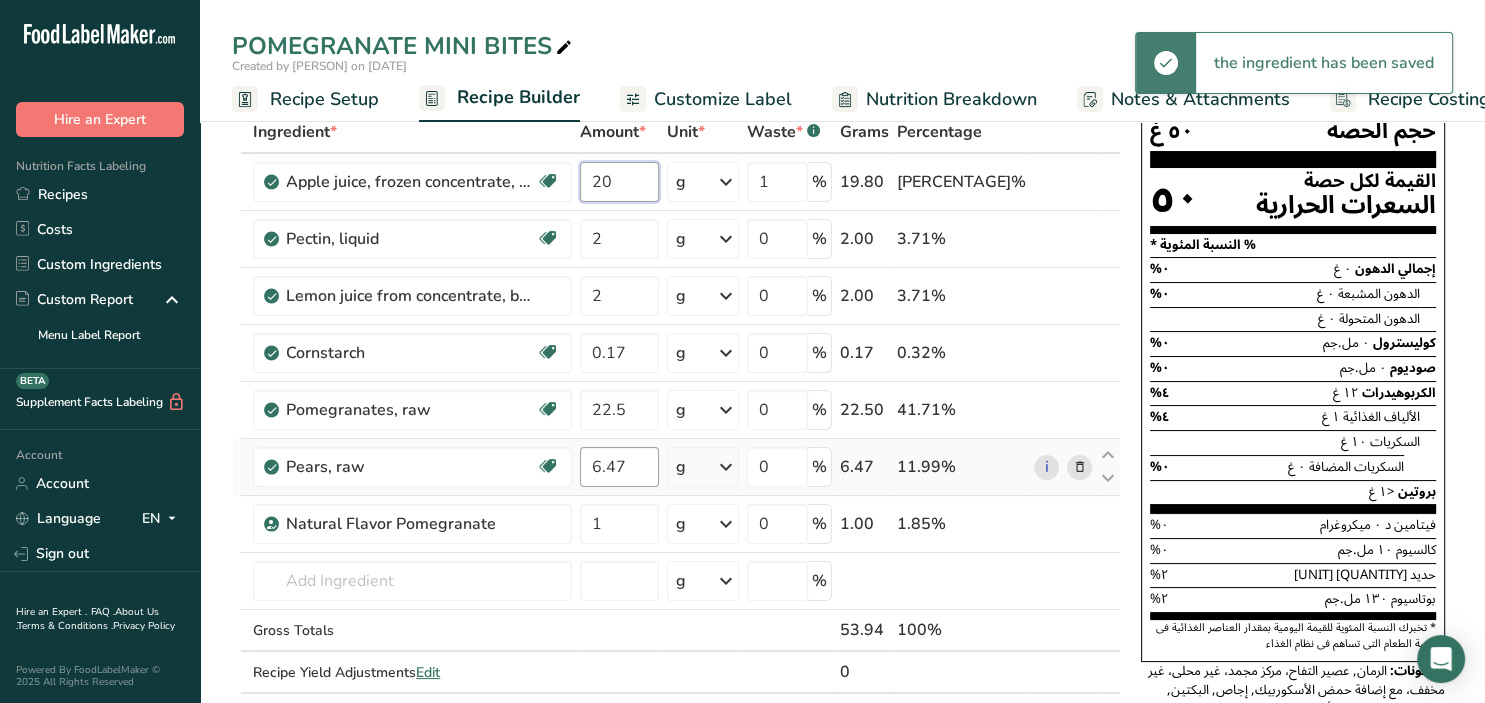 type on "20" 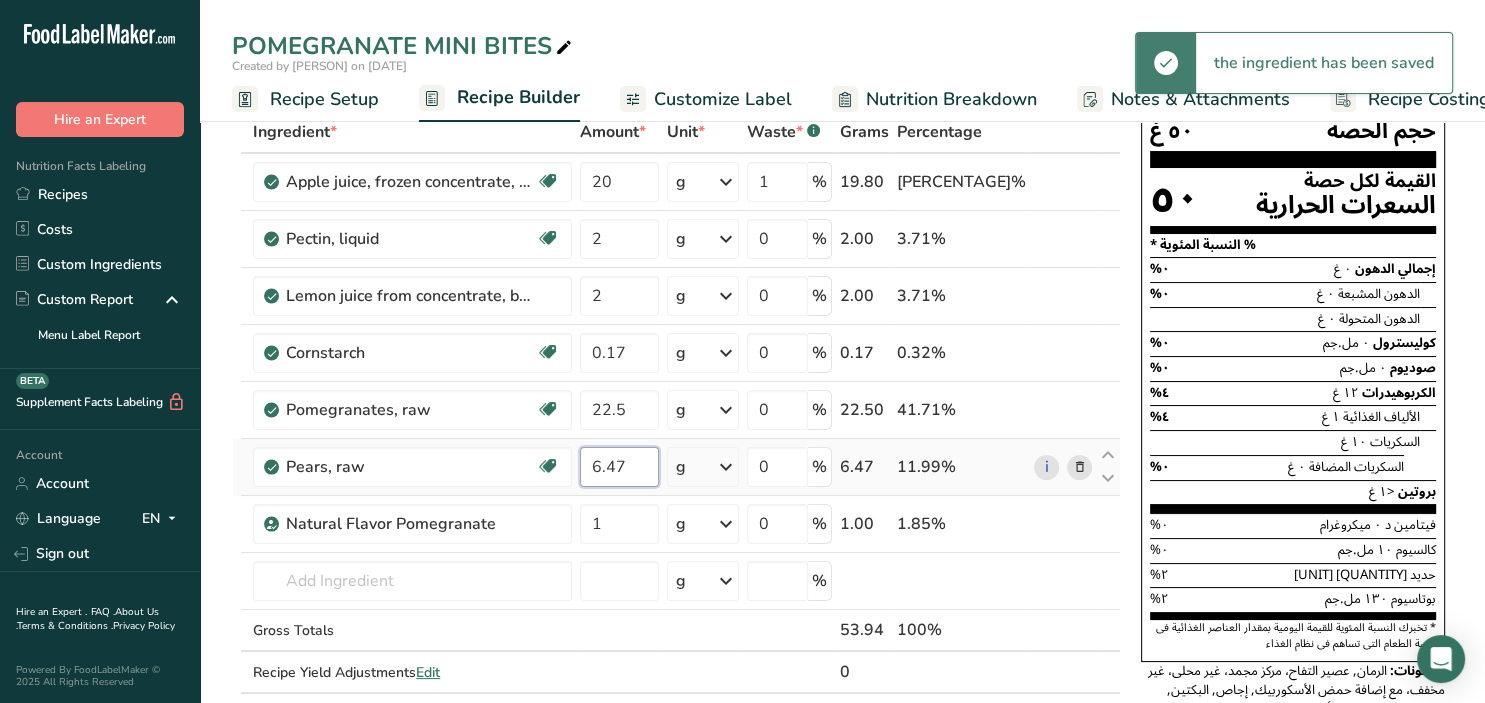 click on "6.47" at bounding box center [619, 467] 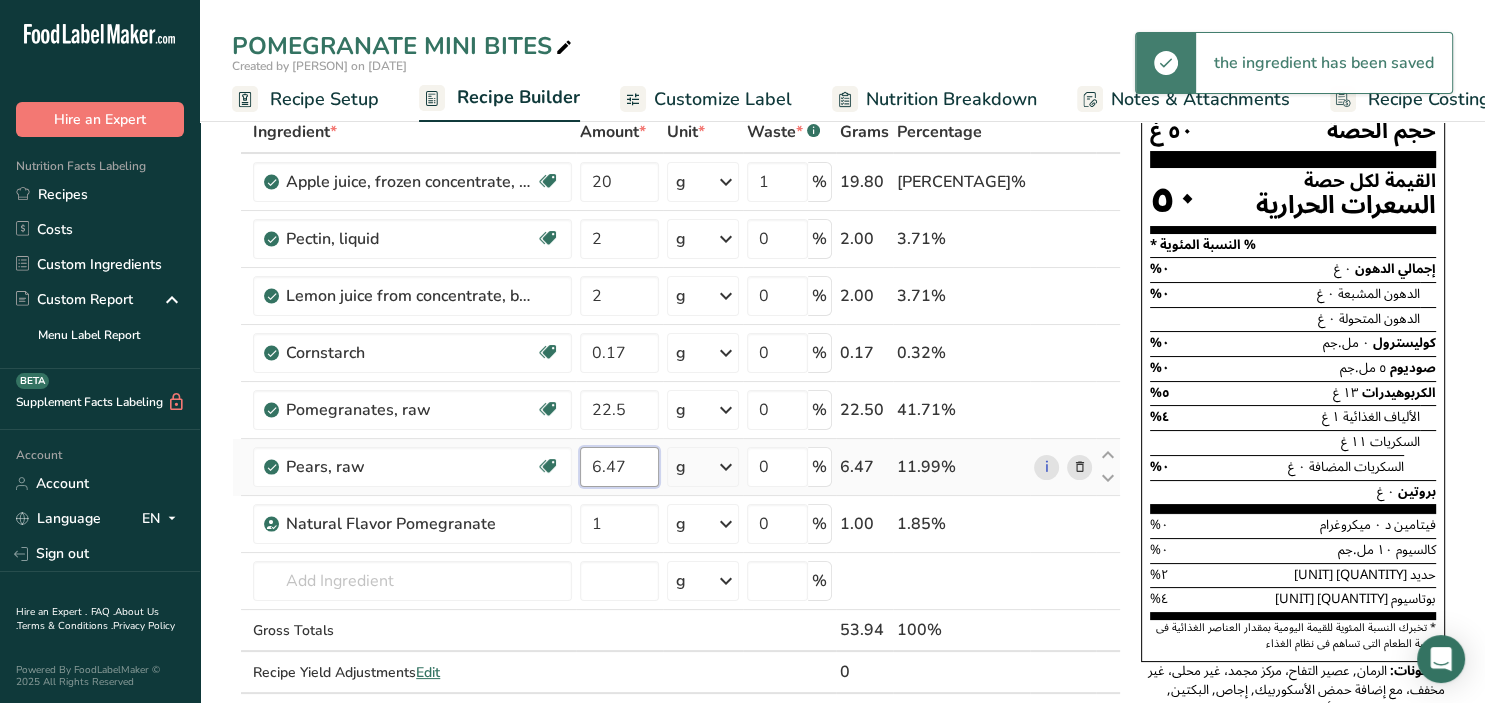 drag, startPoint x: 622, startPoint y: 456, endPoint x: 591, endPoint y: 456, distance: 31 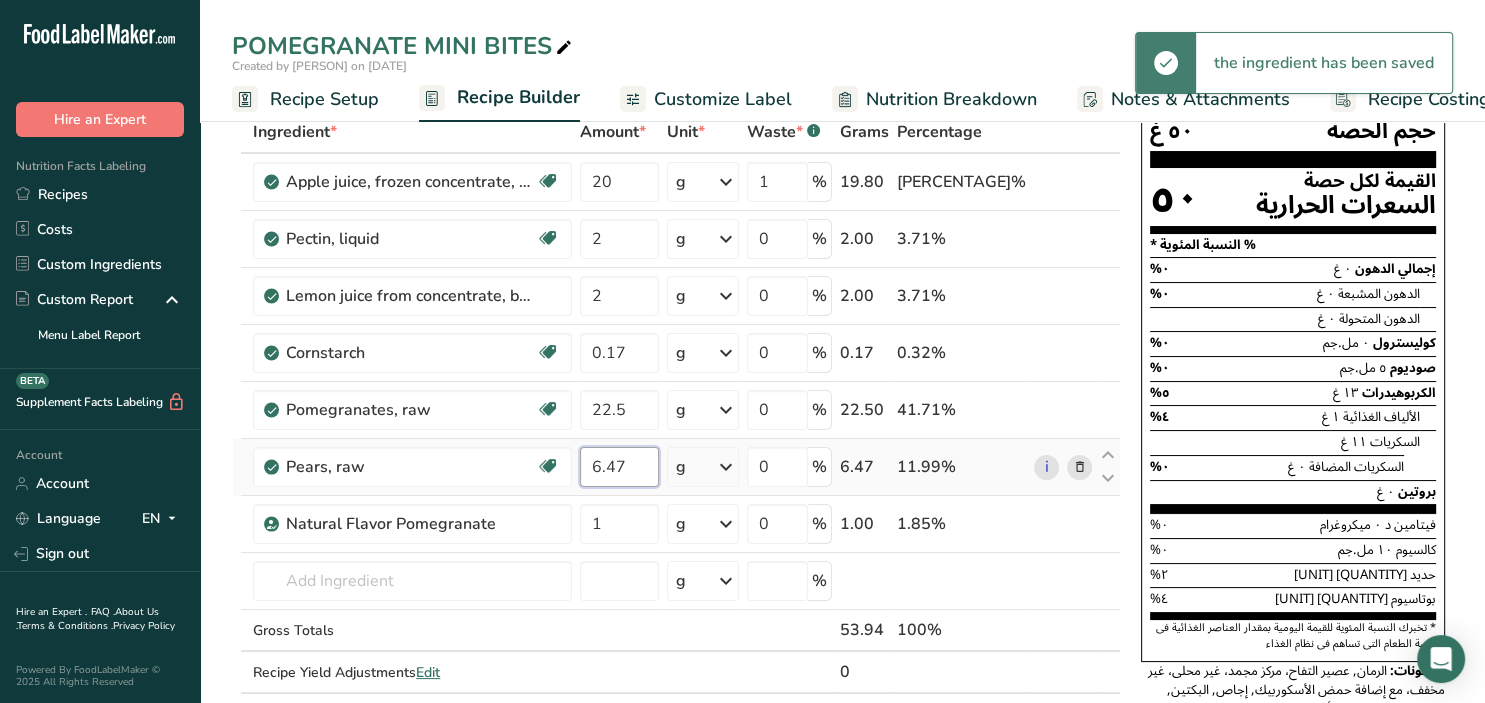 click on "6.47" at bounding box center [619, 467] 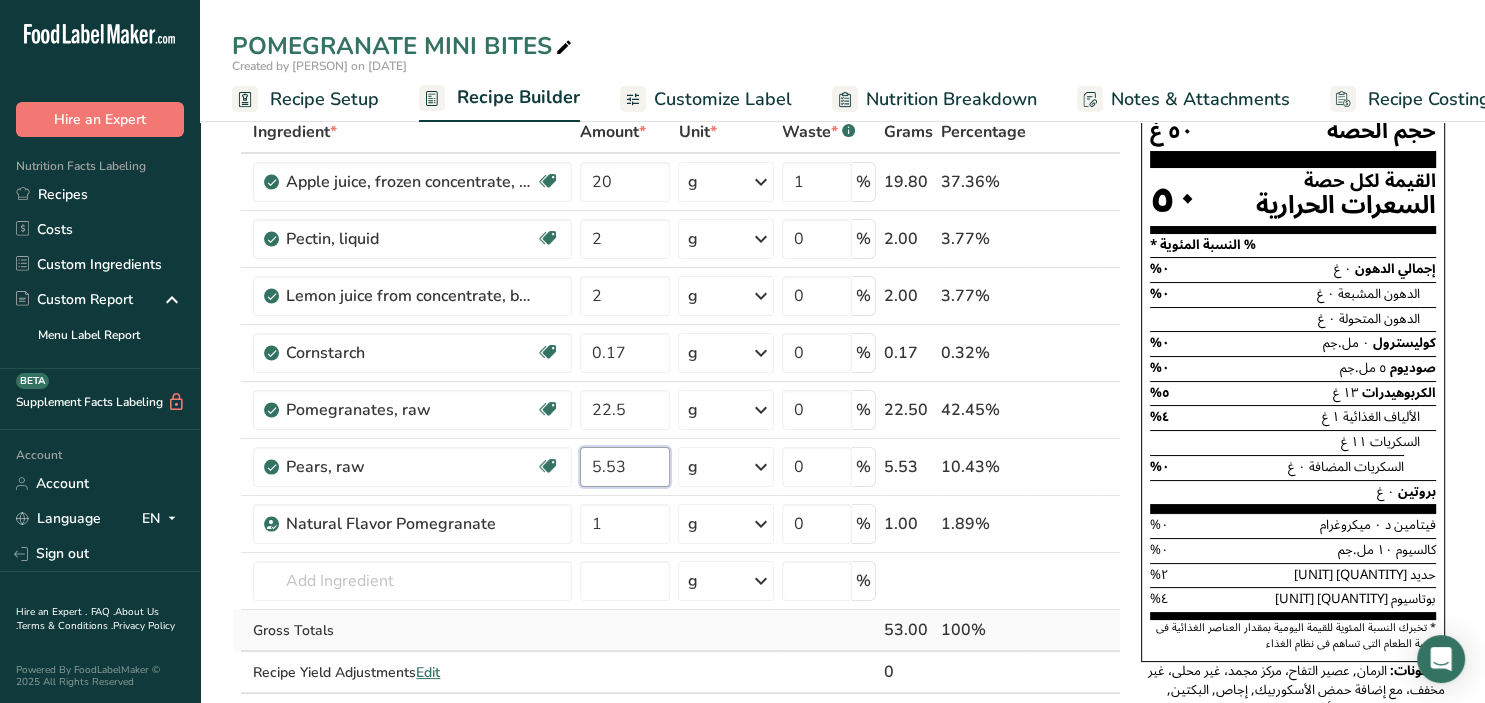 type on "5.53" 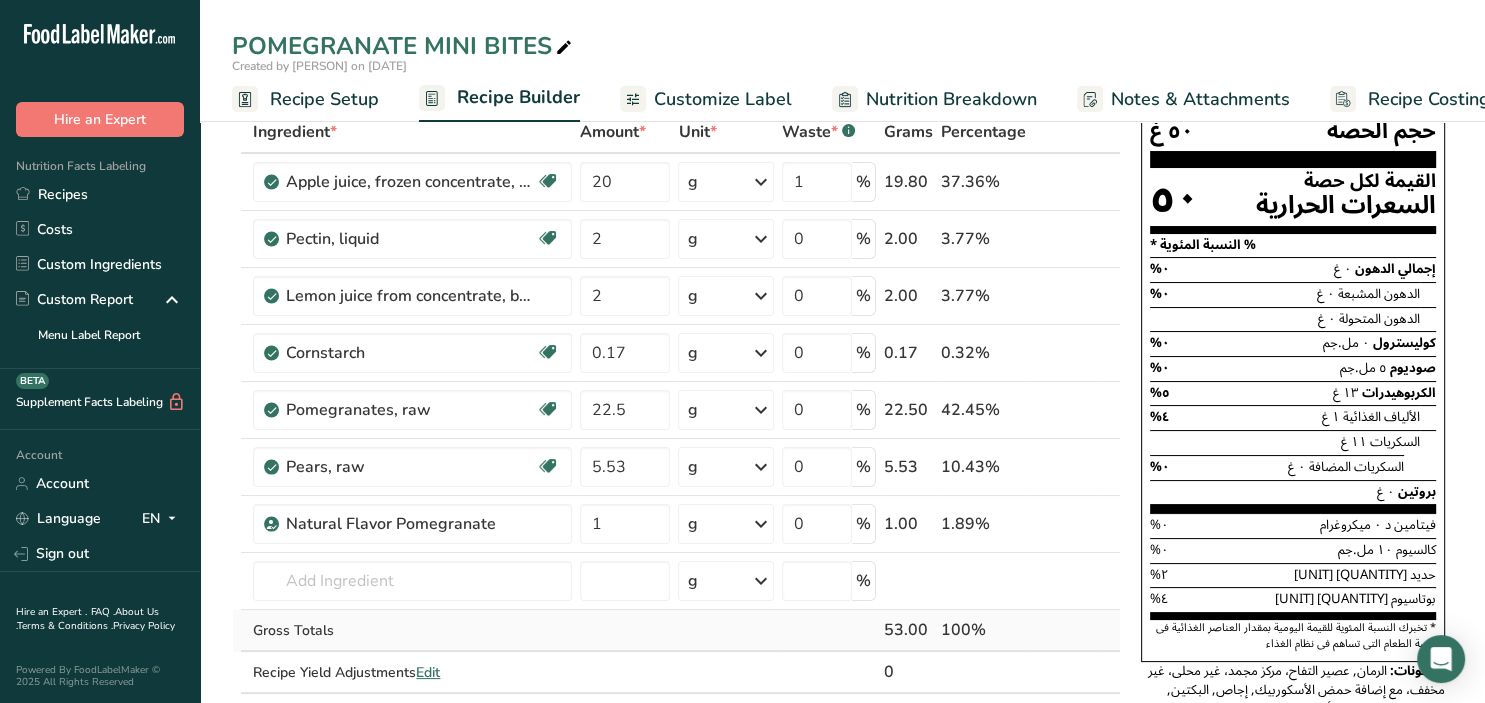 click on "Ingredient *
Amount *
Unit *
Waste *   .a-a{fill:#347362;}.b-a{fill:#fff;}          Grams
Percentage
Apple juice, frozen concentrate, unsweetened, undiluted, with added ascorbic acid
Dairy free
Gluten free
Vegan
Vegetarian
Soy free
20
g
Portions
1 can (6 fl oz)
Weight Units
g
kg
mg
See more
Volume Units
l
Volume units require a density conversion. If you know your ingredient's density enter it below. Otherwise, click on "RIA" our AI Regulatory bot - she will be able to help you
lb/ft3
g/cm3
Confirm
mL" at bounding box center (676, 423) 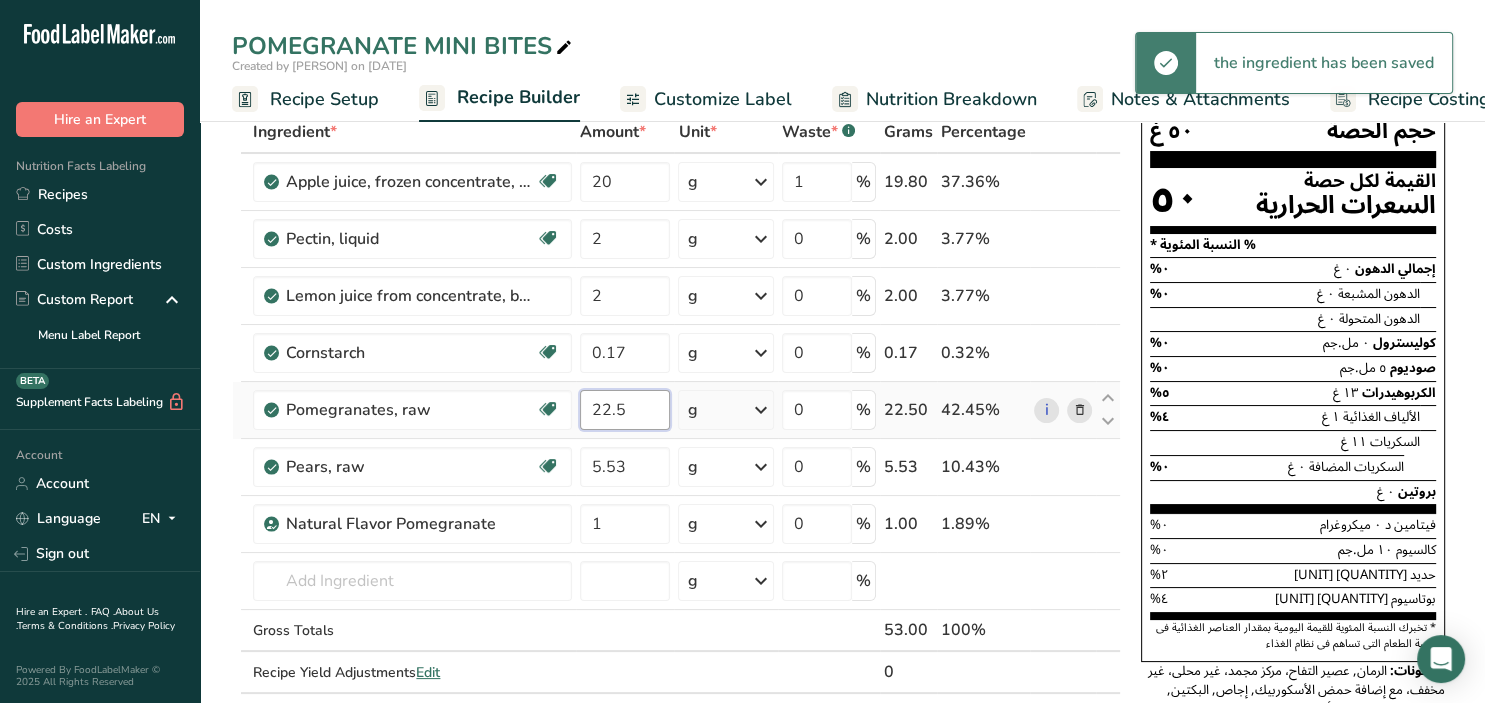 drag, startPoint x: 632, startPoint y: 410, endPoint x: 573, endPoint y: 410, distance: 59 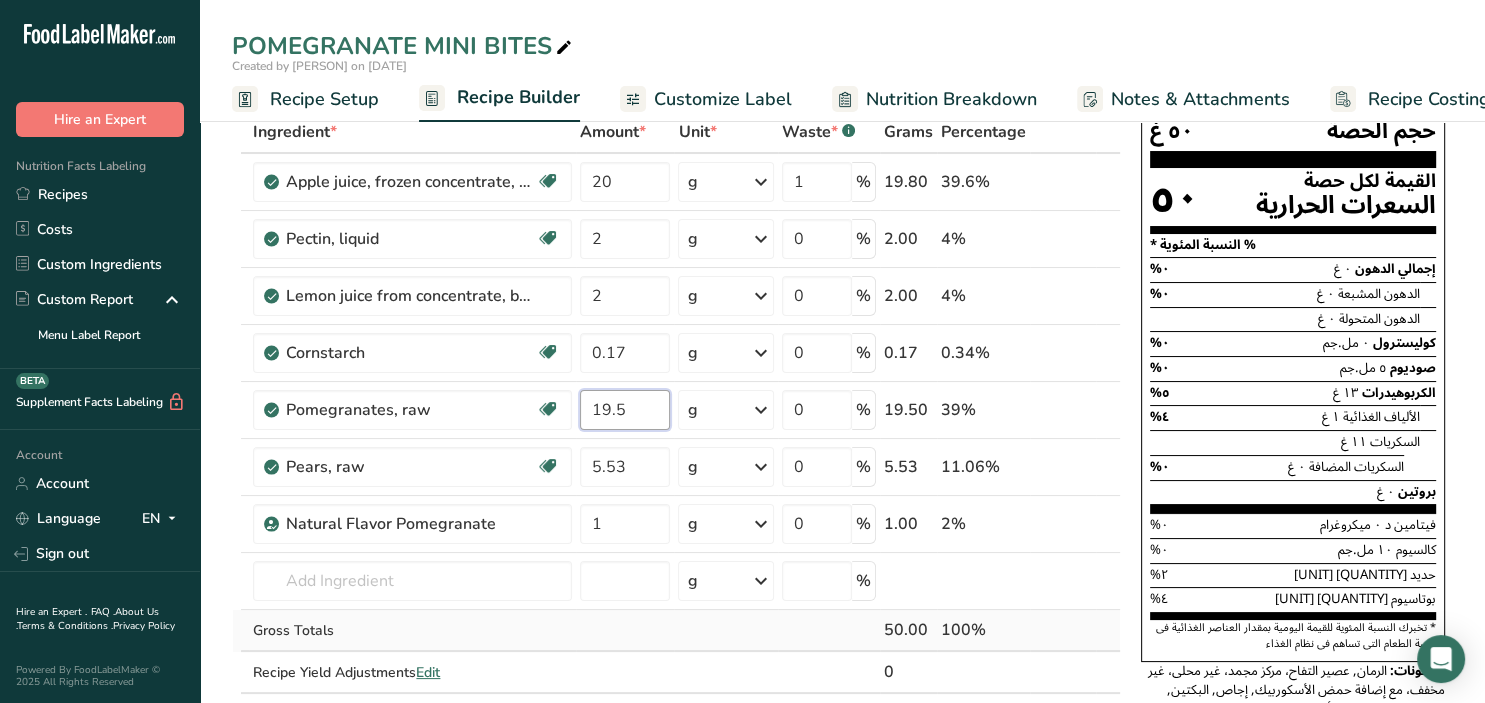 type on "19.5" 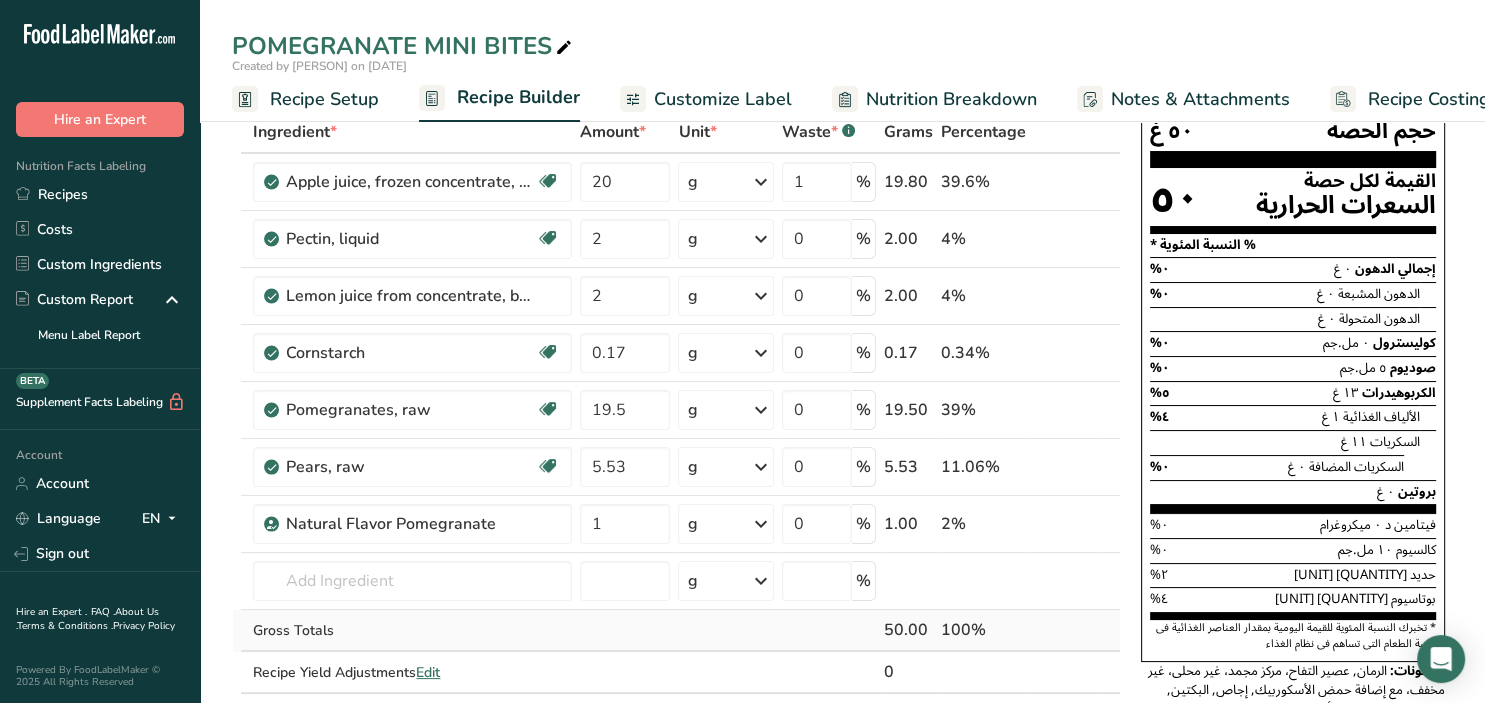 click on "Ingredient *
Amount *
Unit *
Waste *   .a-a{fill:#347362;}.b-a{fill:#fff;}          Grams
Percentage
Apple juice, frozen concentrate, unsweetened, undiluted, with added ascorbic acid
Dairy free
Gluten free
Vegan
Vegetarian
Soy free
20
g
Portions
1 can (6 fl oz)
Weight Units
g
kg
mg
See more
Volume Units
l
Volume units require a density conversion. If you know your ingredient's density enter it below. Otherwise, click on "RIA" our AI Regulatory bot - she will be able to help you
lb/ft3
g/cm3
Confirm
mL" at bounding box center (676, 423) 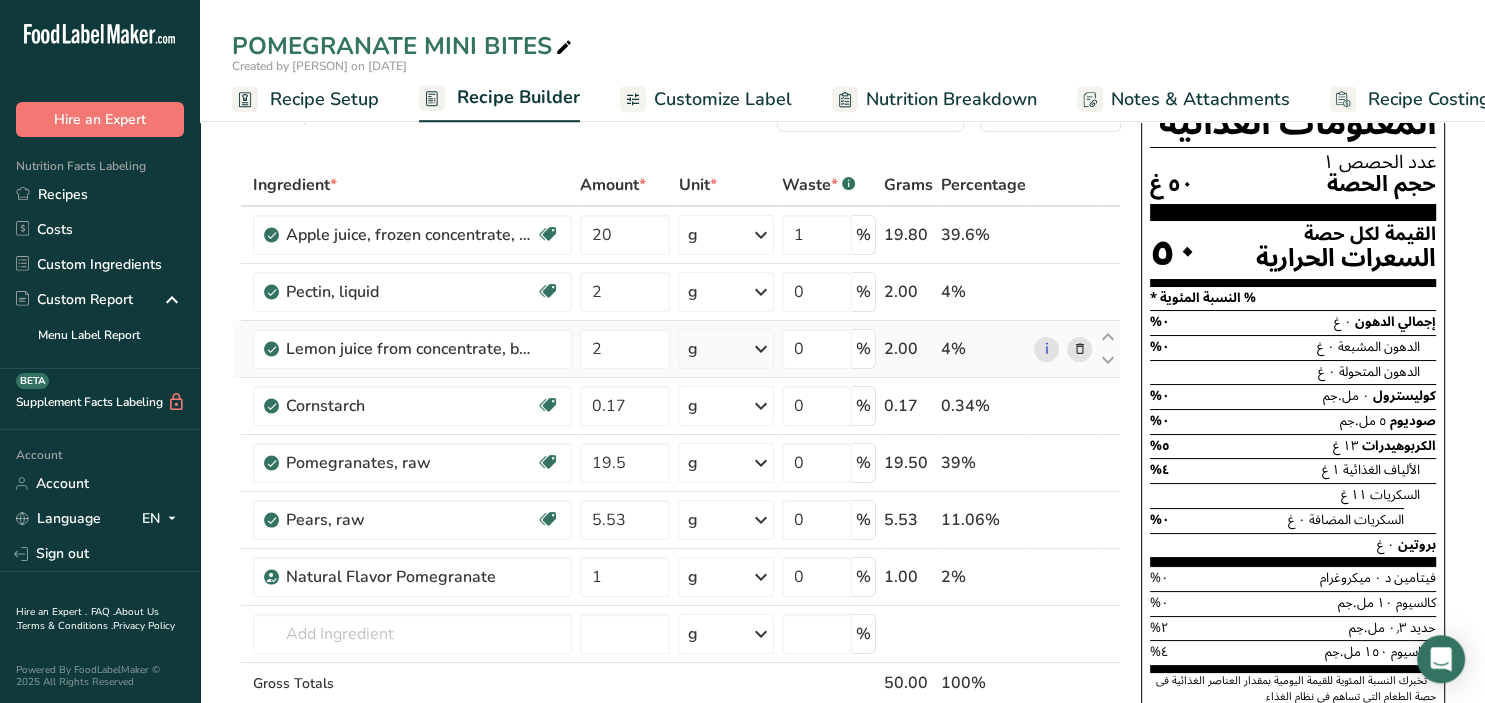 scroll, scrollTop: 0, scrollLeft: 0, axis: both 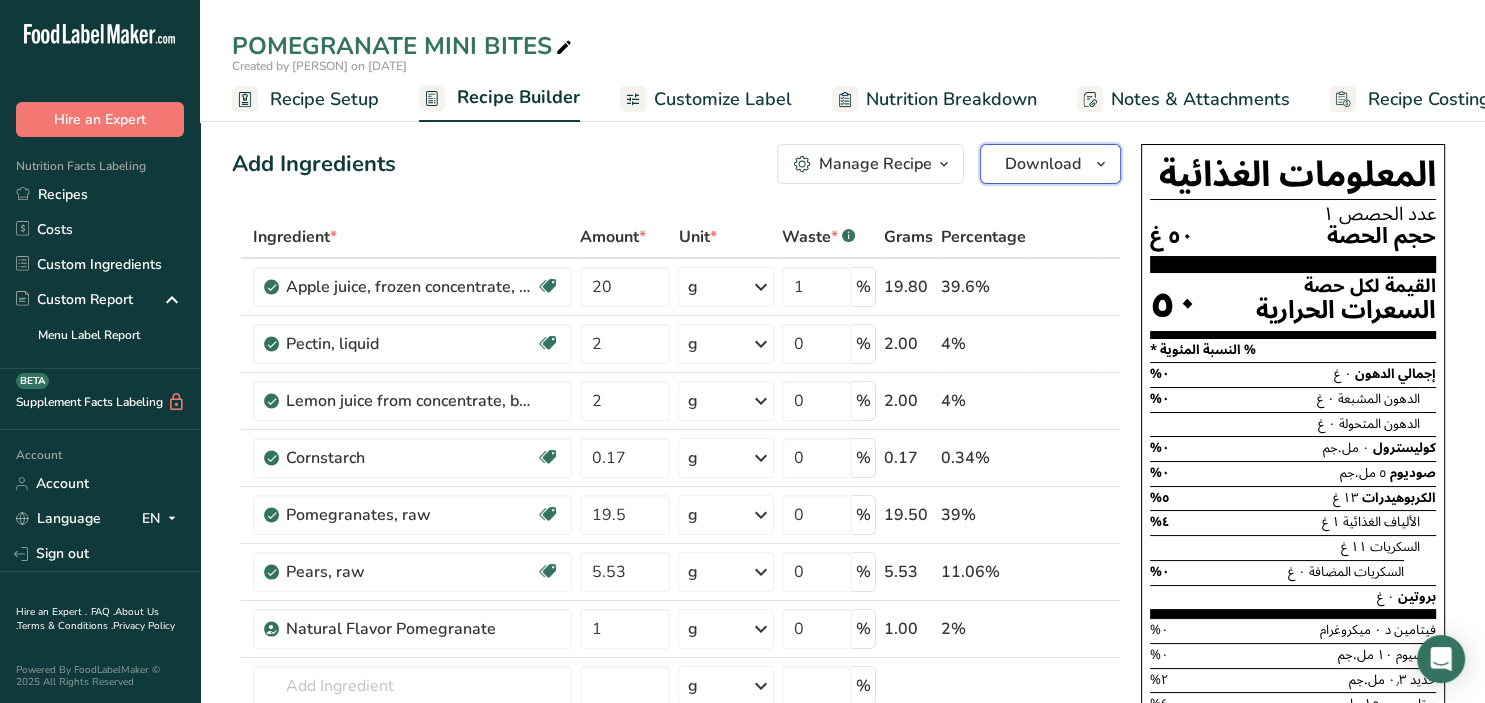 click at bounding box center (1101, 164) 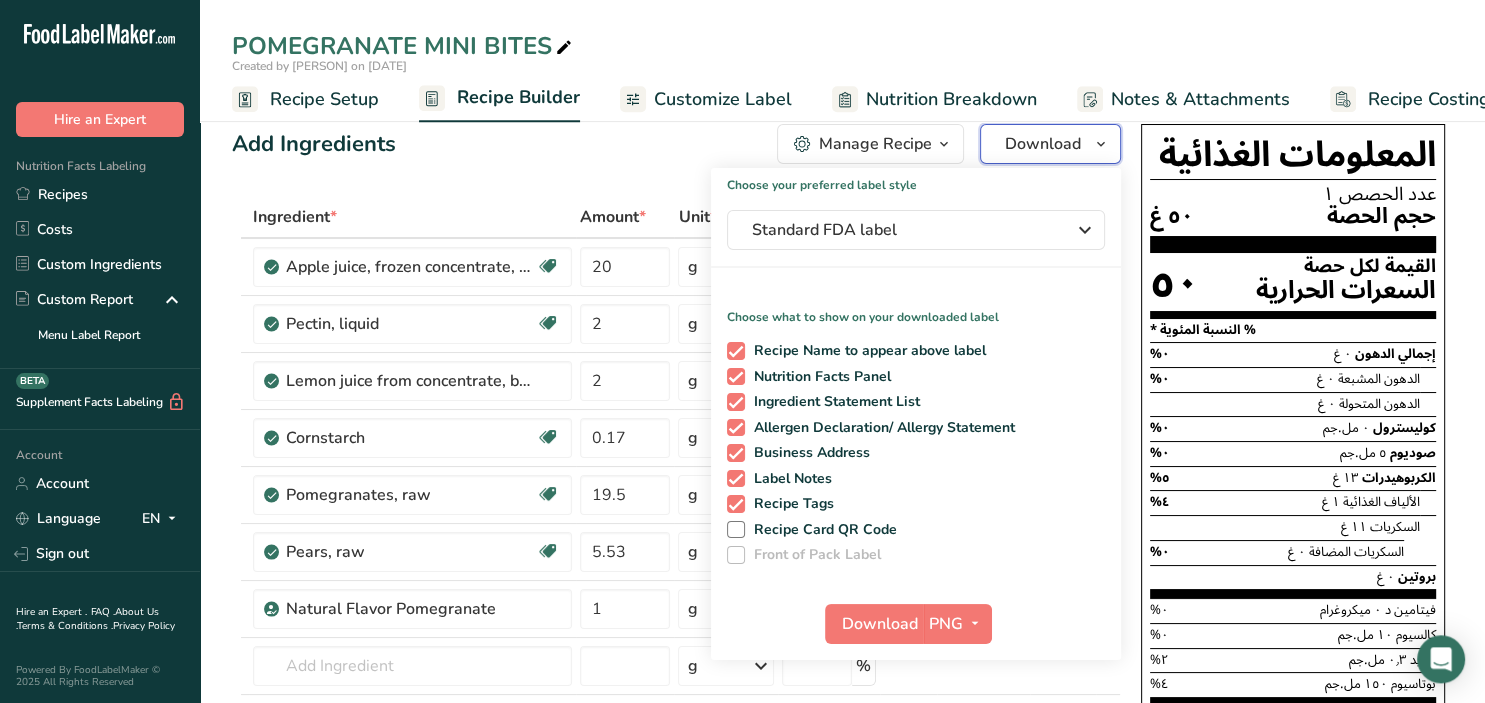 scroll, scrollTop: 0, scrollLeft: 0, axis: both 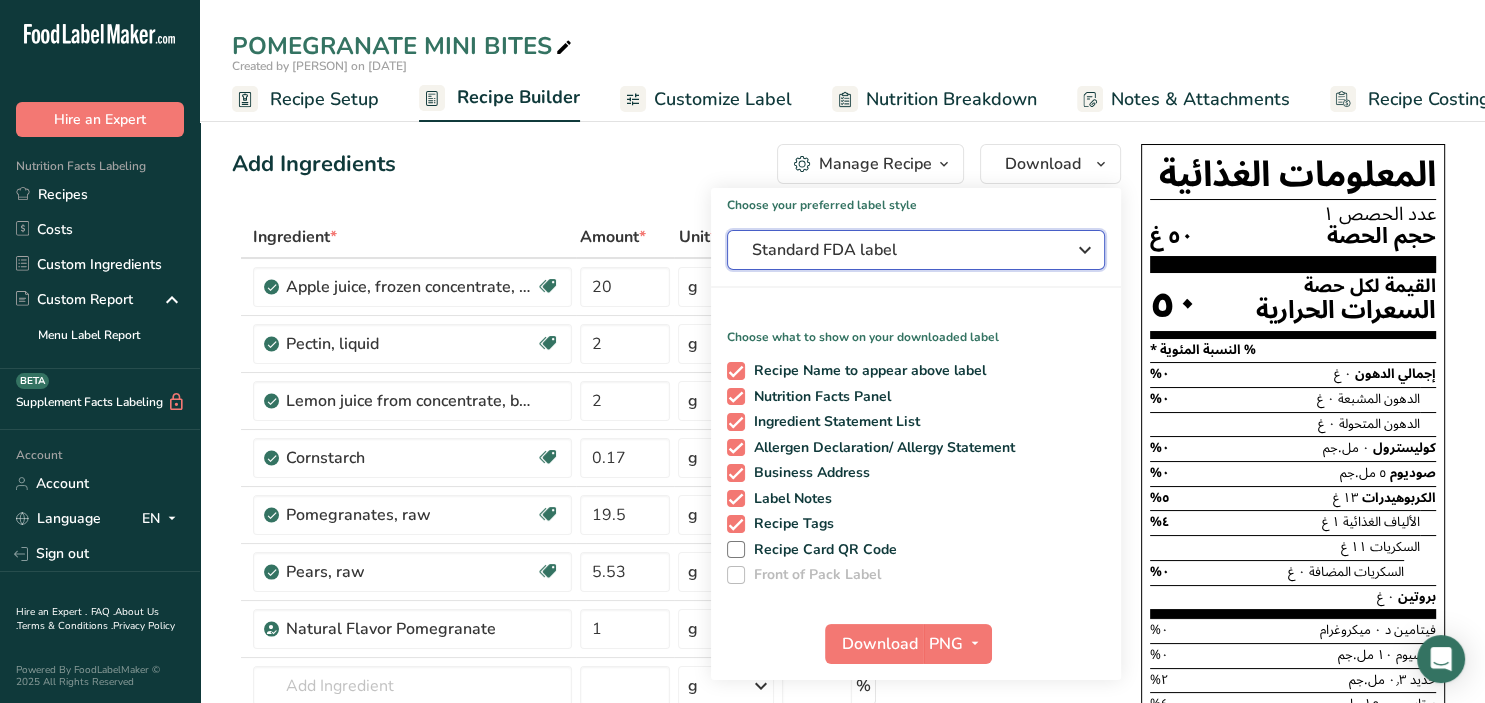 click at bounding box center (1085, 250) 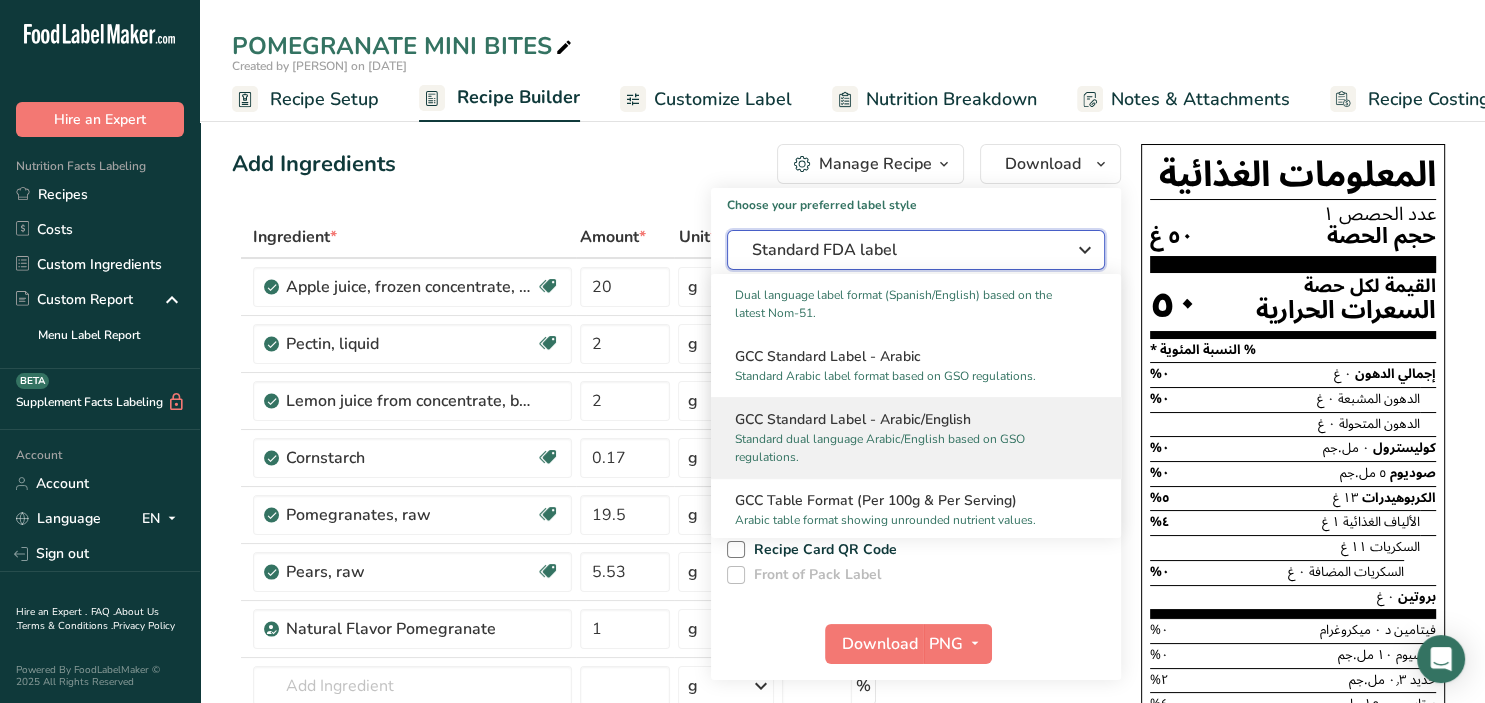 scroll, scrollTop: 1296, scrollLeft: 0, axis: vertical 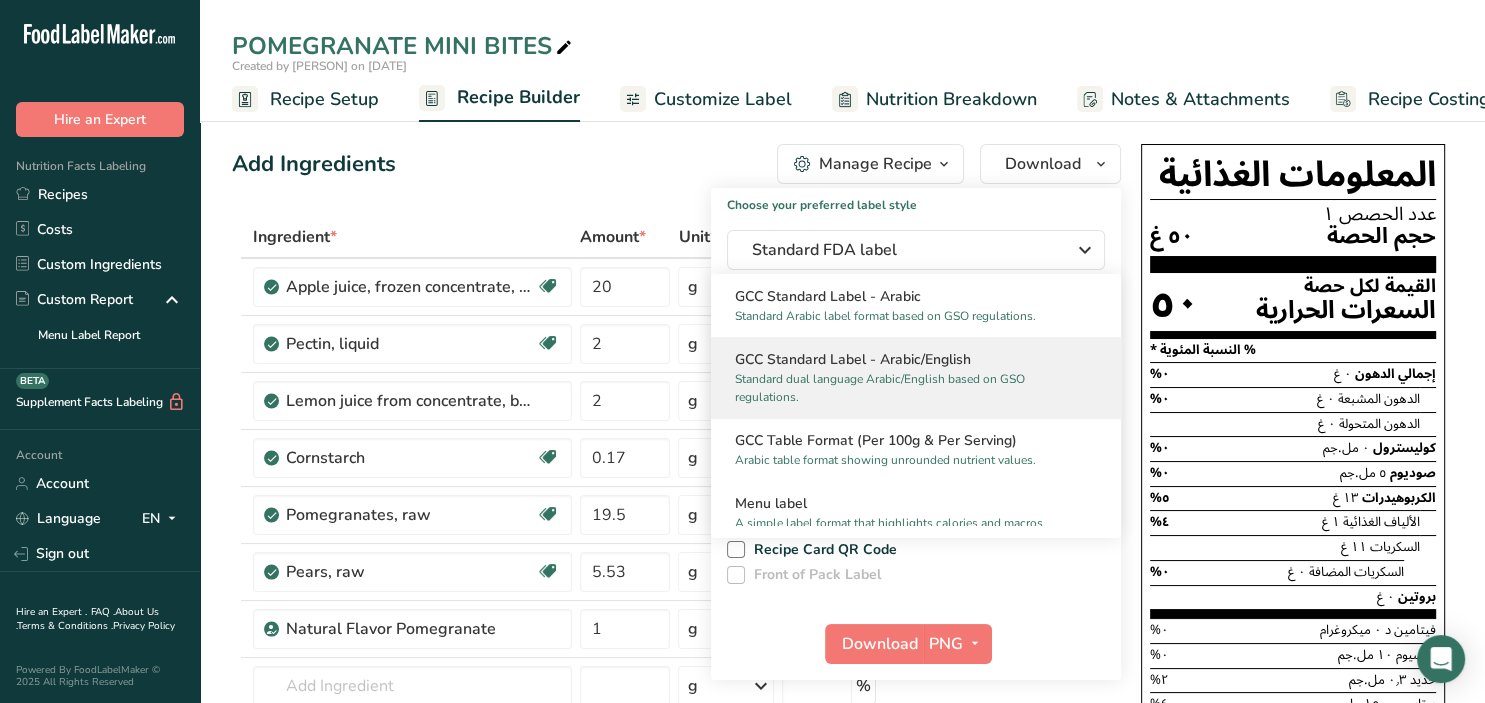 click on "GCC Standard Label - Arabic/English" at bounding box center [916, 359] 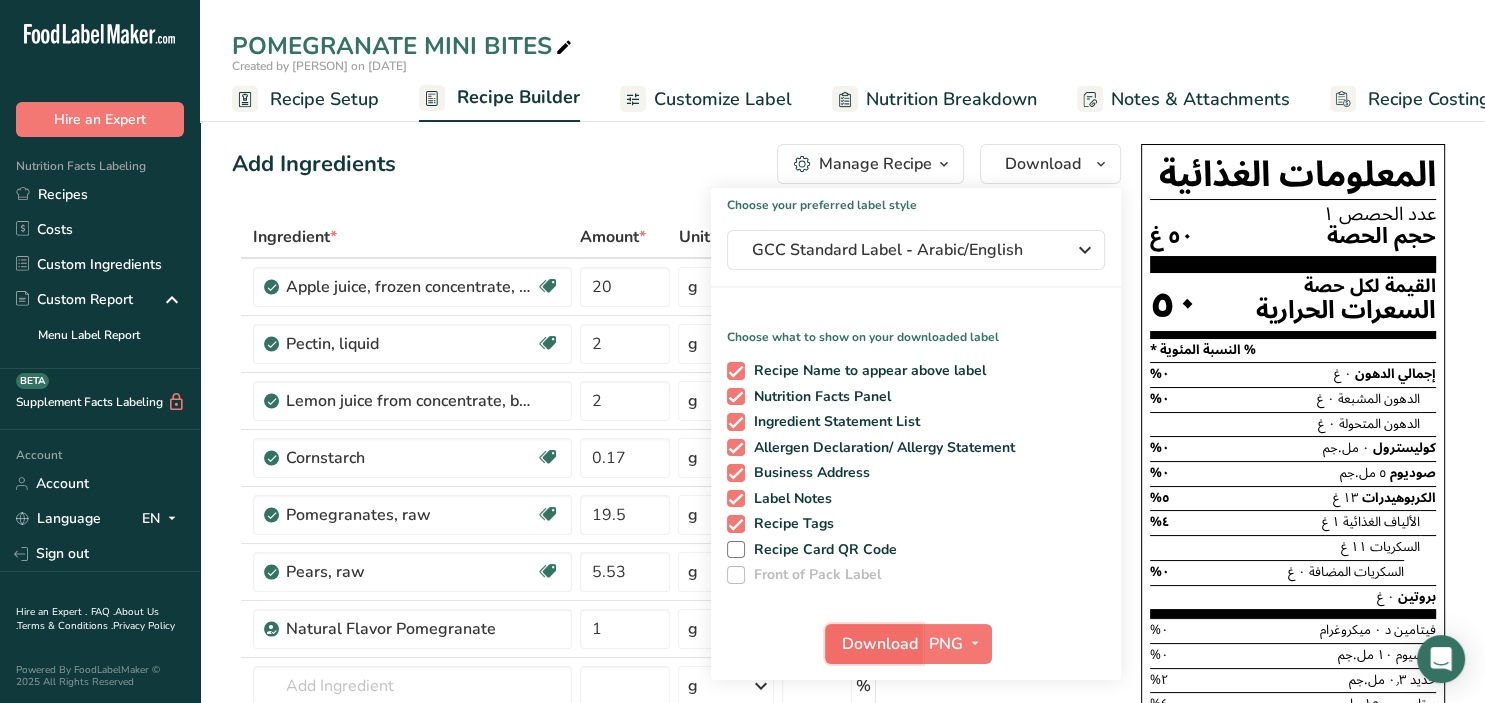 click on "Download" at bounding box center (880, 644) 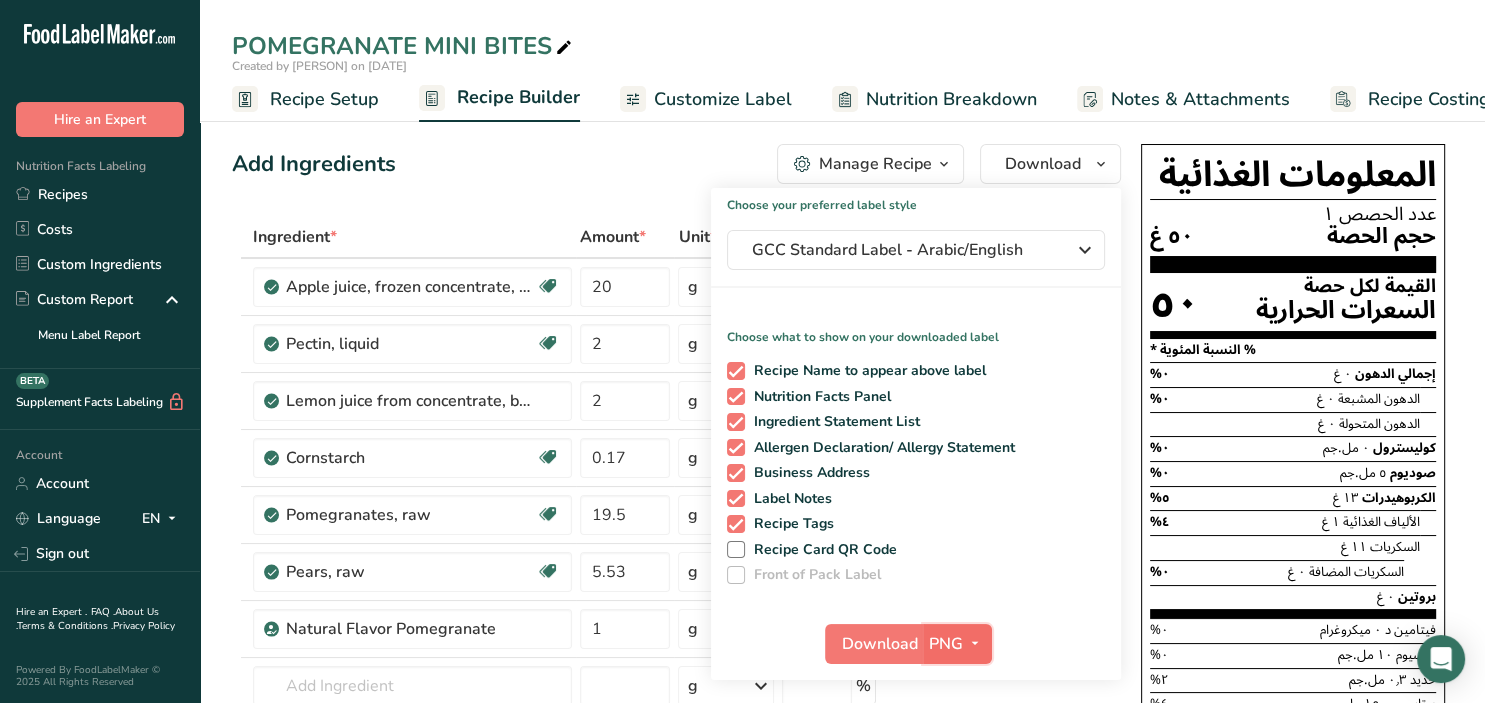 click at bounding box center (975, 643) 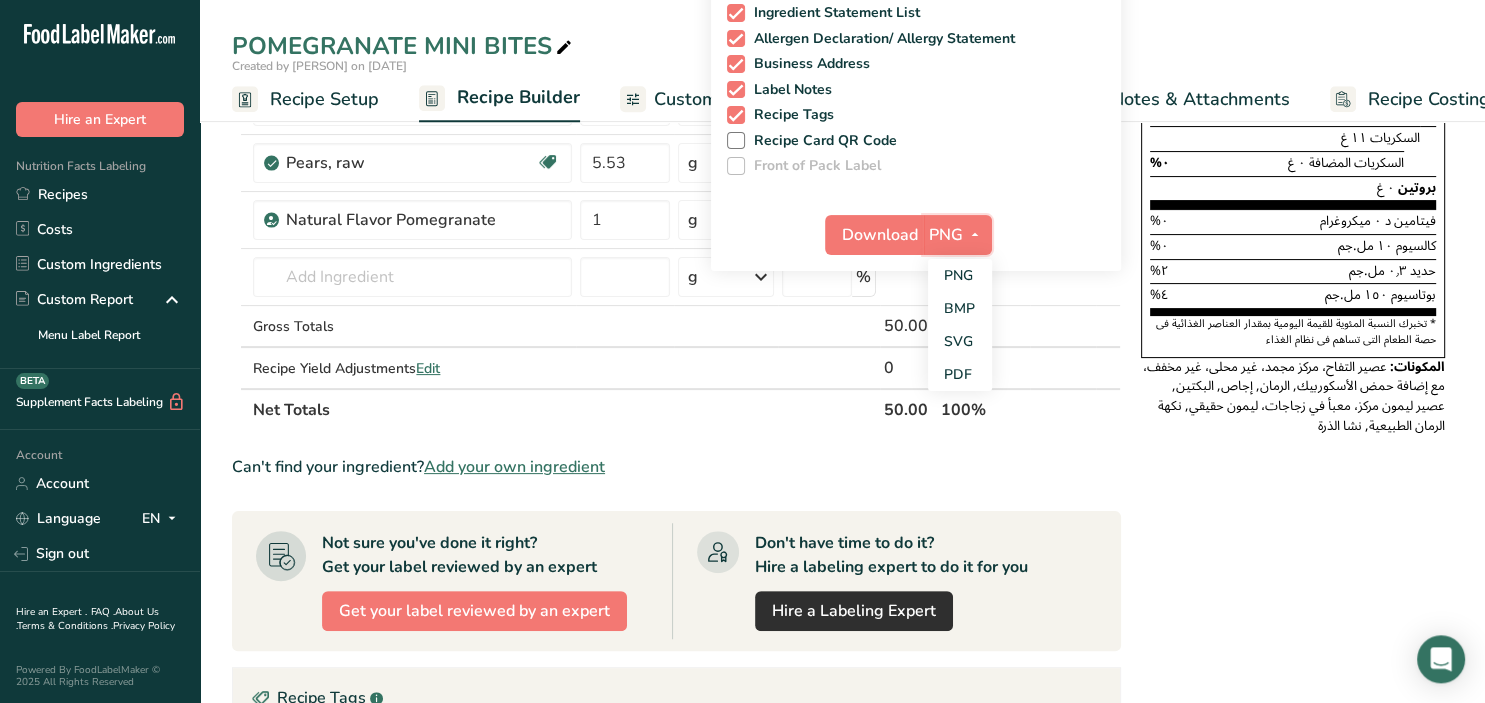scroll, scrollTop: 422, scrollLeft: 0, axis: vertical 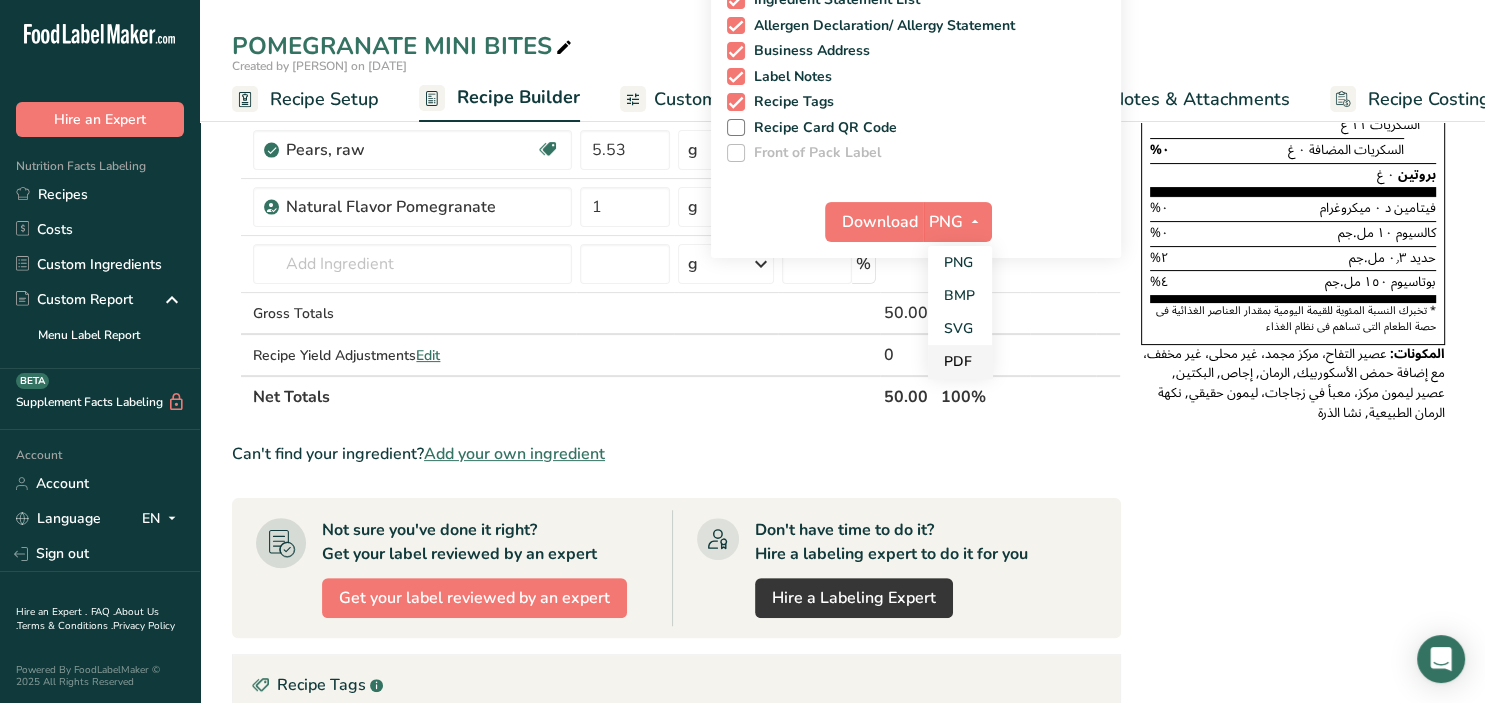 click on "PDF" at bounding box center (960, 361) 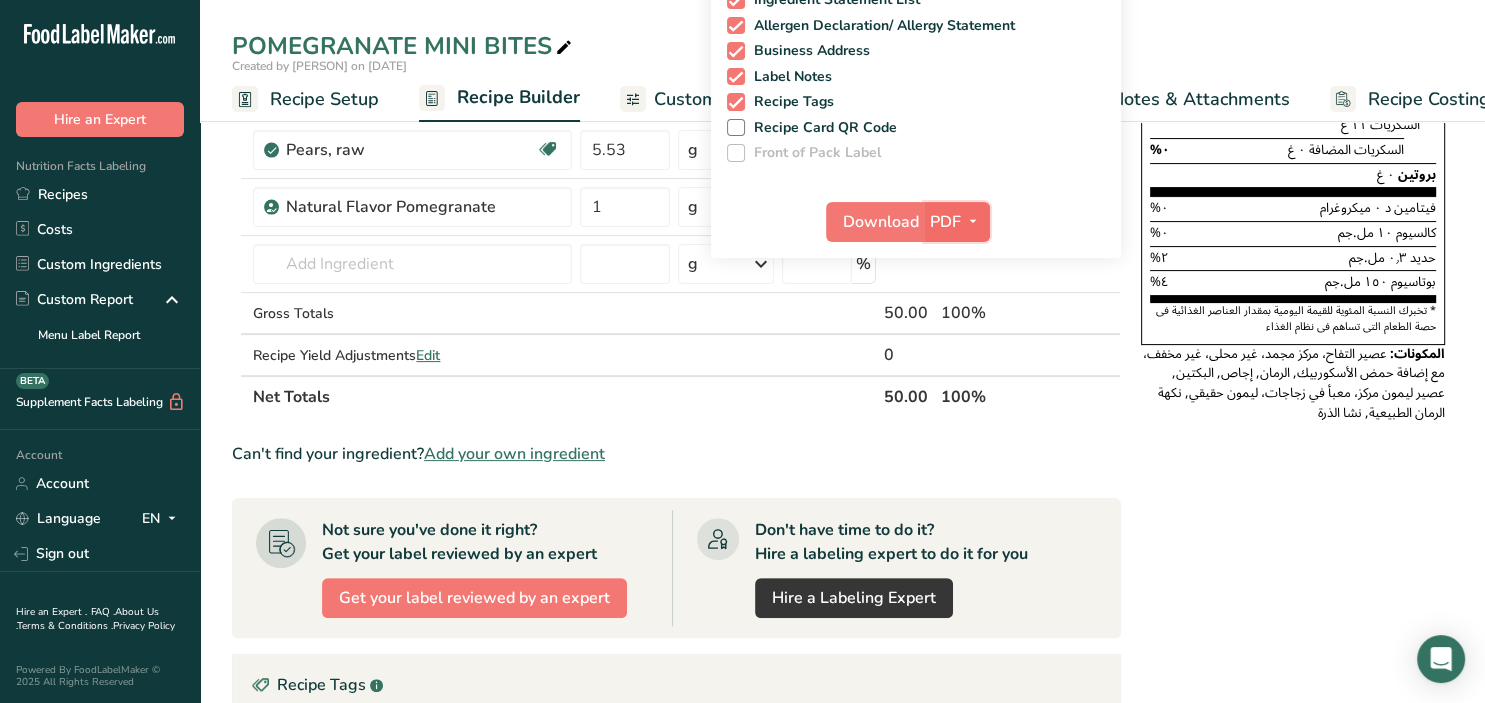 click on "PDF" at bounding box center [945, 222] 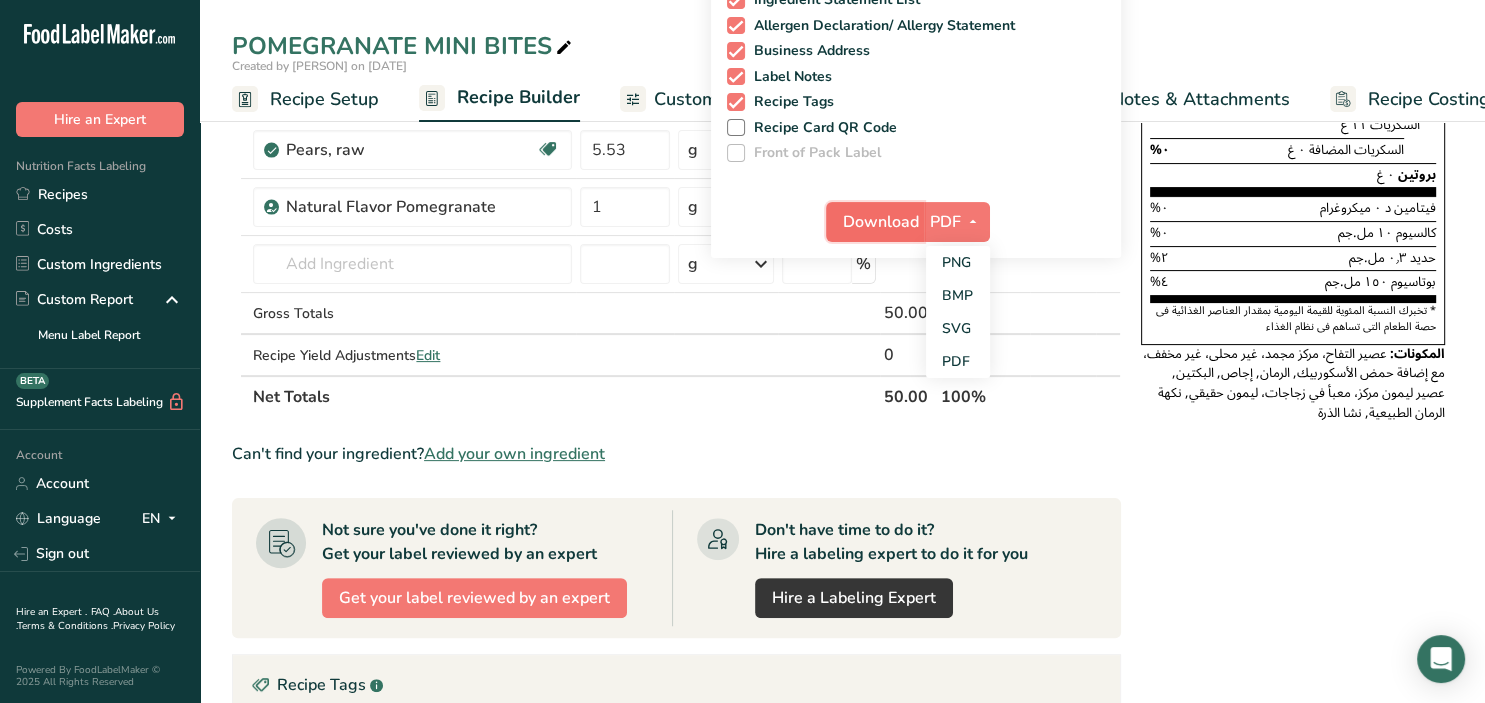 click on "Download" at bounding box center [881, 222] 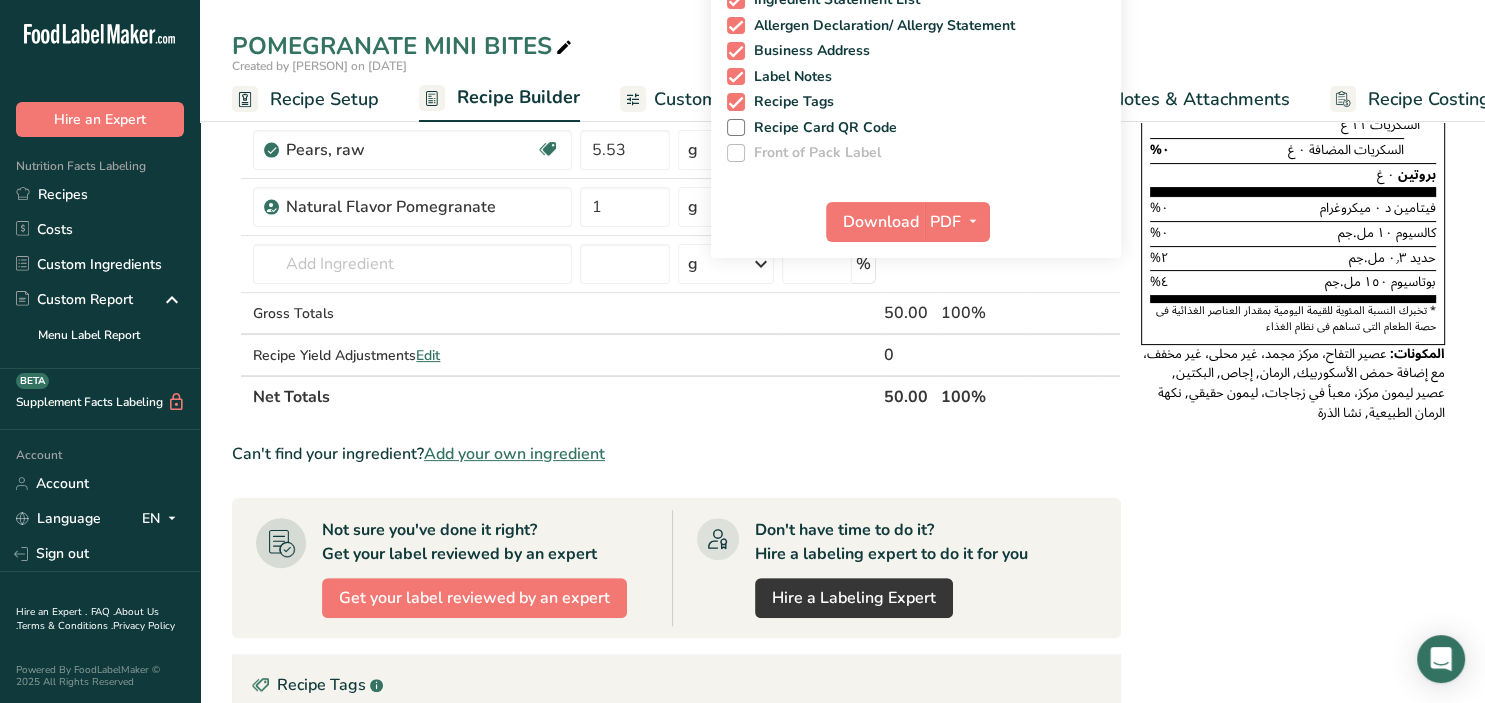 scroll, scrollTop: 422, scrollLeft: 0, axis: vertical 